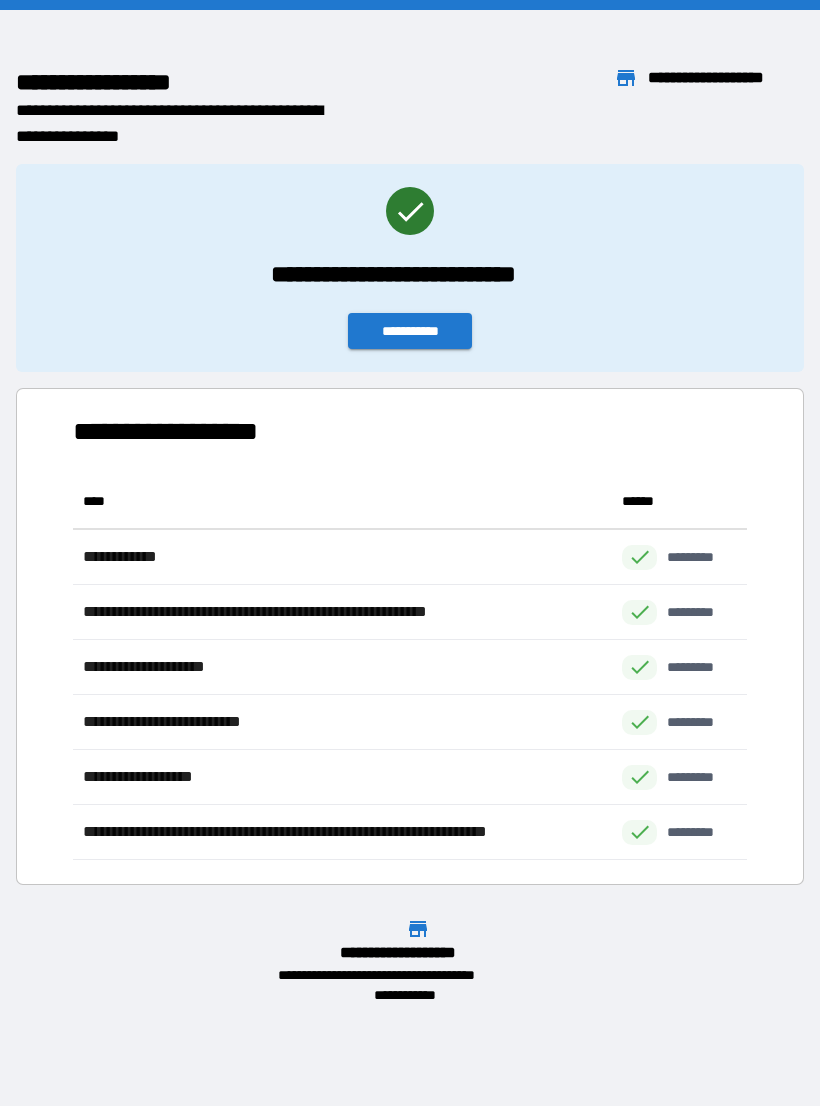 scroll, scrollTop: 31, scrollLeft: 0, axis: vertical 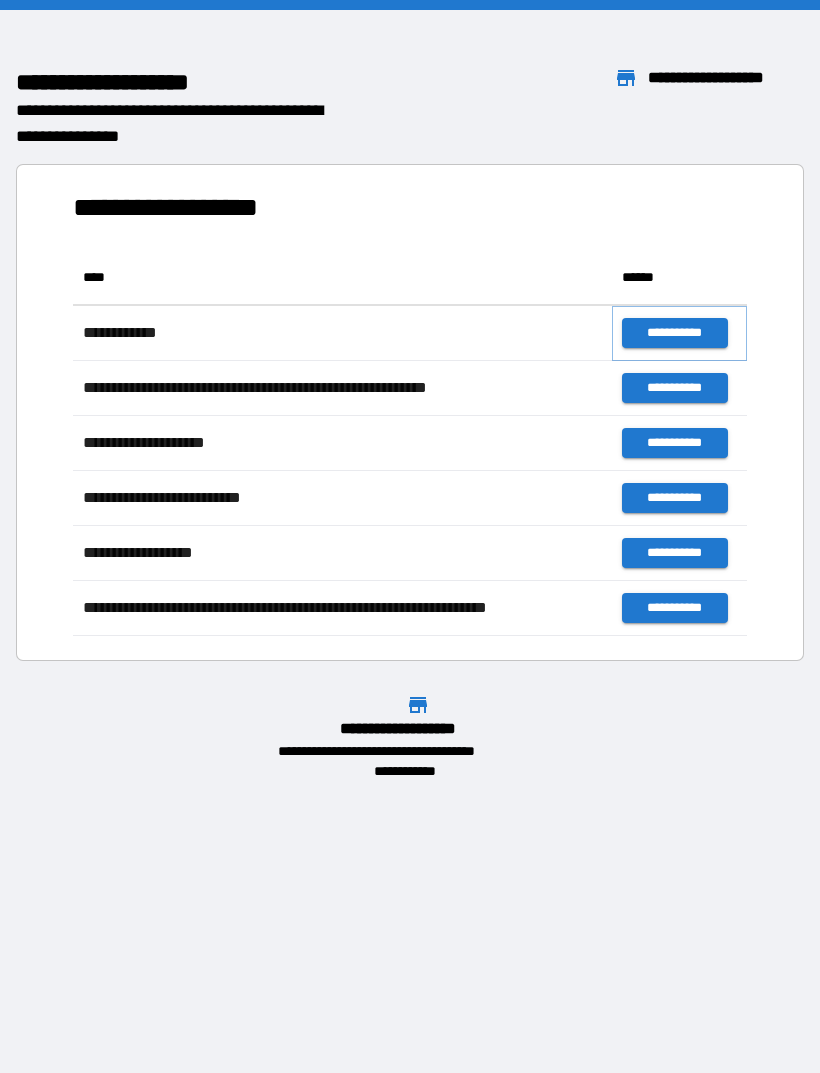 click on "**********" at bounding box center [674, 333] 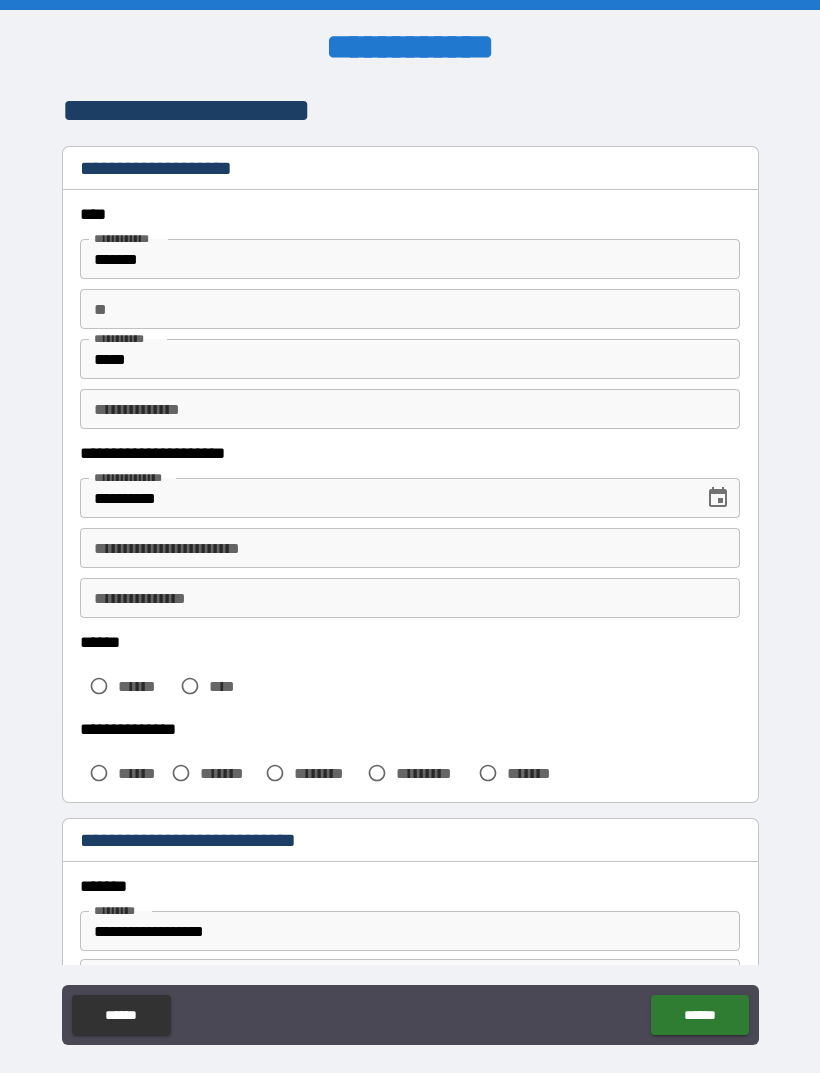 click on "**********" at bounding box center [410, 548] 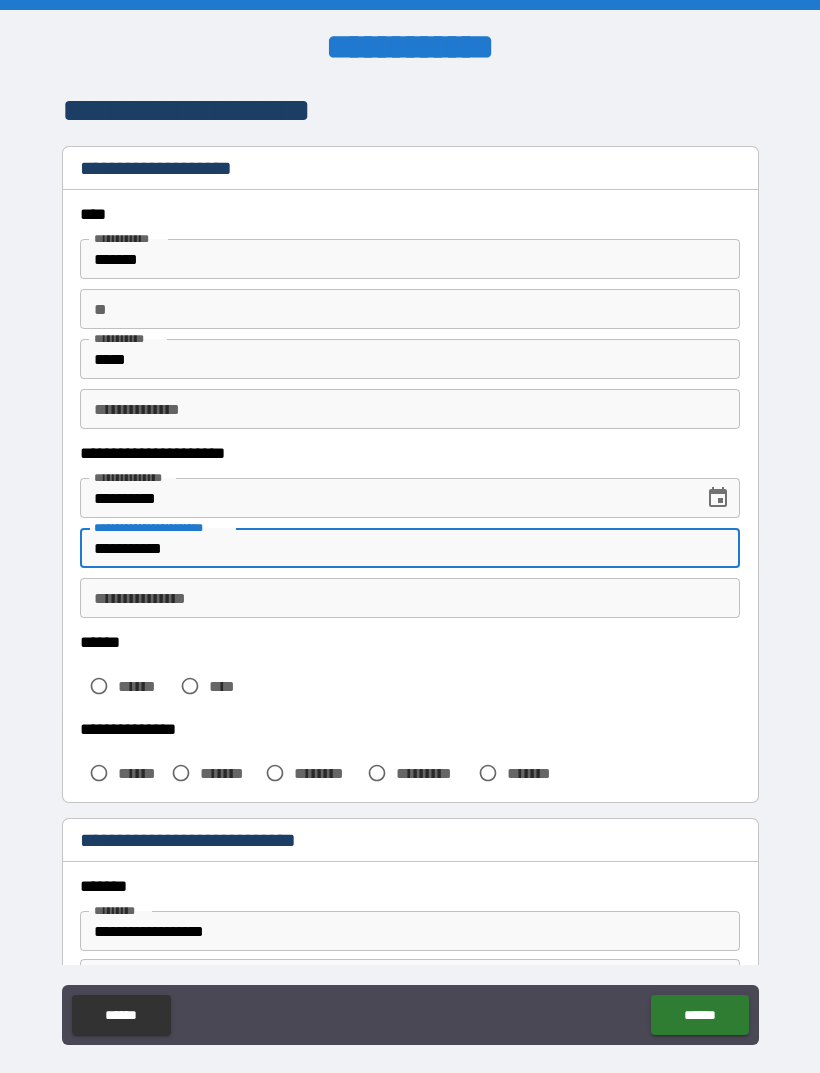 type on "**********" 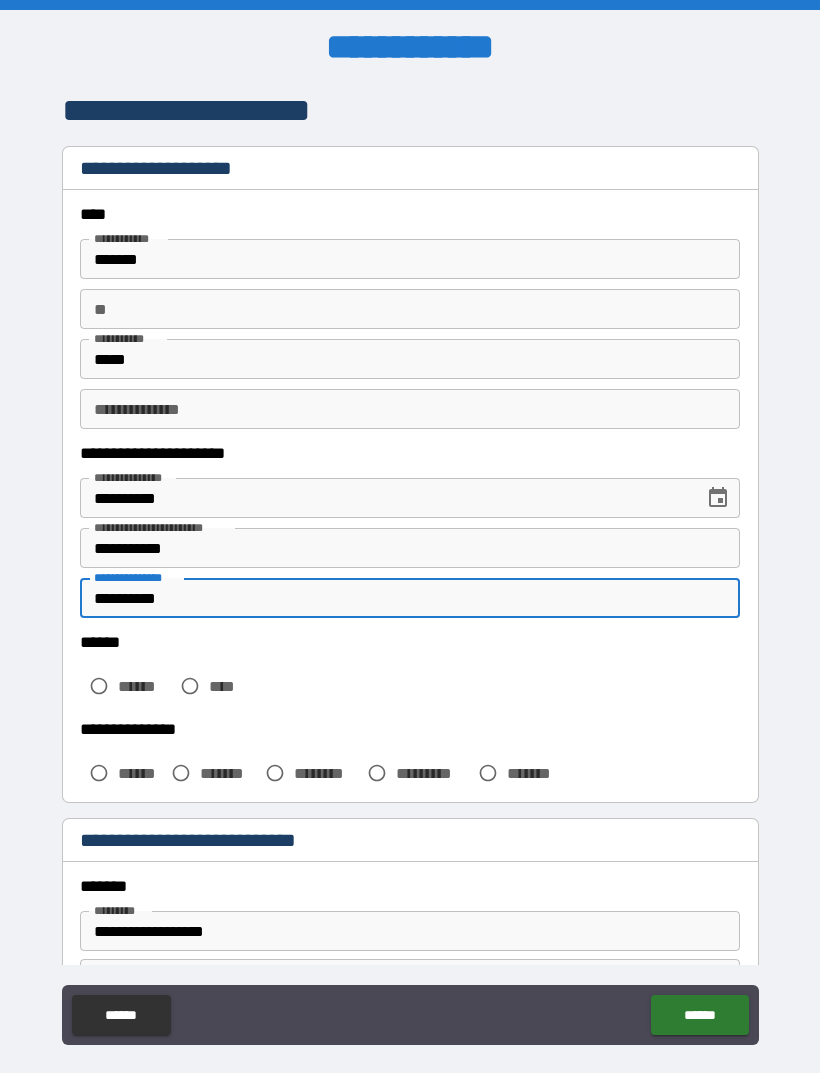 scroll, scrollTop: 97, scrollLeft: 0, axis: vertical 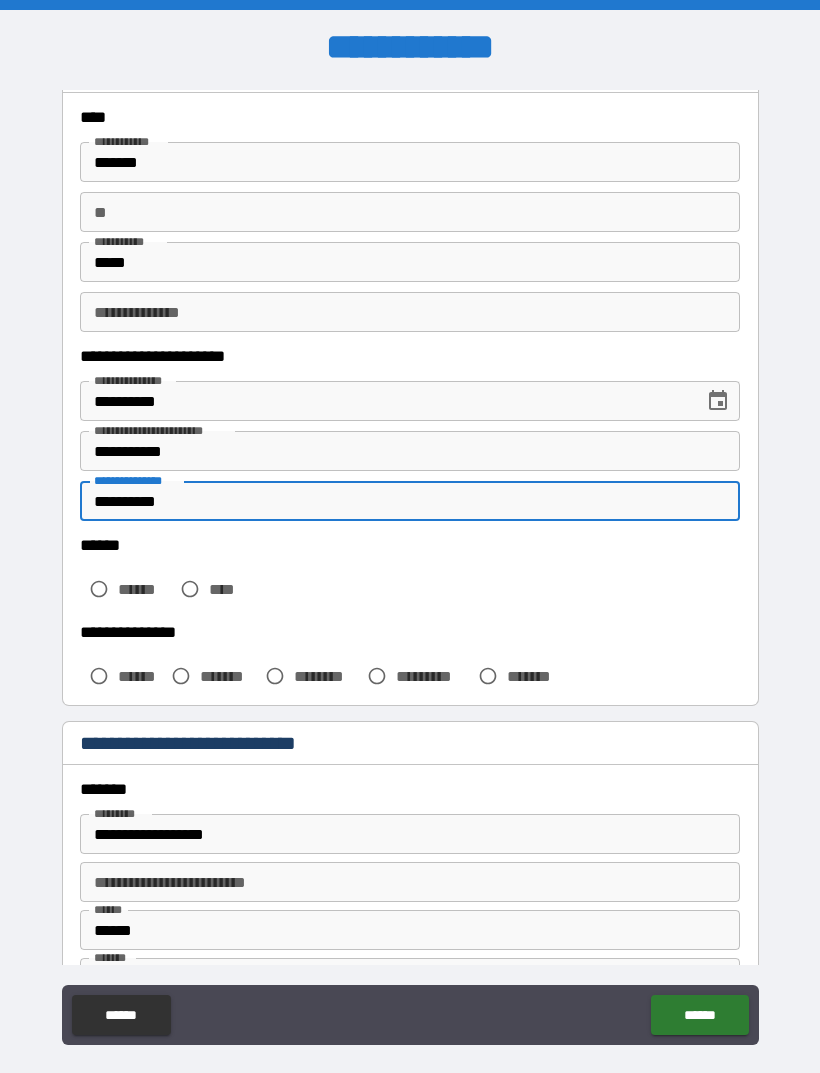 type on "**********" 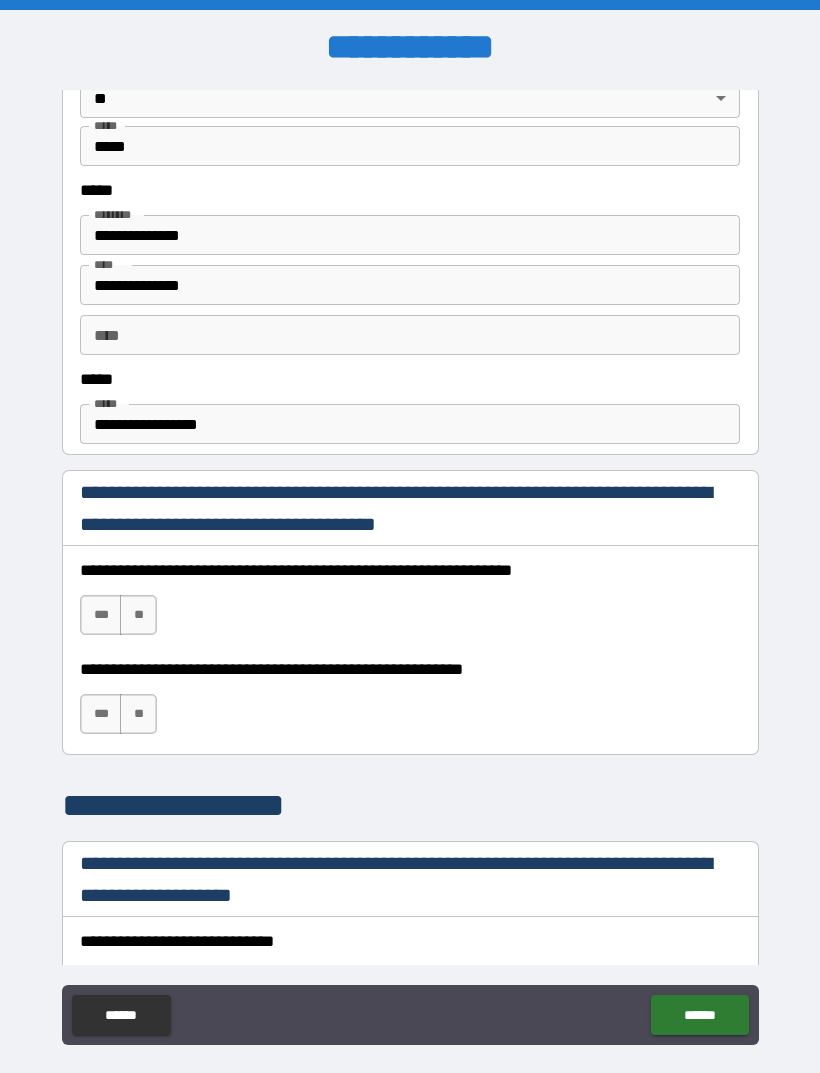 scroll, scrollTop: 983, scrollLeft: 0, axis: vertical 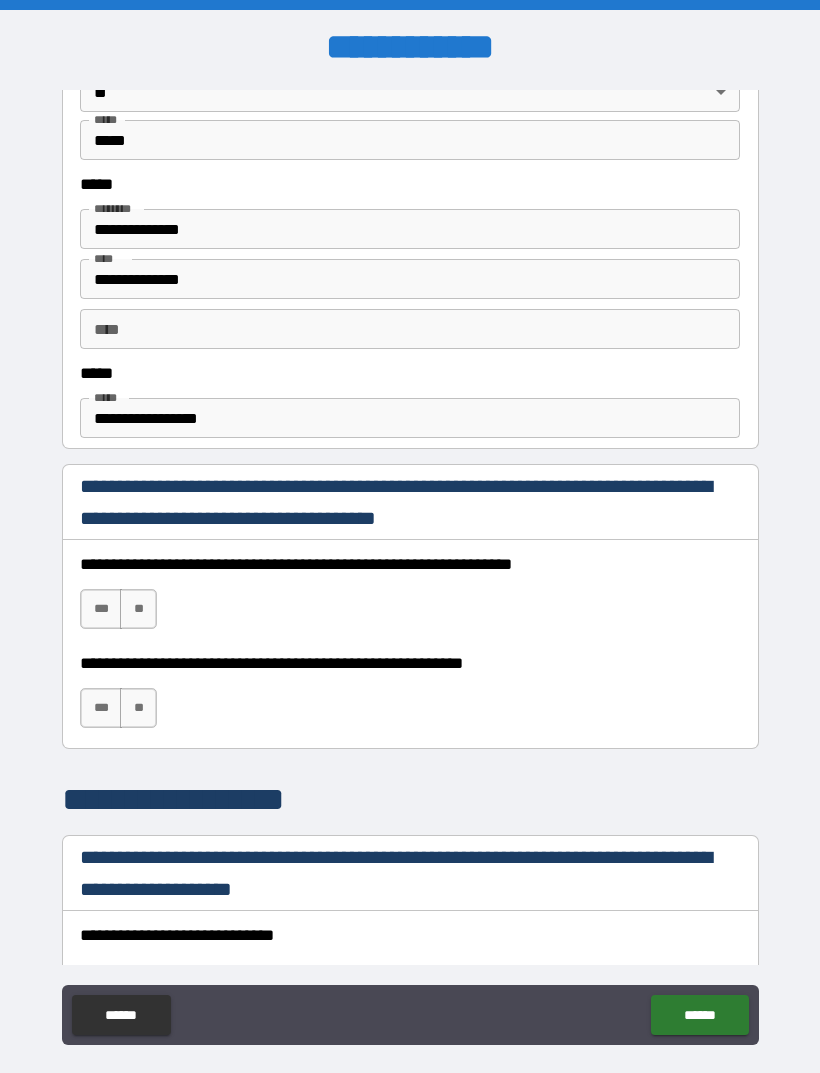 click on "***" at bounding box center [101, 609] 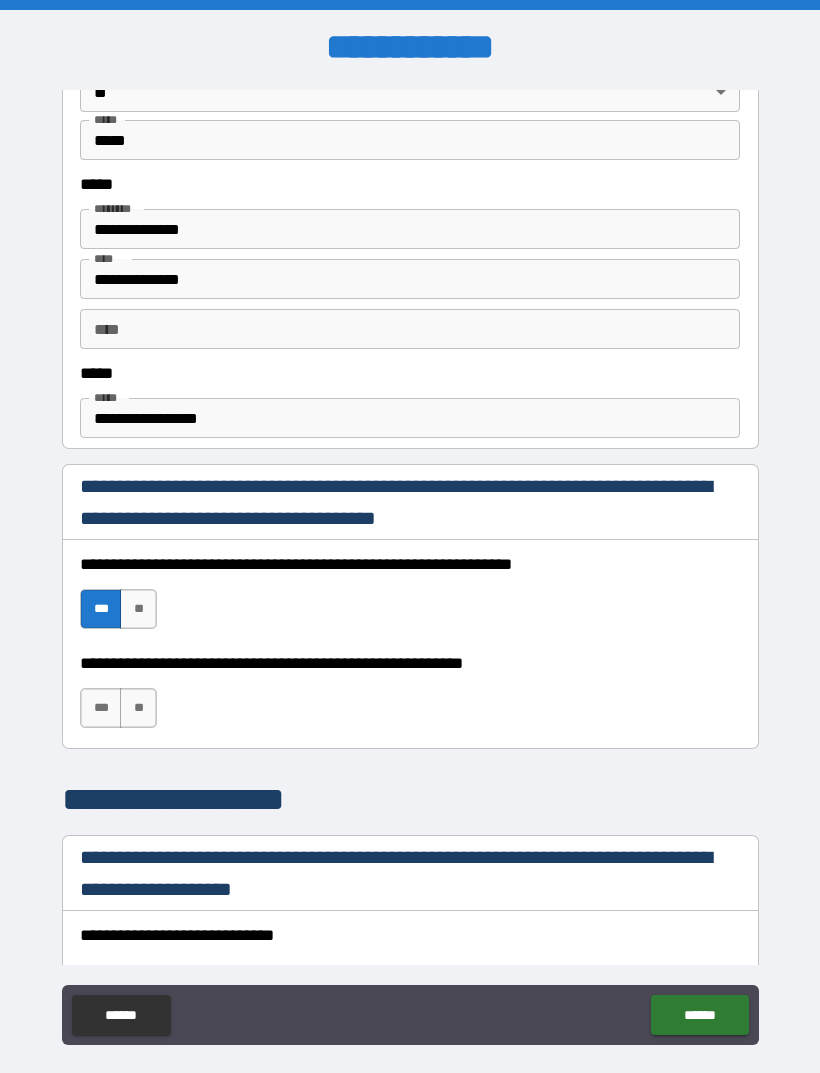 click on "***" at bounding box center (101, 708) 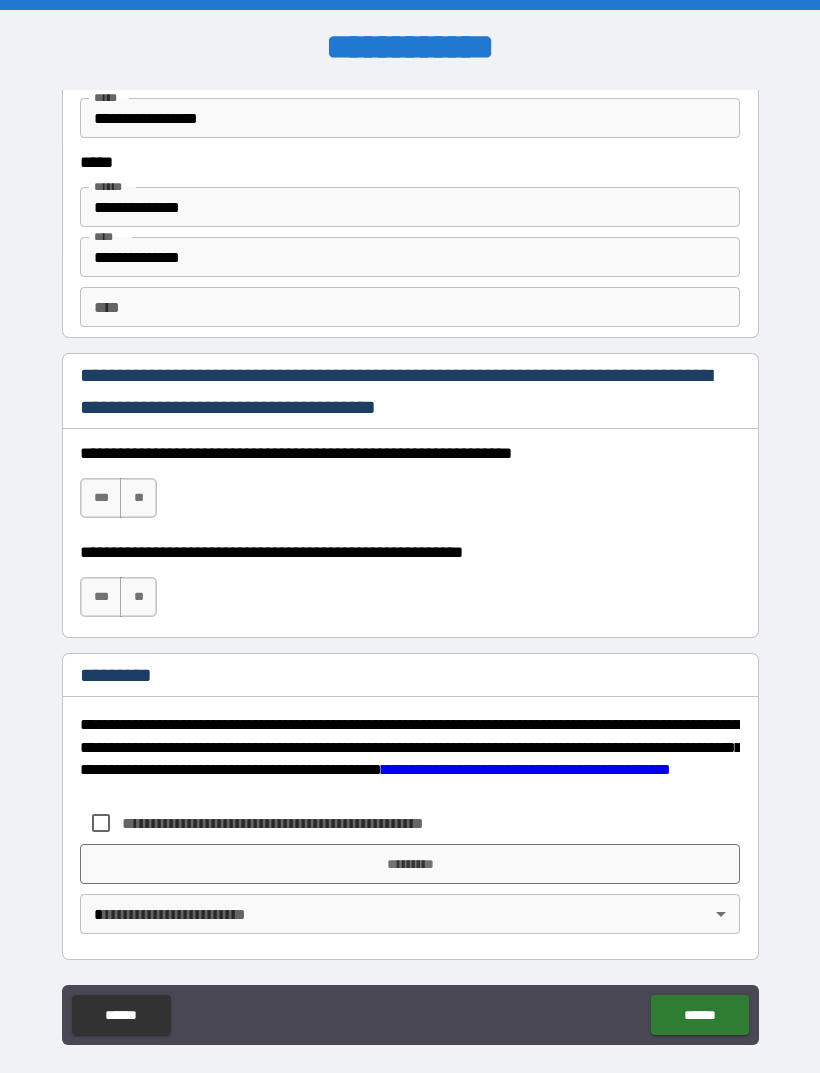 scroll, scrollTop: 2731, scrollLeft: 0, axis: vertical 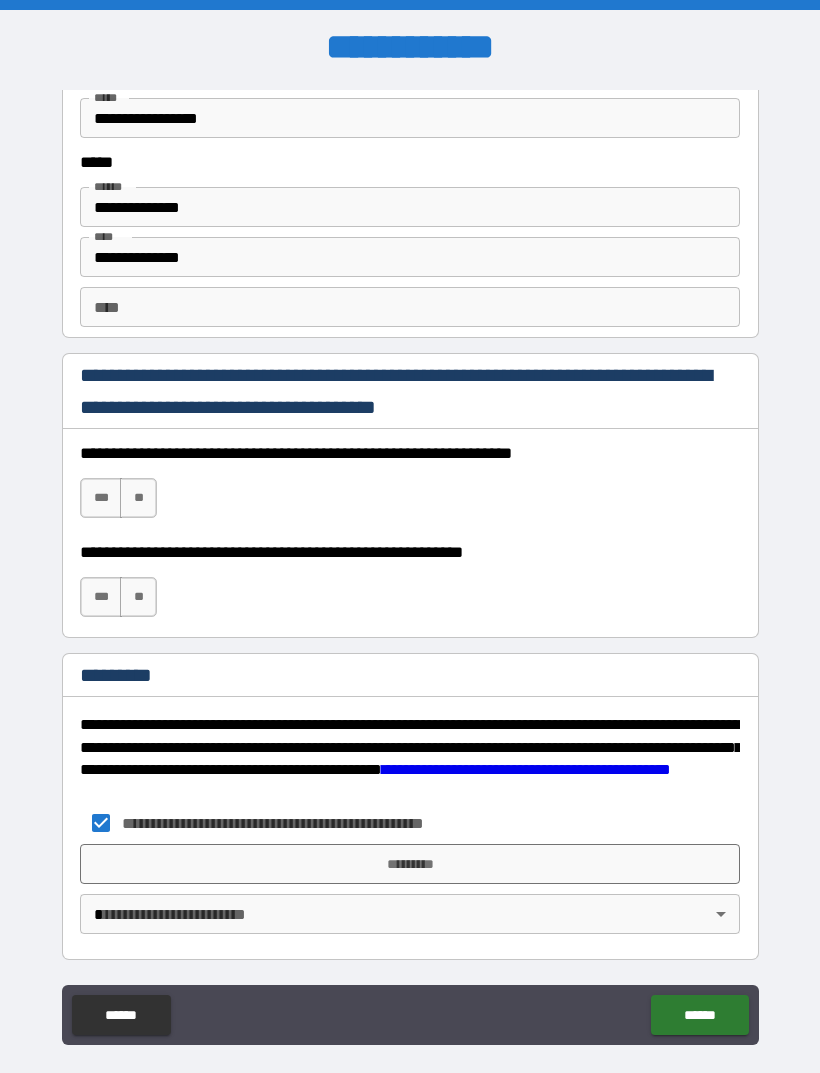 click on "*********" at bounding box center [410, 864] 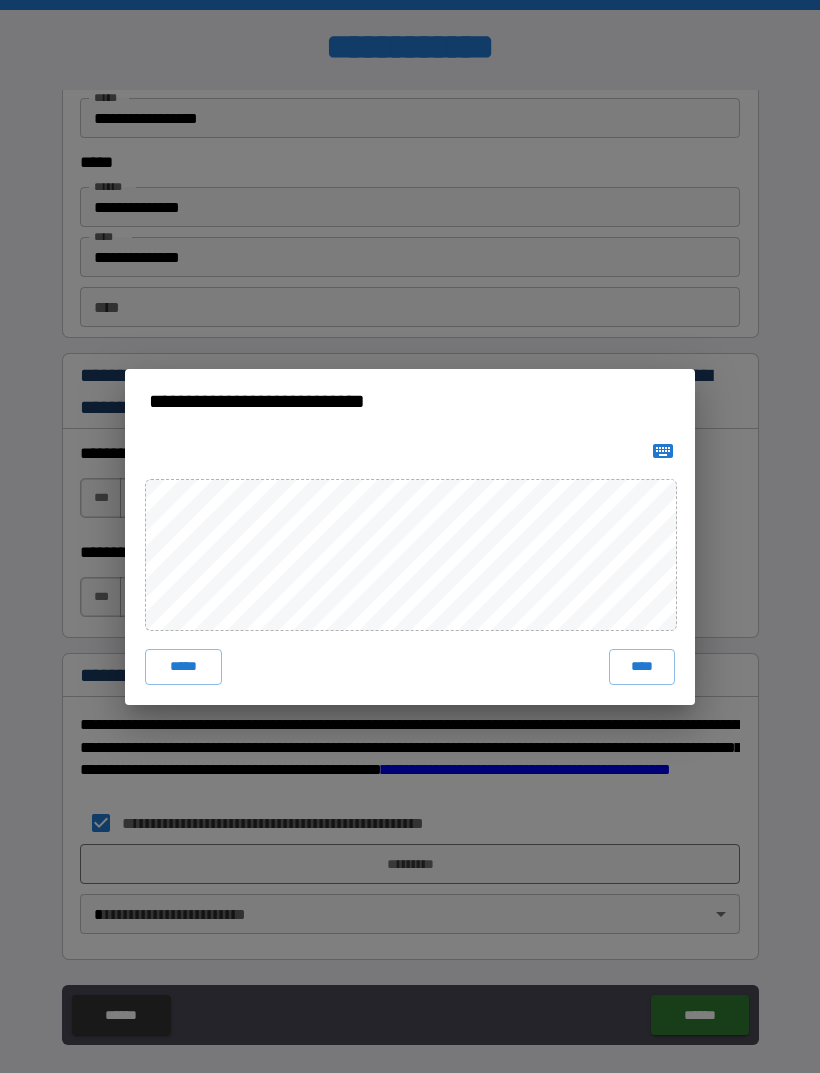 click on "****" at bounding box center (642, 667) 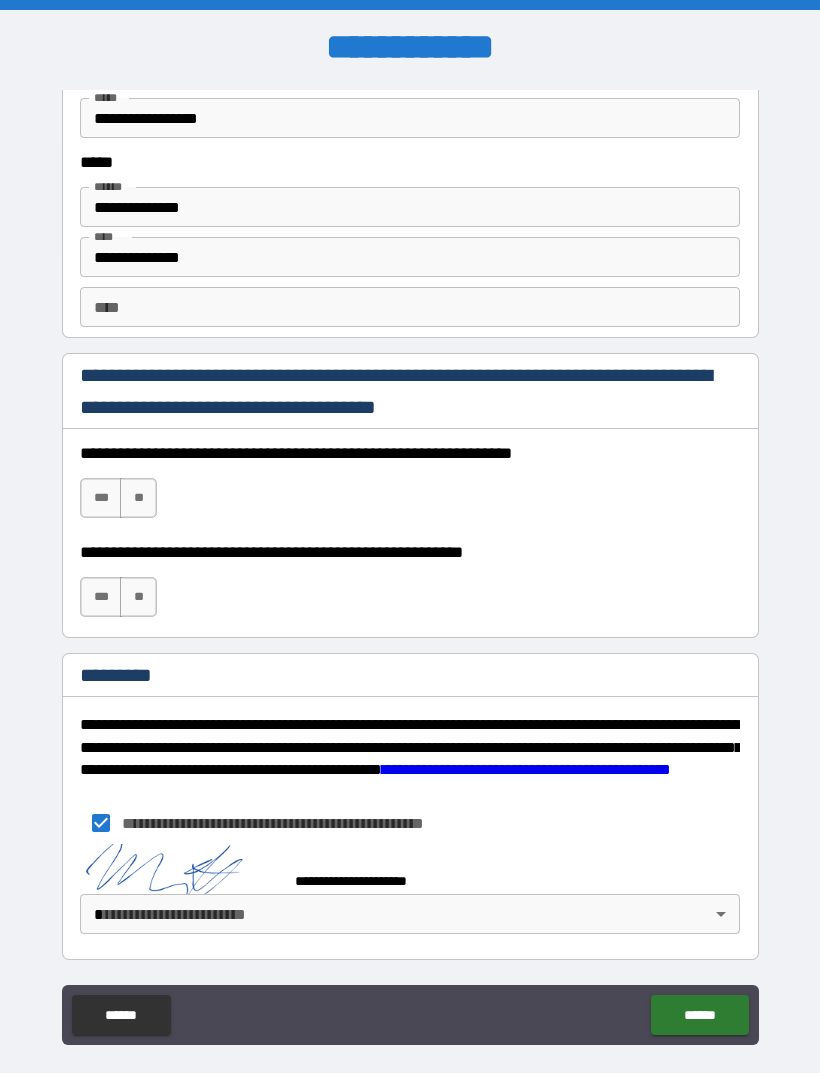 scroll, scrollTop: 2721, scrollLeft: 0, axis: vertical 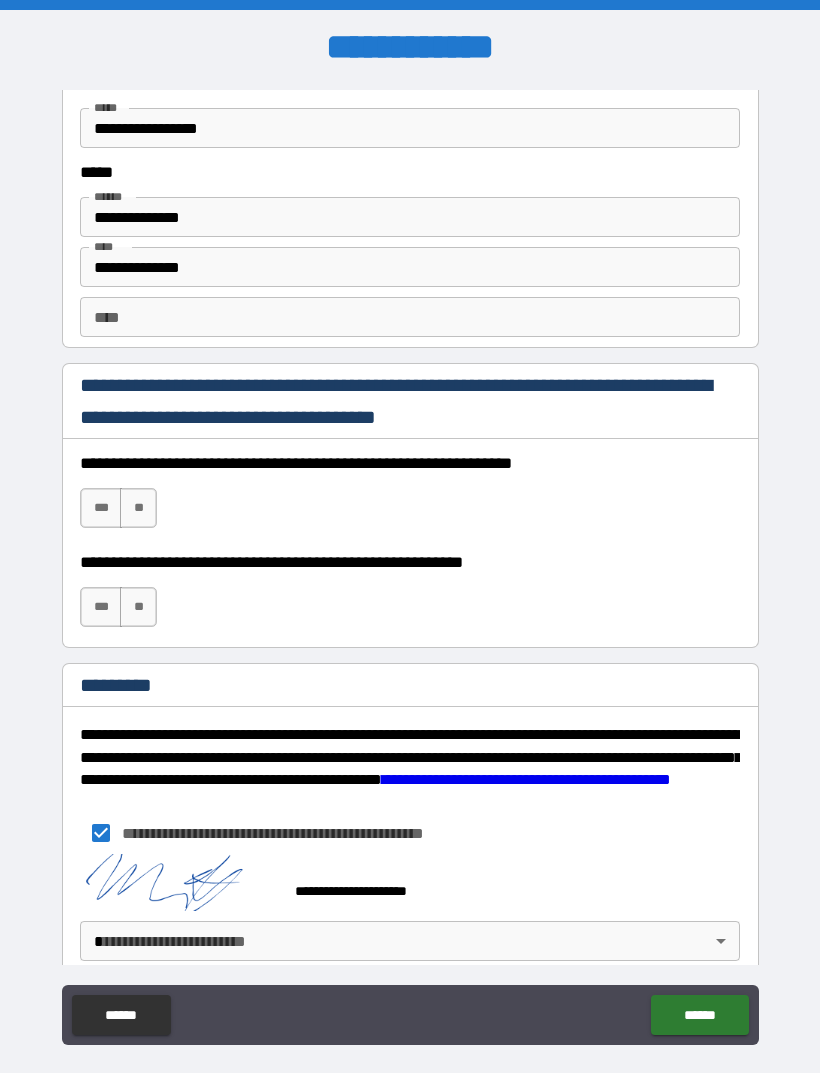 click on "******" at bounding box center [699, 1015] 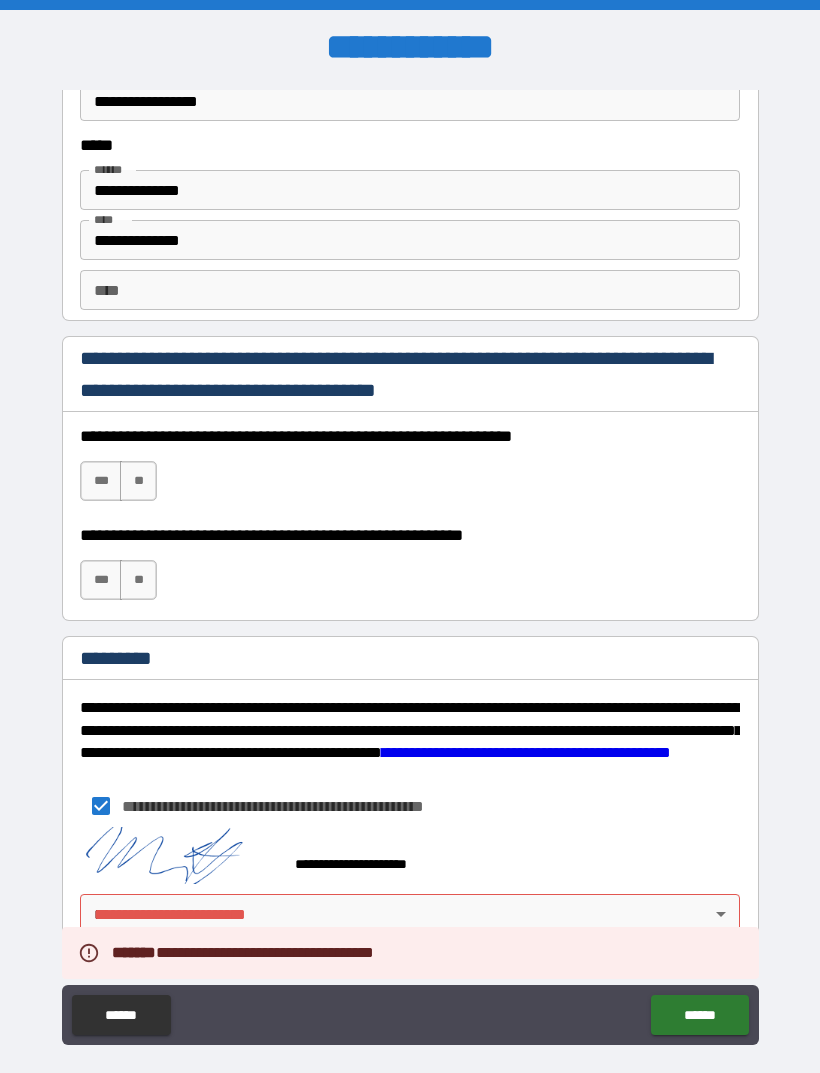 scroll, scrollTop: 2748, scrollLeft: 0, axis: vertical 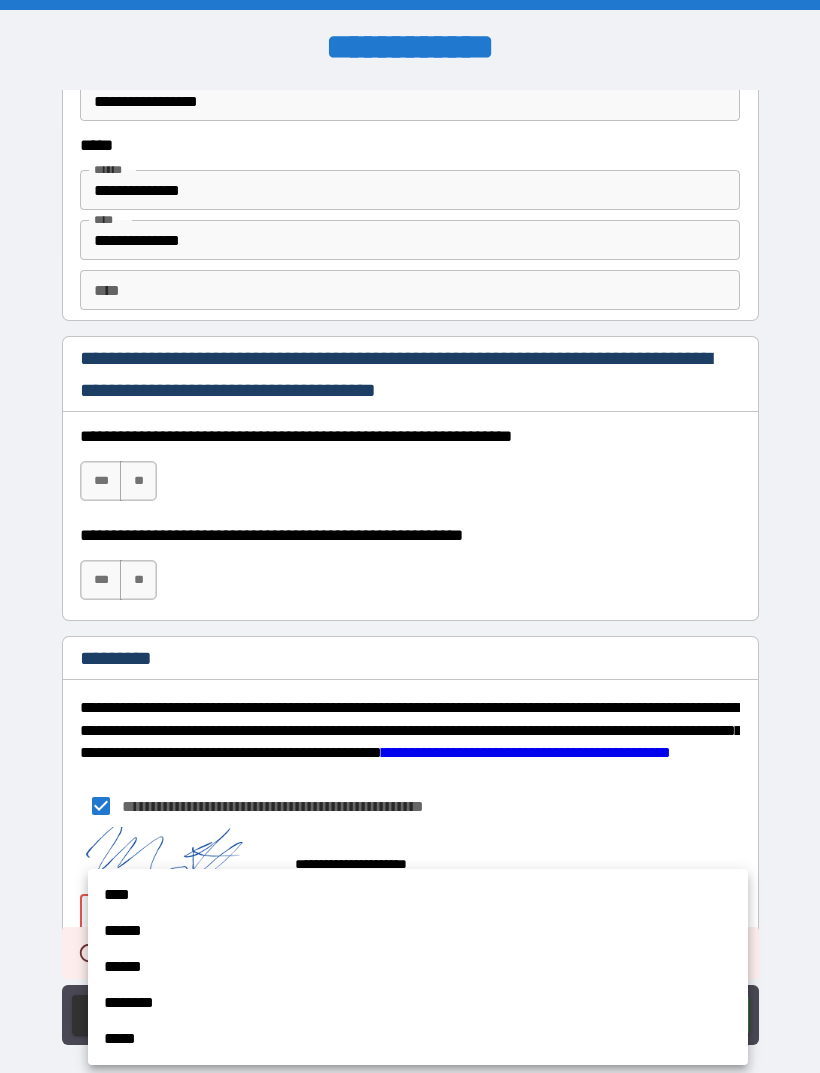 click on "****" at bounding box center [418, 895] 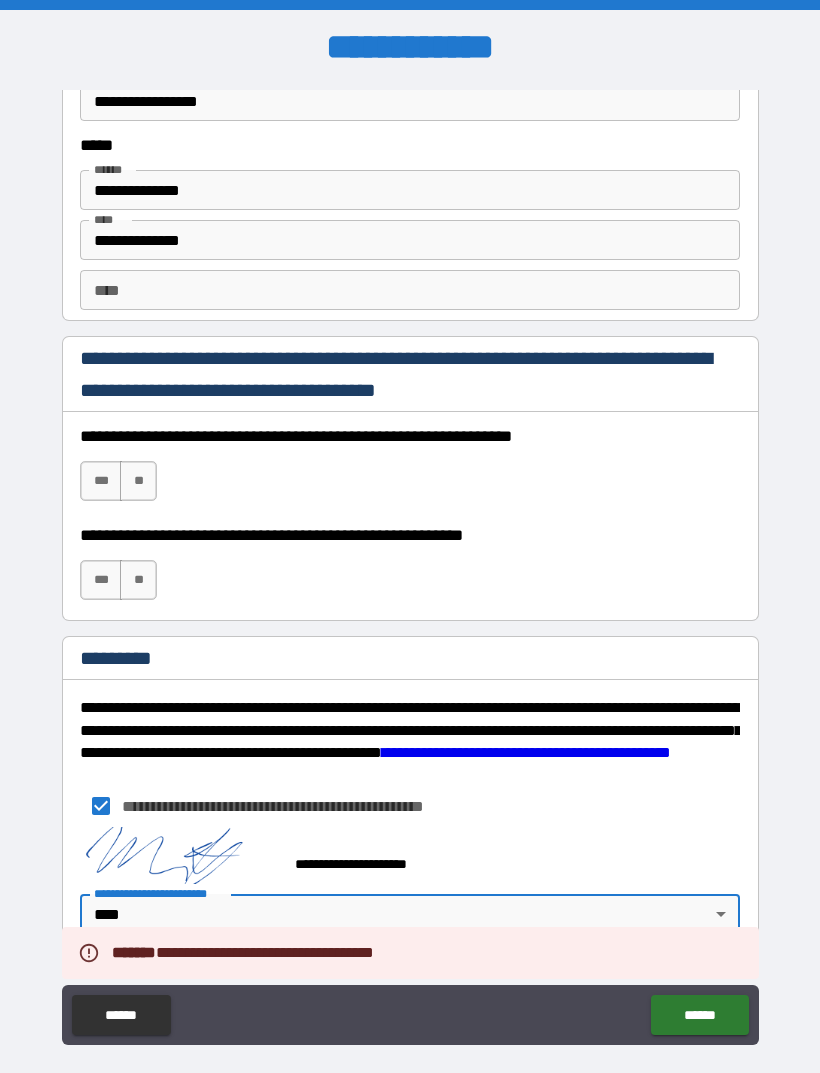 click on "******" at bounding box center (699, 1015) 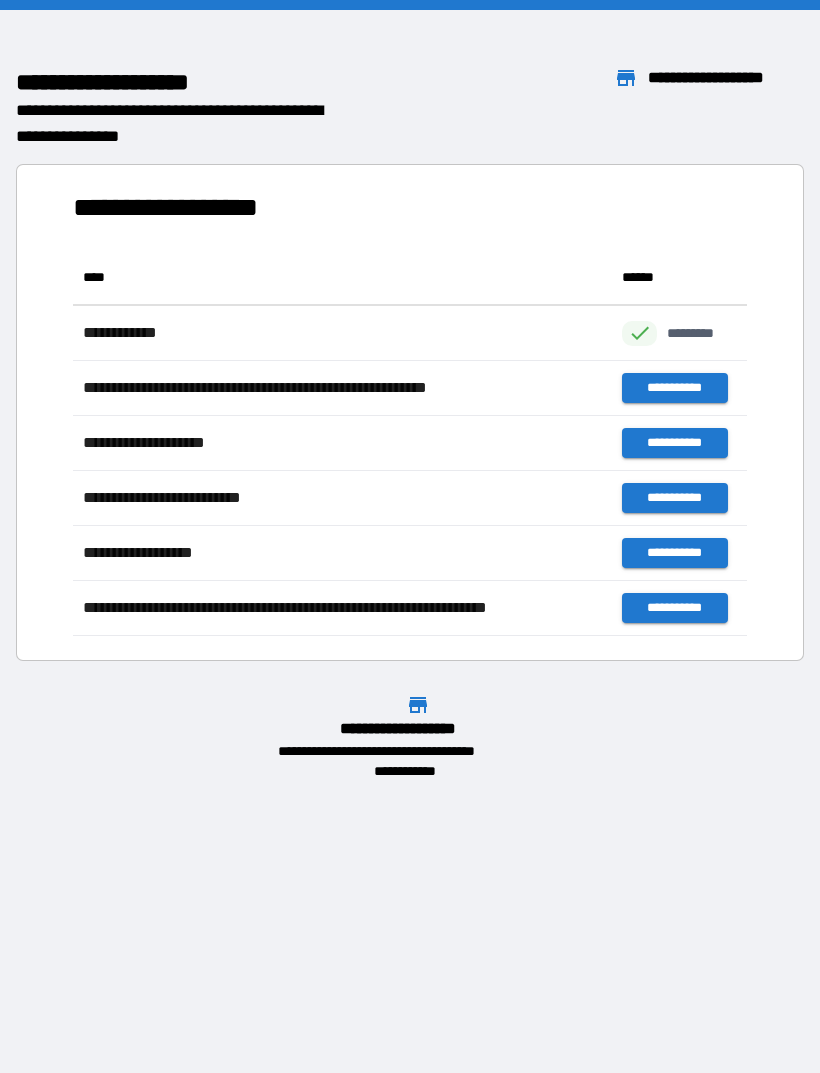 scroll, scrollTop: 1, scrollLeft: 1, axis: both 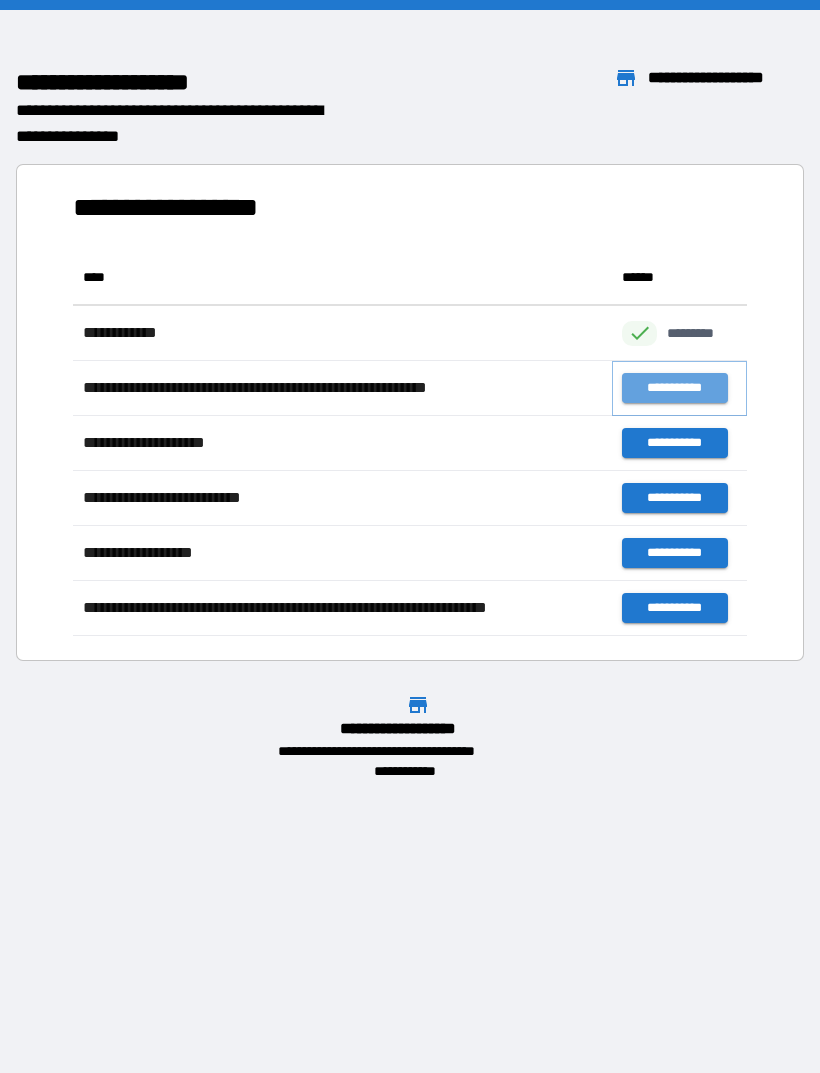 click on "**********" at bounding box center (674, 388) 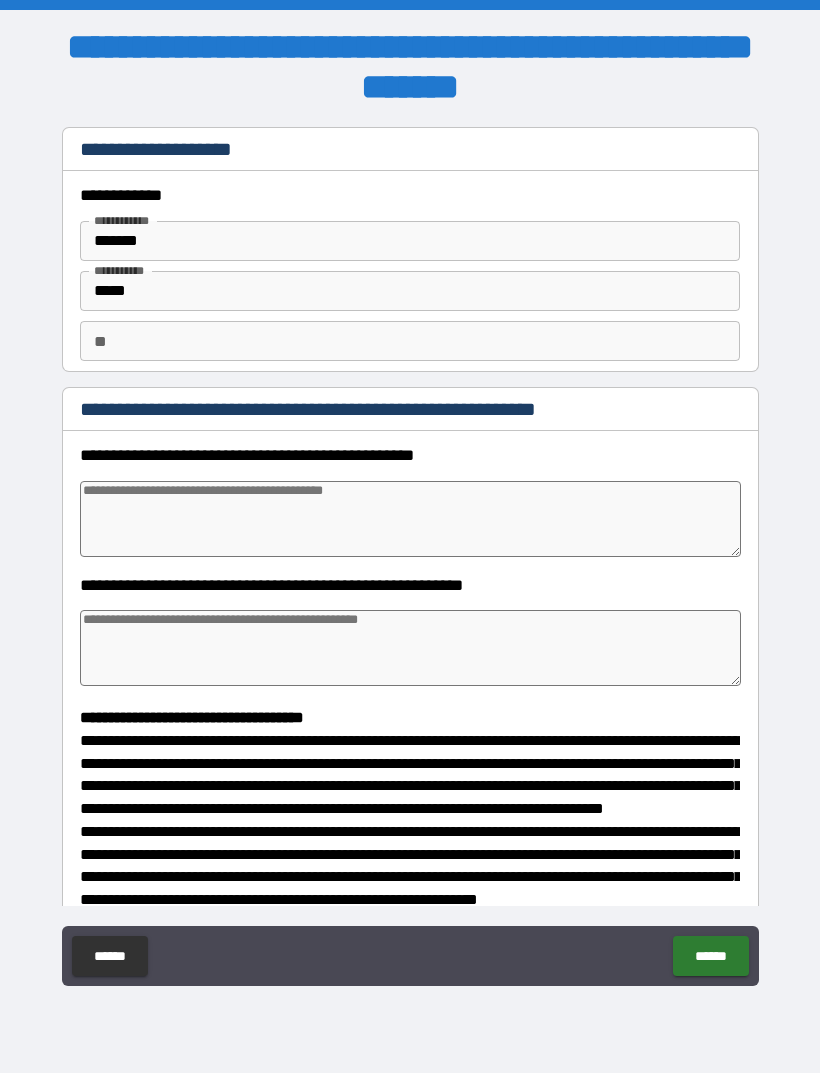 type on "*" 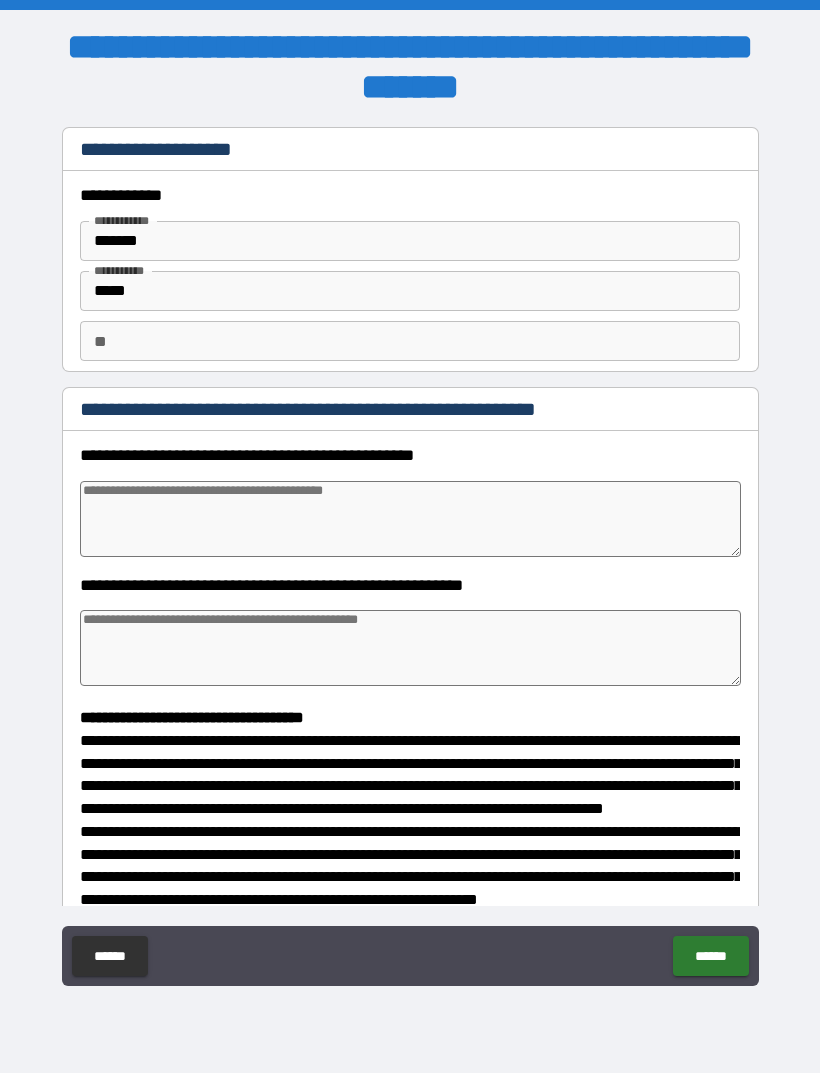 type on "*" 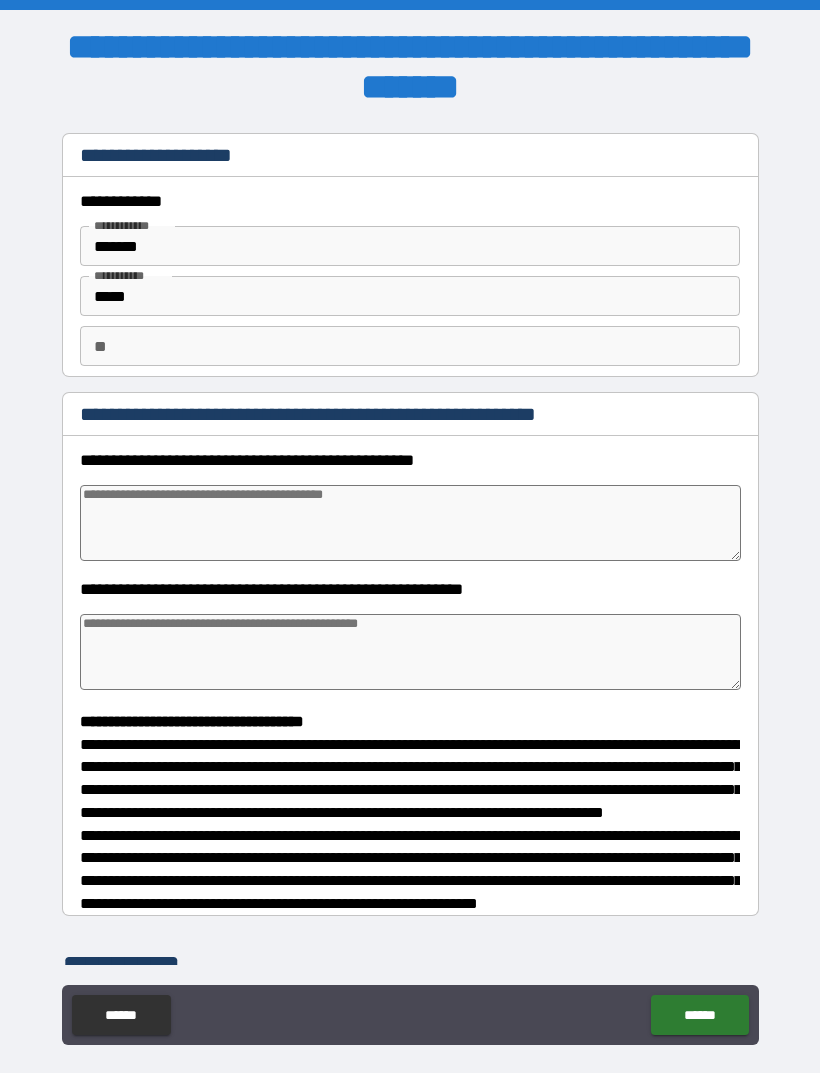 click at bounding box center [410, 523] 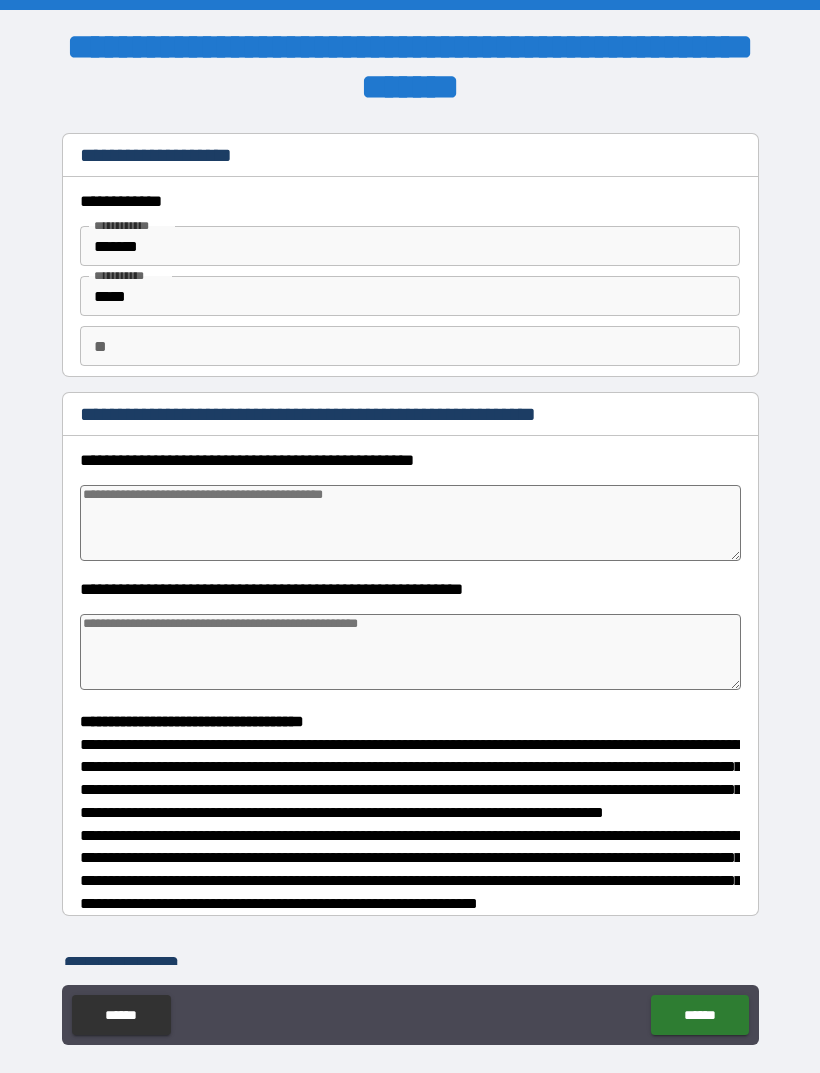 type on "*" 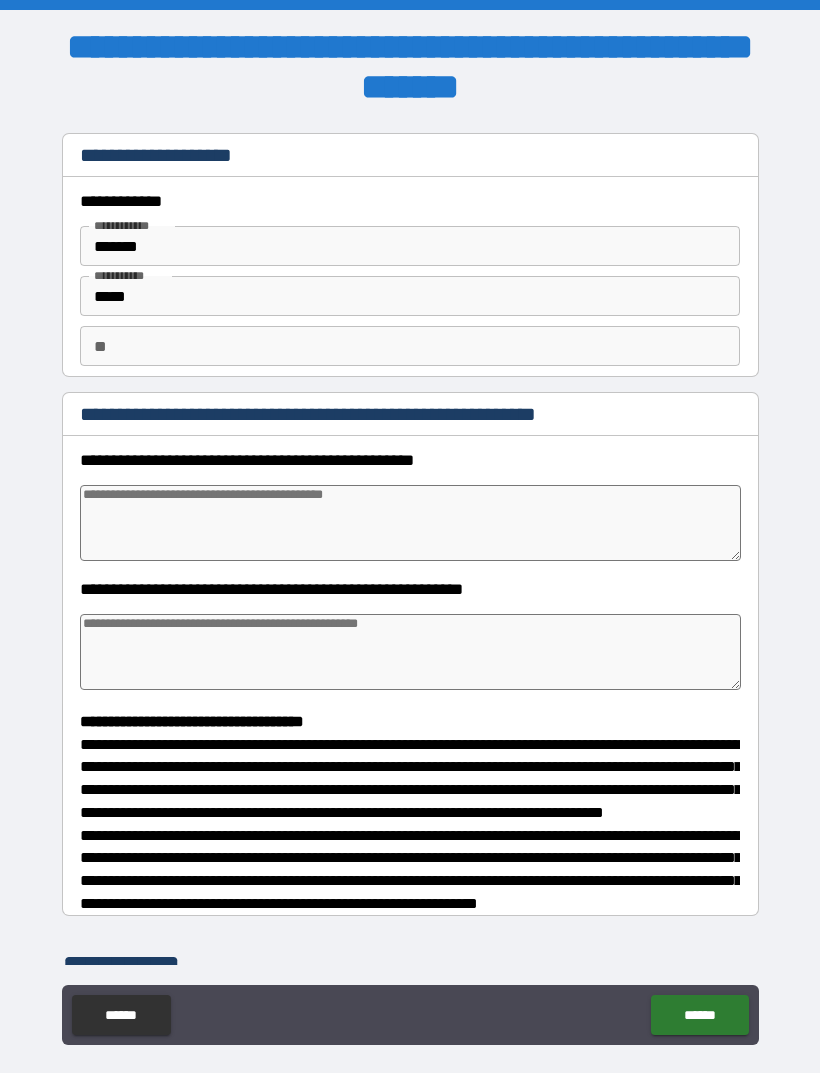 type on "*" 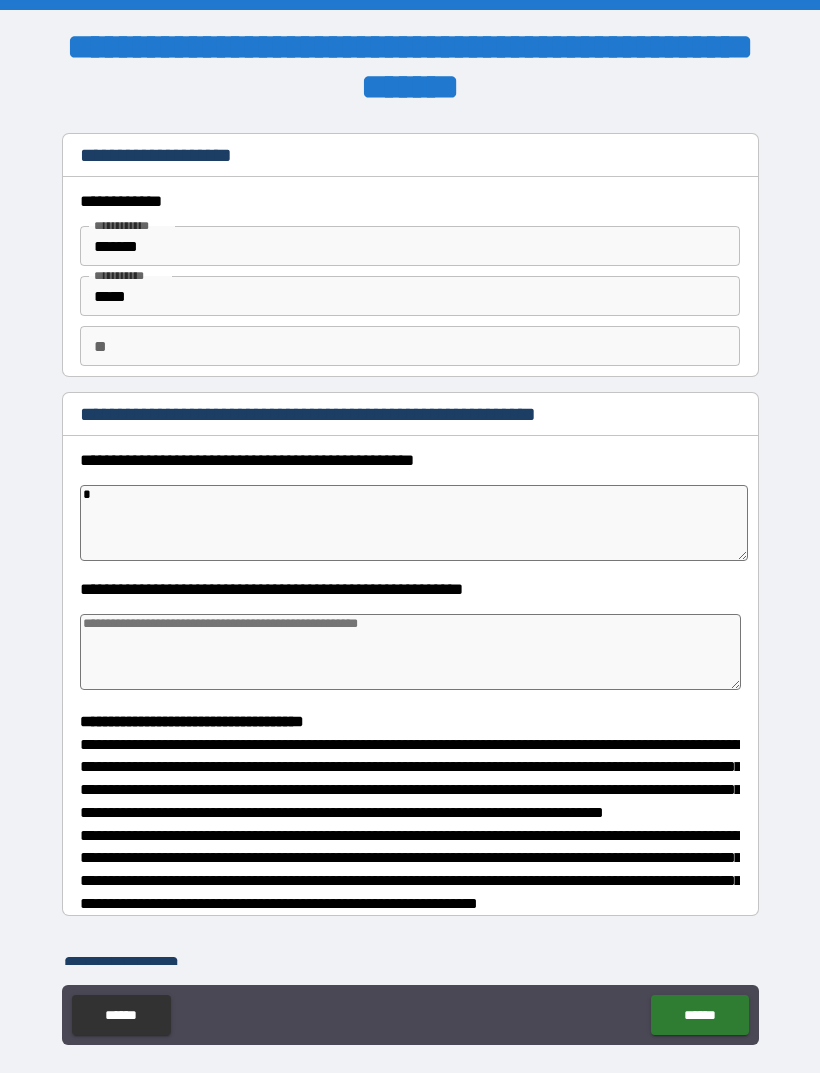 type on "*" 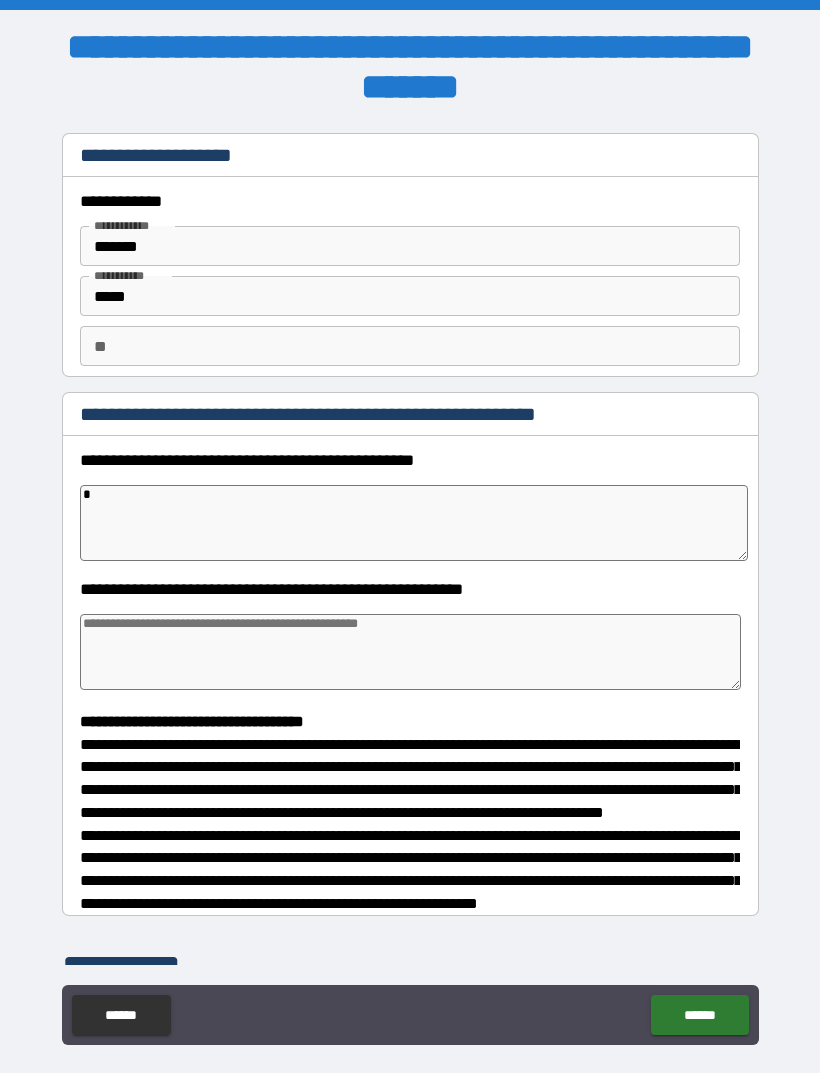 type on "*" 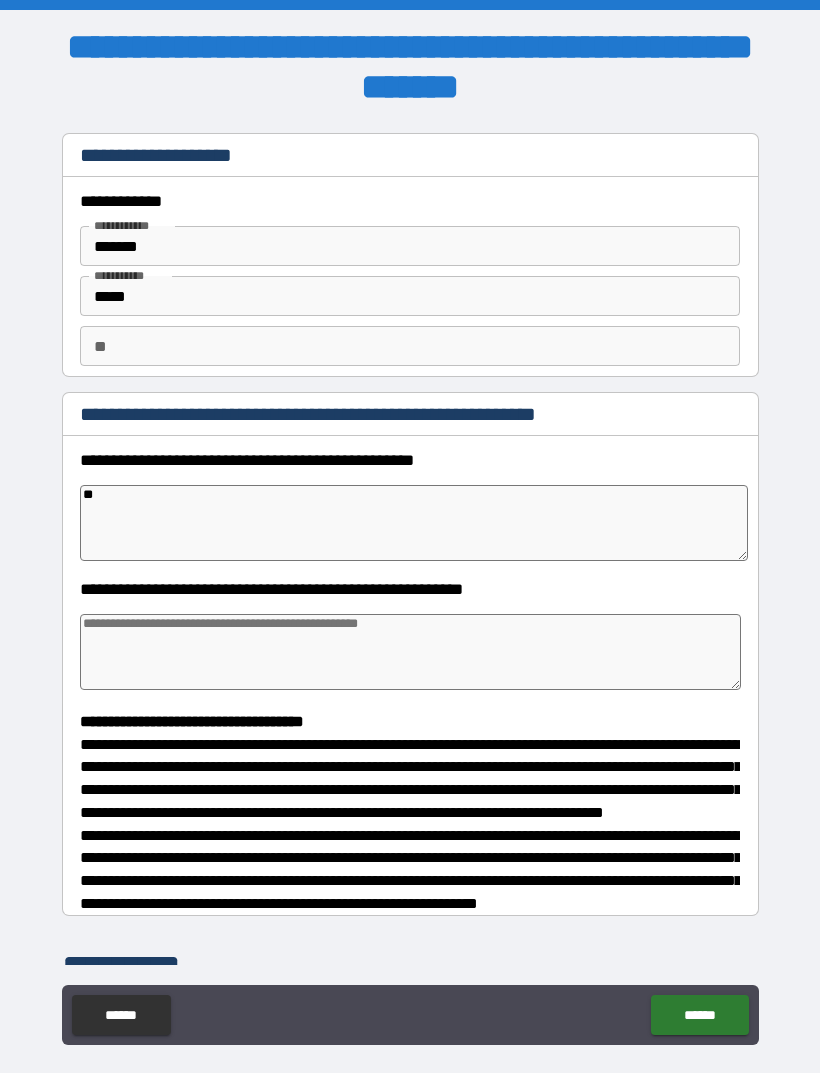 type on "*" 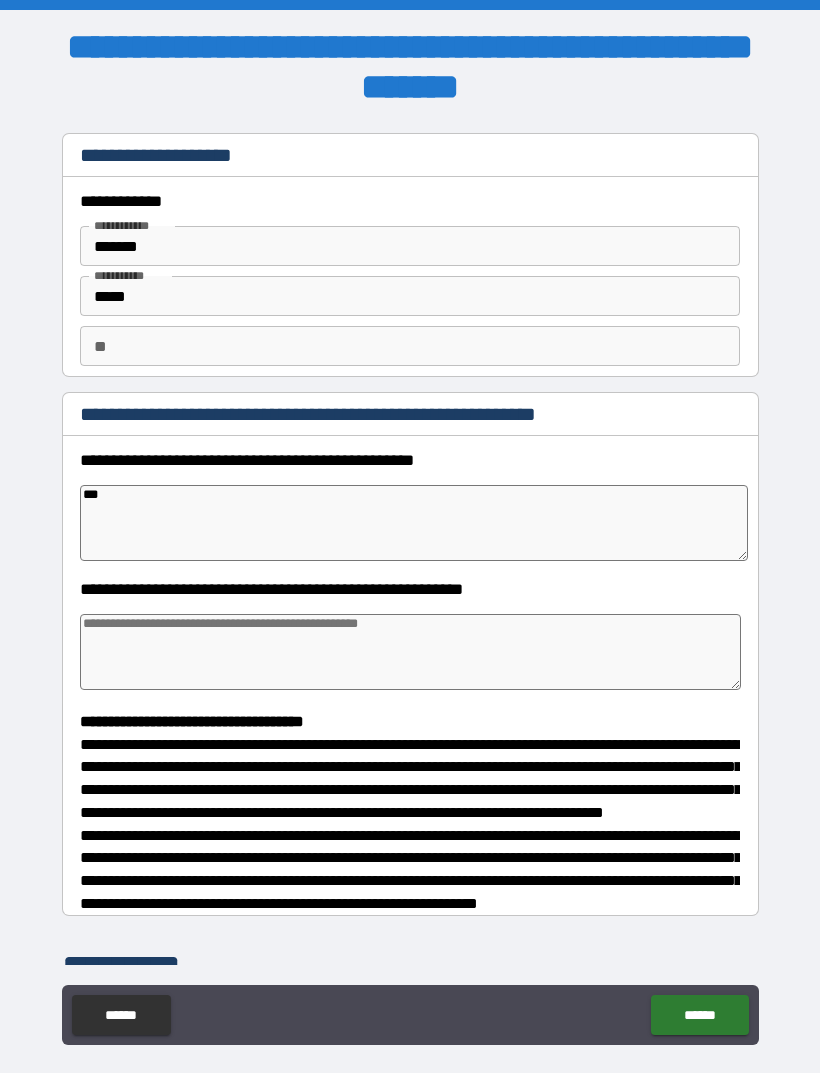 type on "*" 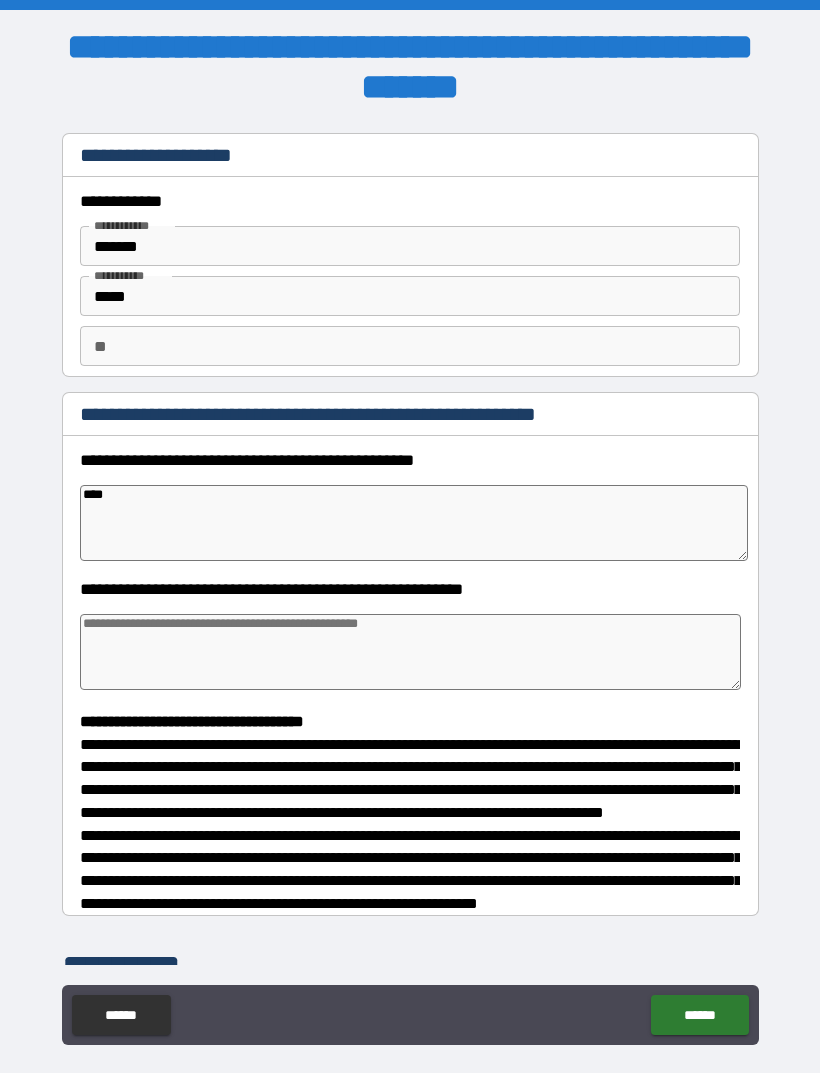 type on "*" 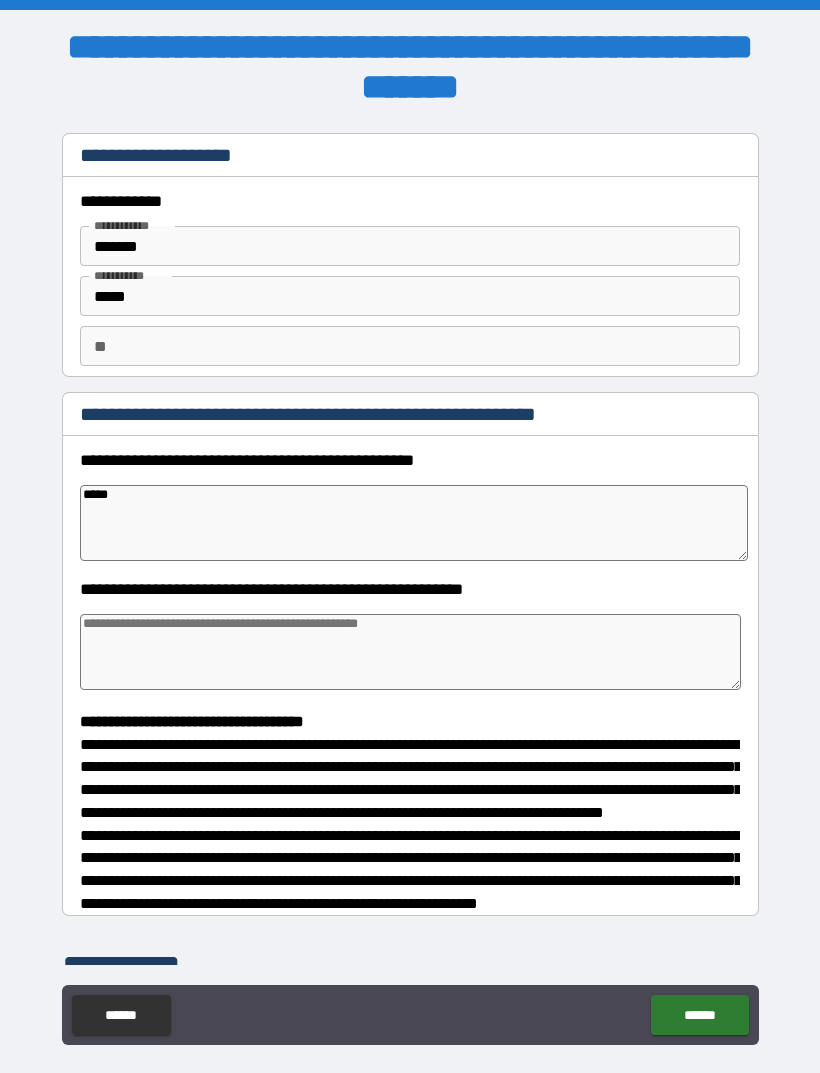 type on "*" 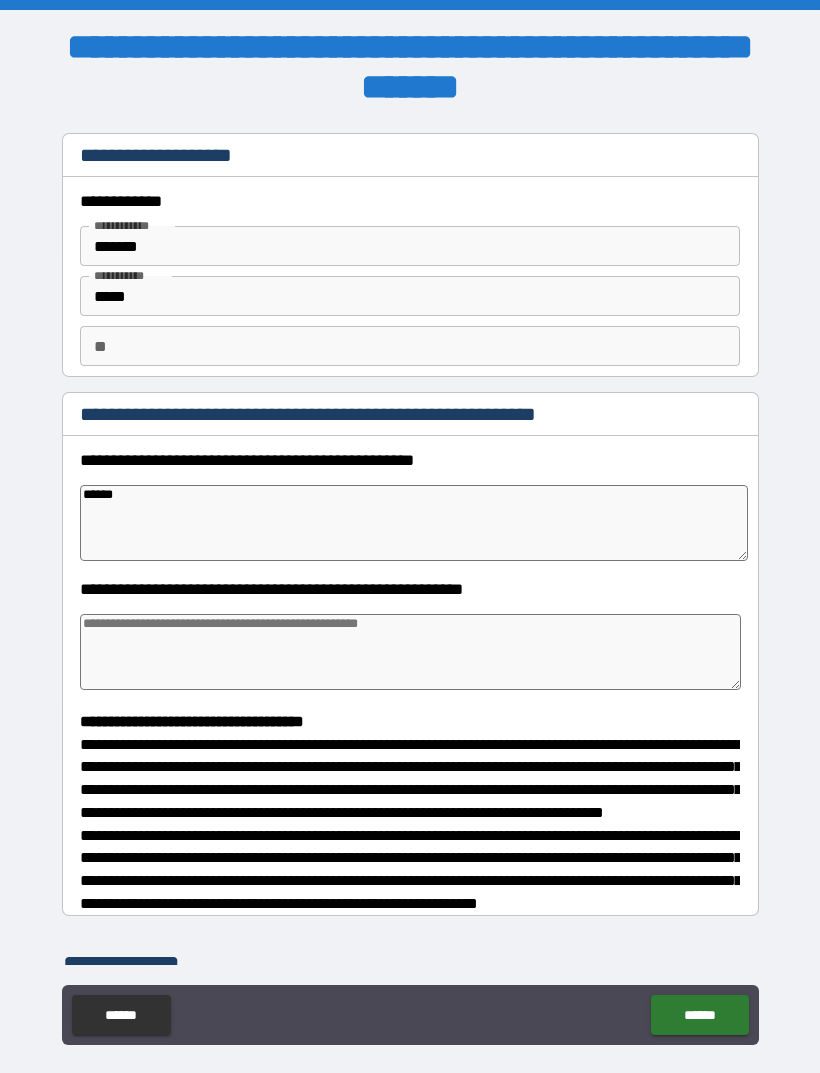 type on "*" 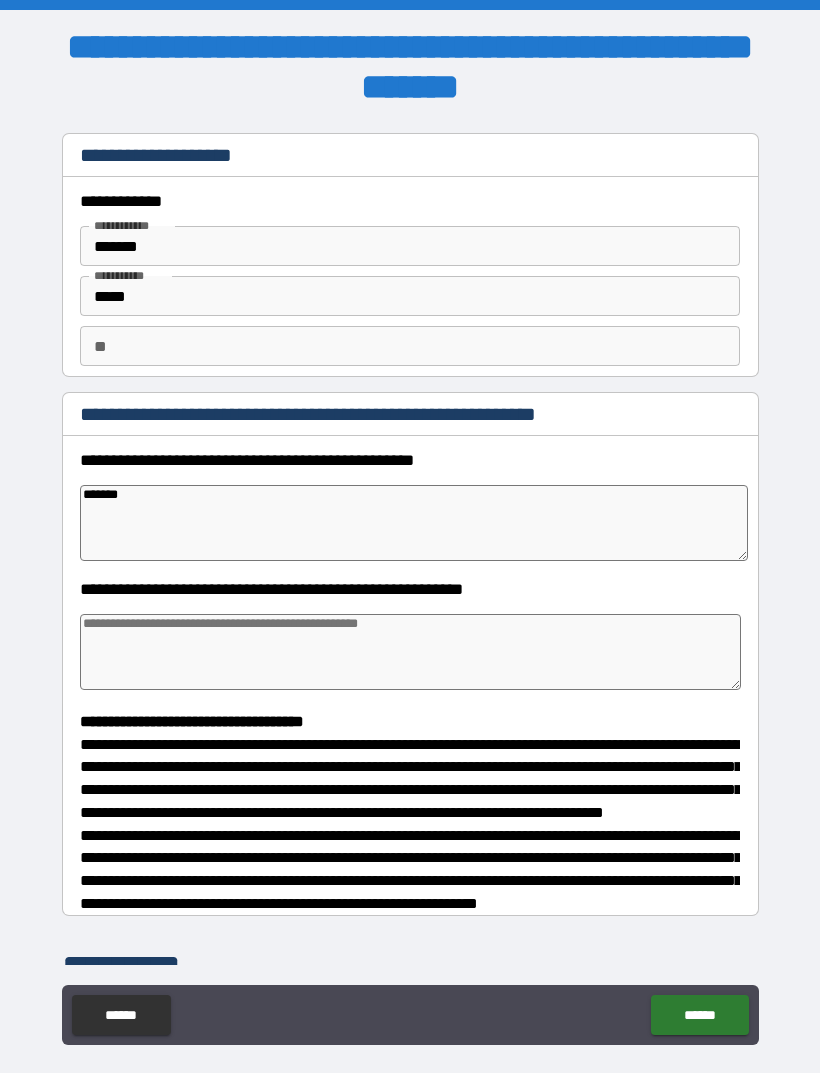 type on "*" 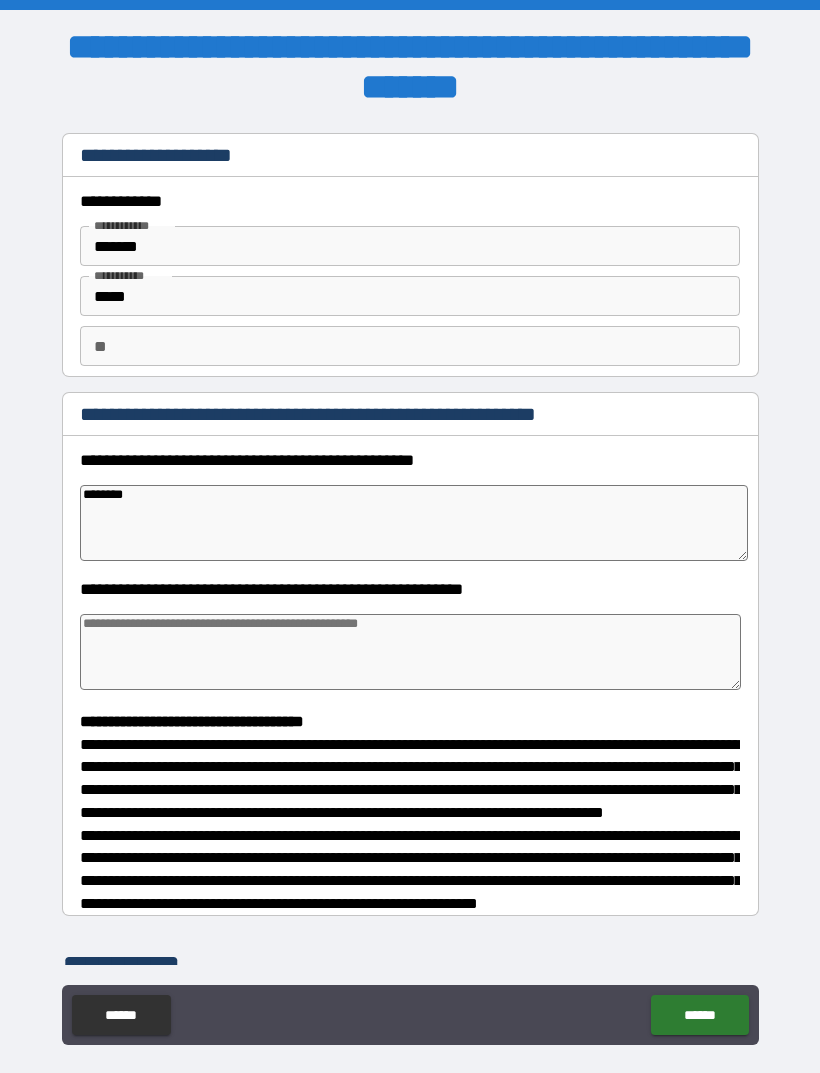 type on "*" 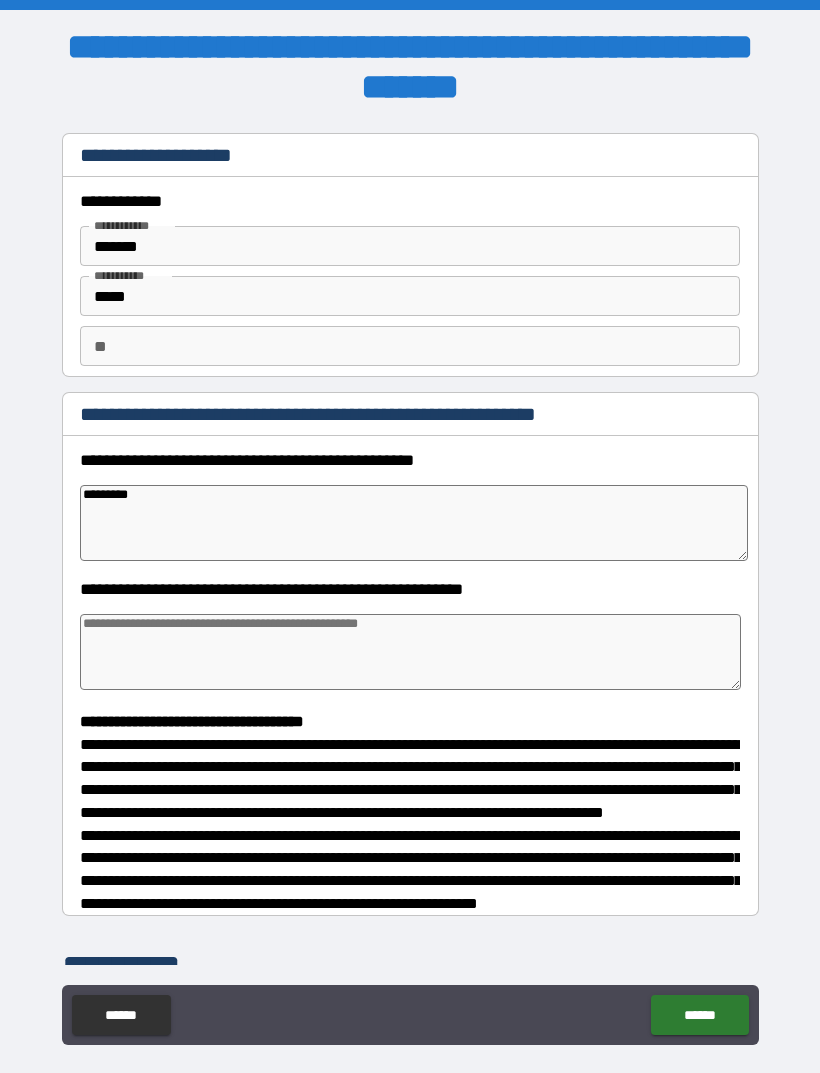 type on "*" 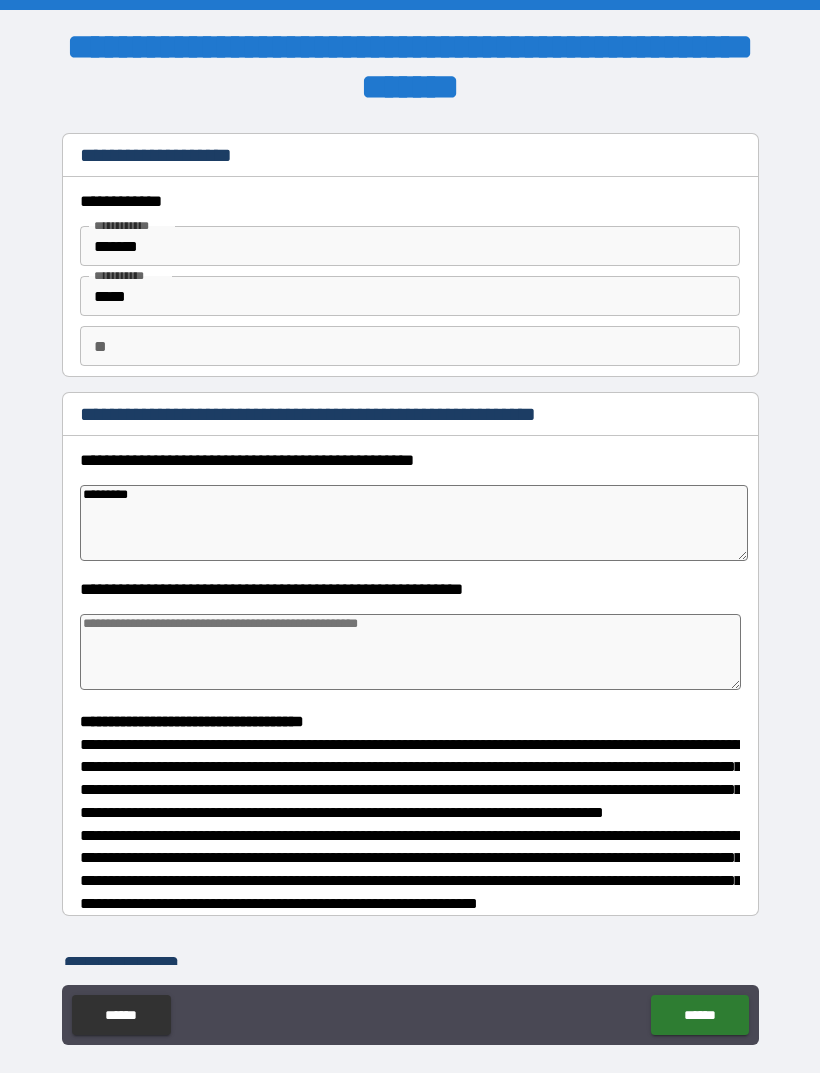 type on "*********" 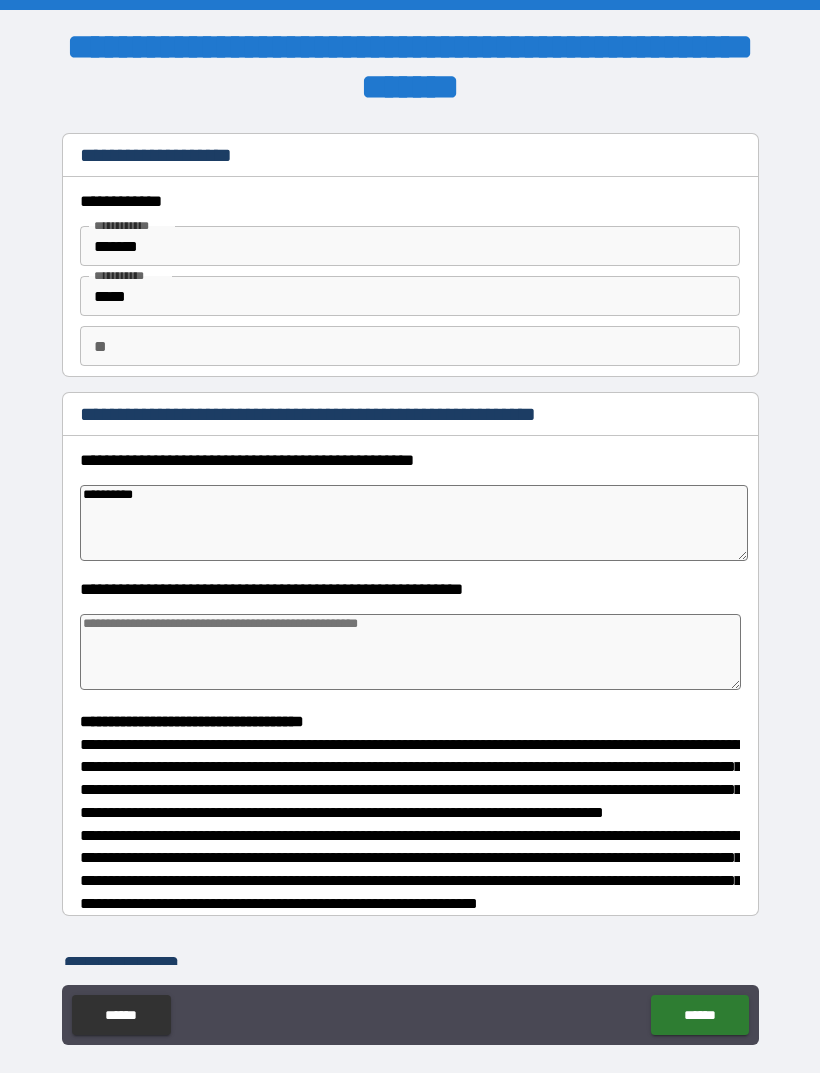type on "*" 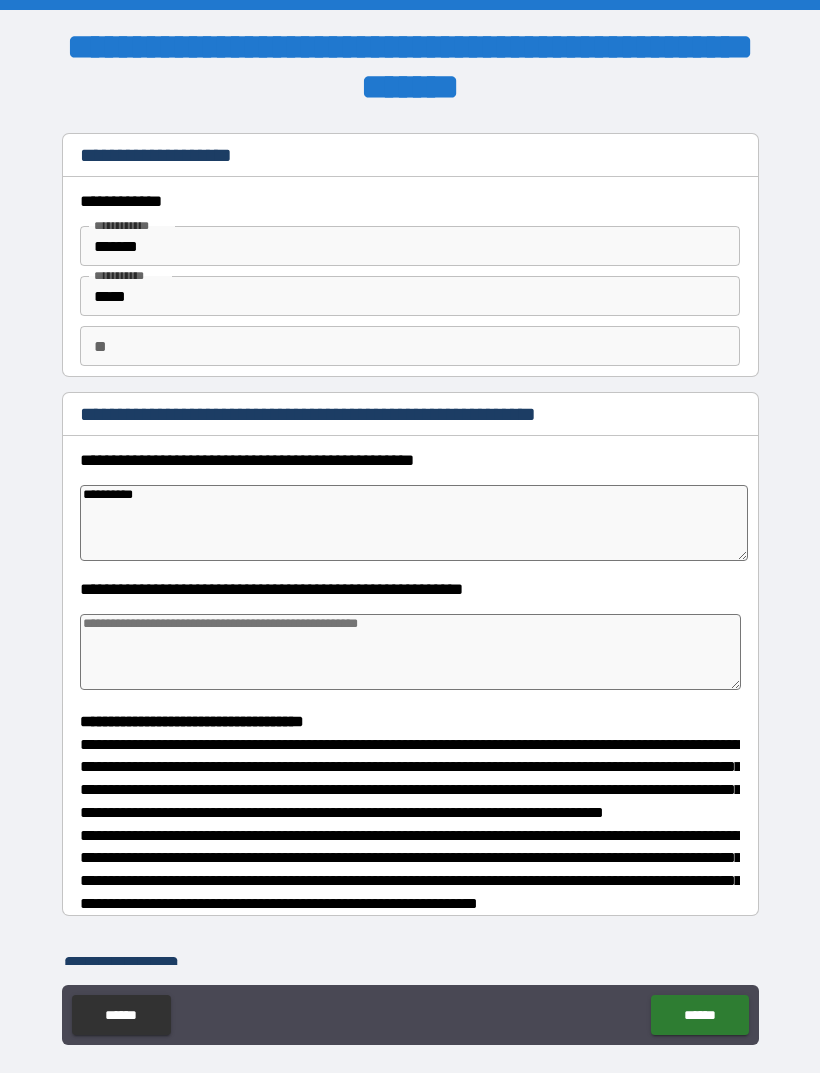 type on "**********" 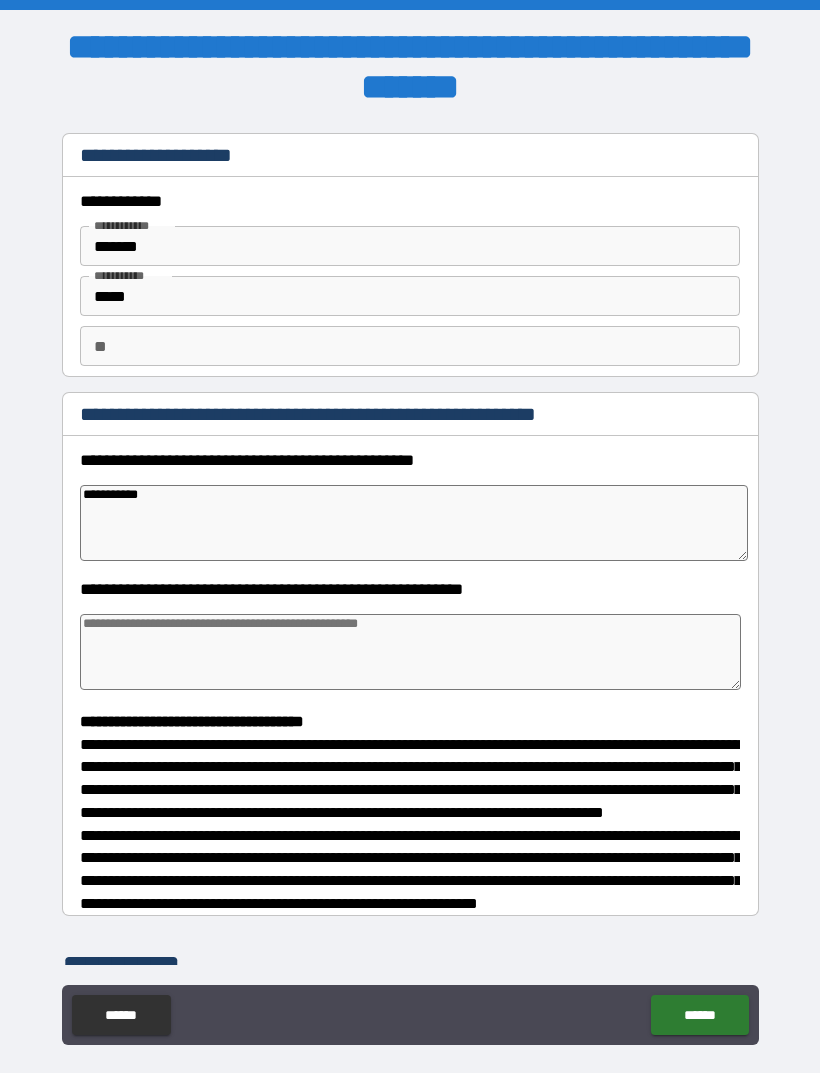 type on "*" 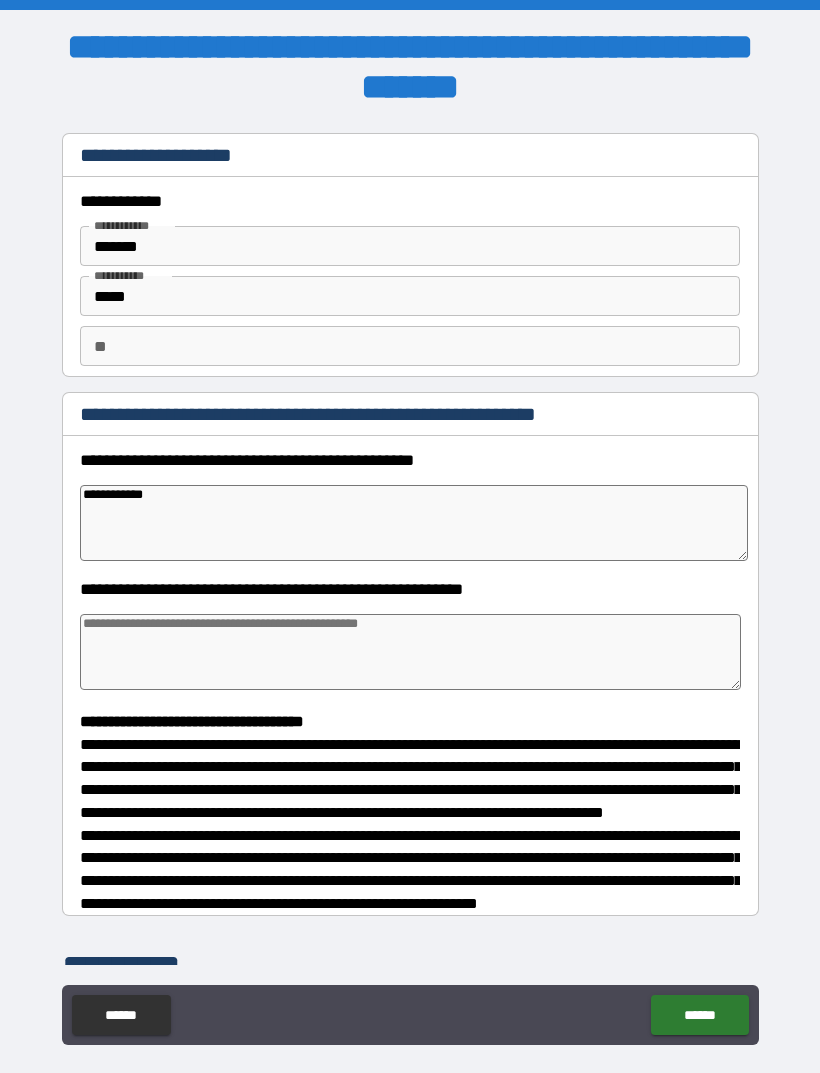 type on "**********" 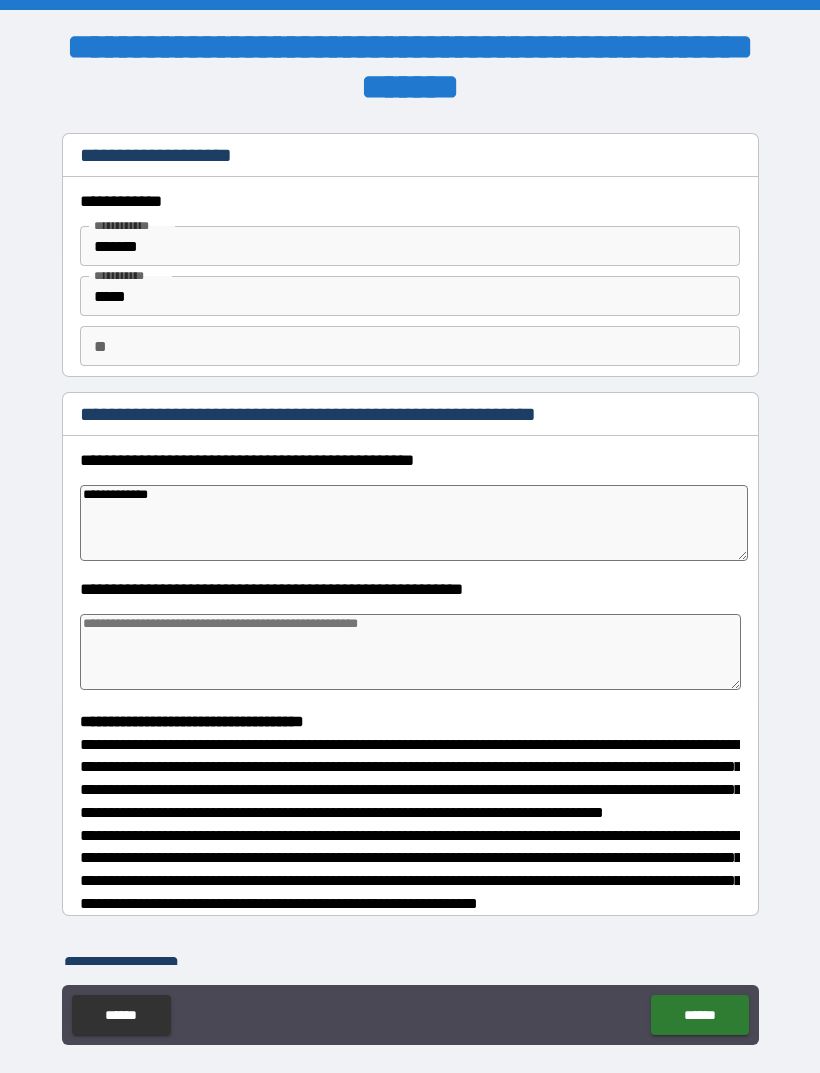 type on "*" 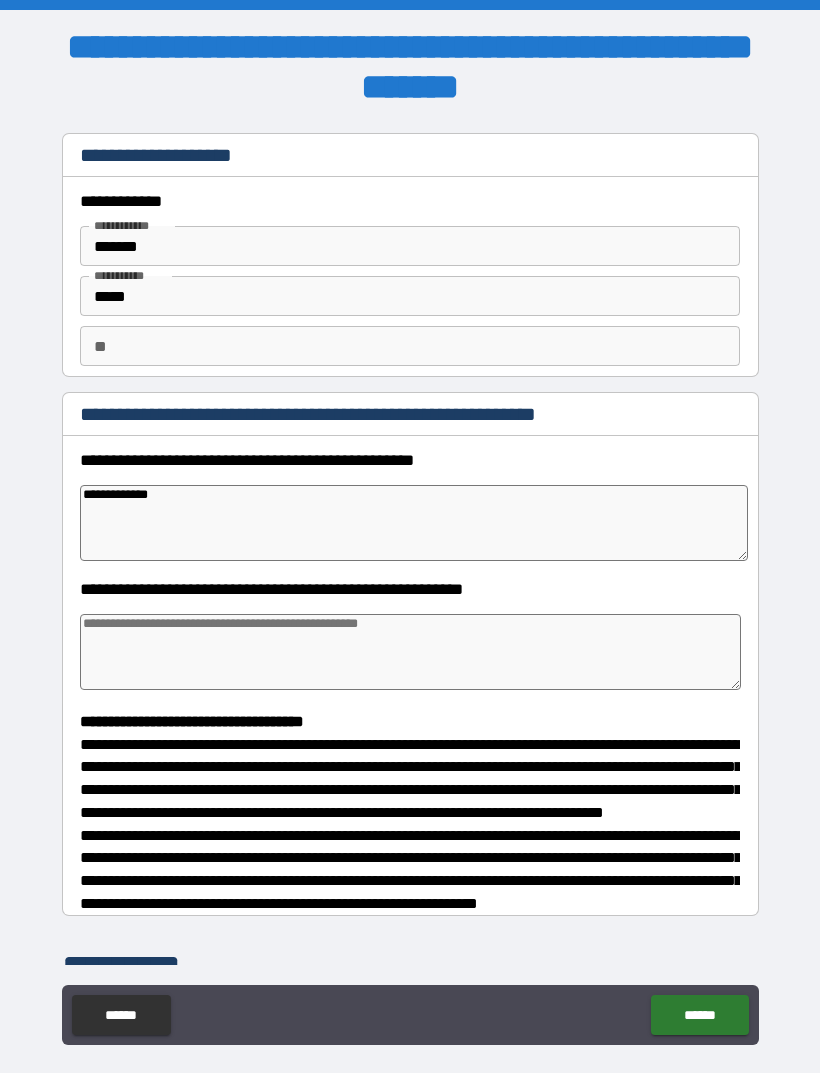 type on "**********" 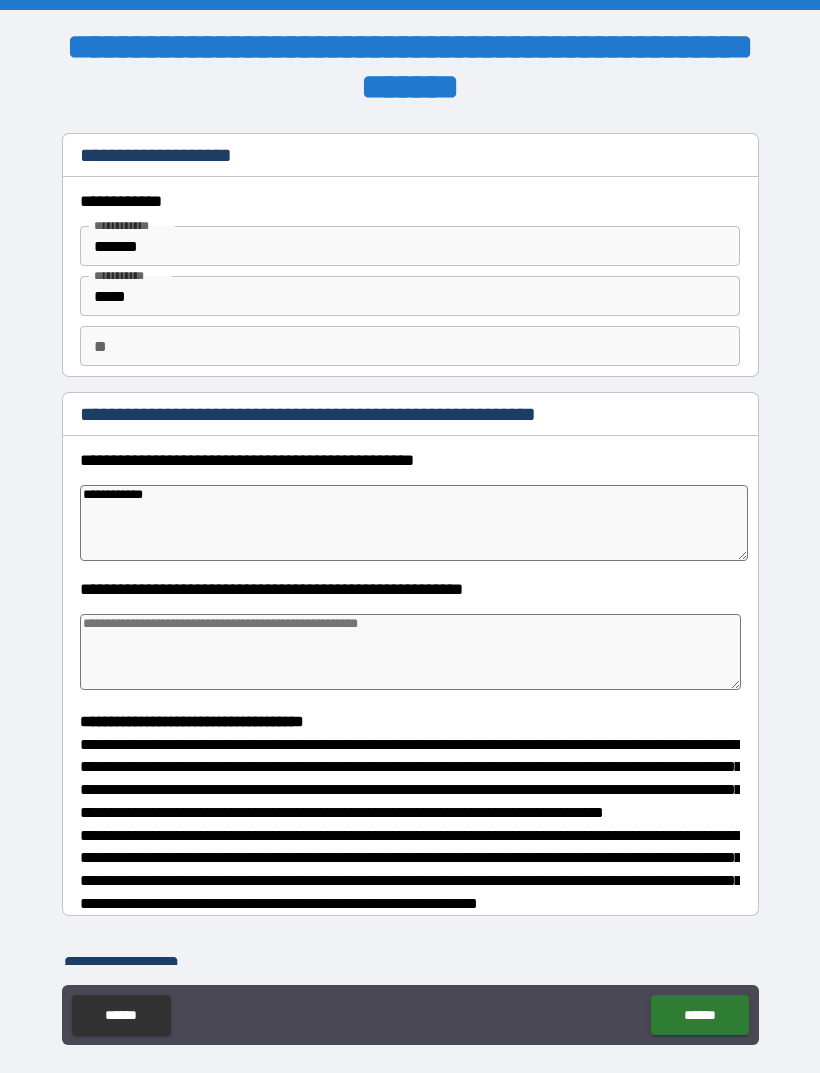 type on "*" 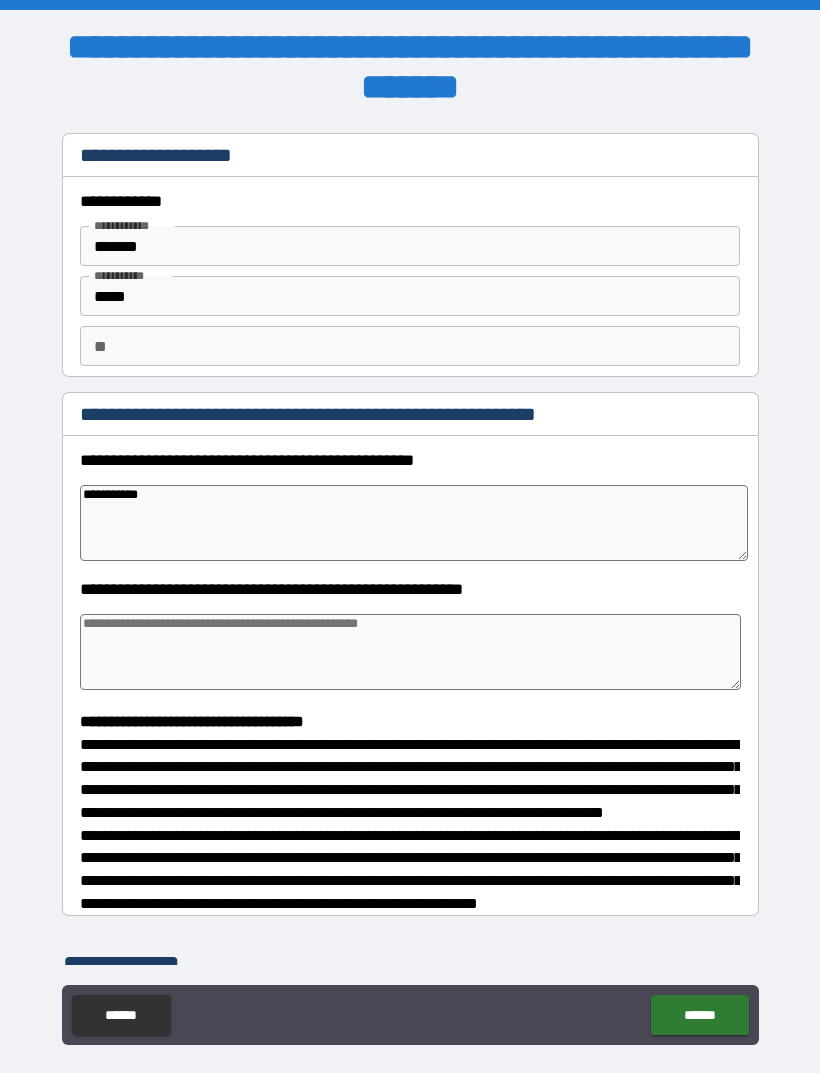 type on "*" 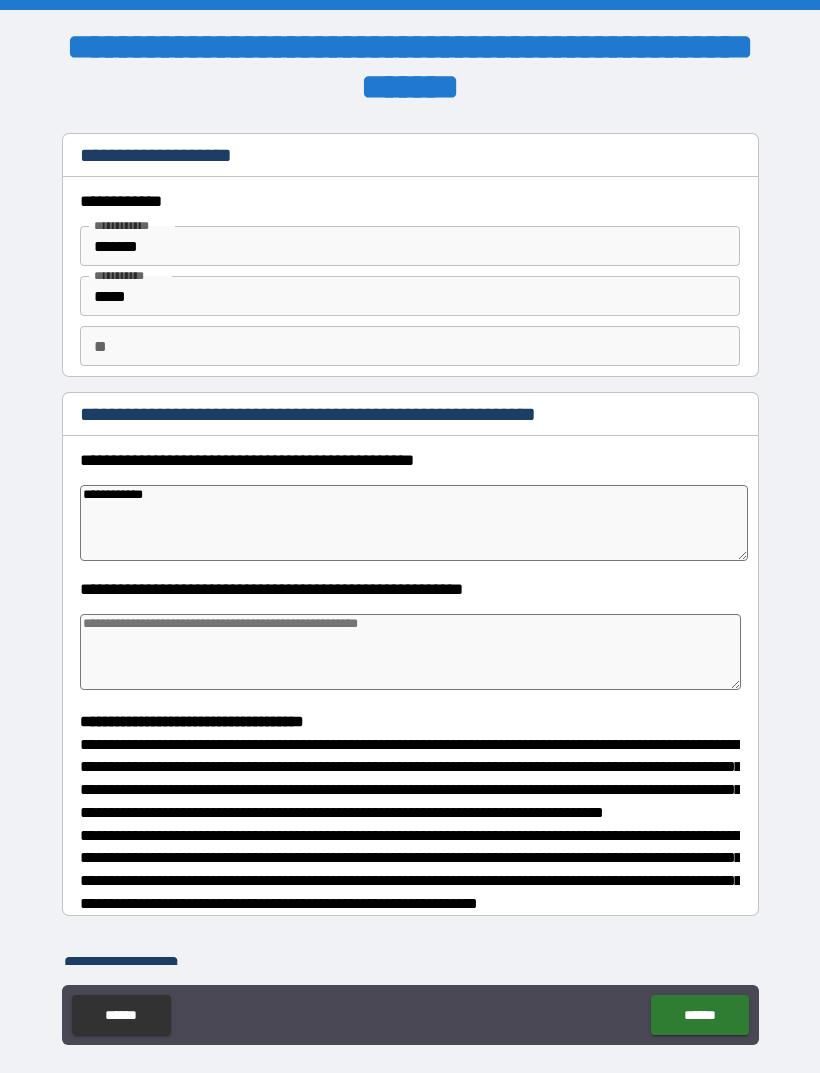 type on "*" 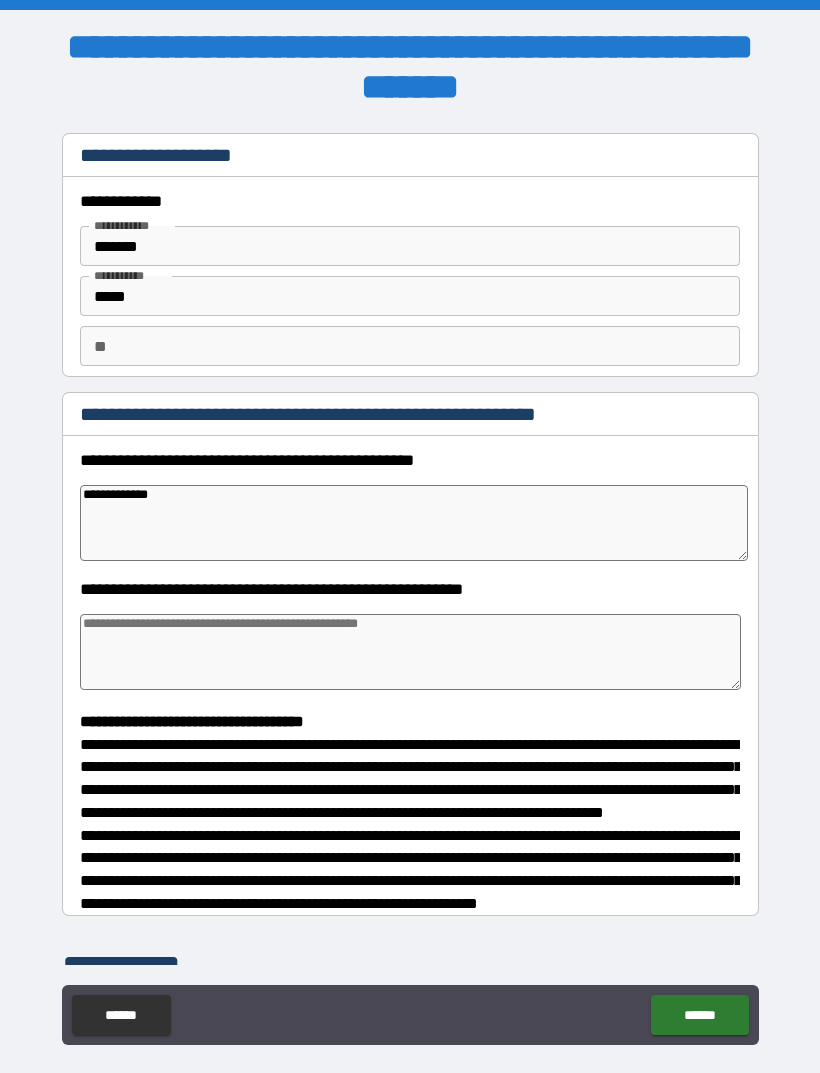 type on "*" 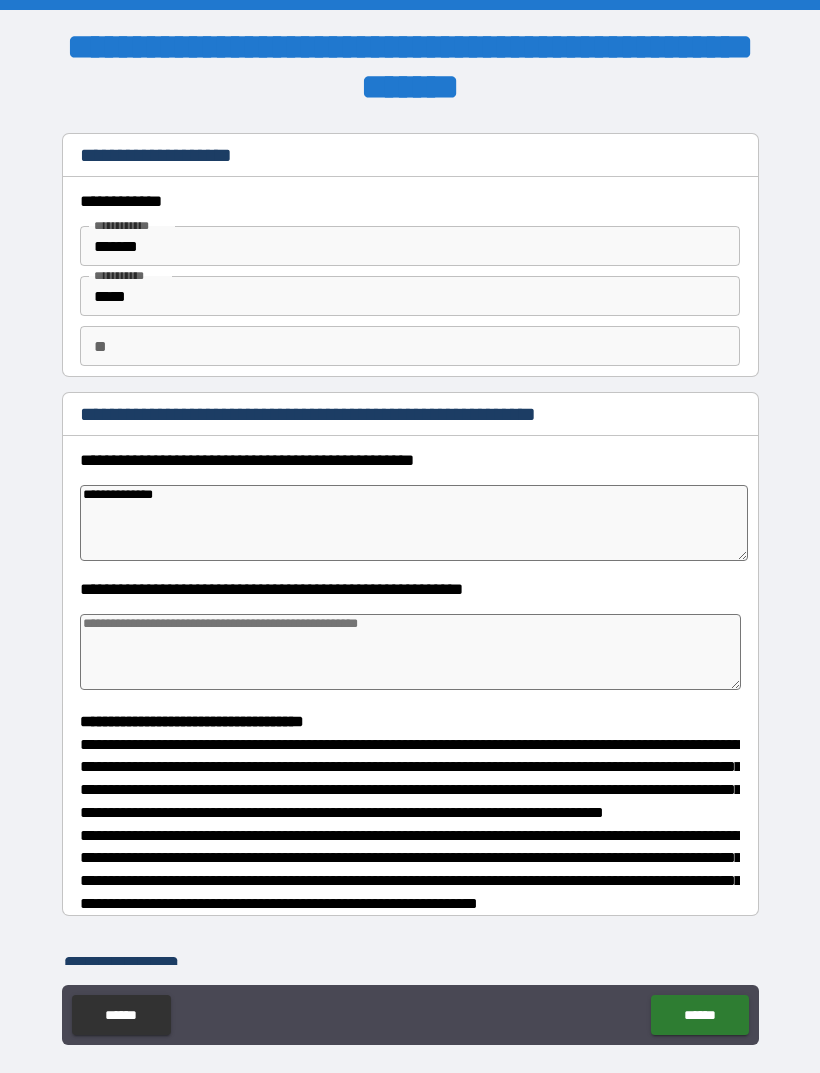 type on "*" 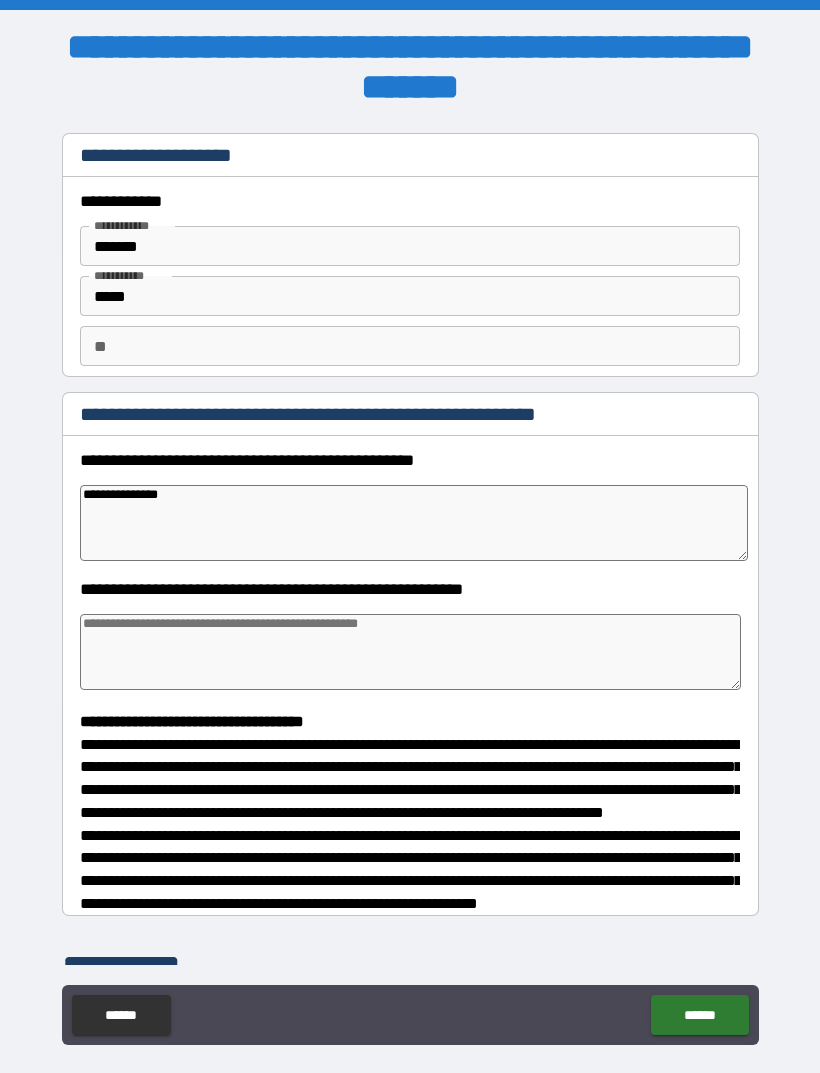 type on "**********" 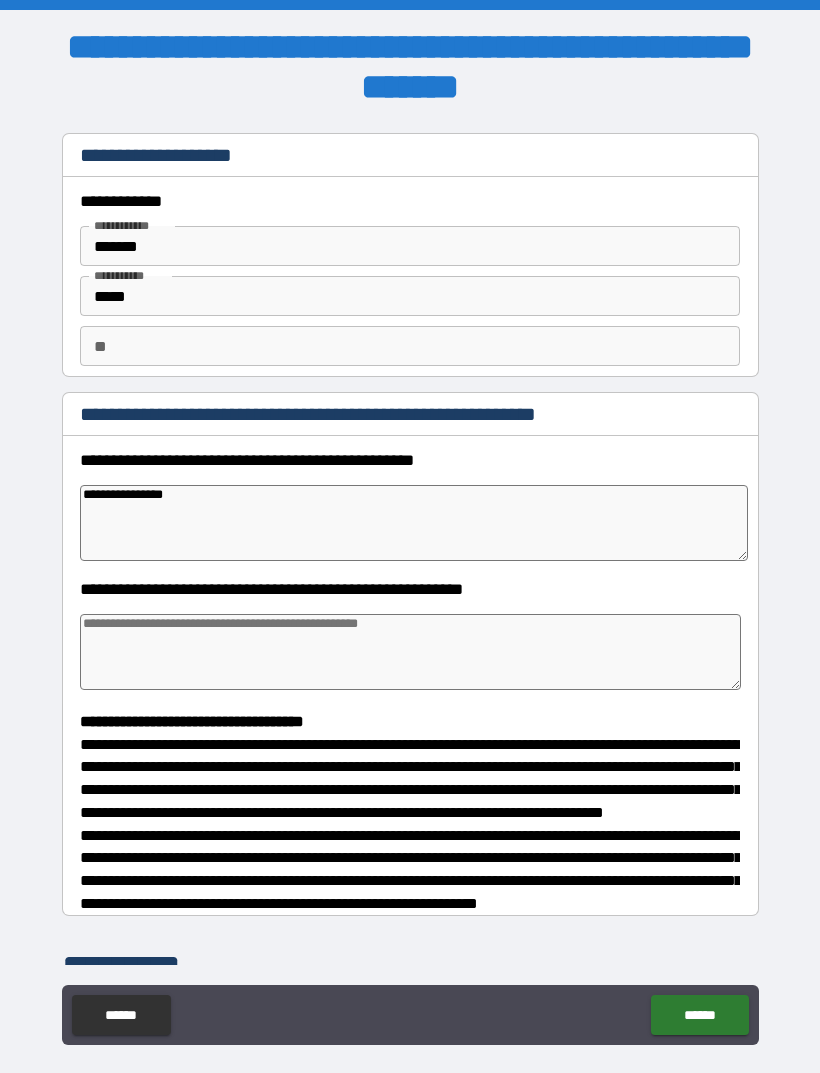 type on "*" 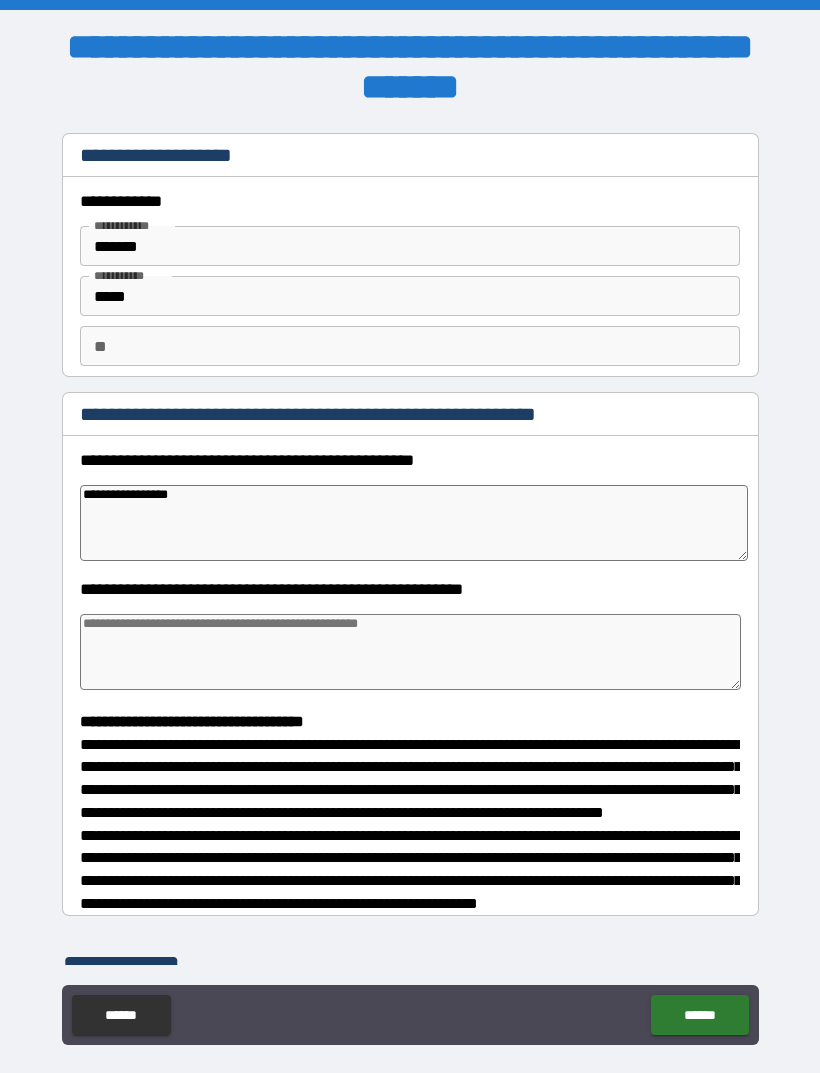 type on "*" 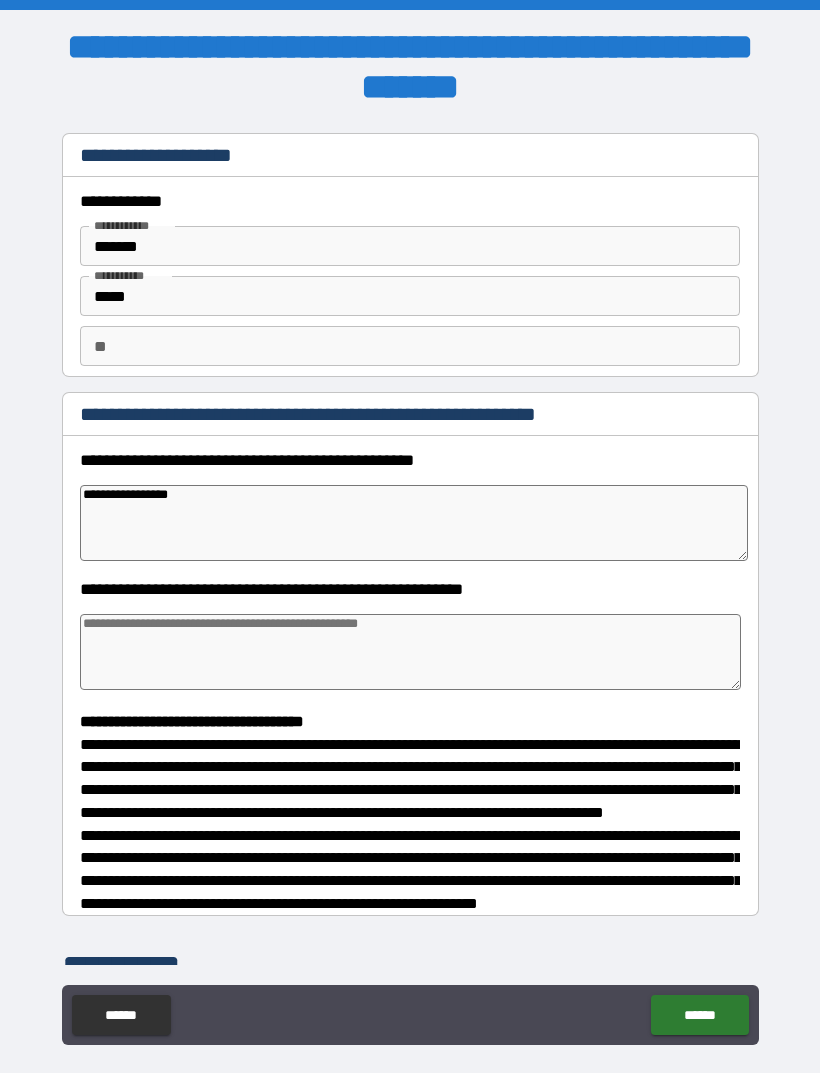 type on "**********" 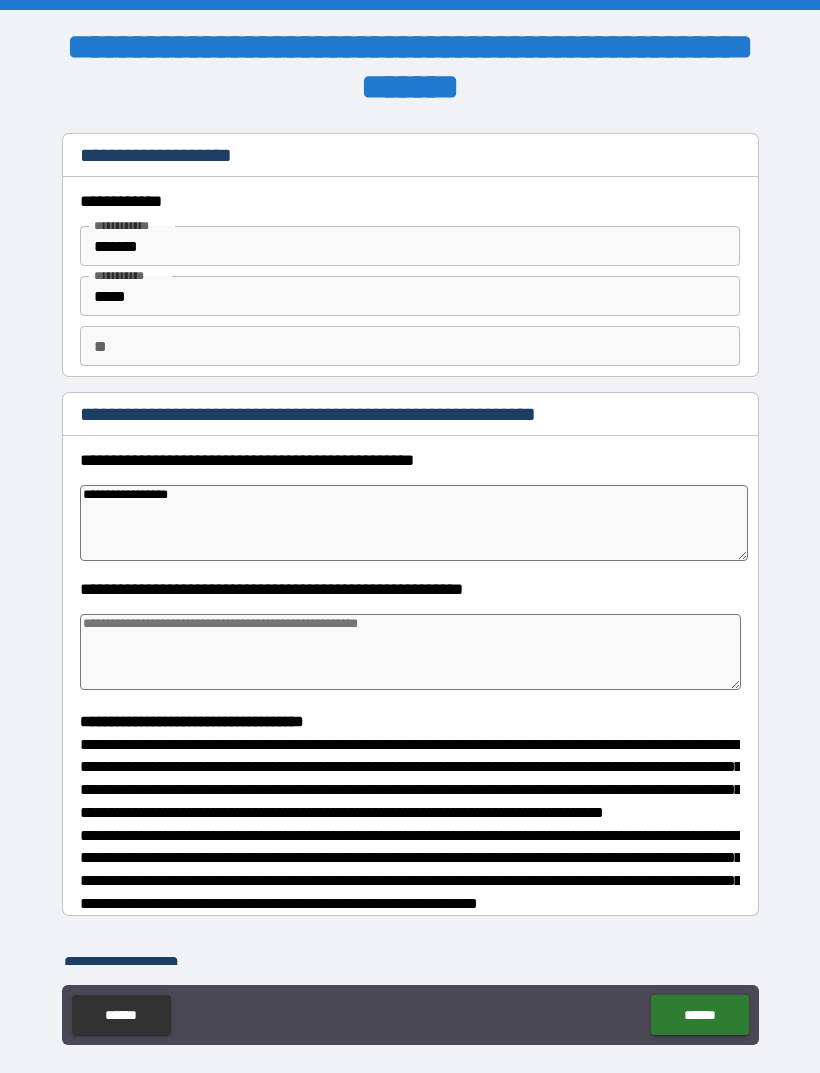 type on "*" 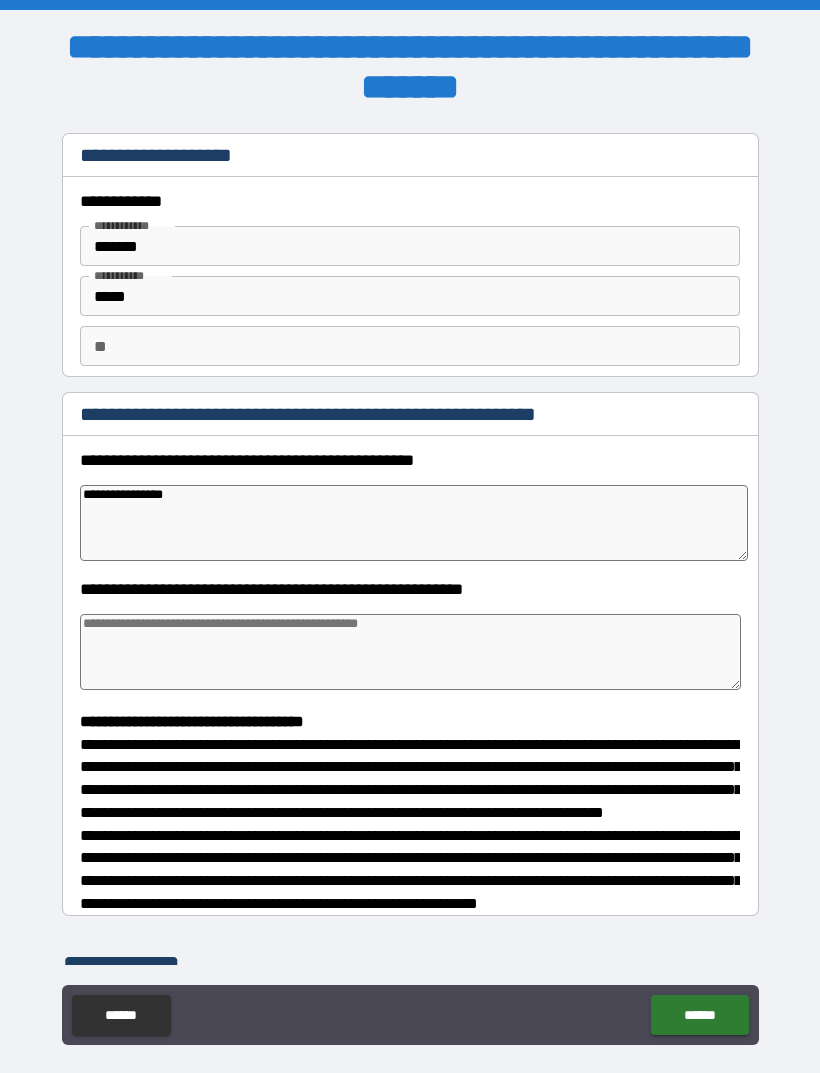 type on "*" 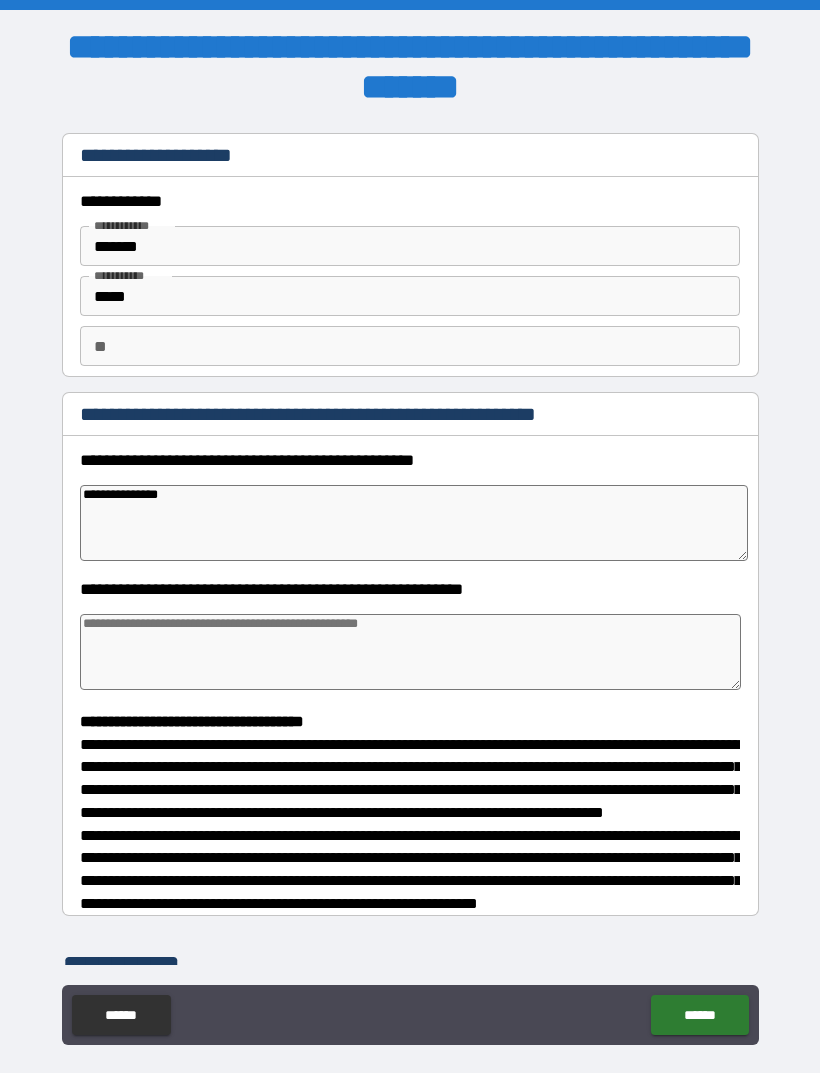type on "*" 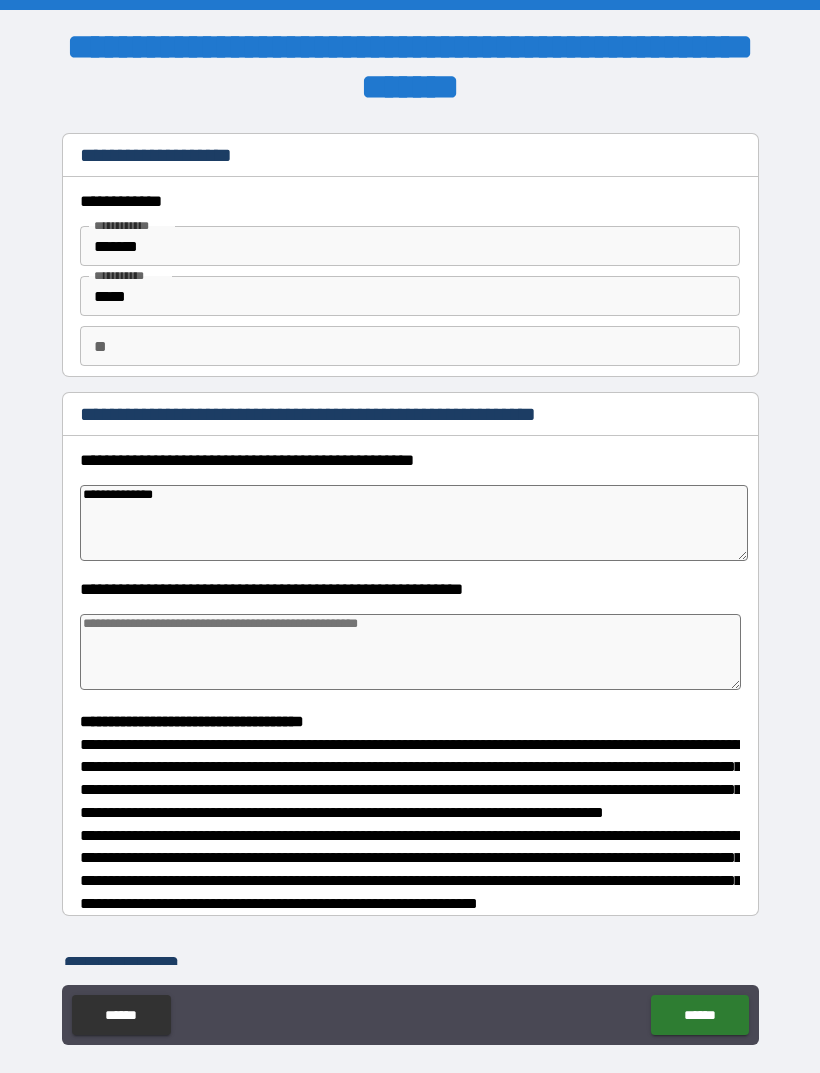 type on "**********" 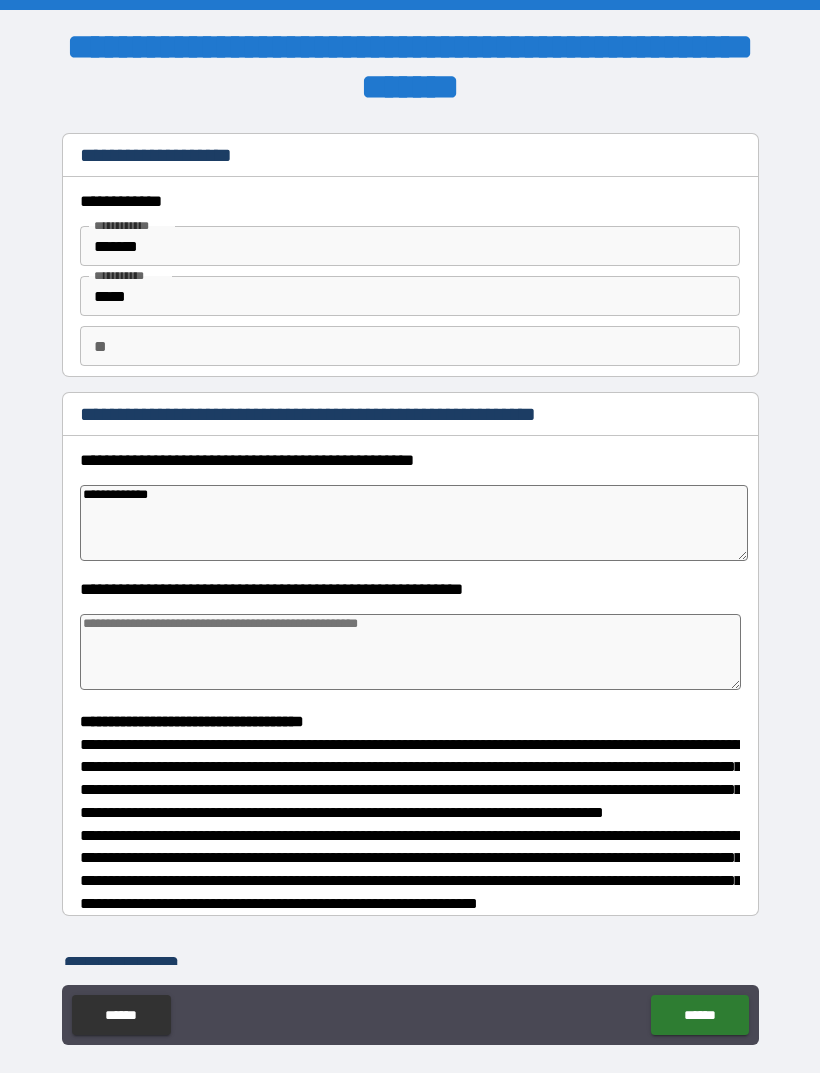 type on "*" 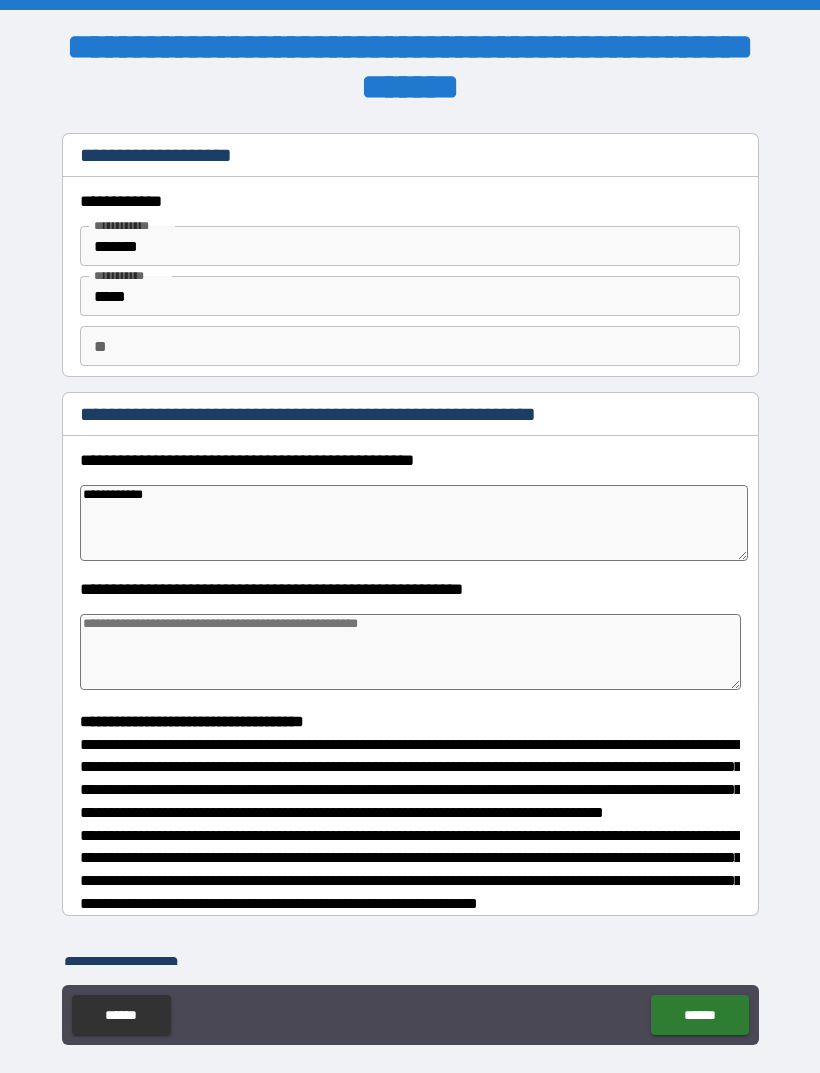 type on "**********" 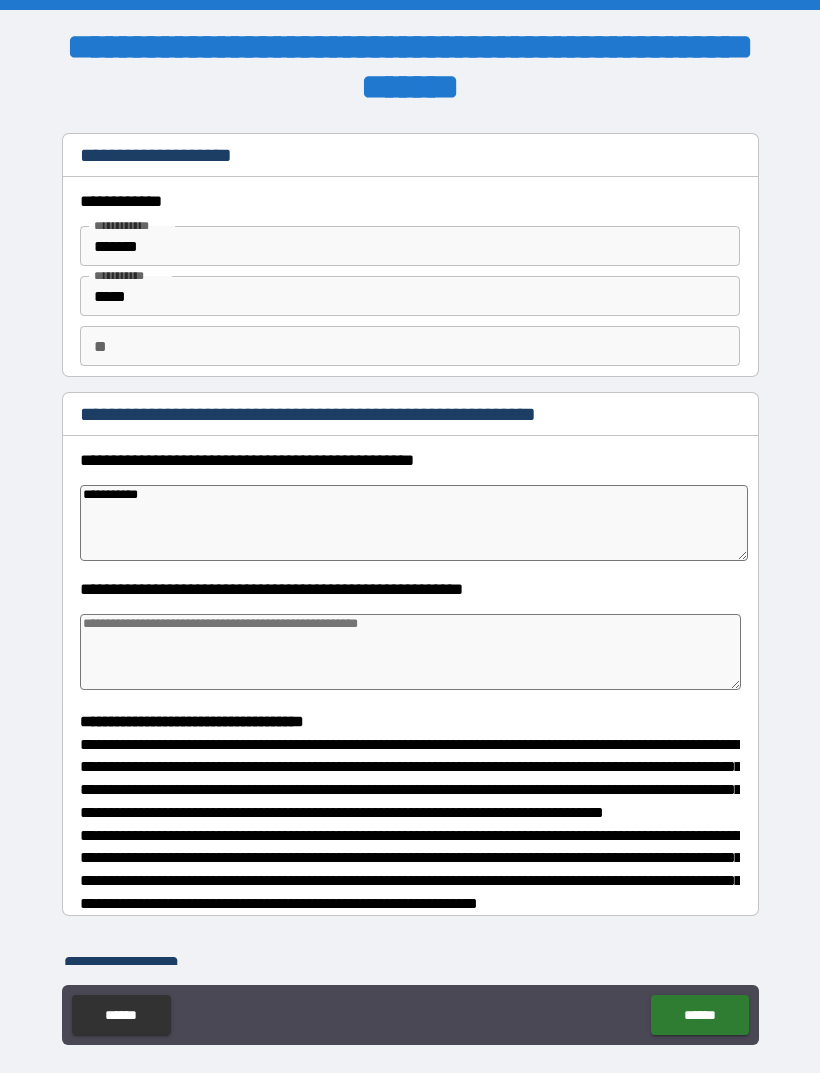 type on "*" 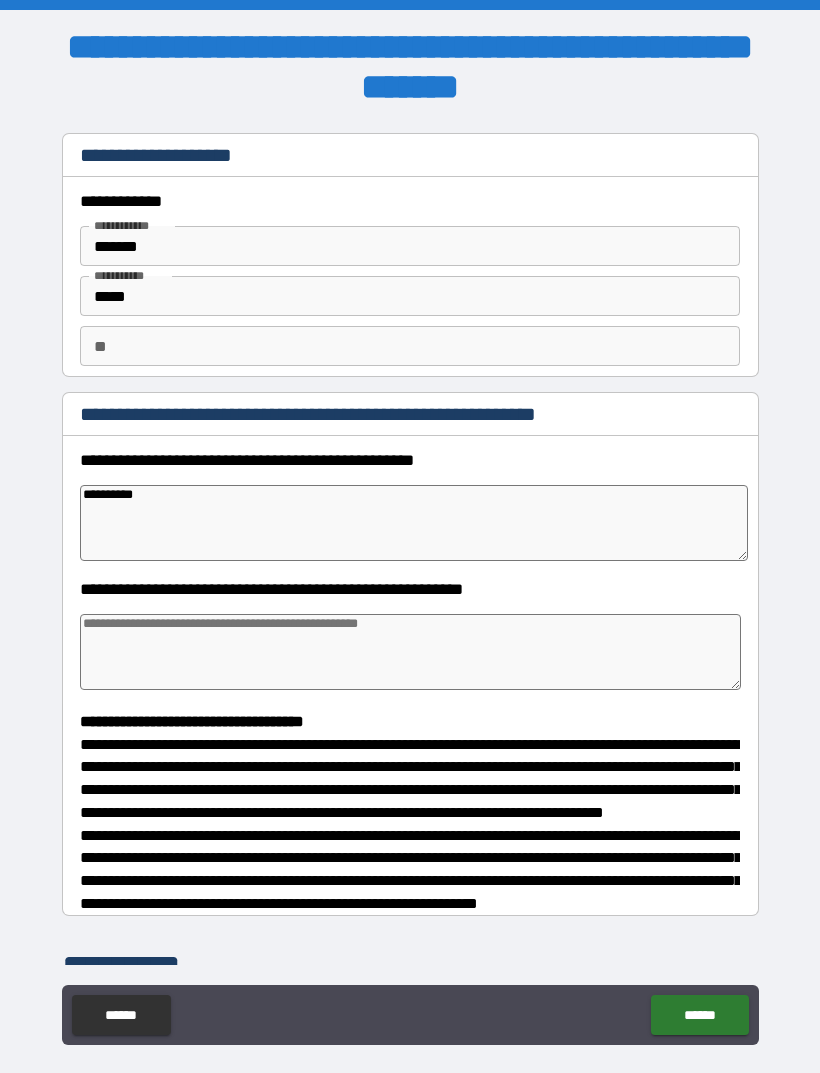type on "*" 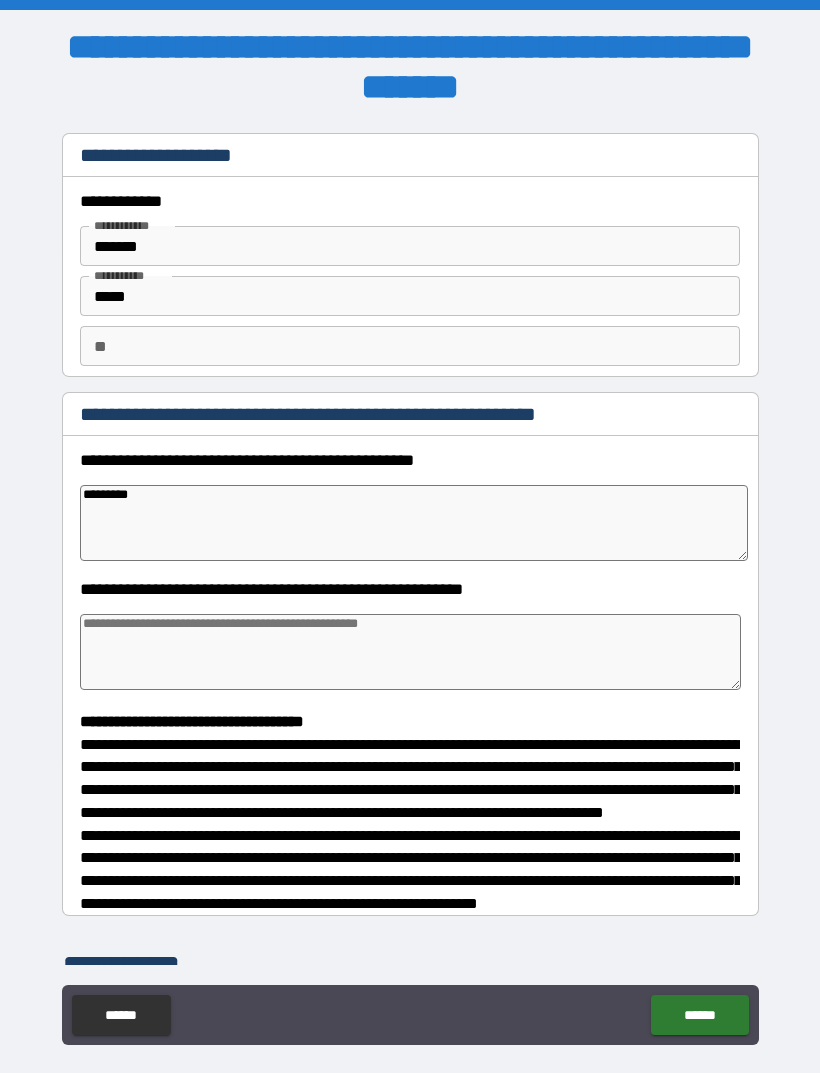 type on "*" 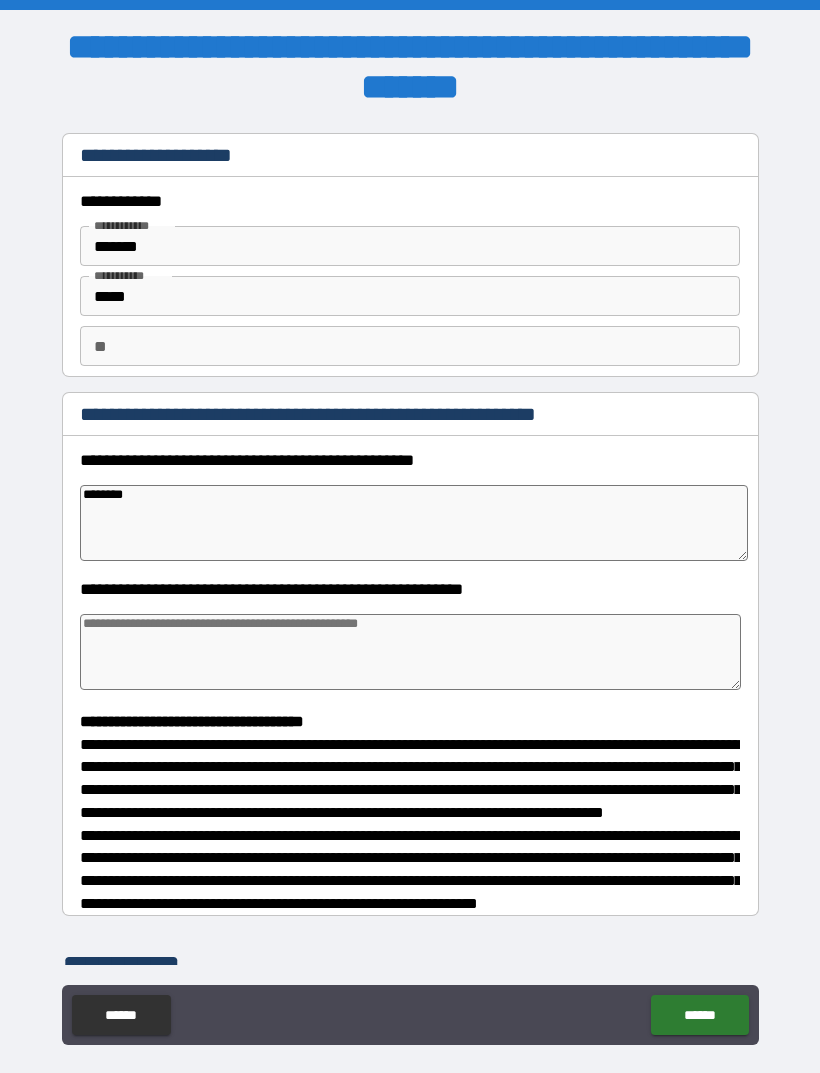 type on "*" 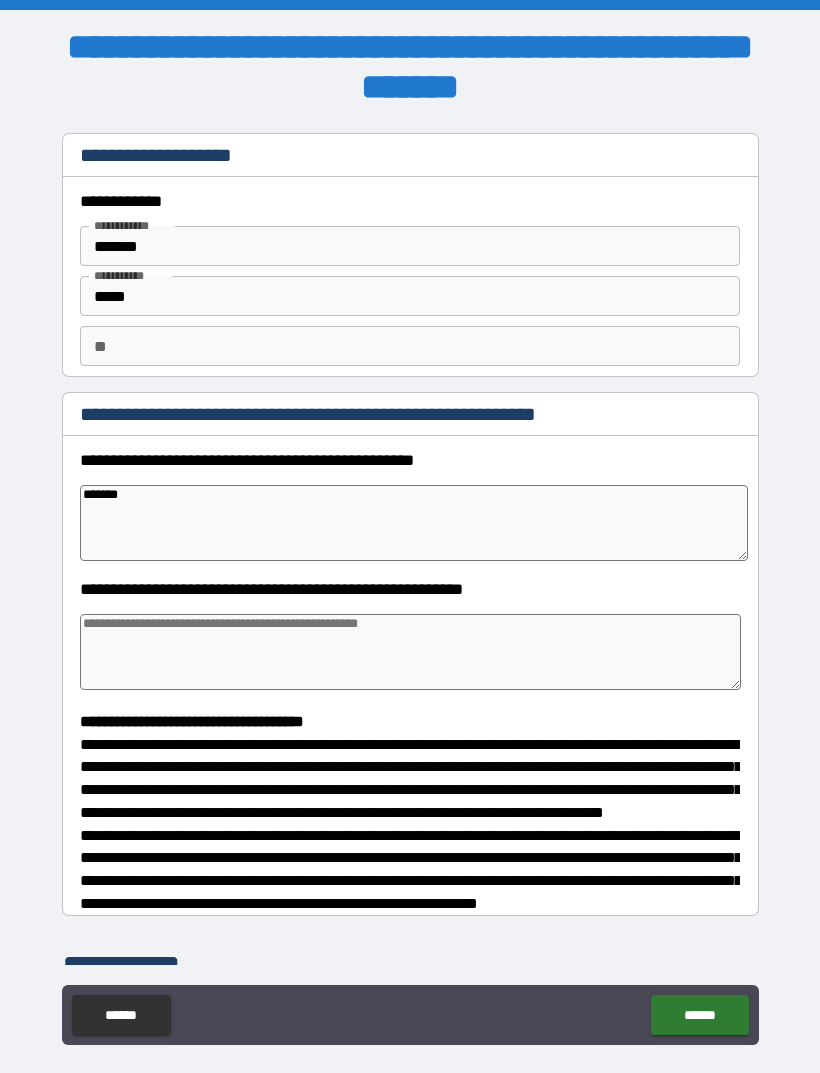 type on "******" 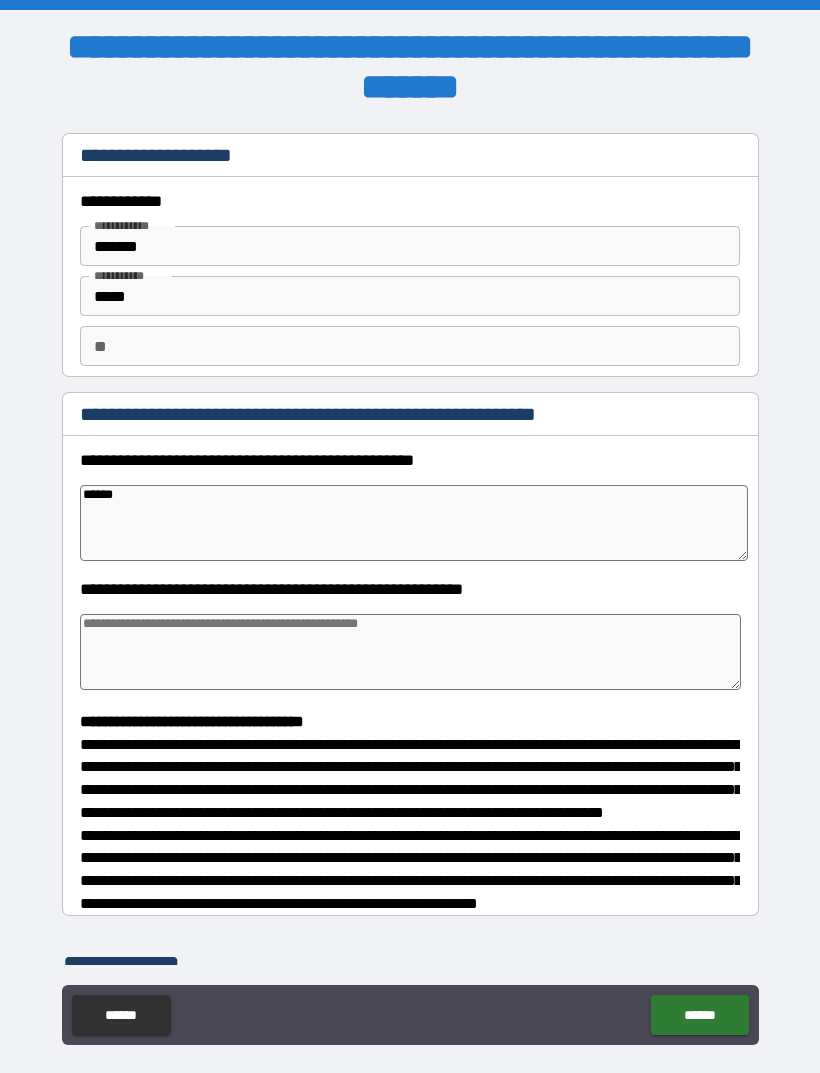 type on "*" 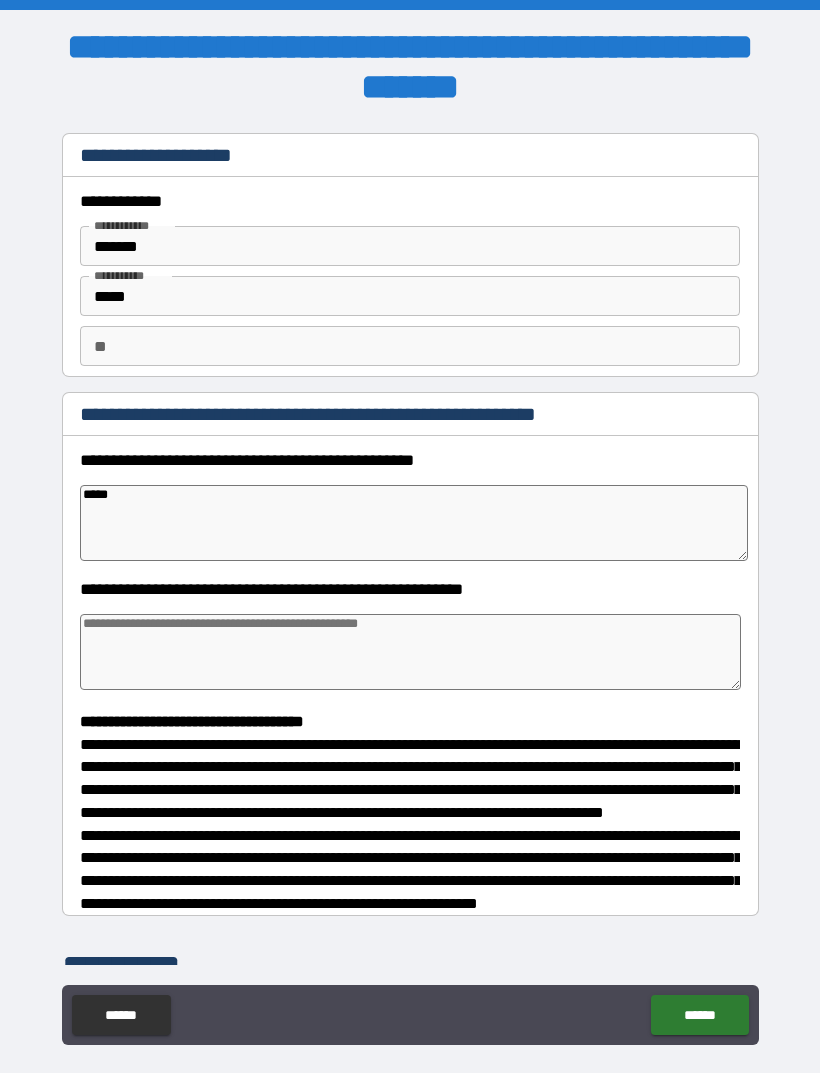 type on "*" 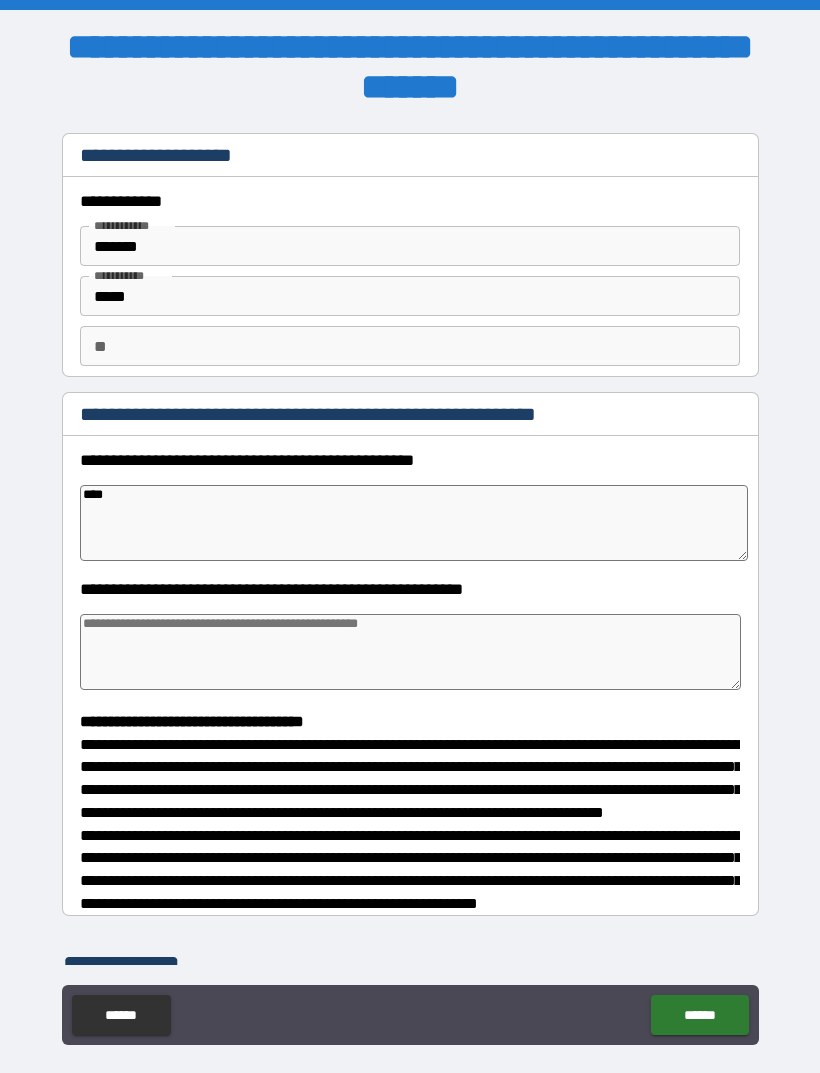 type on "*" 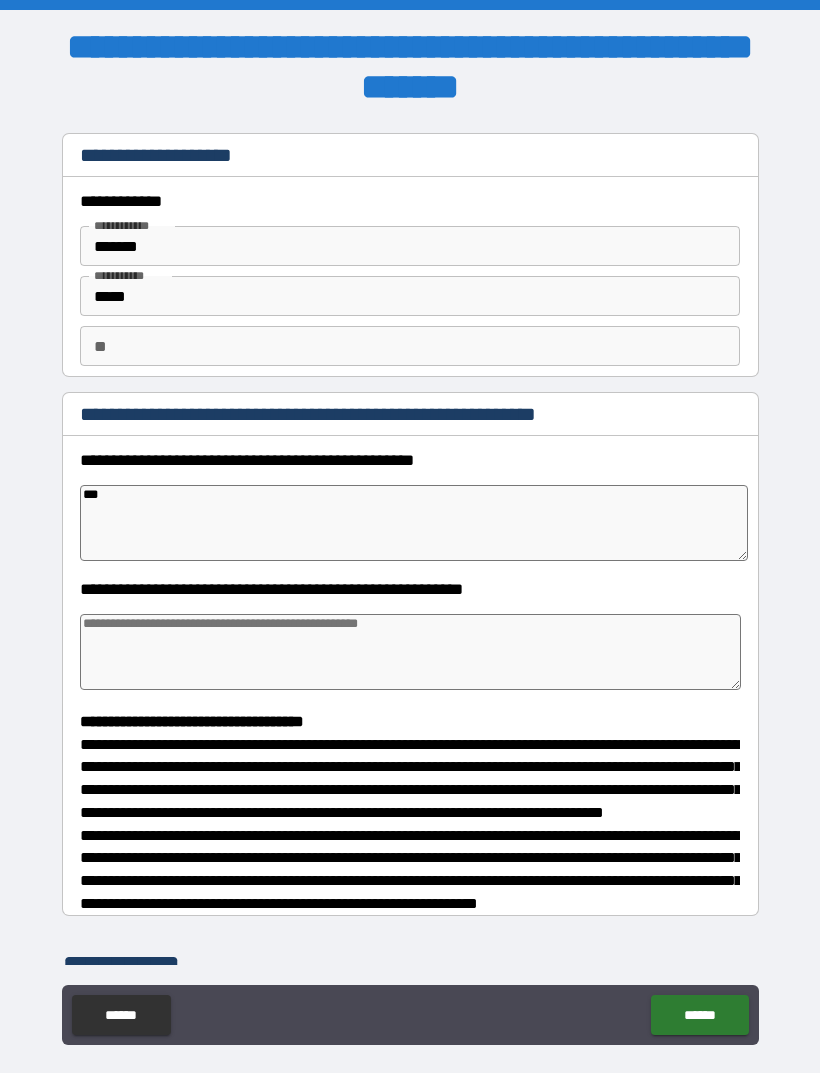 type on "**" 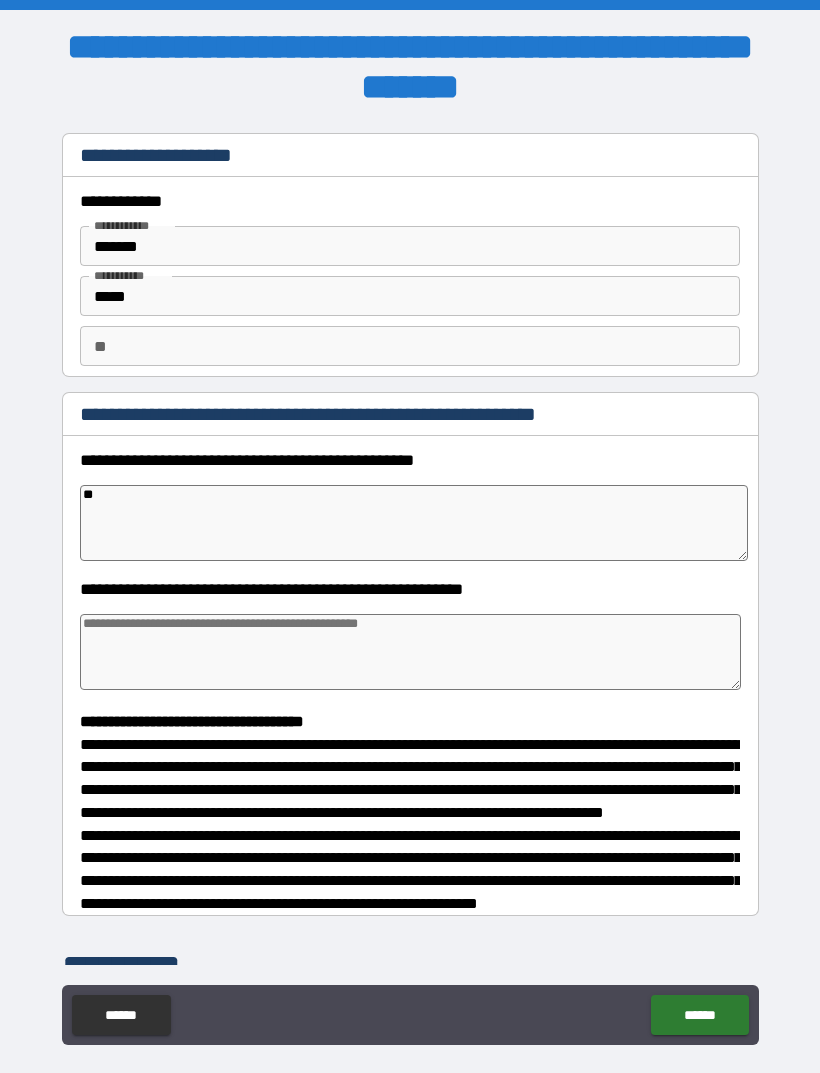 type on "*" 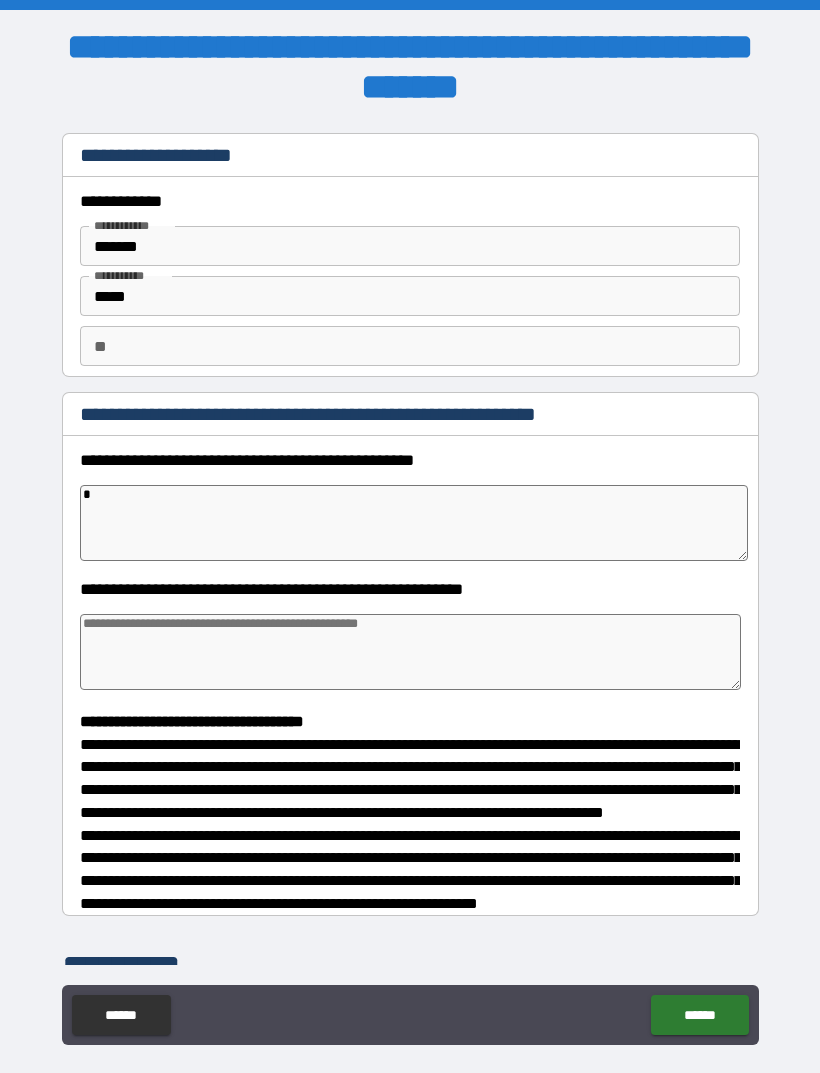type 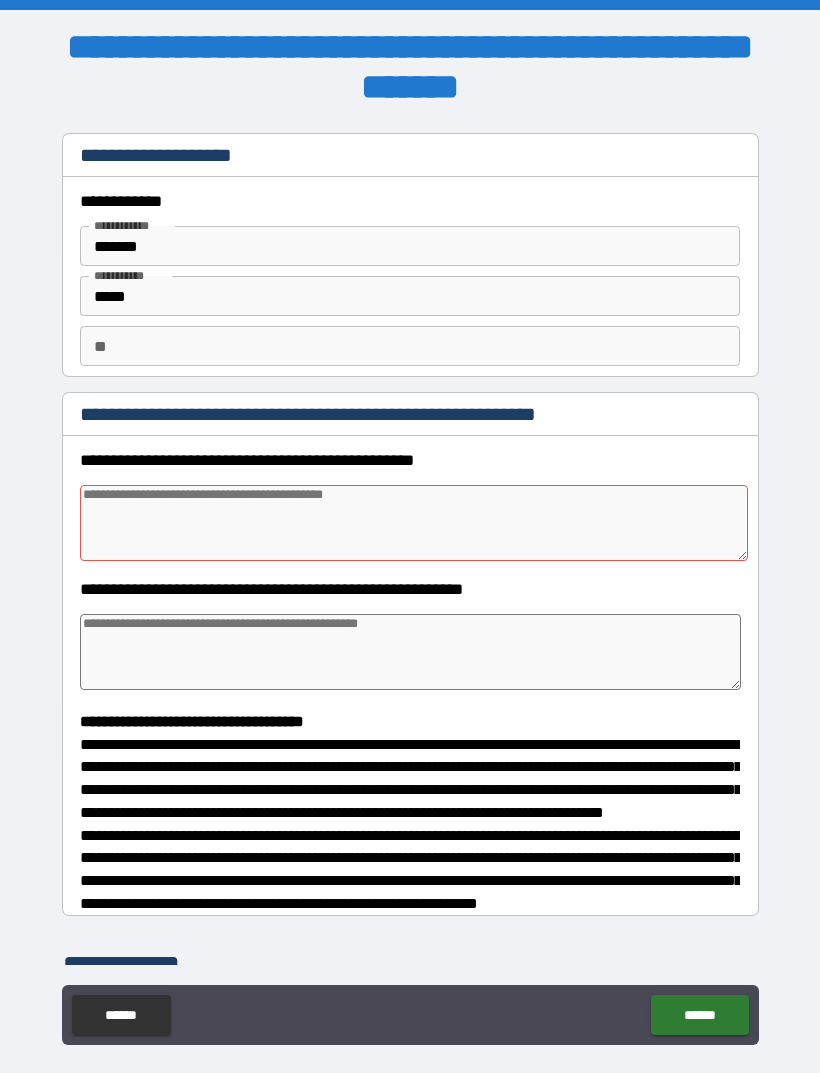 type on "*" 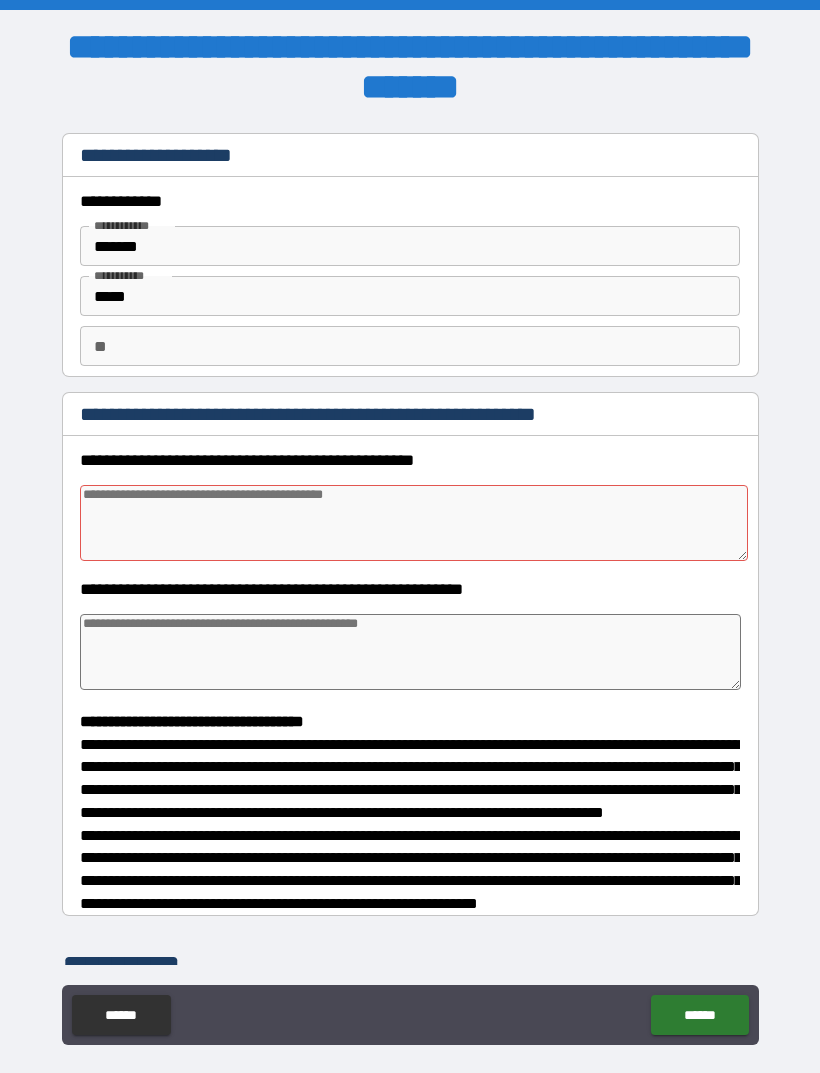 type on "*" 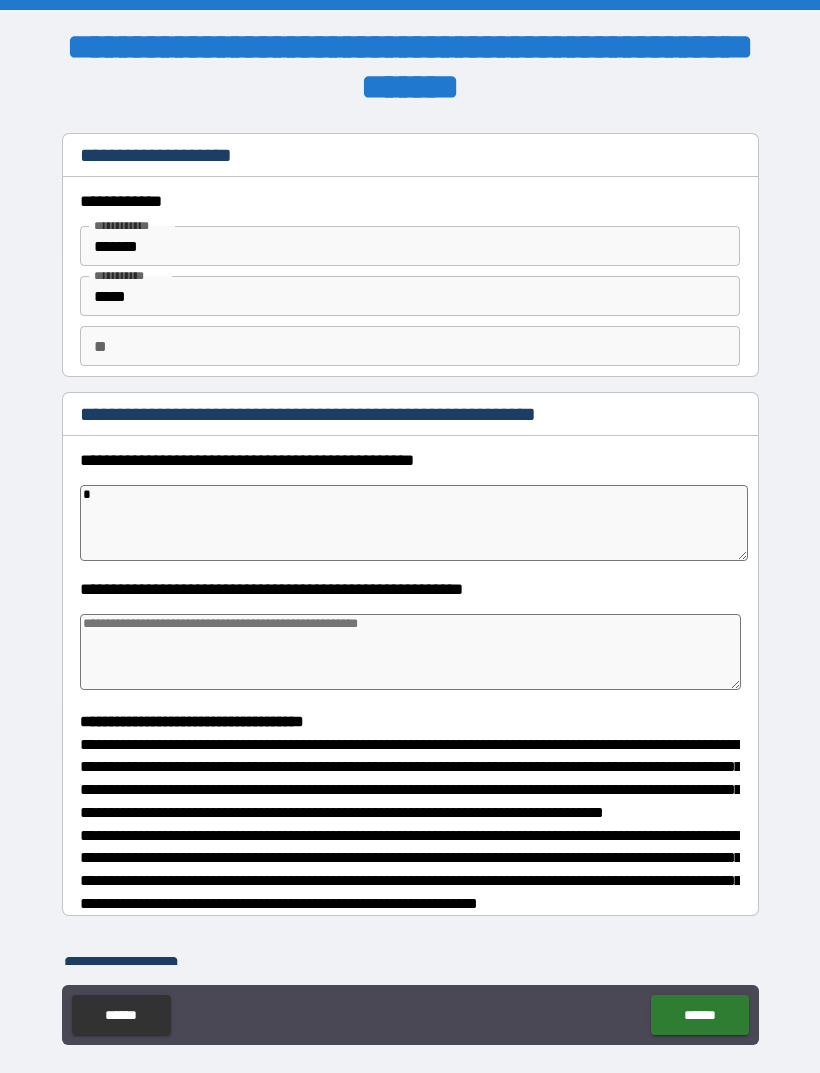 type on "*" 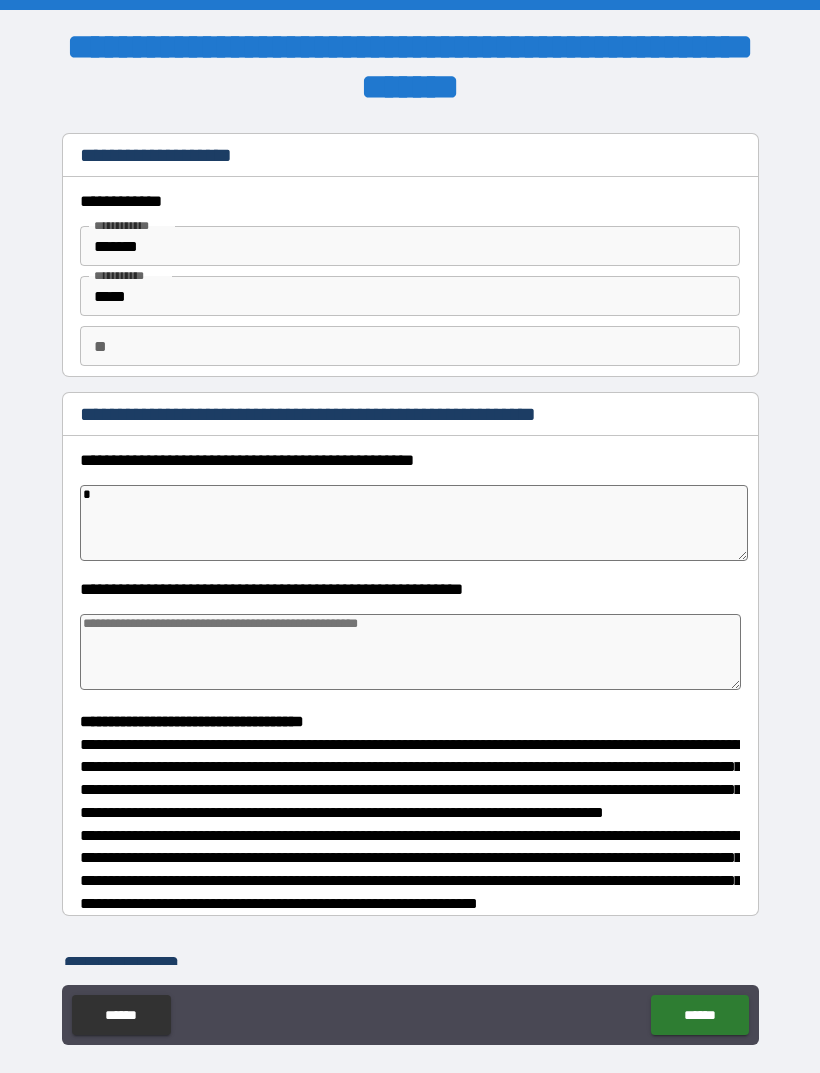 type on "*" 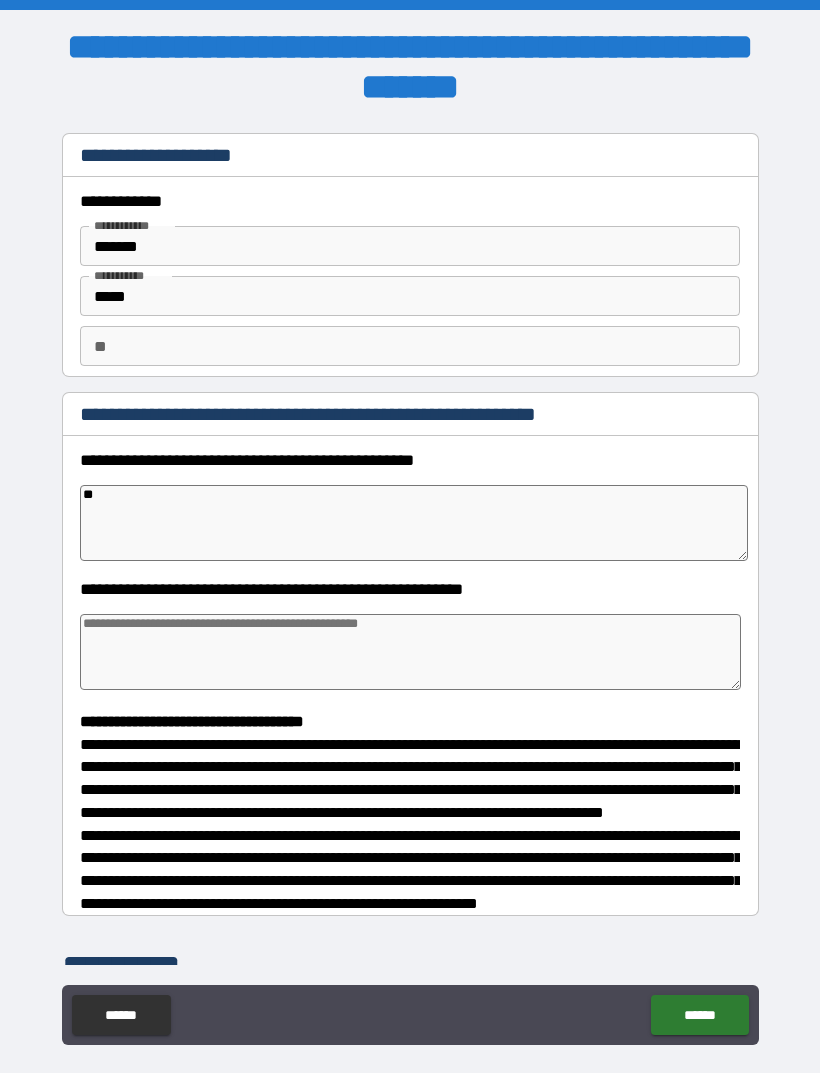 type on "*" 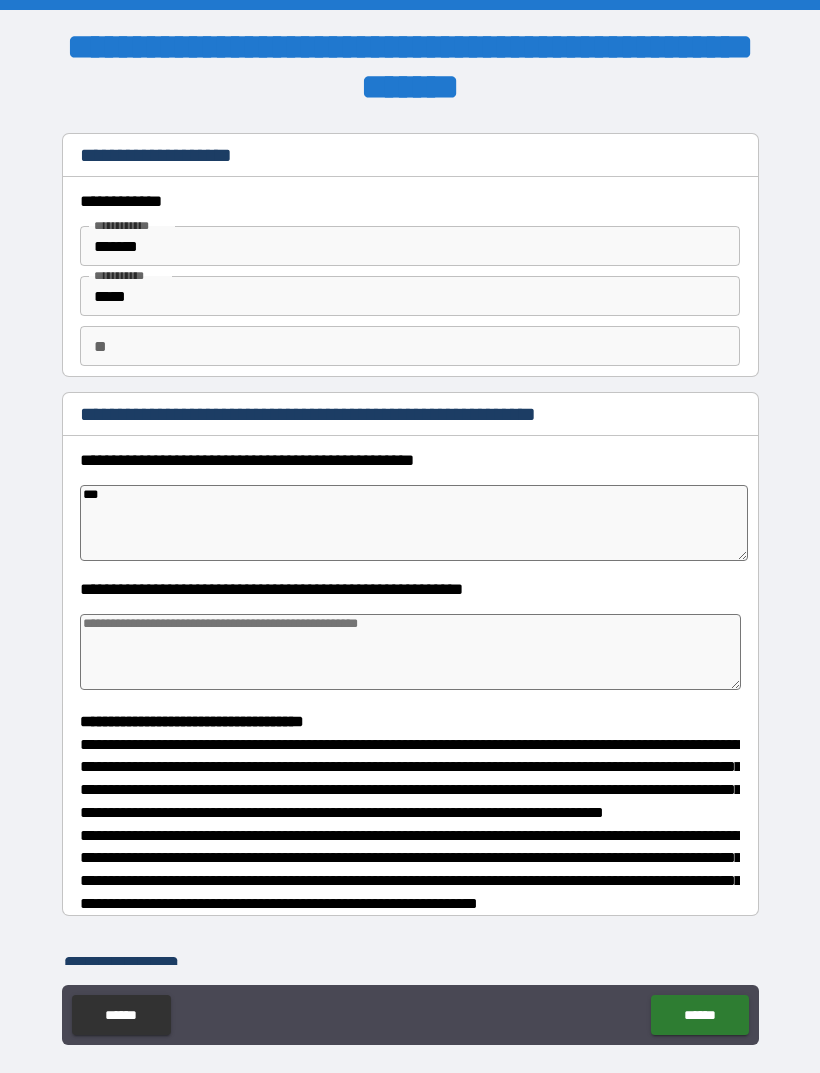 type on "*" 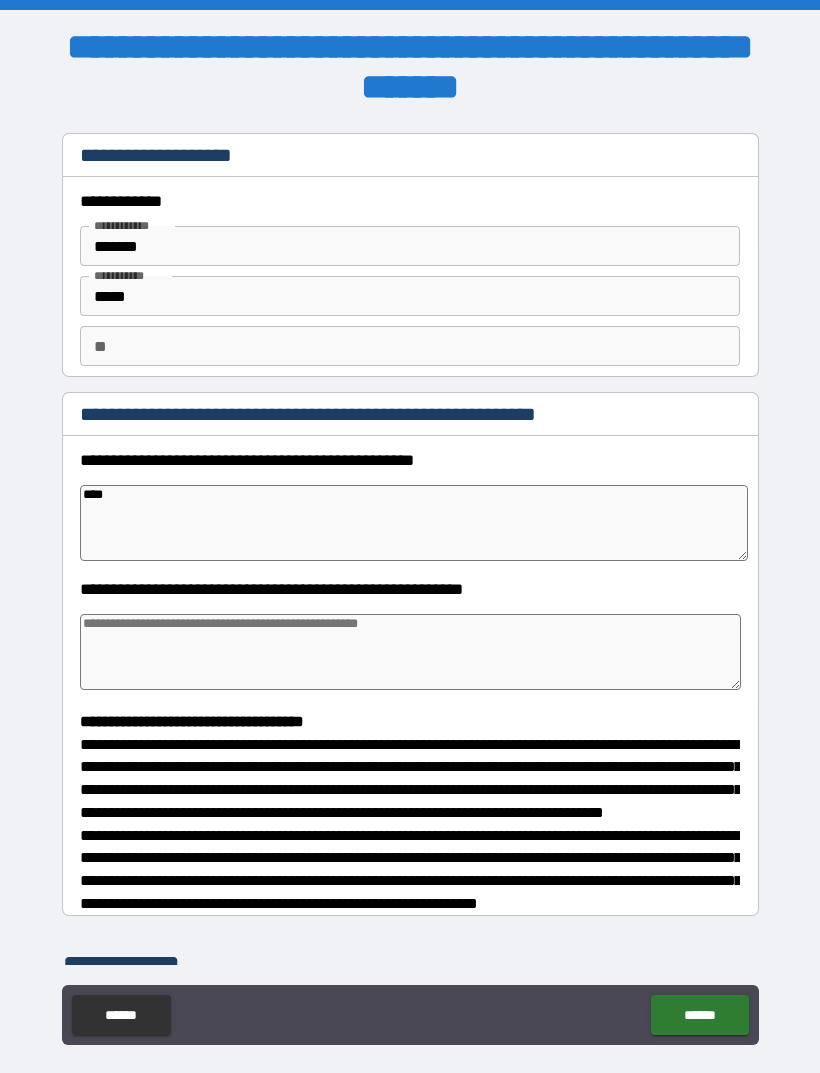 type on "*" 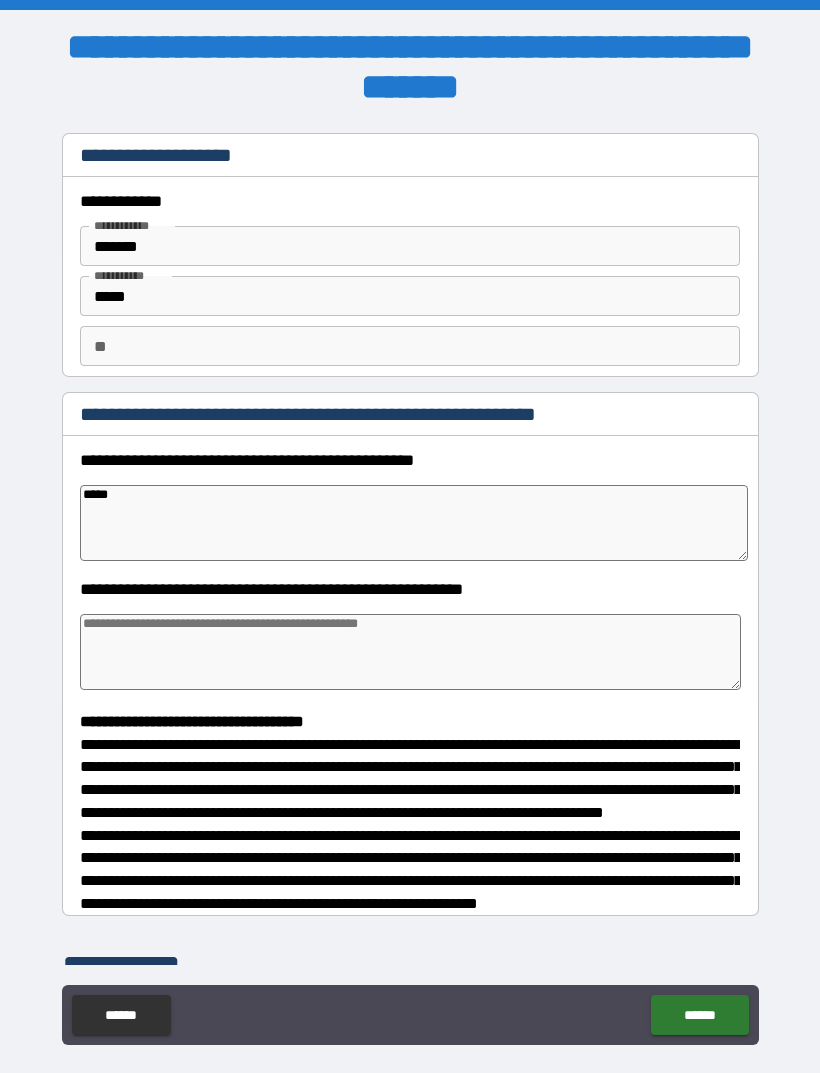 type on "*" 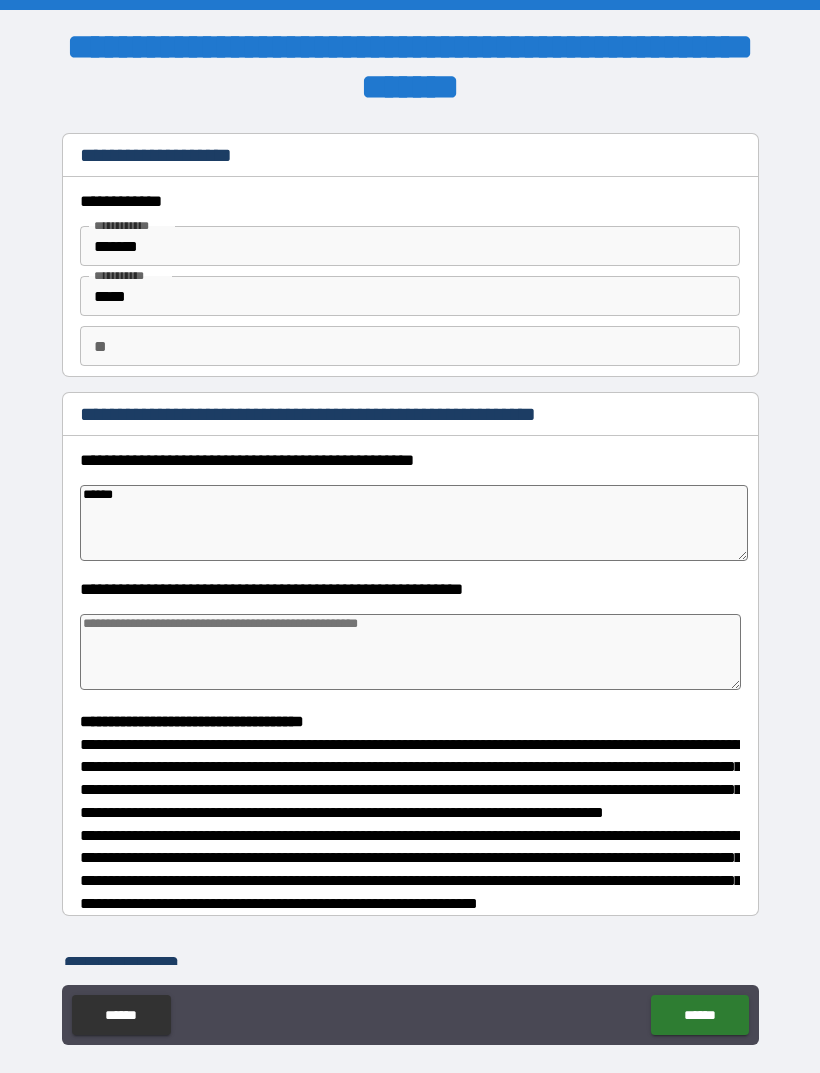 type on "*" 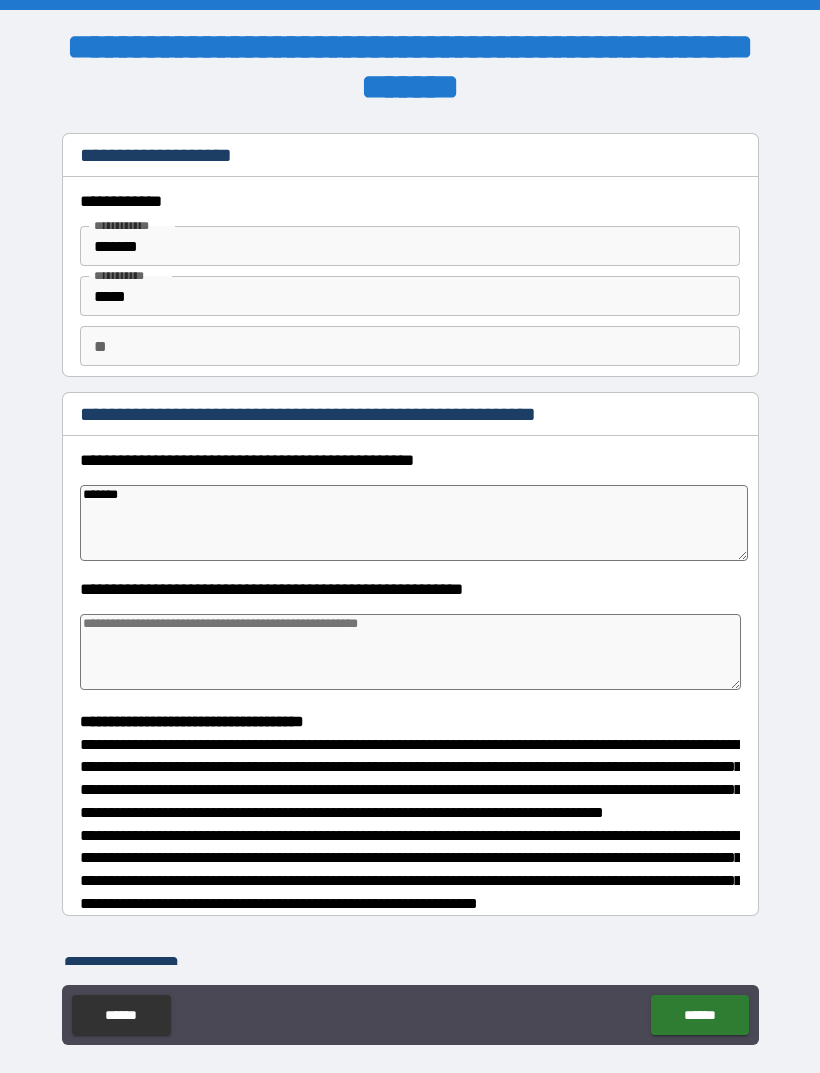 type on "*" 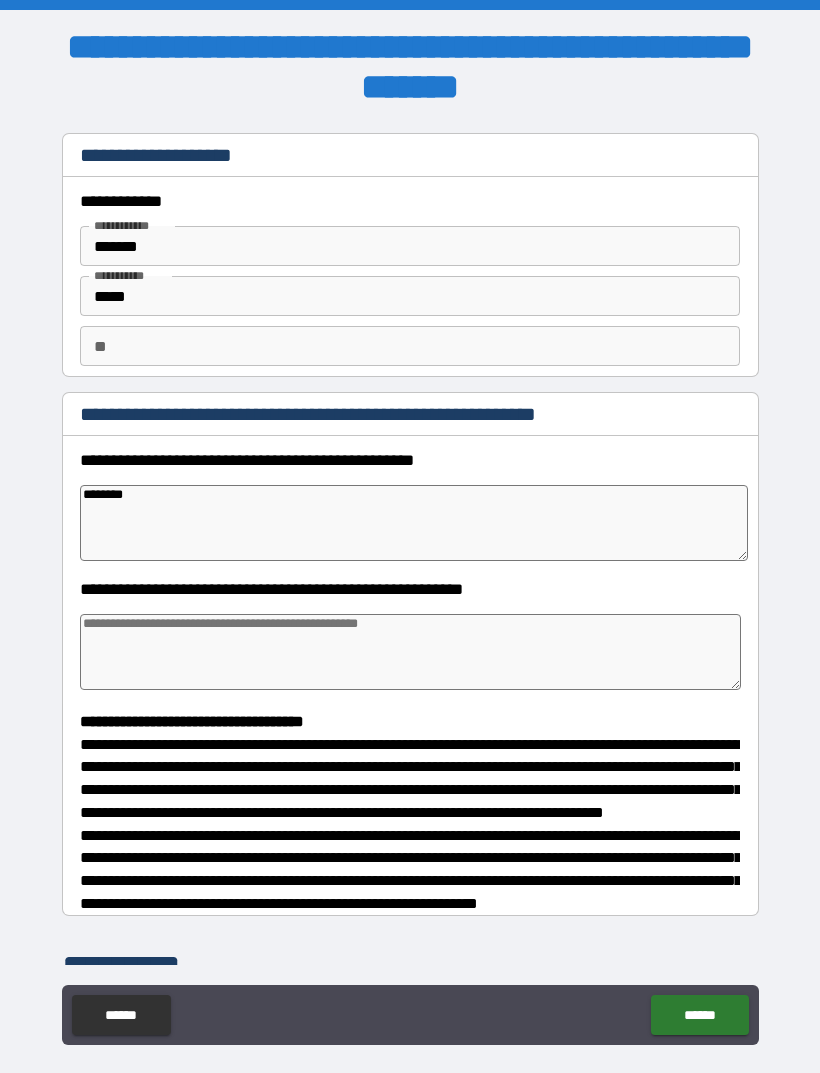 type on "*" 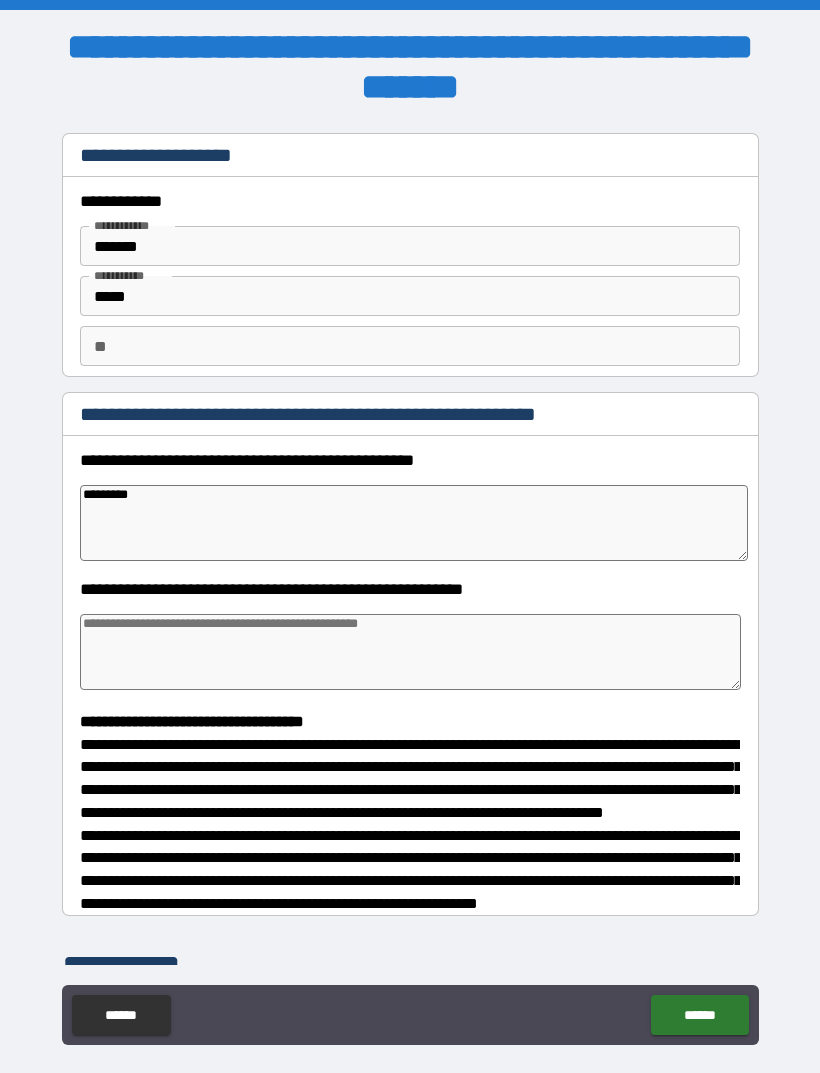 type 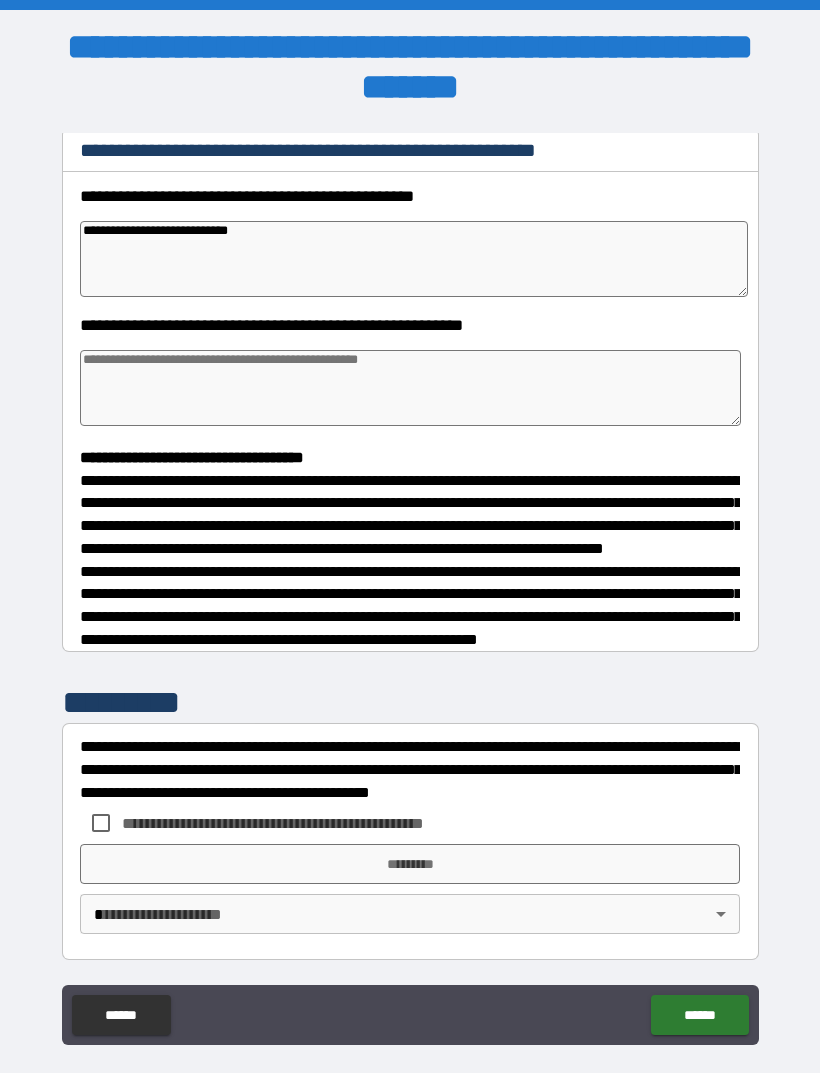 scroll, scrollTop: 302, scrollLeft: 0, axis: vertical 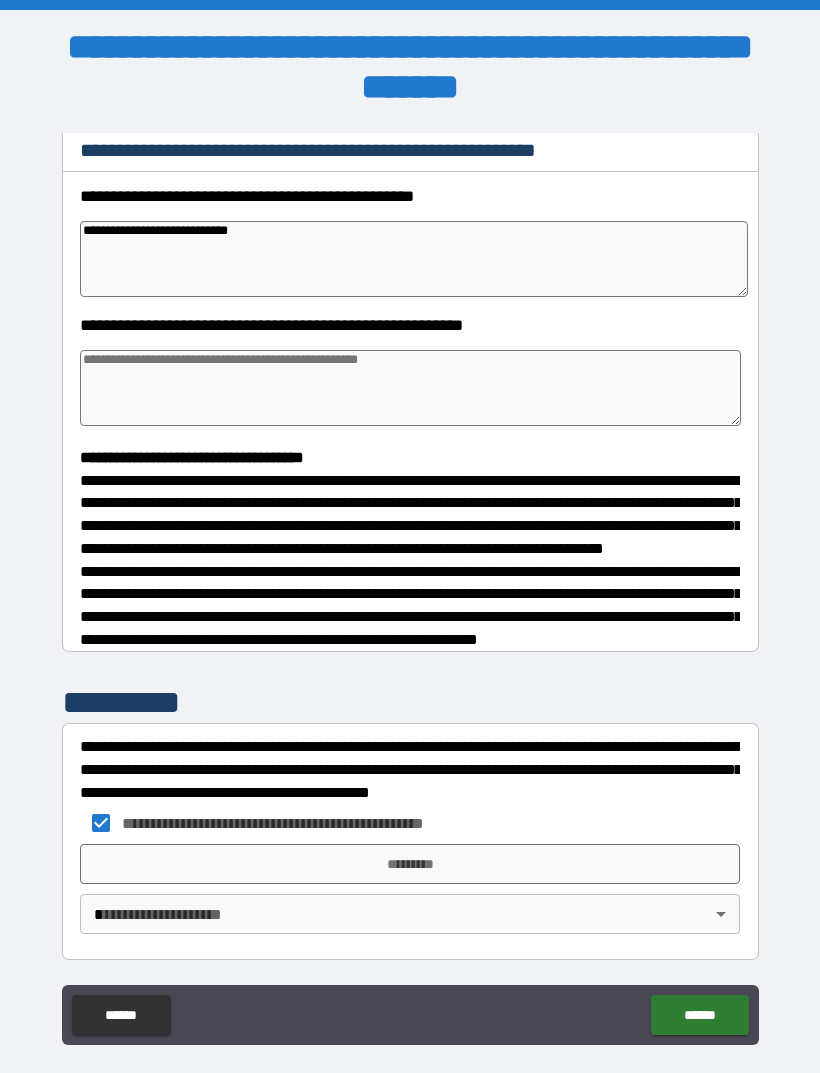click on "*********" at bounding box center [410, 864] 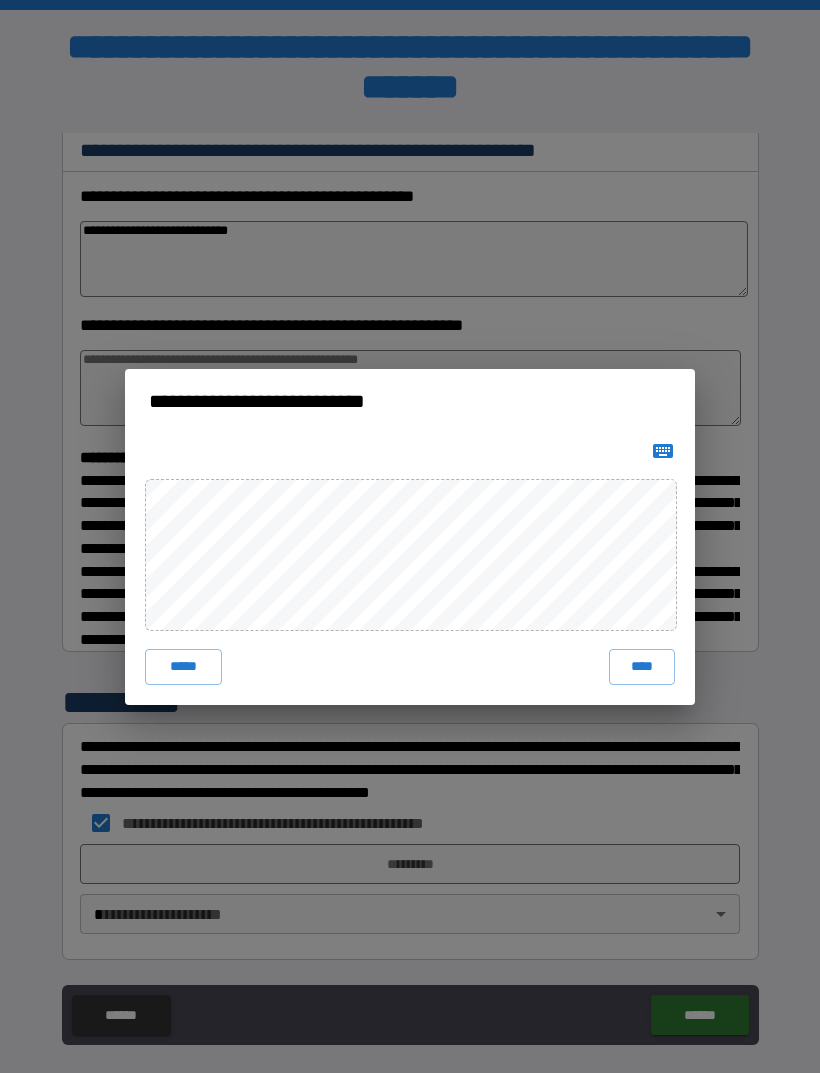 click on "****" at bounding box center [642, 667] 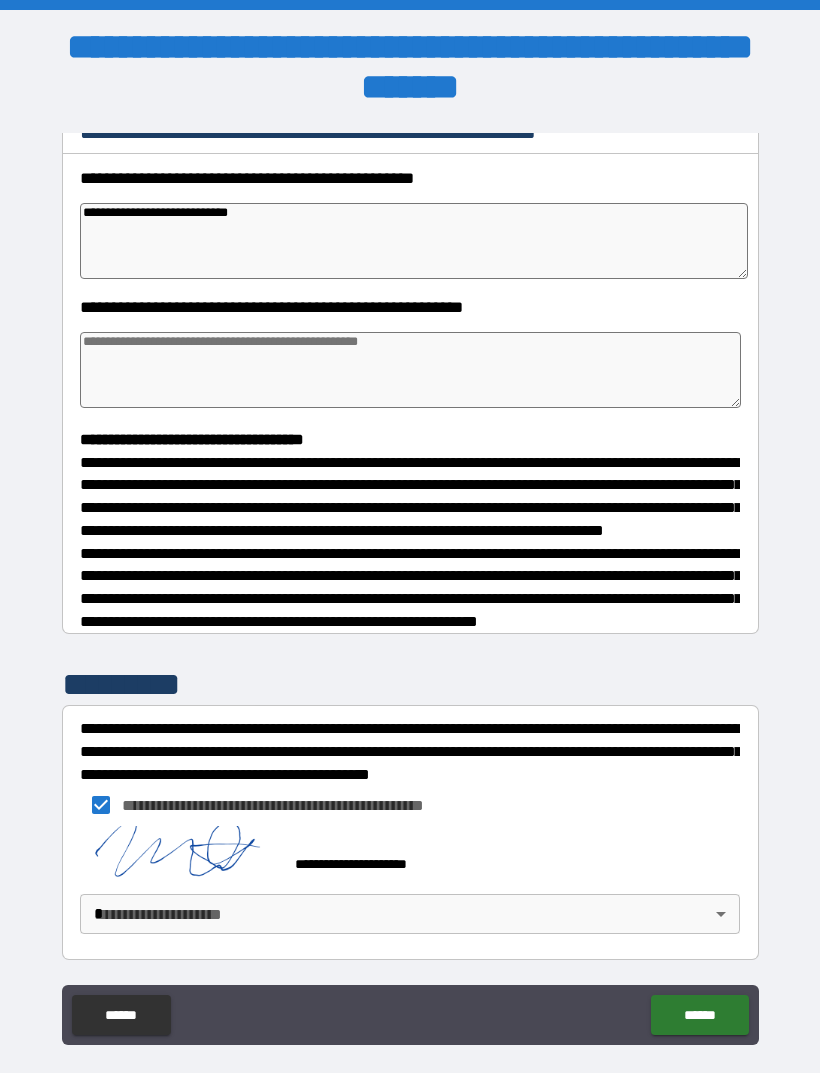 scroll, scrollTop: 319, scrollLeft: 0, axis: vertical 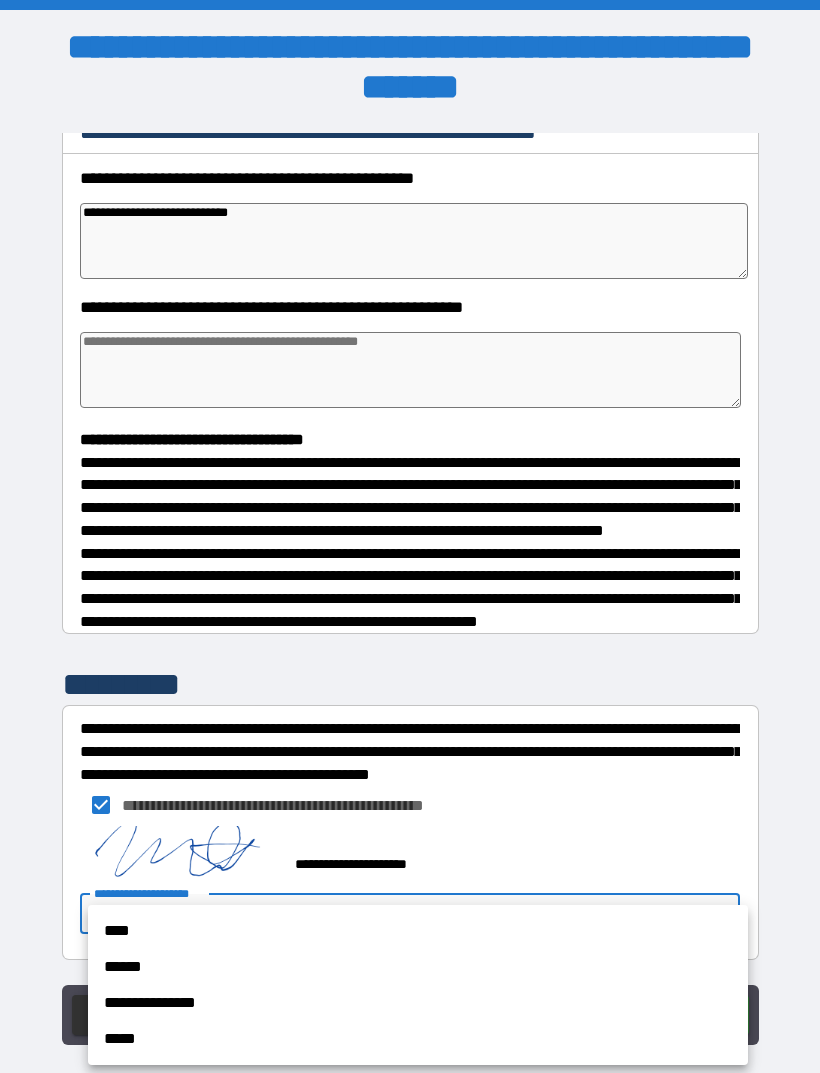 click on "****" at bounding box center [418, 931] 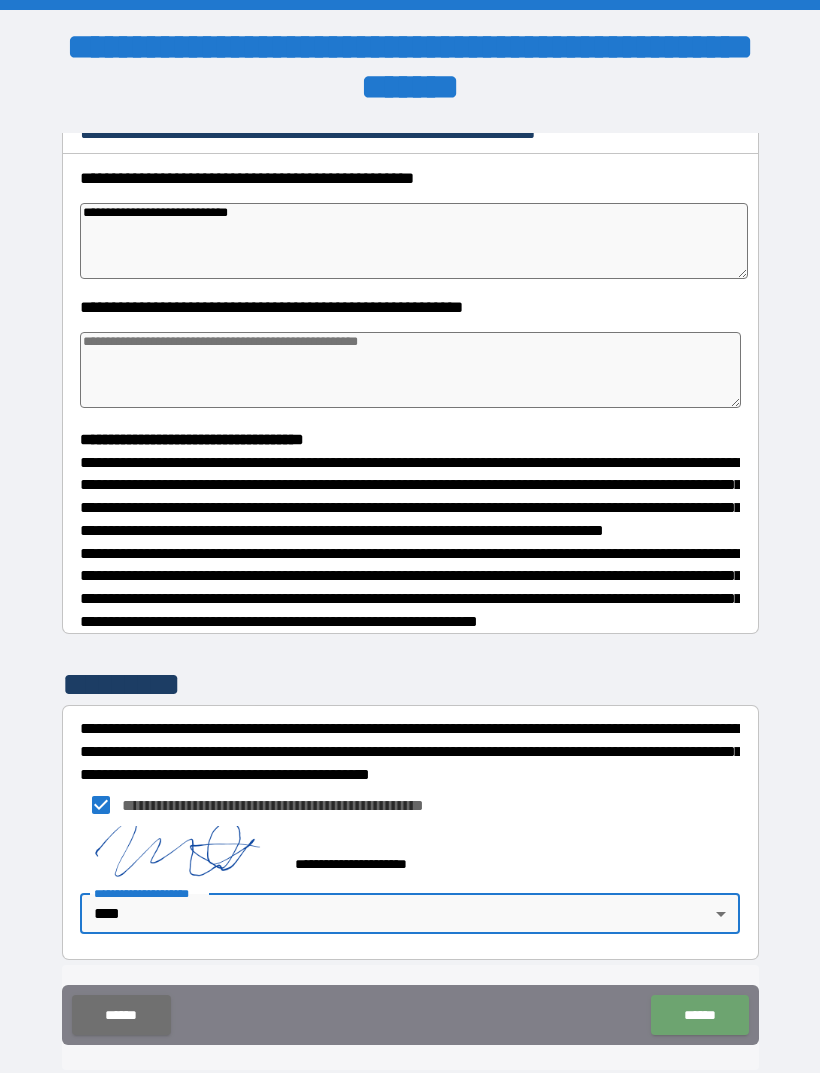 click on "******" at bounding box center (699, 1015) 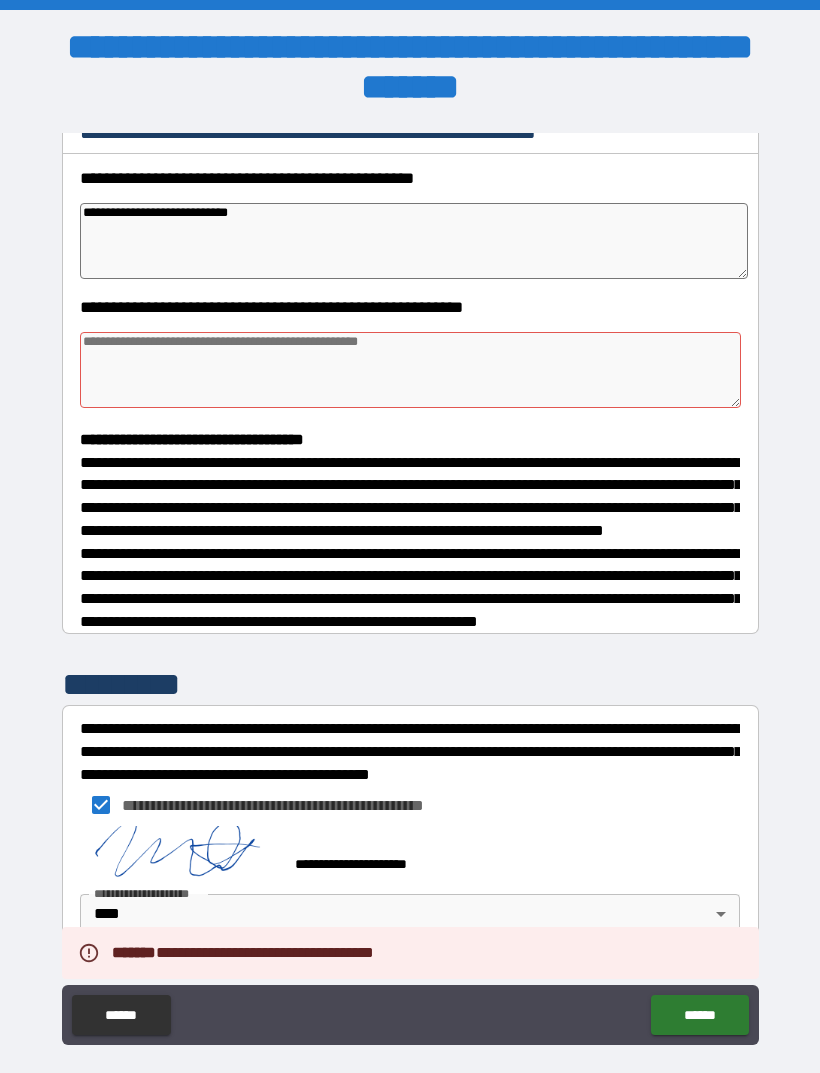 click on "******" at bounding box center (699, 1015) 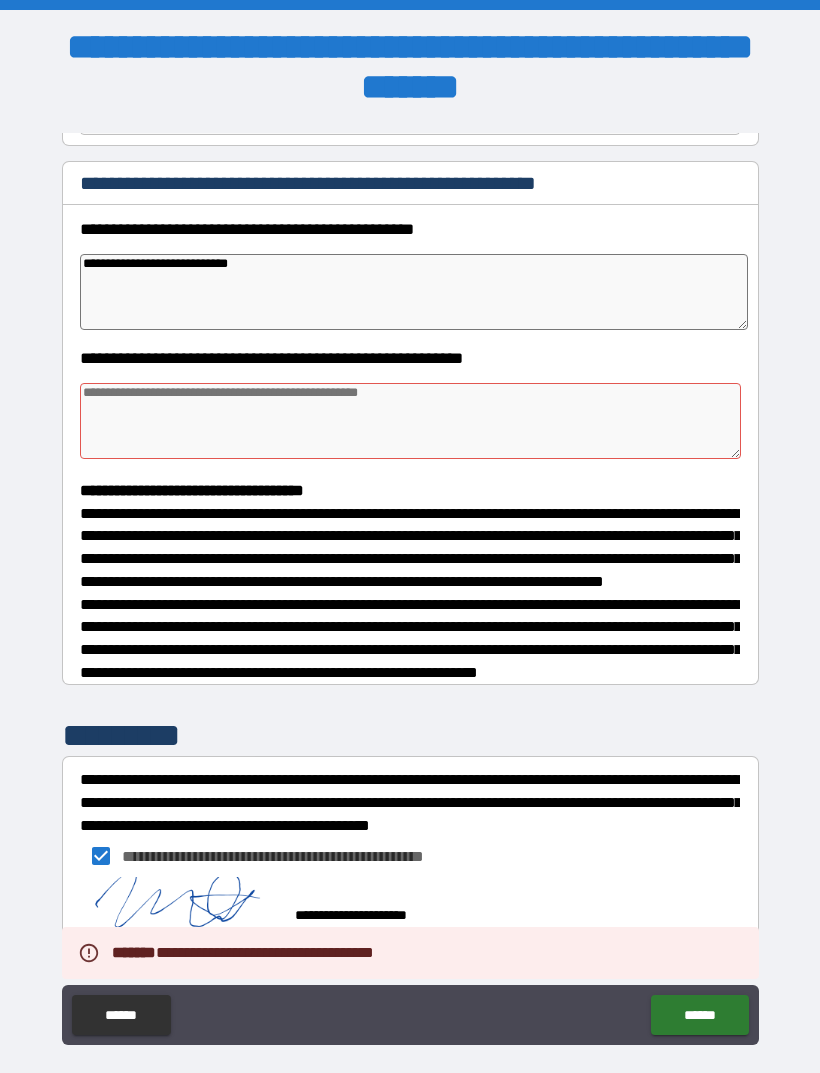 scroll, scrollTop: 29, scrollLeft: 0, axis: vertical 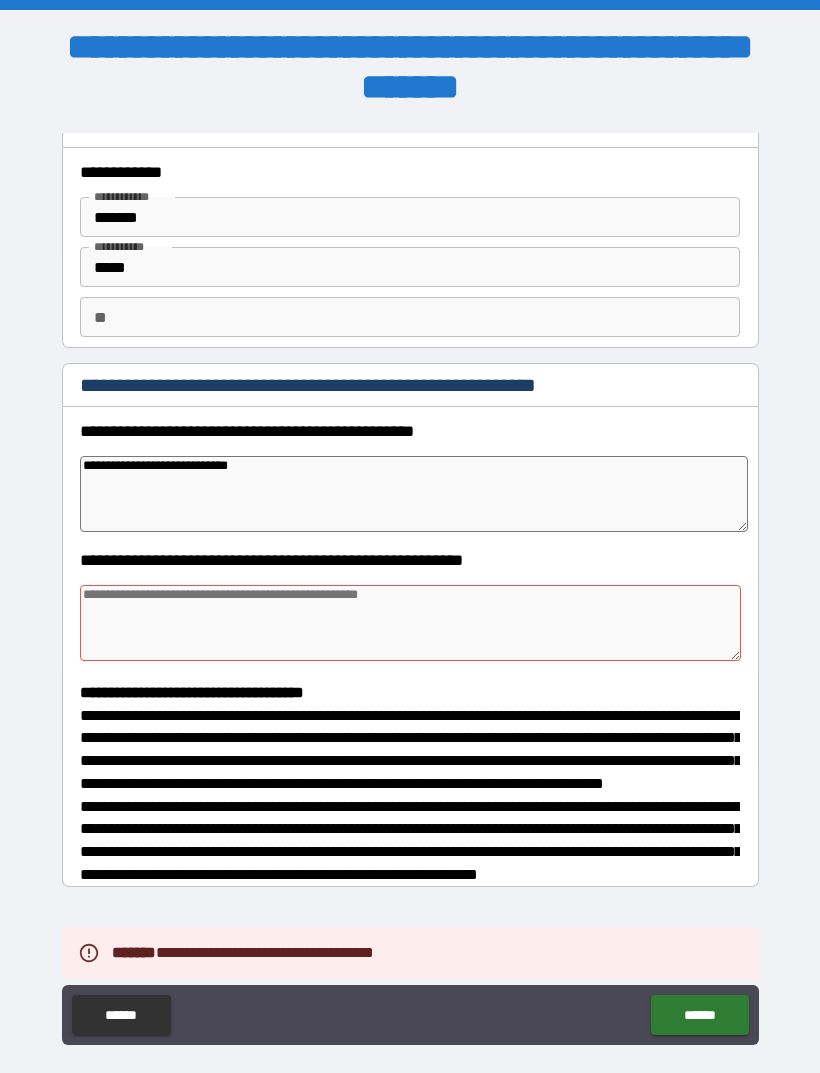 click at bounding box center [410, 623] 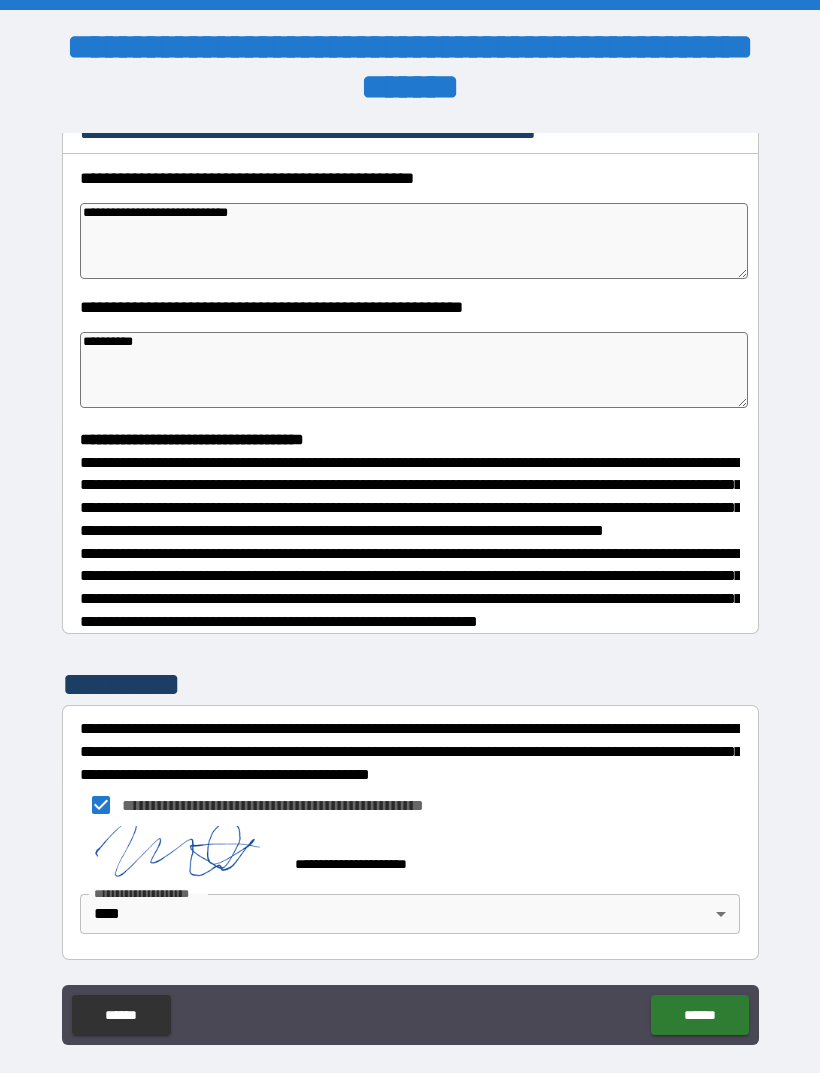 scroll, scrollTop: 319, scrollLeft: 0, axis: vertical 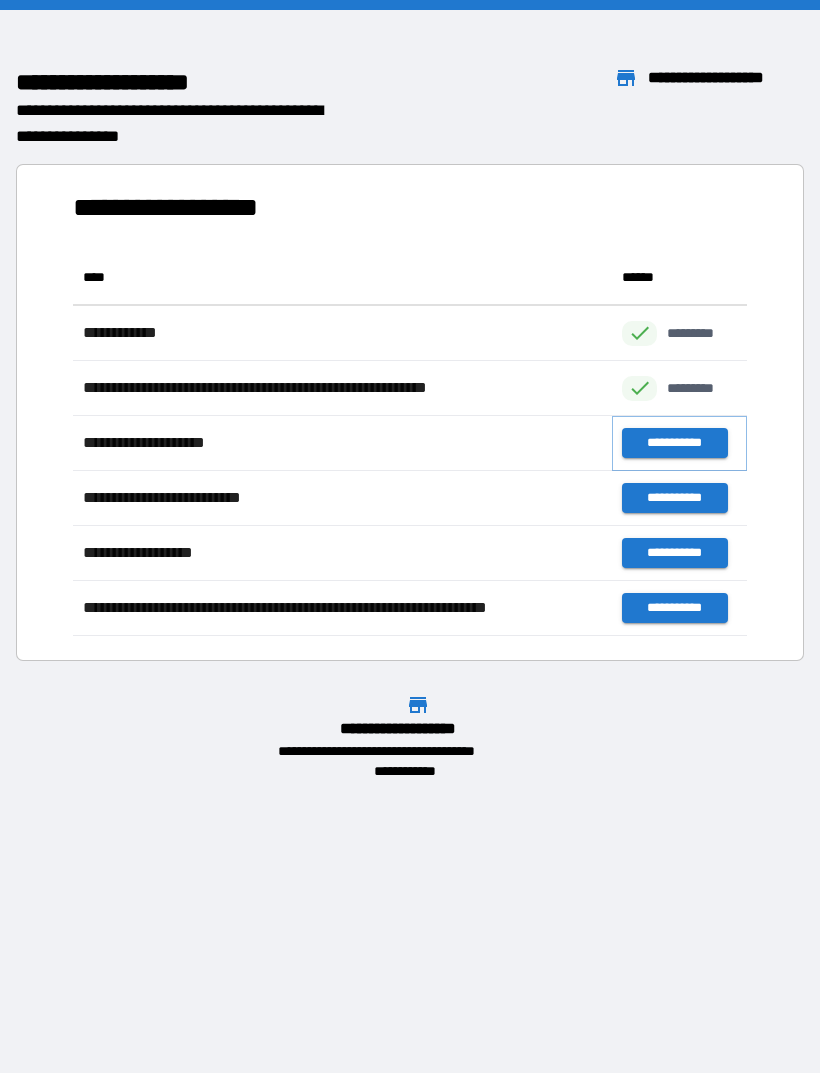 click on "**********" at bounding box center [674, 443] 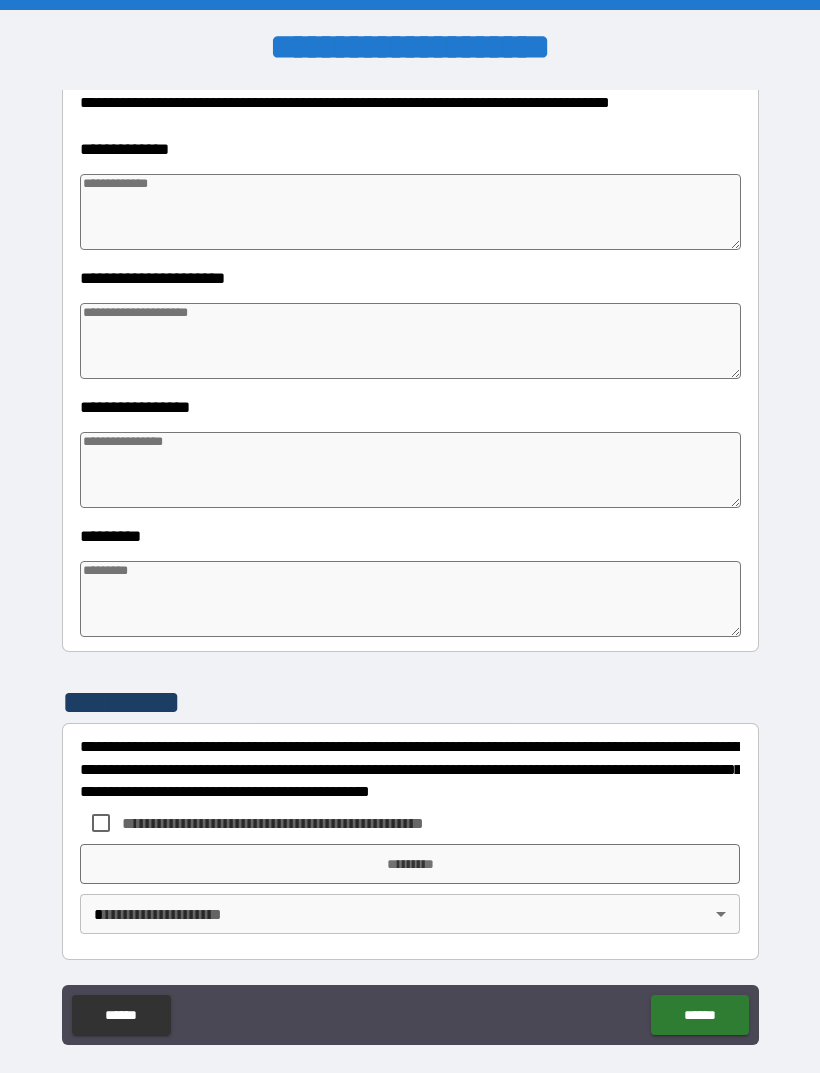 scroll, scrollTop: 303, scrollLeft: 0, axis: vertical 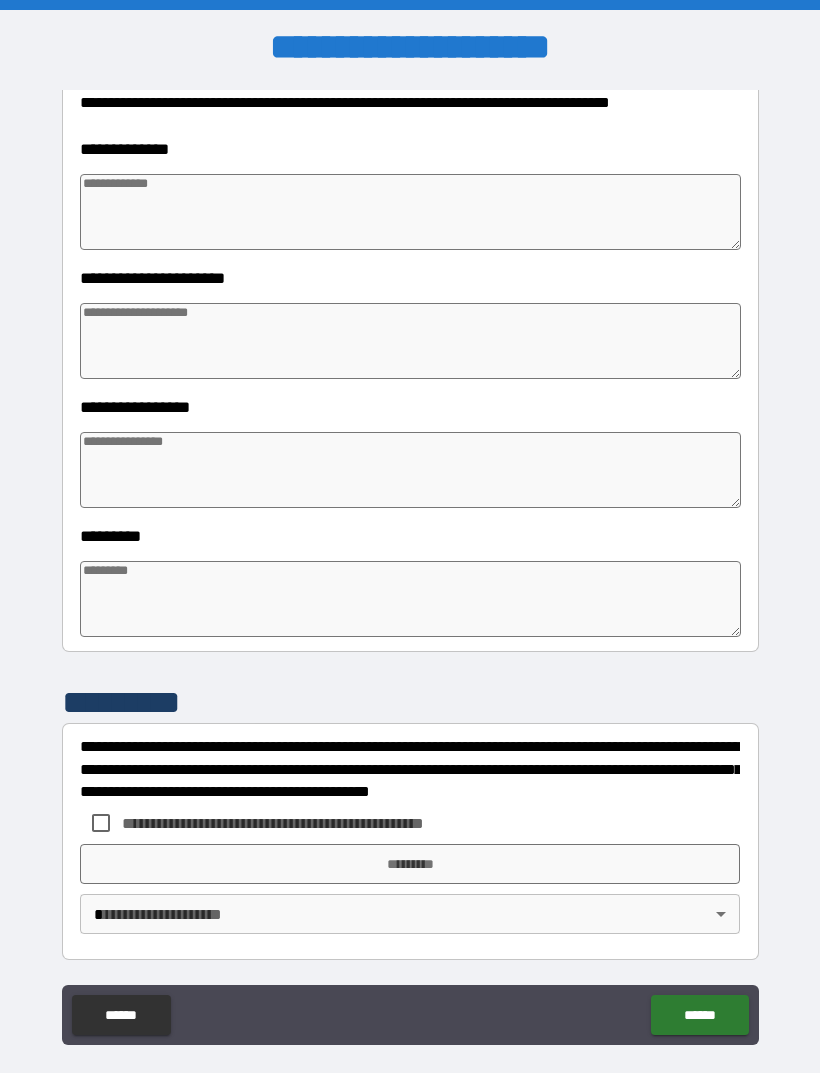 click on "*********" at bounding box center [410, 864] 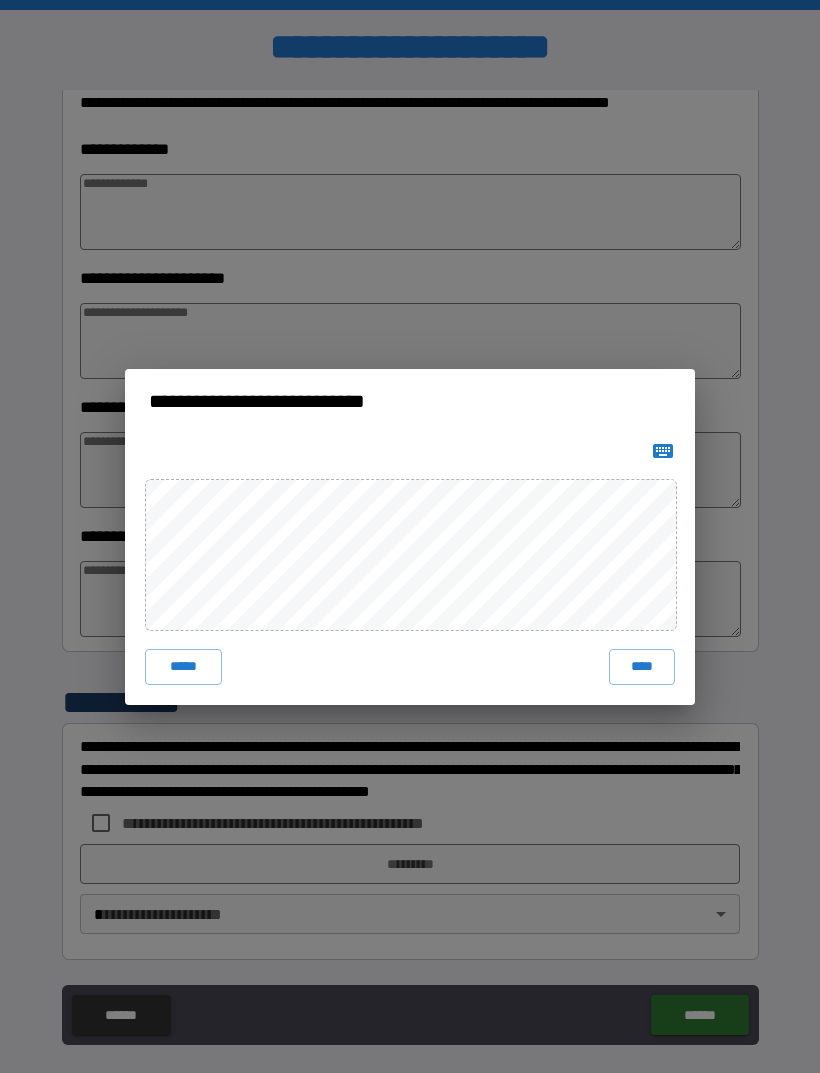 click on "****" at bounding box center (642, 667) 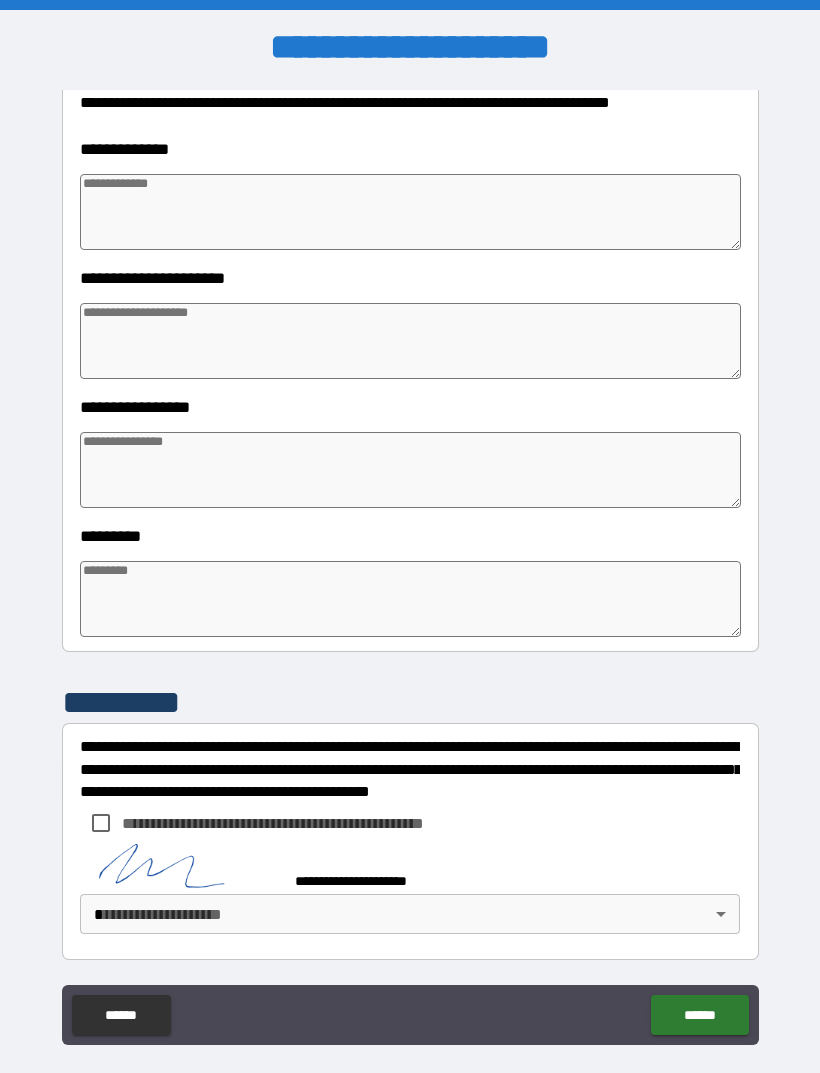 scroll, scrollTop: 293, scrollLeft: 0, axis: vertical 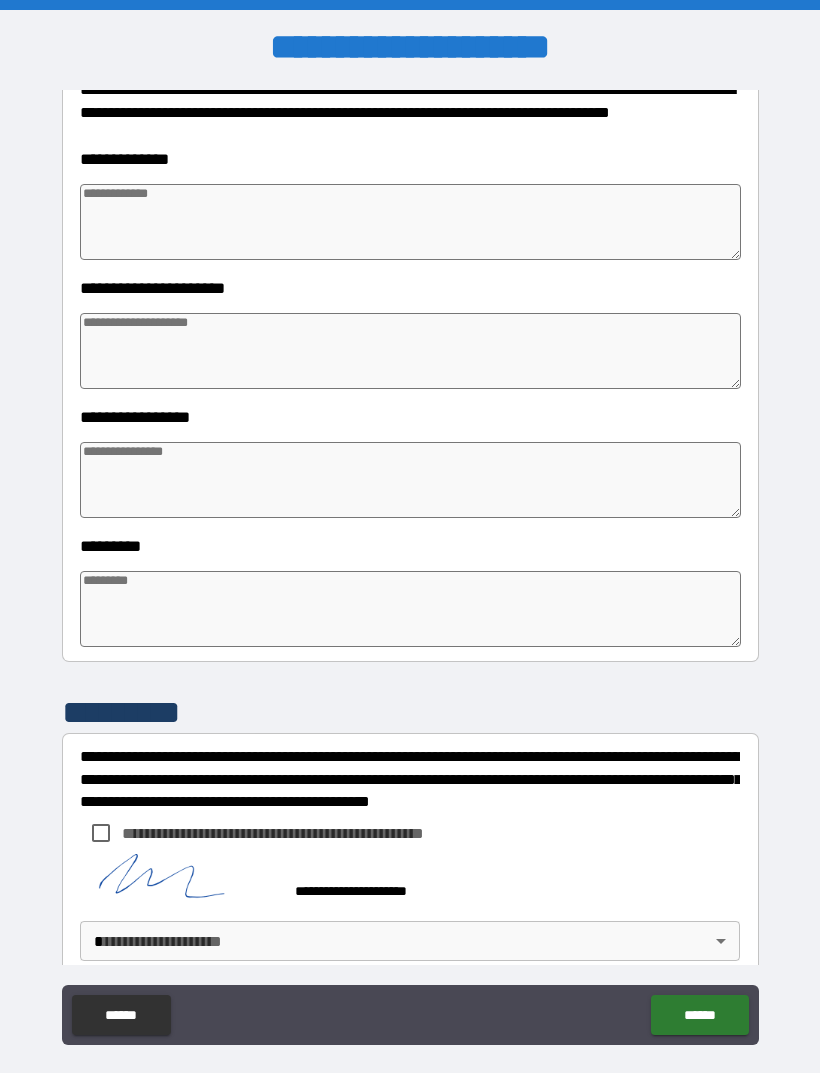 click on "**********" at bounding box center [410, 568] 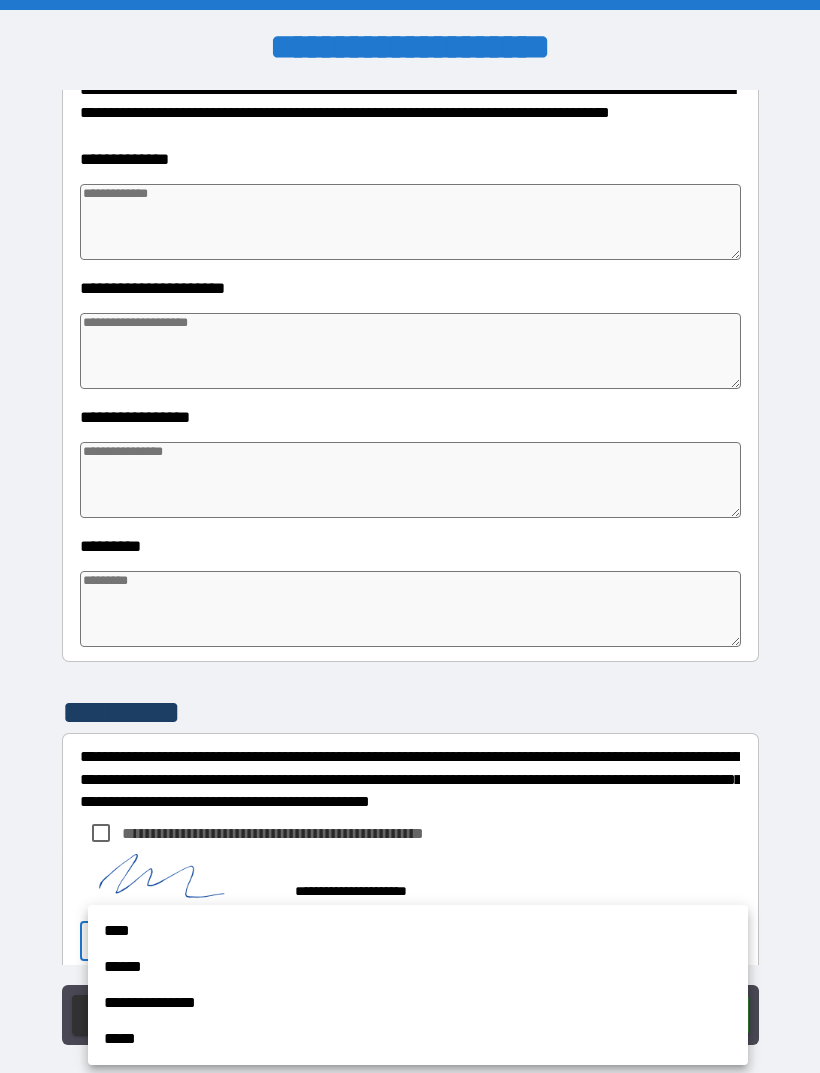 click on "****" at bounding box center (418, 931) 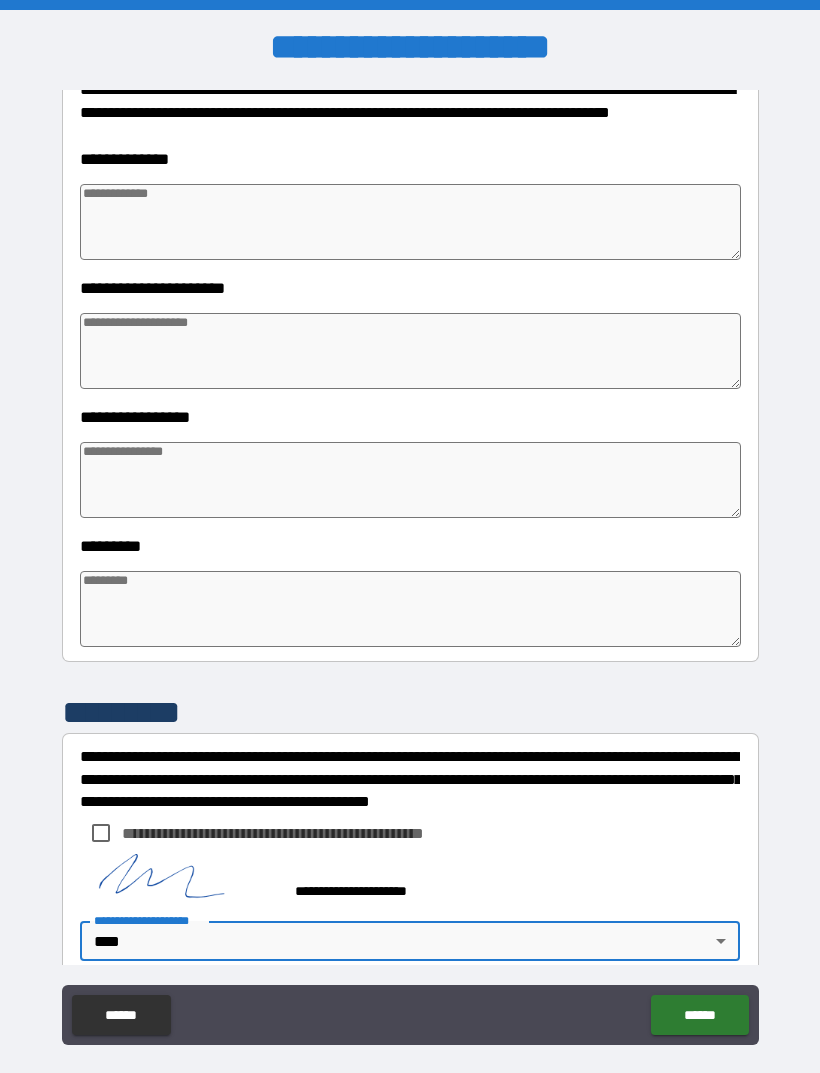 click on "******" at bounding box center [699, 1015] 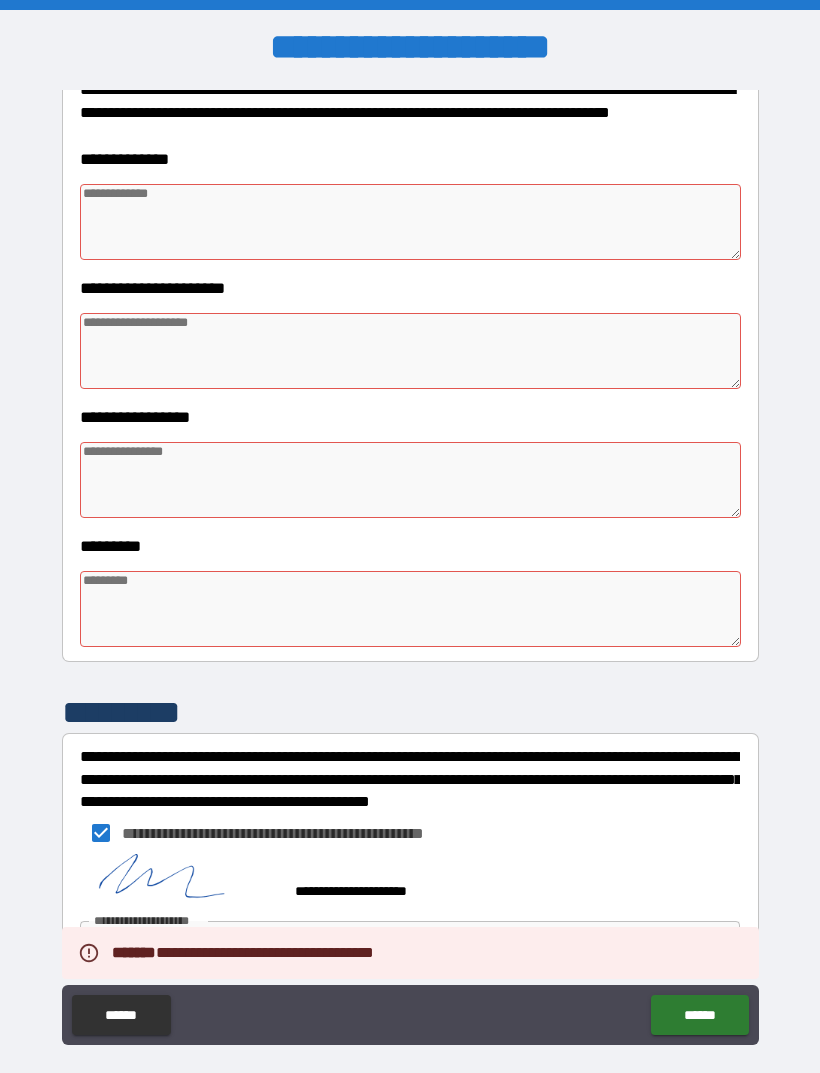 click on "******" at bounding box center (699, 1015) 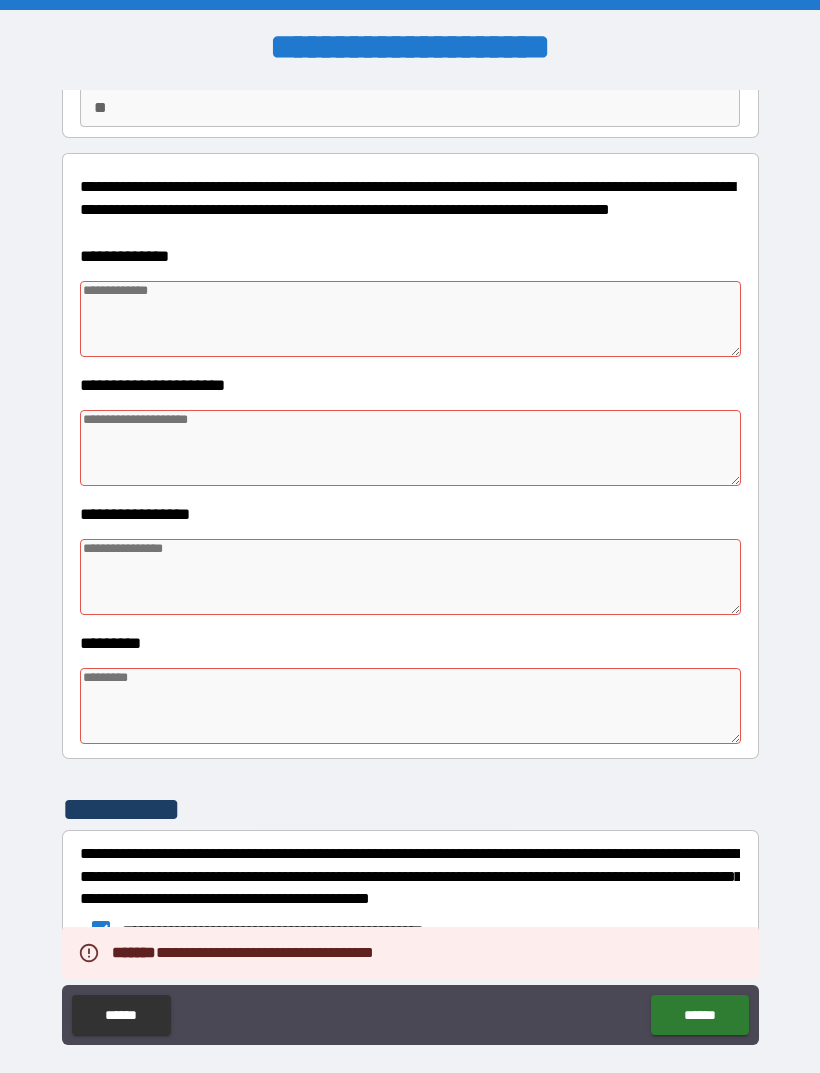 scroll, scrollTop: 191, scrollLeft: 0, axis: vertical 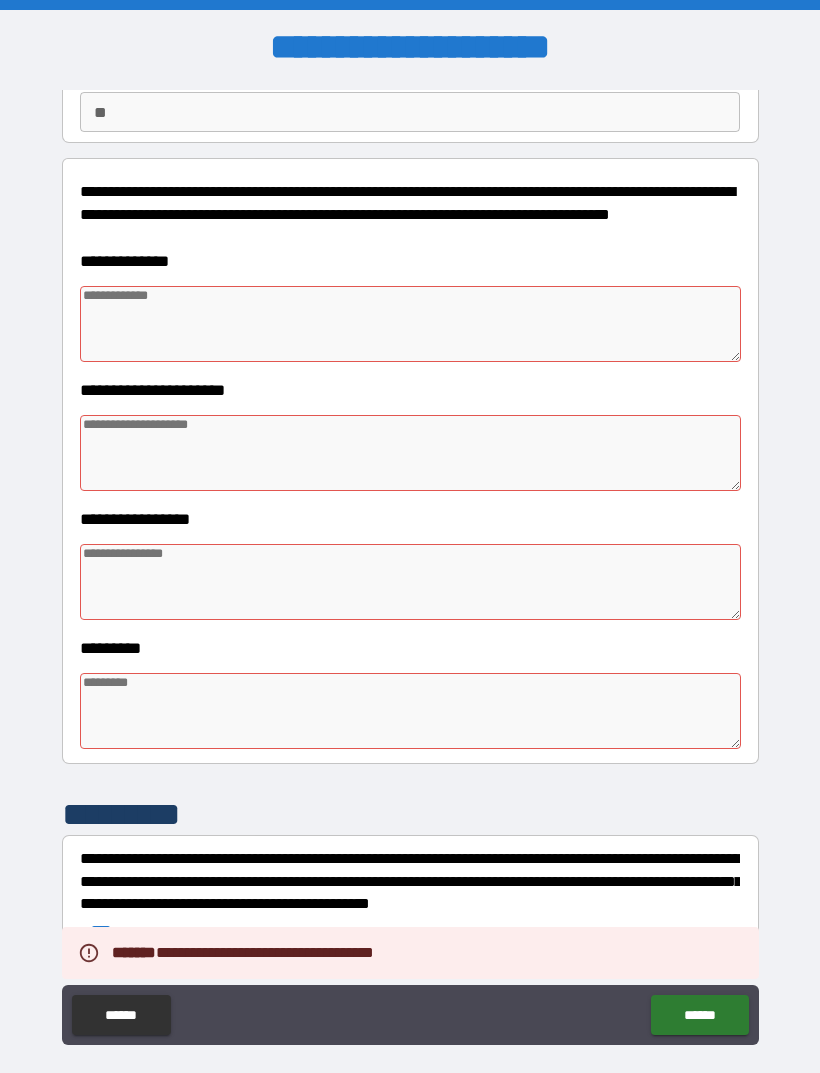 click at bounding box center [410, 324] 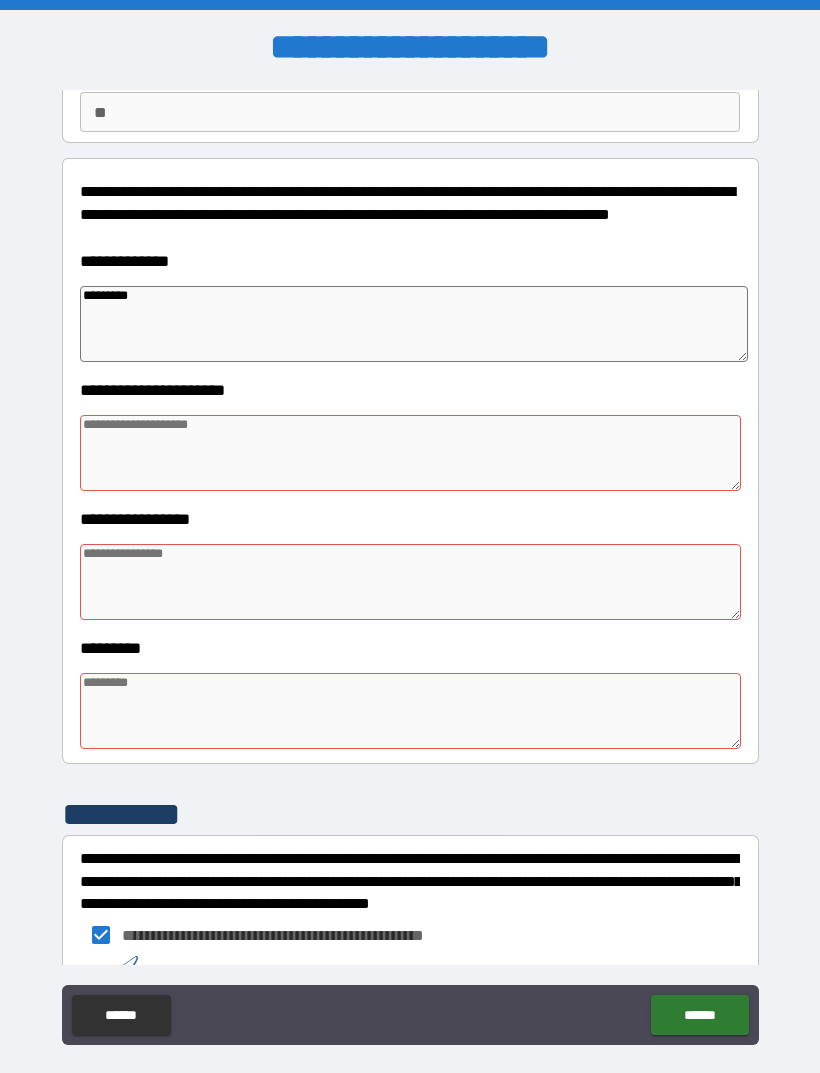 click at bounding box center [410, 453] 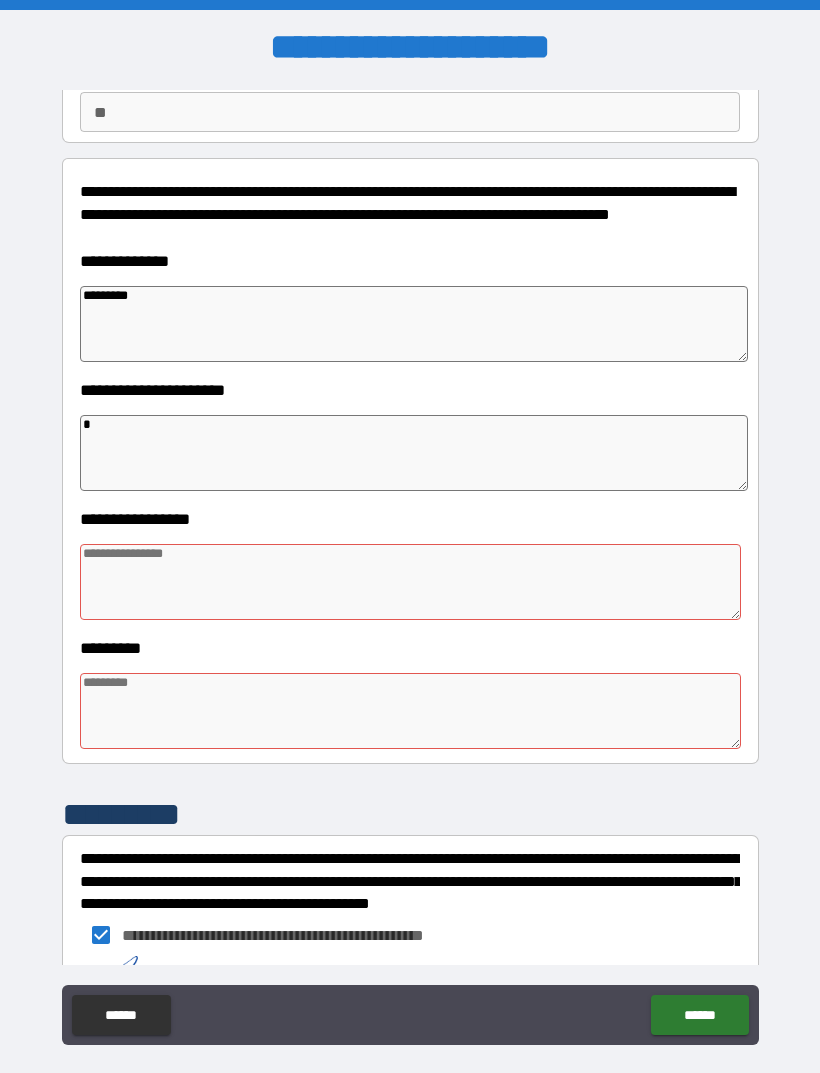 click at bounding box center (410, 582) 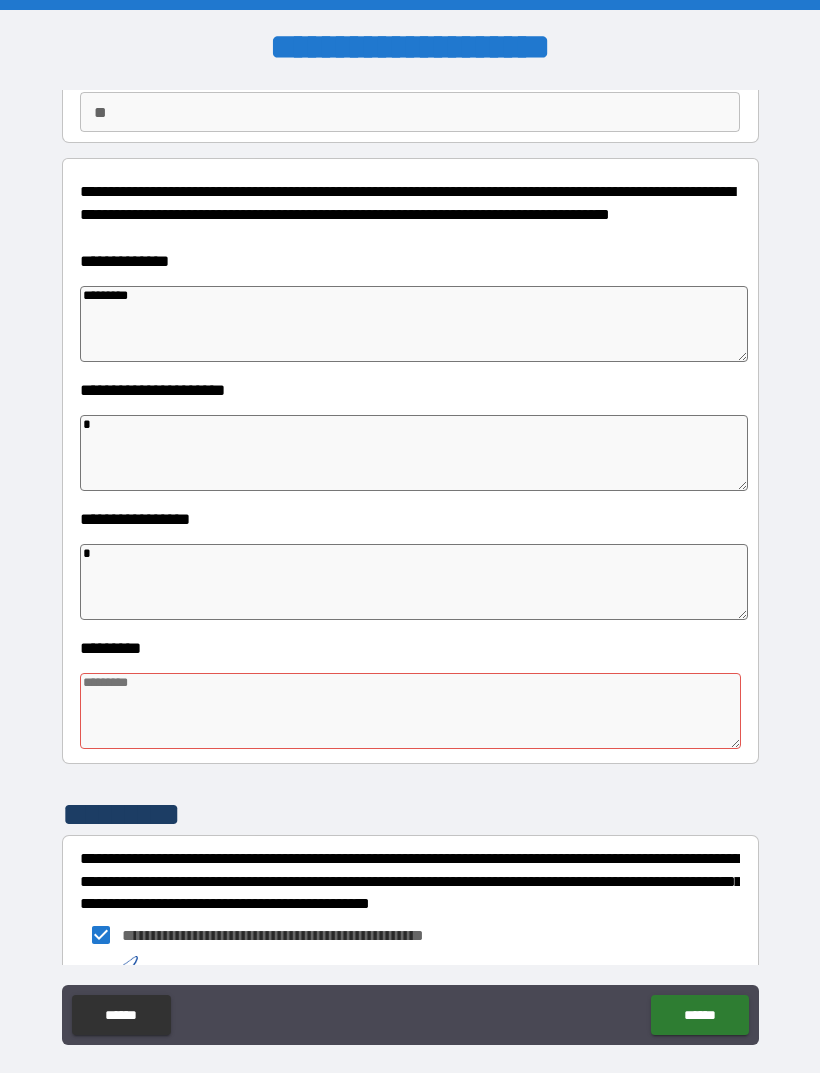 click at bounding box center (410, 711) 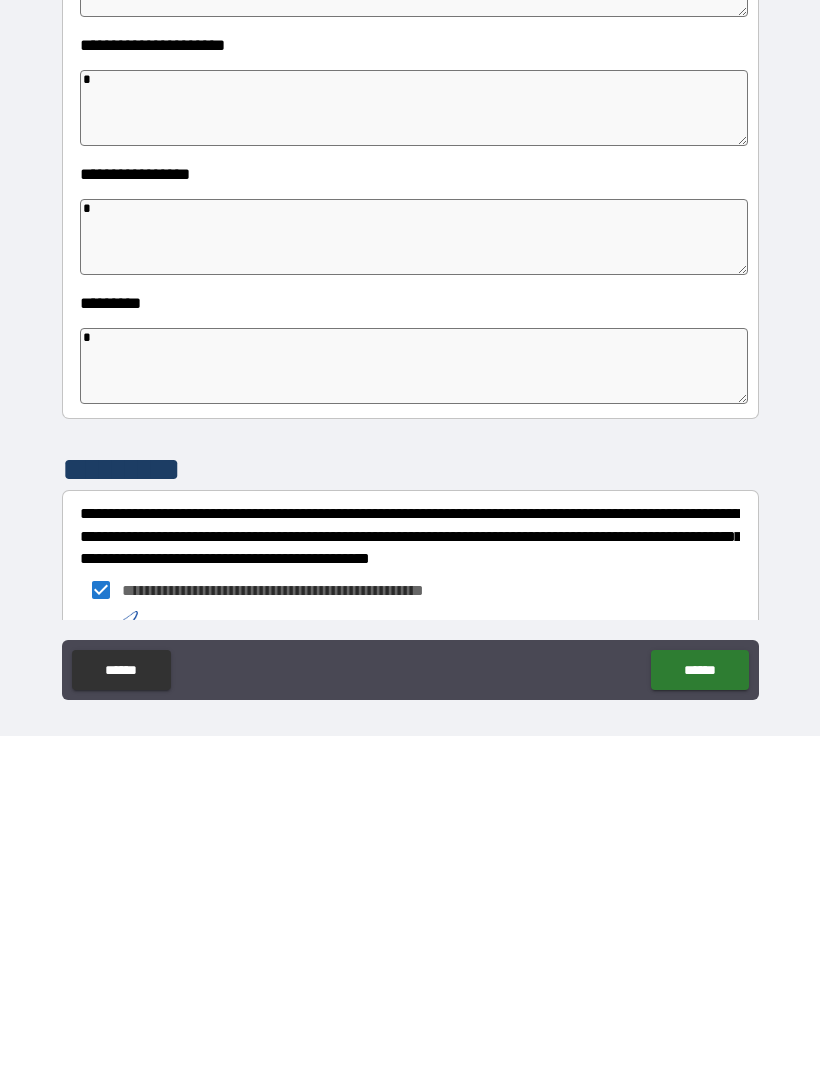 click on "******" at bounding box center (699, 1007) 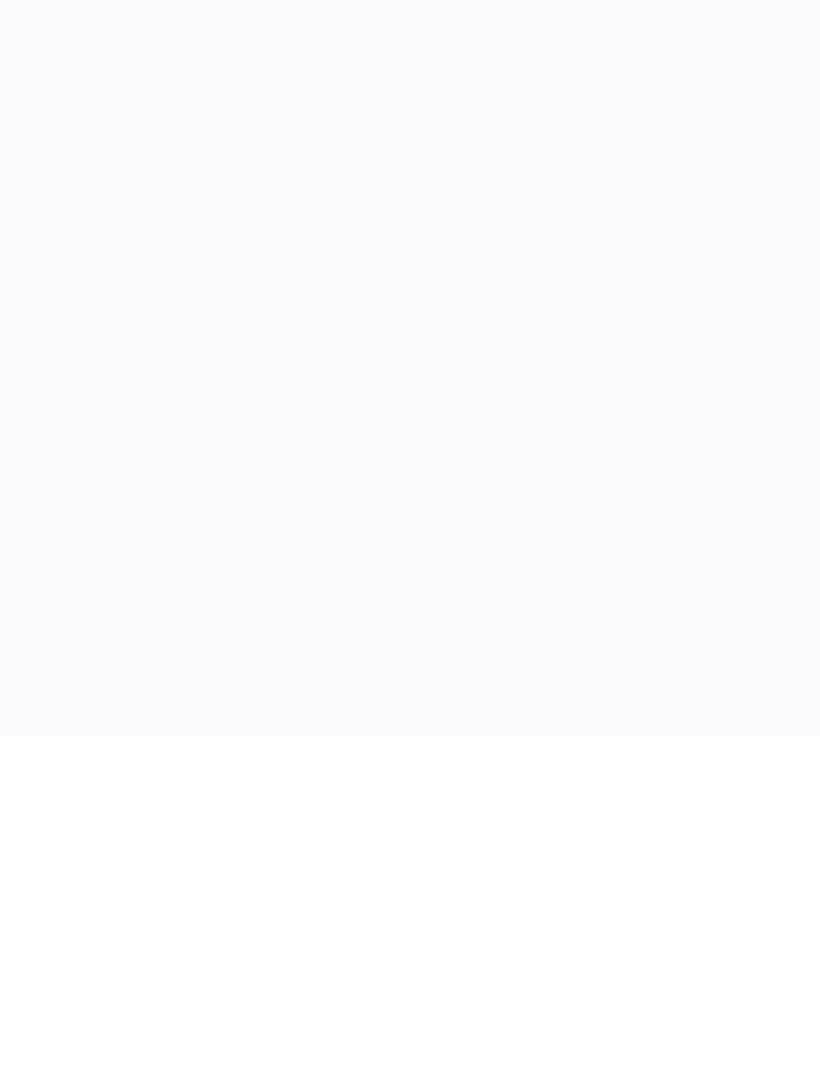 scroll, scrollTop: 64, scrollLeft: 0, axis: vertical 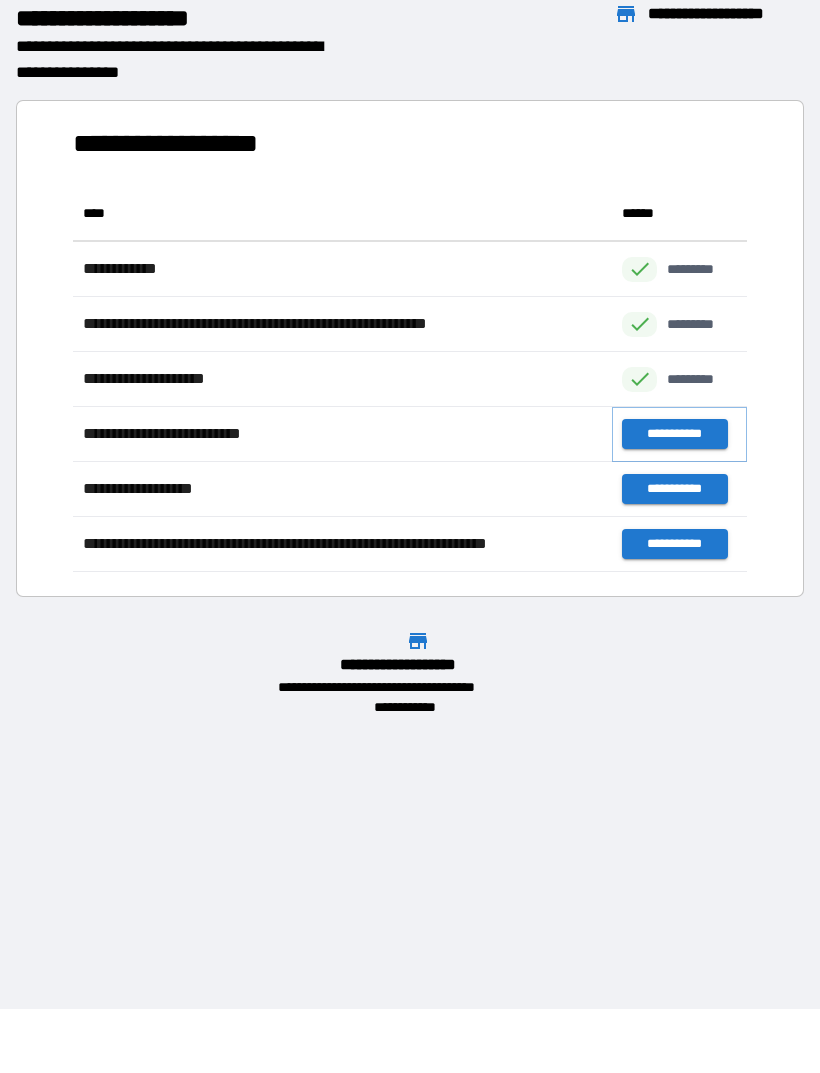 click on "**********" at bounding box center [674, 434] 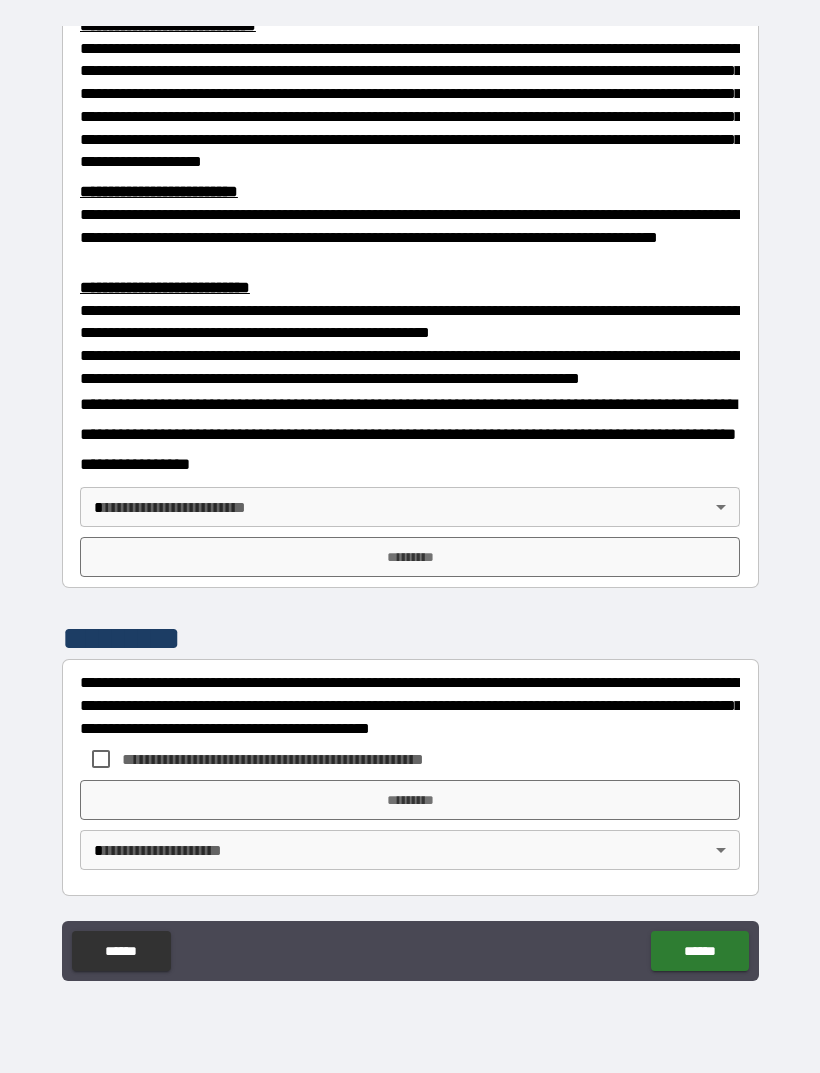 scroll, scrollTop: 549, scrollLeft: 0, axis: vertical 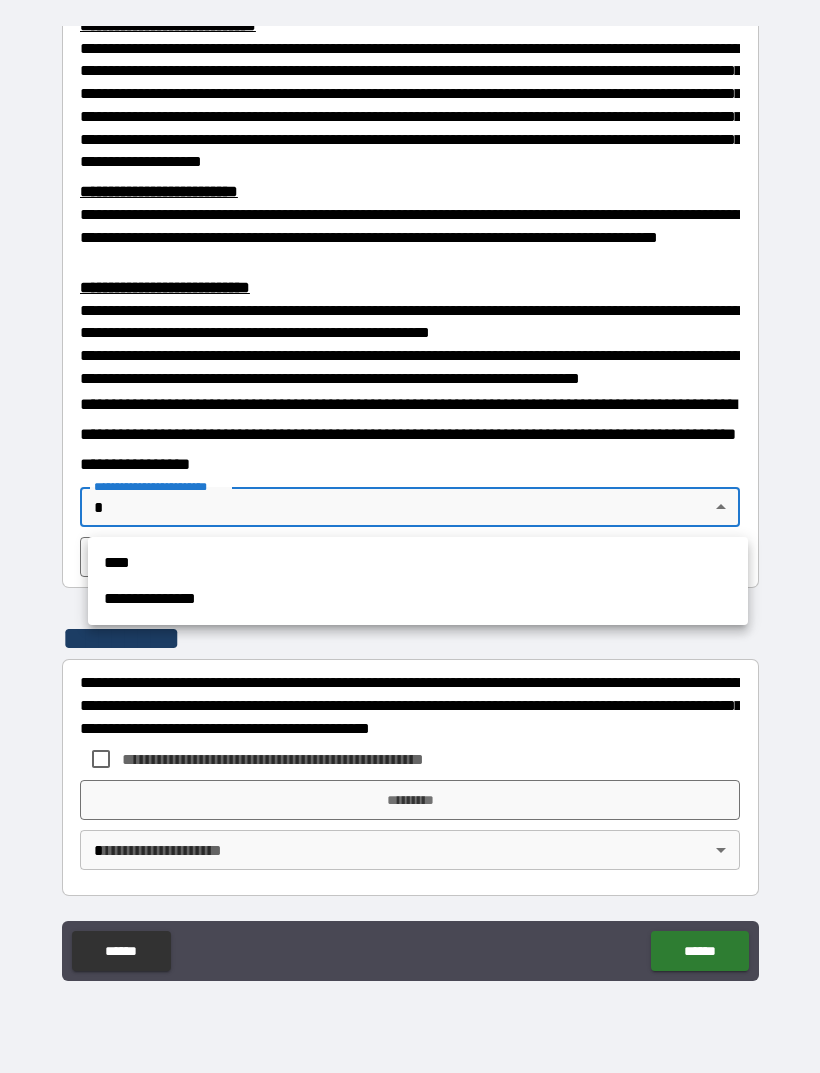 click on "****" at bounding box center [418, 563] 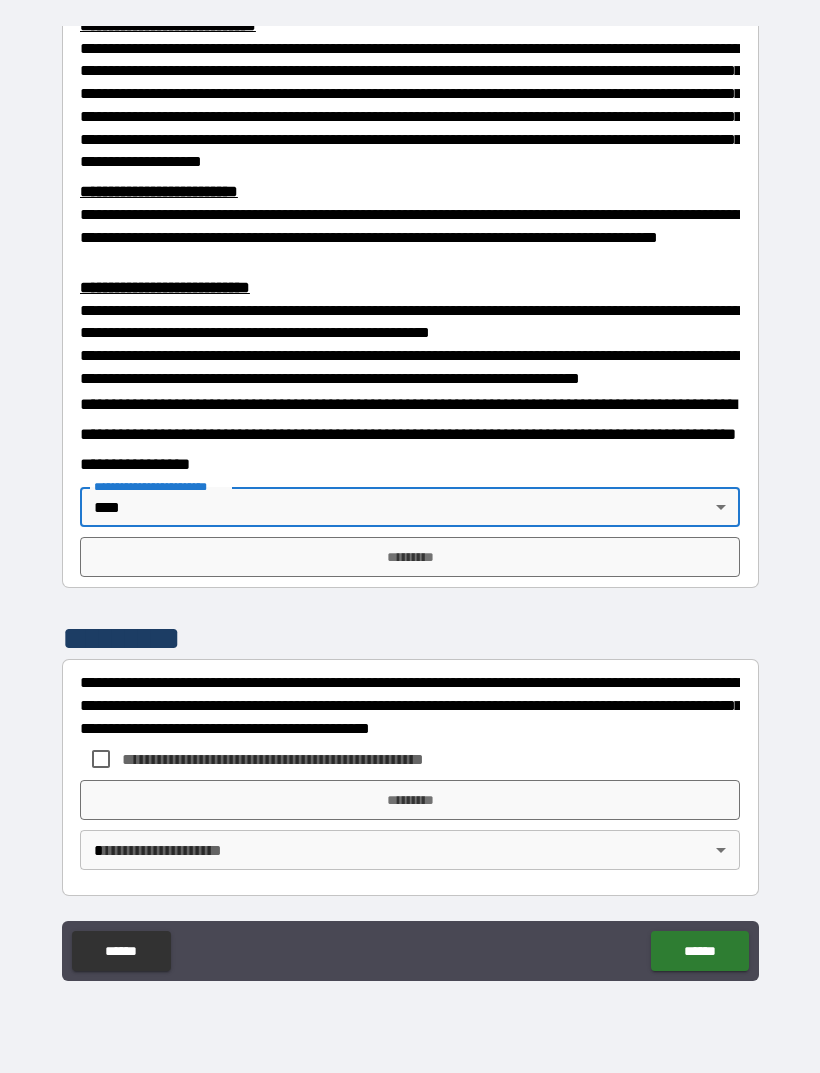 click on "*********" at bounding box center (410, 557) 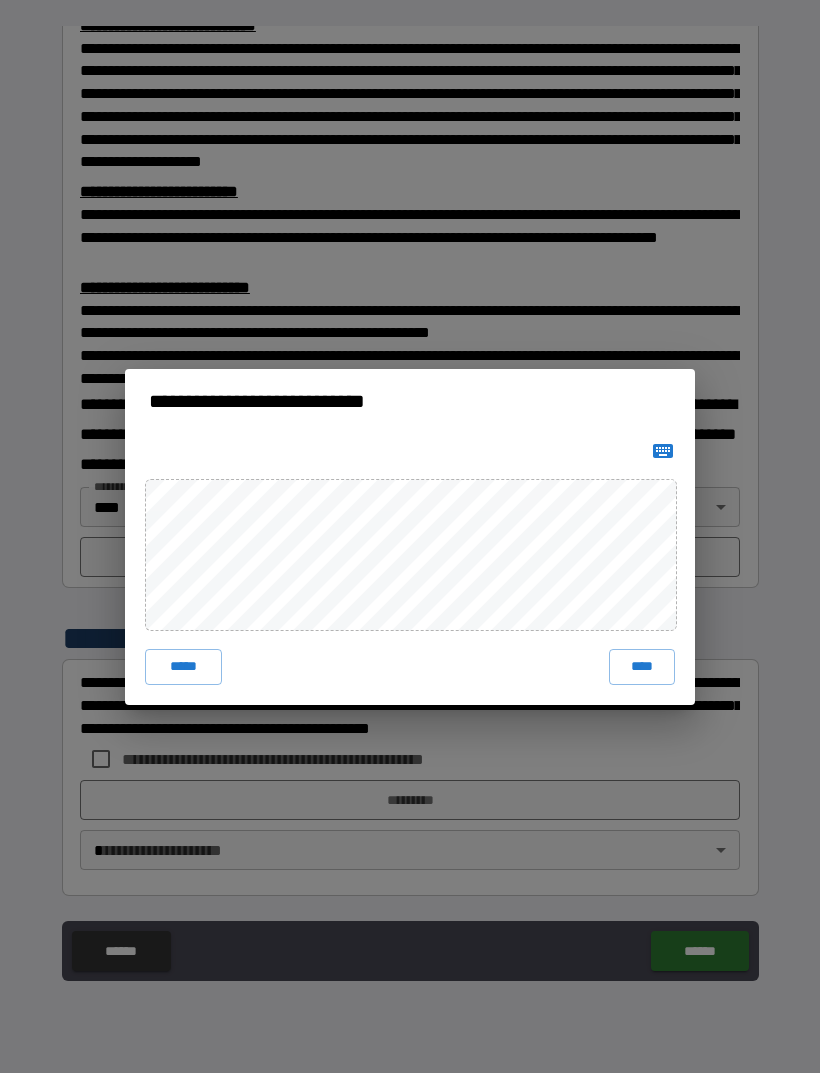 click on "****" at bounding box center [642, 667] 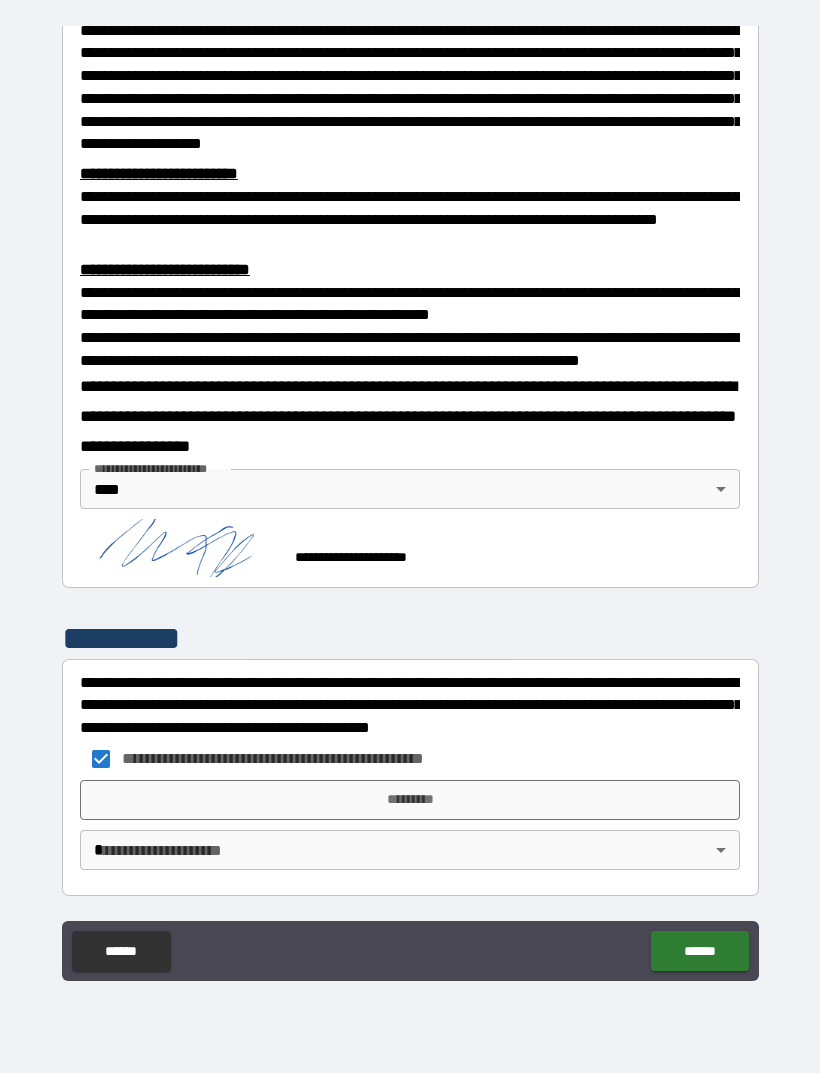 click on "*********" at bounding box center [410, 800] 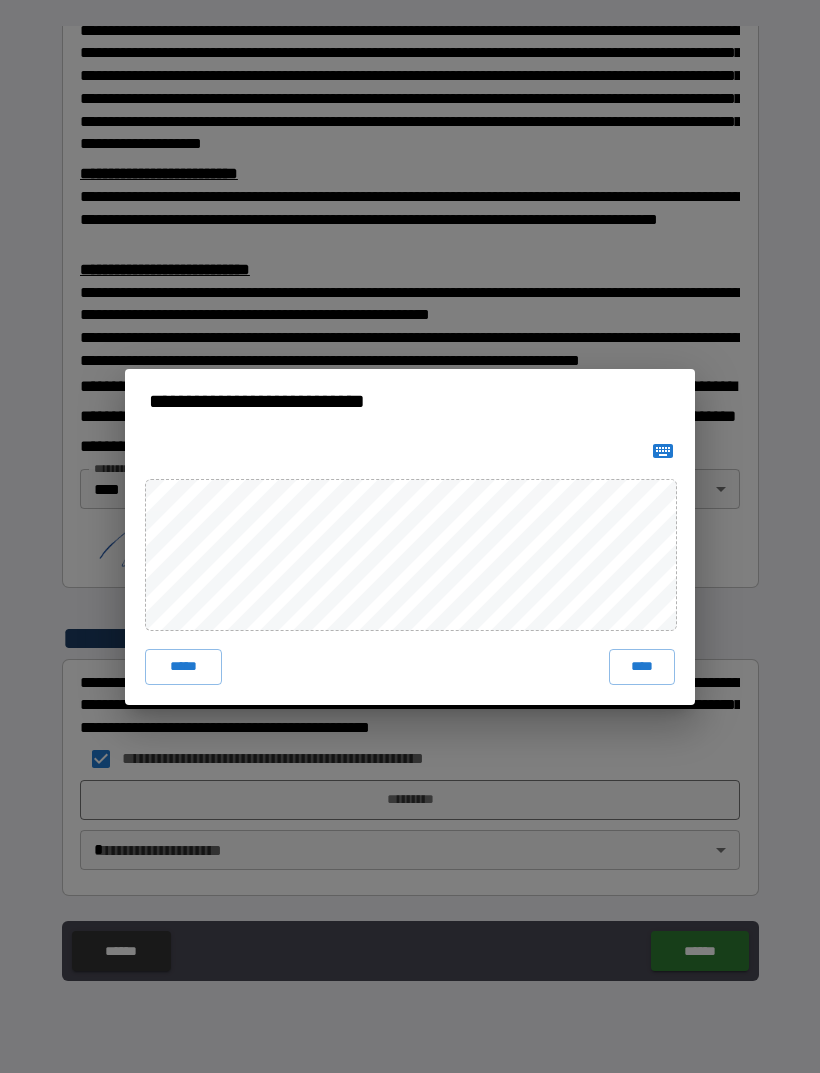 click on "****" at bounding box center [642, 667] 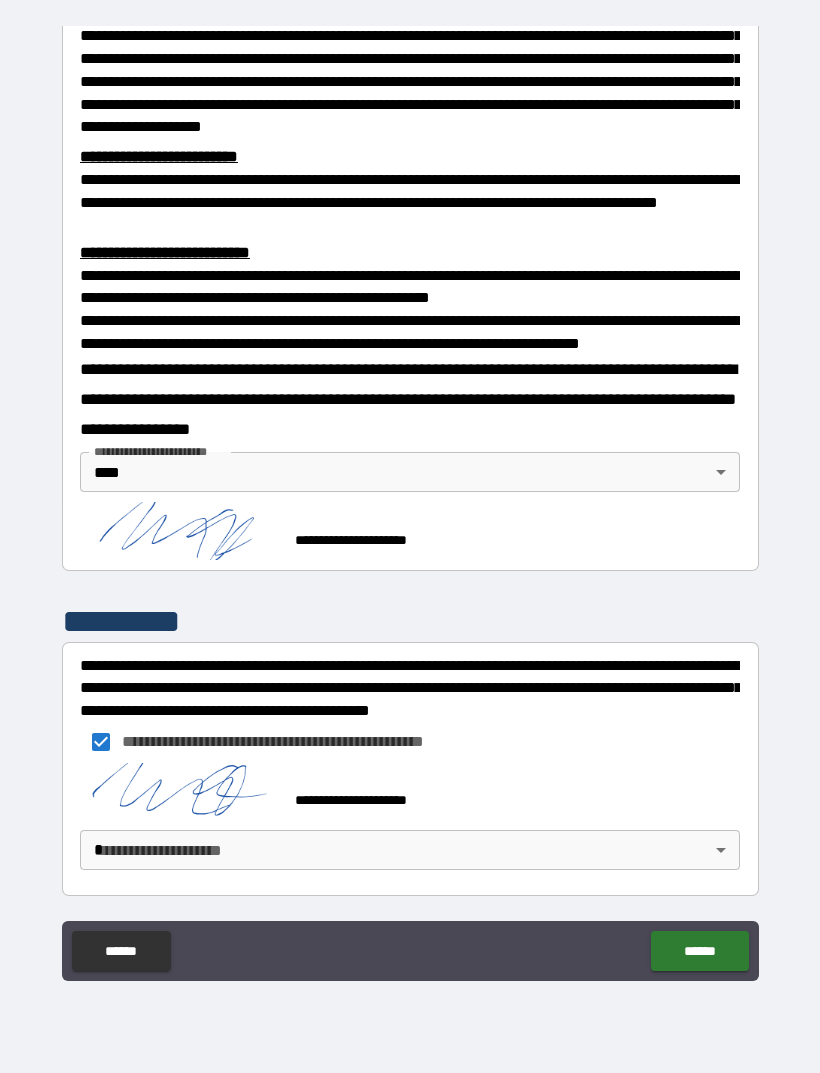 scroll, scrollTop: 583, scrollLeft: 0, axis: vertical 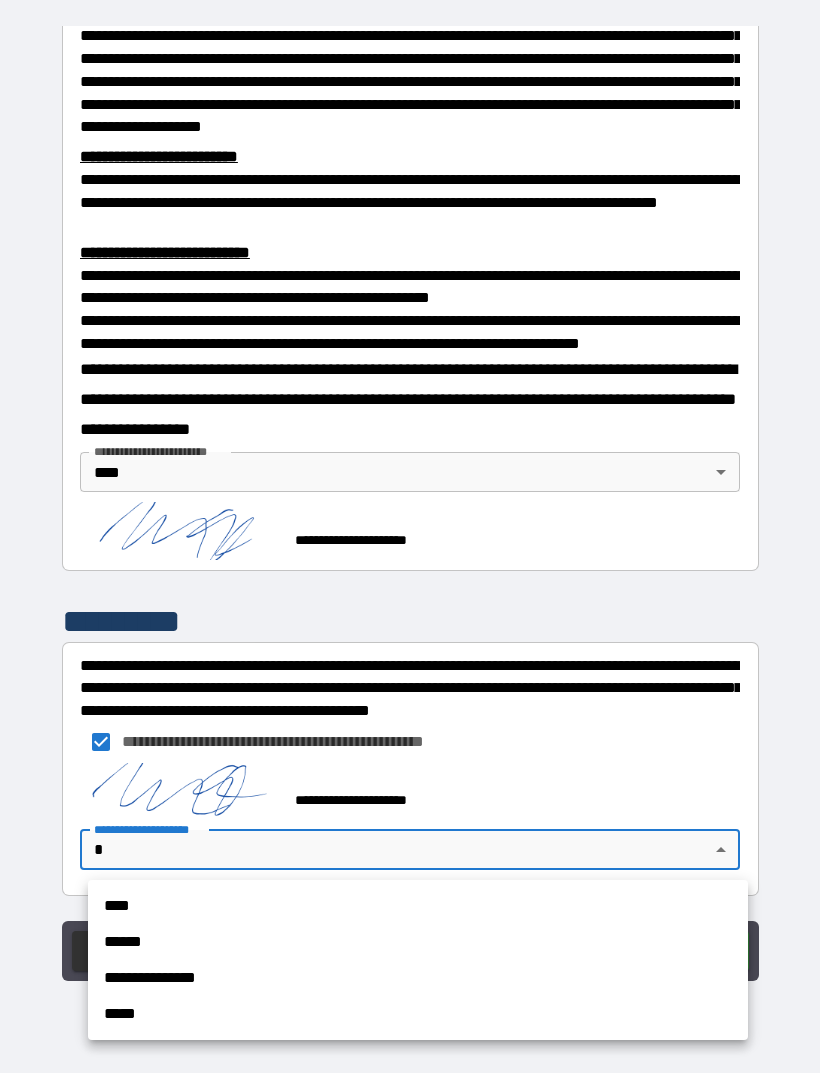 click on "****" at bounding box center (418, 906) 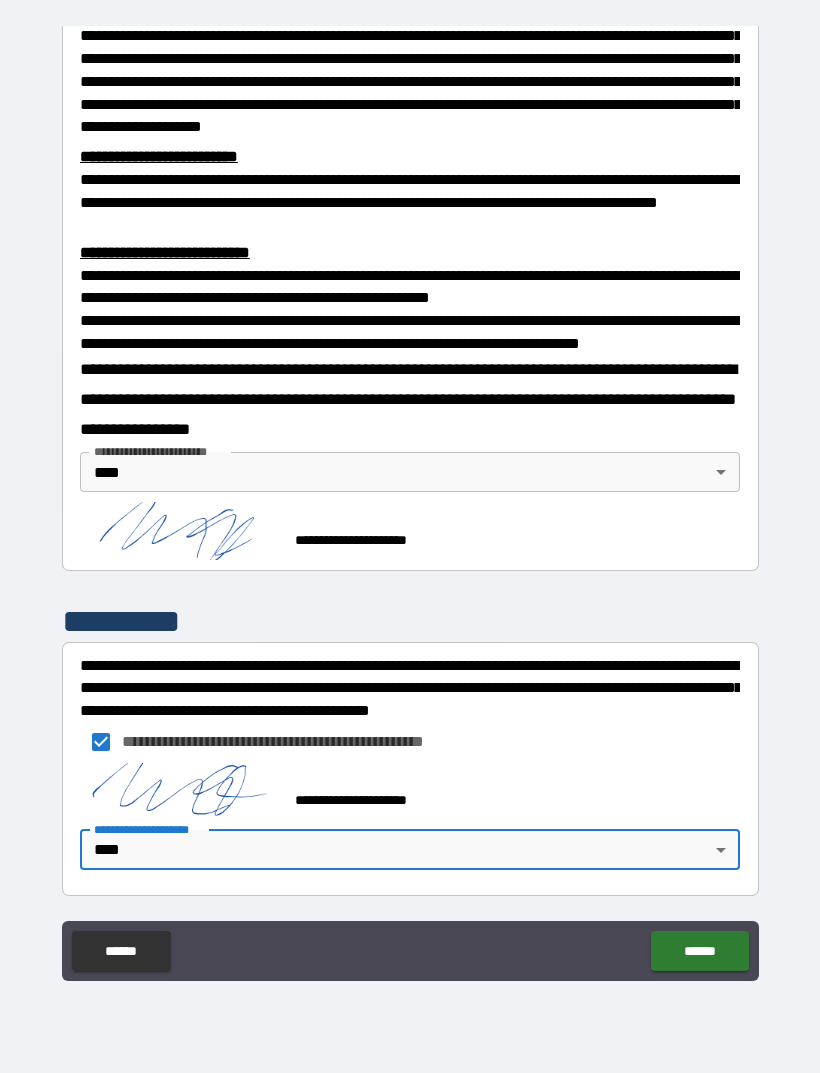 click on "******" at bounding box center [699, 951] 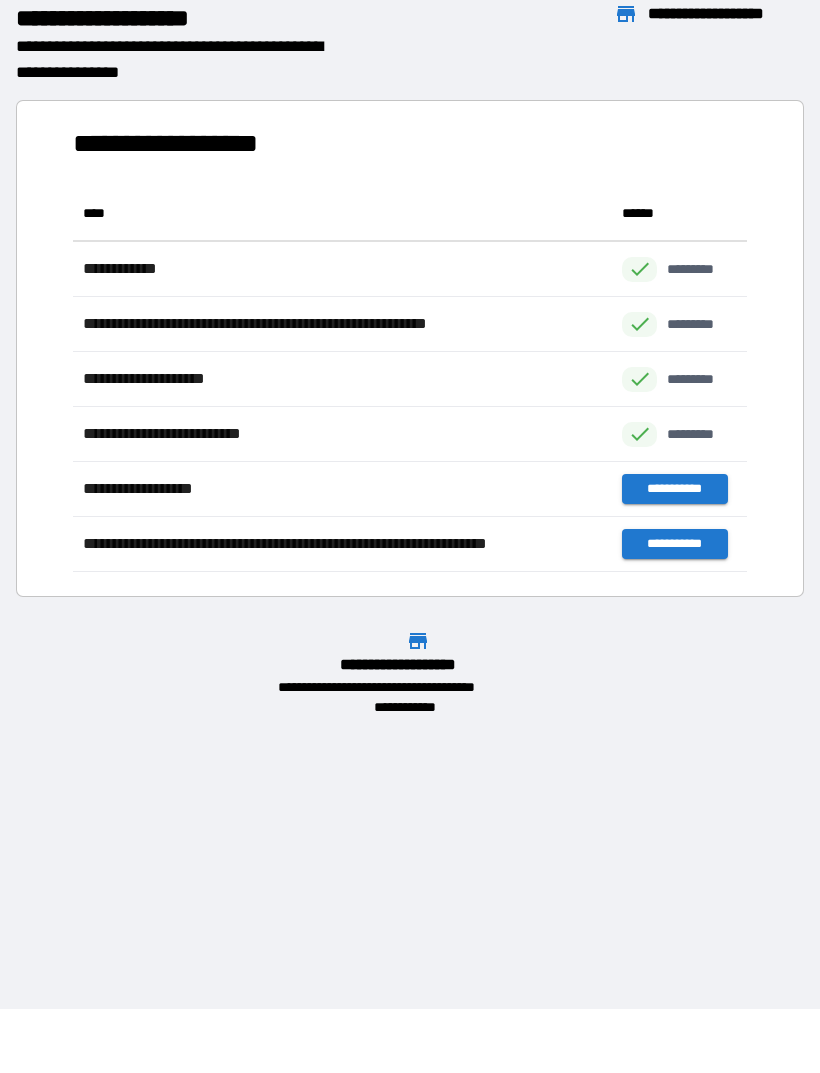 scroll, scrollTop: 1, scrollLeft: 1, axis: both 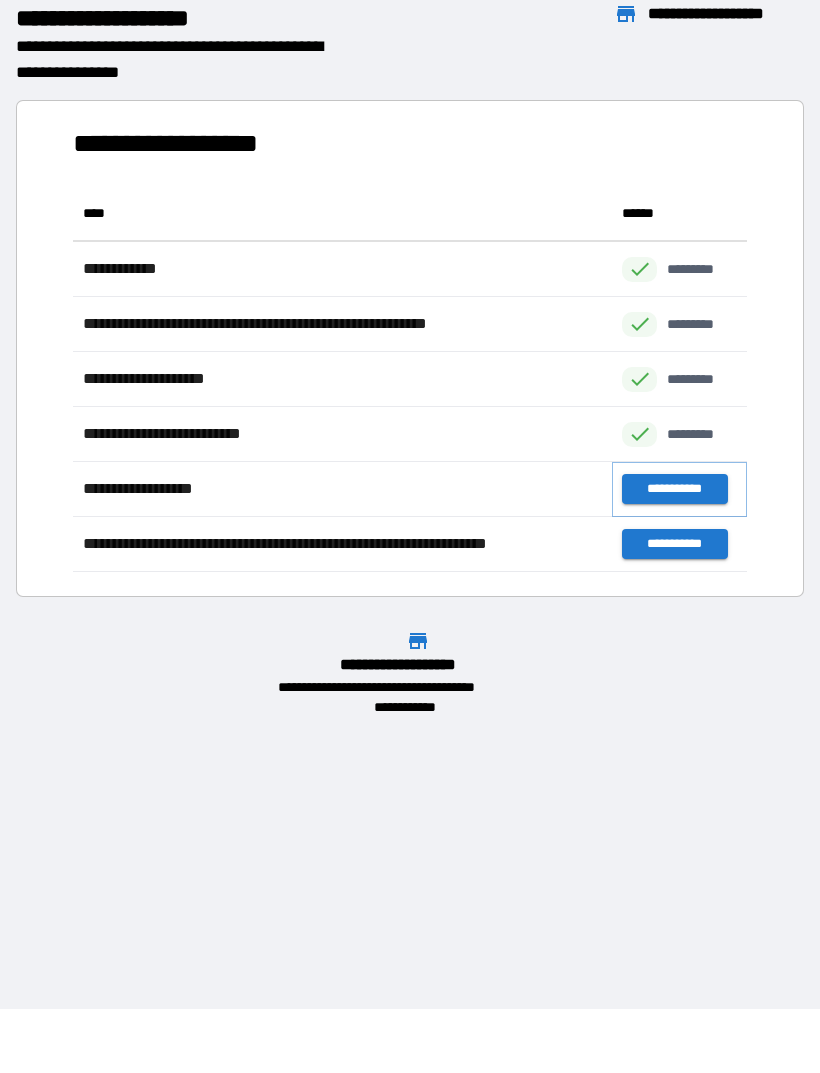 click on "**********" at bounding box center (674, 489) 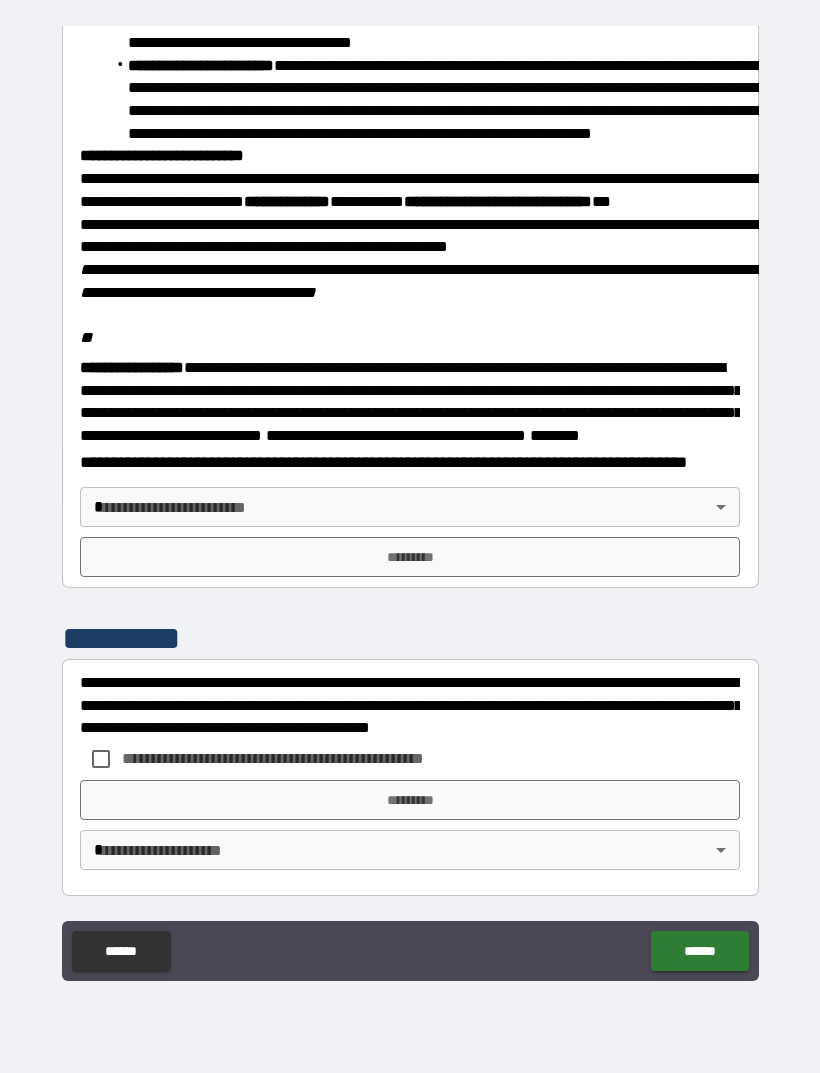 scroll, scrollTop: 2234, scrollLeft: 0, axis: vertical 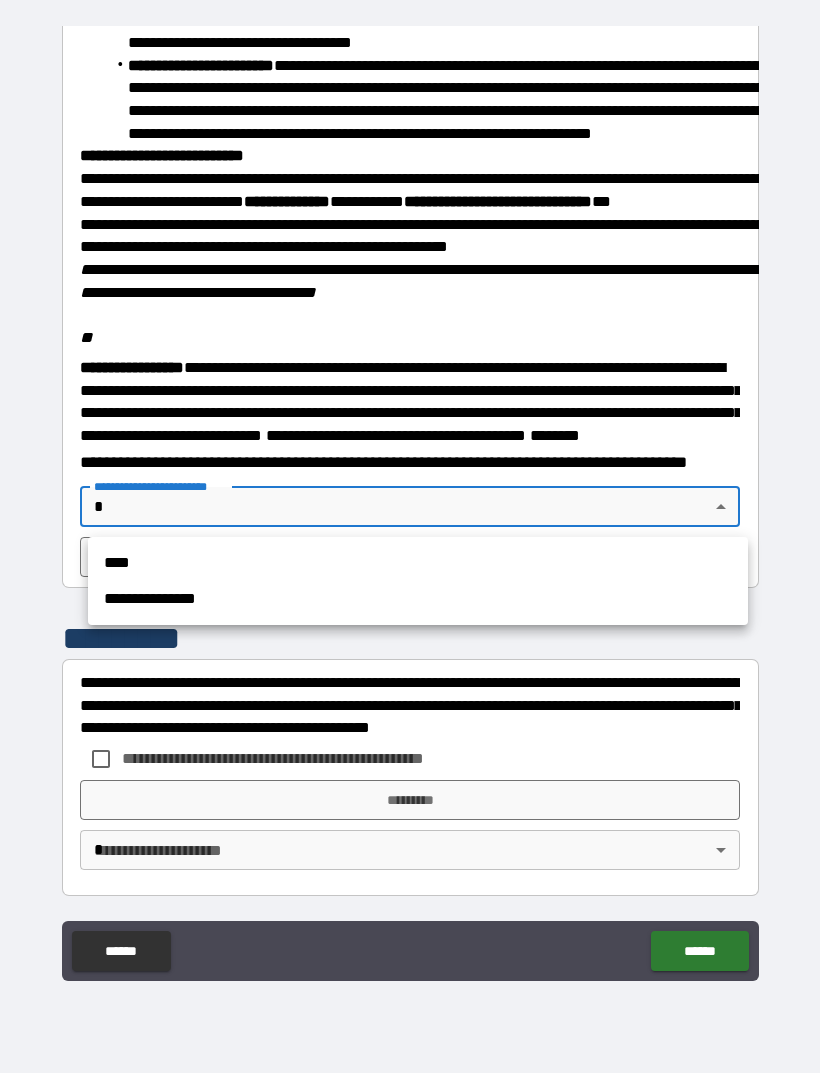 click on "****" at bounding box center (418, 563) 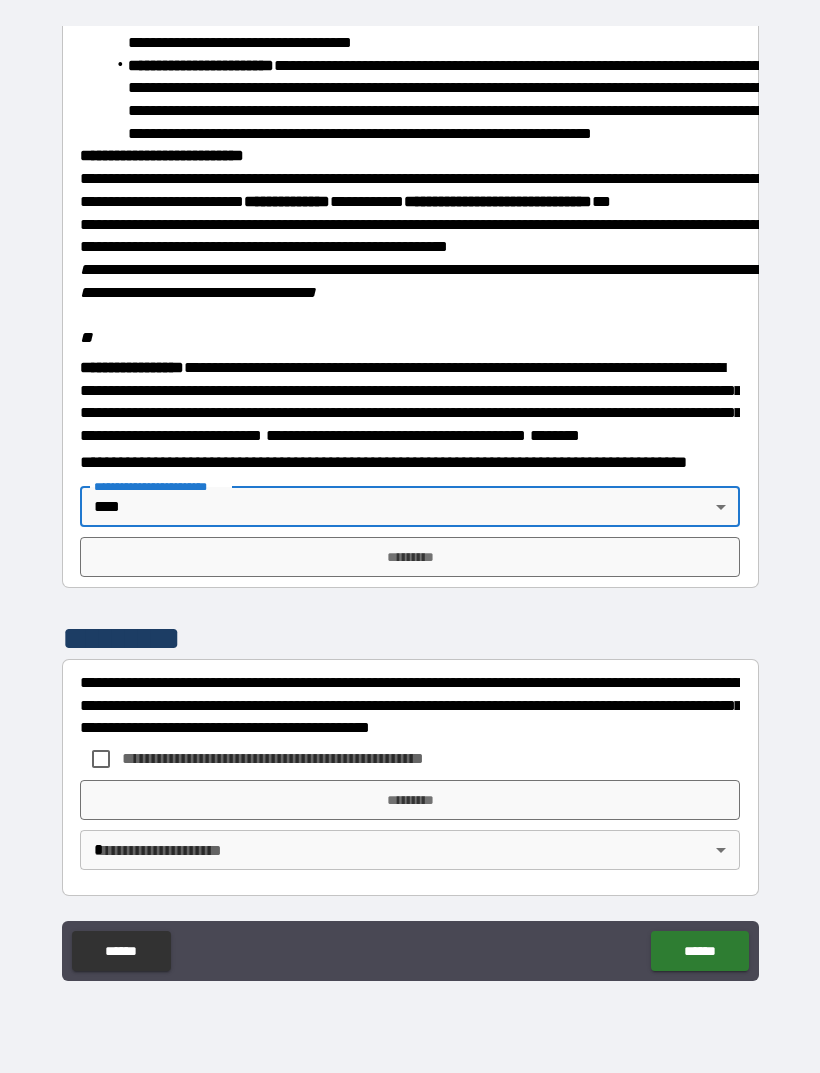 click on "*********" at bounding box center (410, 557) 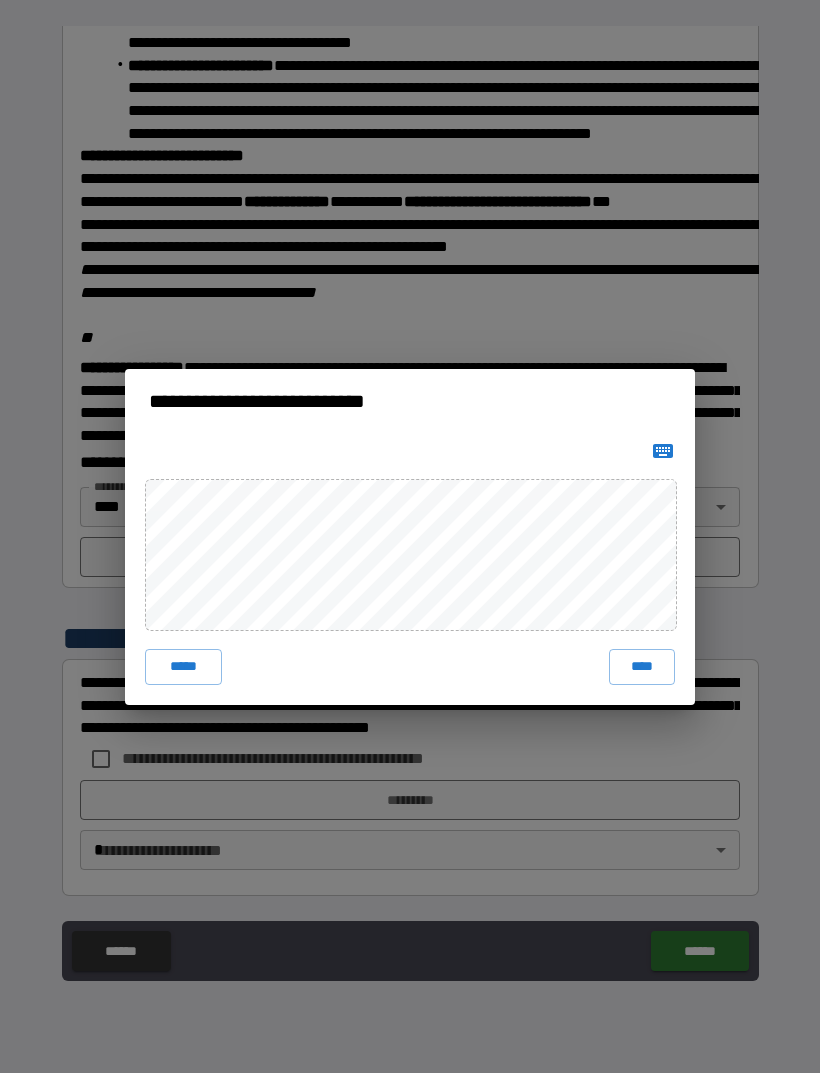 click on "****" at bounding box center (642, 667) 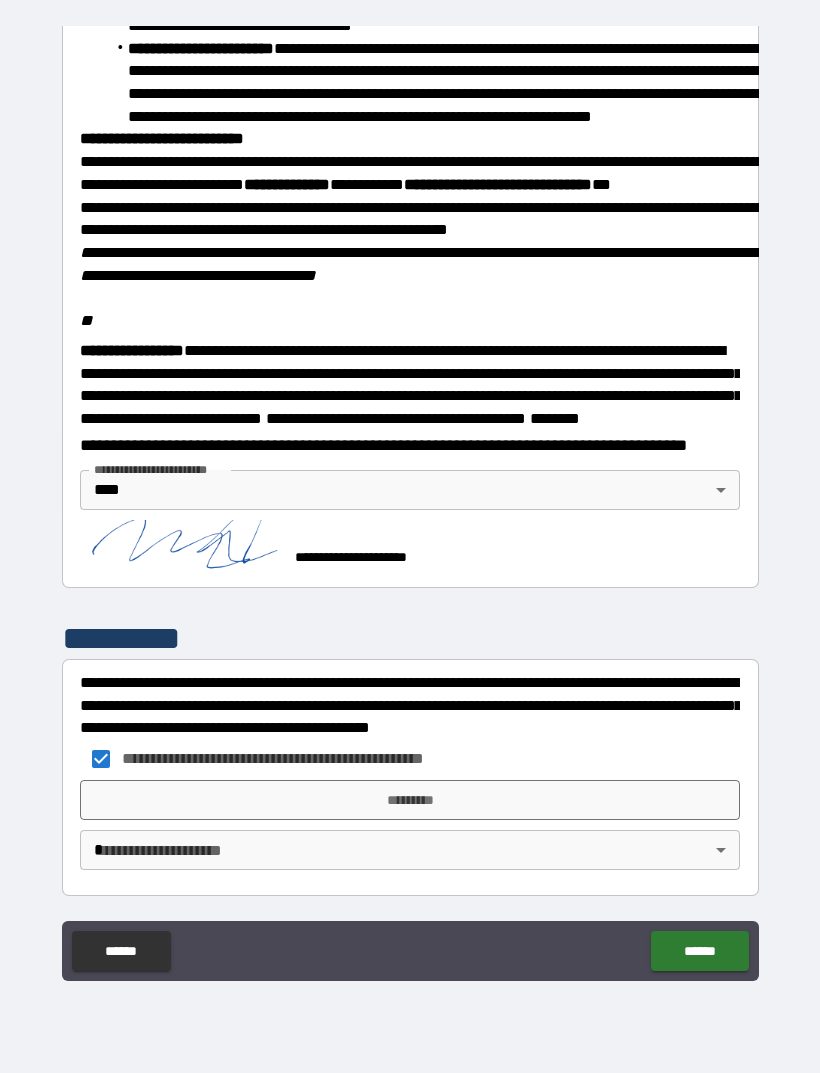 click on "*********" at bounding box center [410, 800] 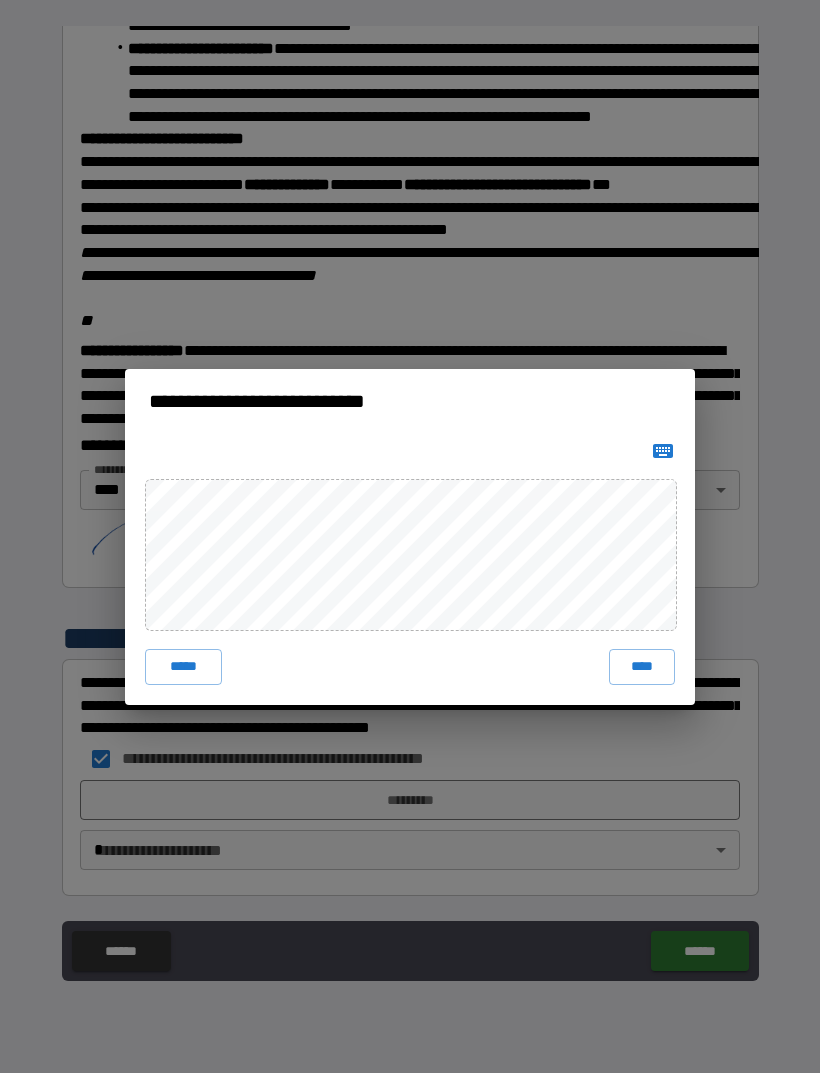 click on "****" at bounding box center (642, 667) 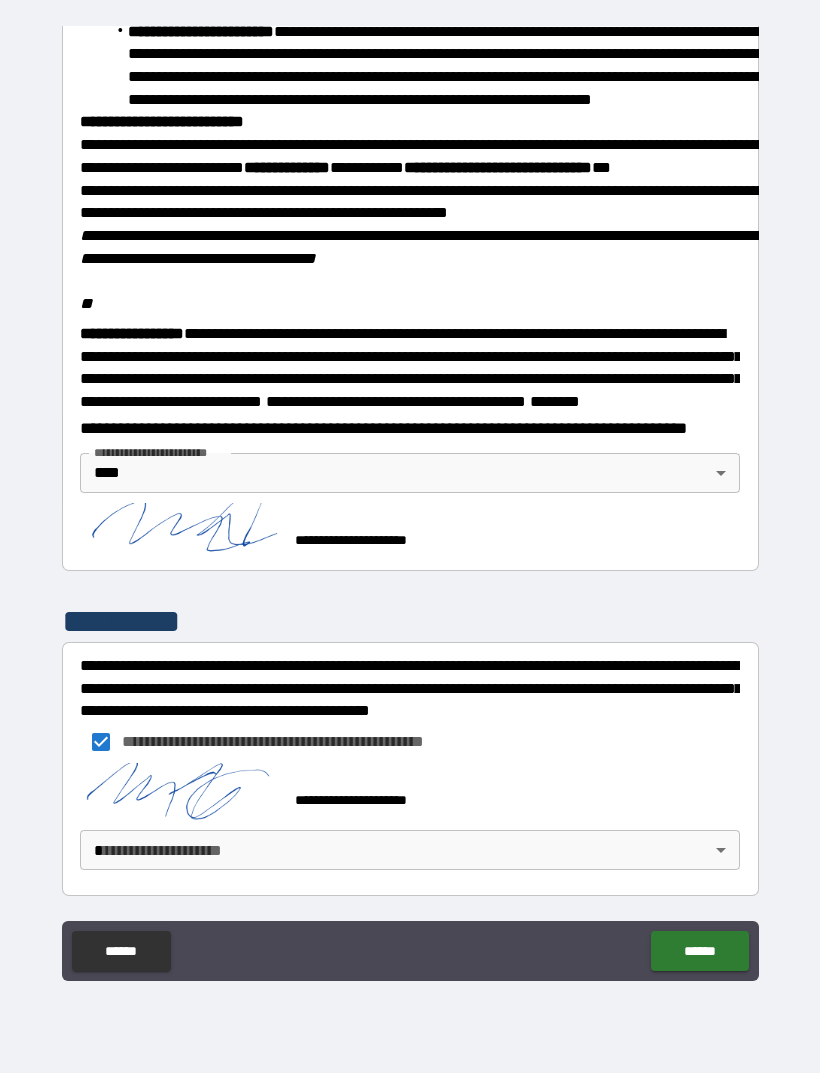 scroll, scrollTop: 2268, scrollLeft: 0, axis: vertical 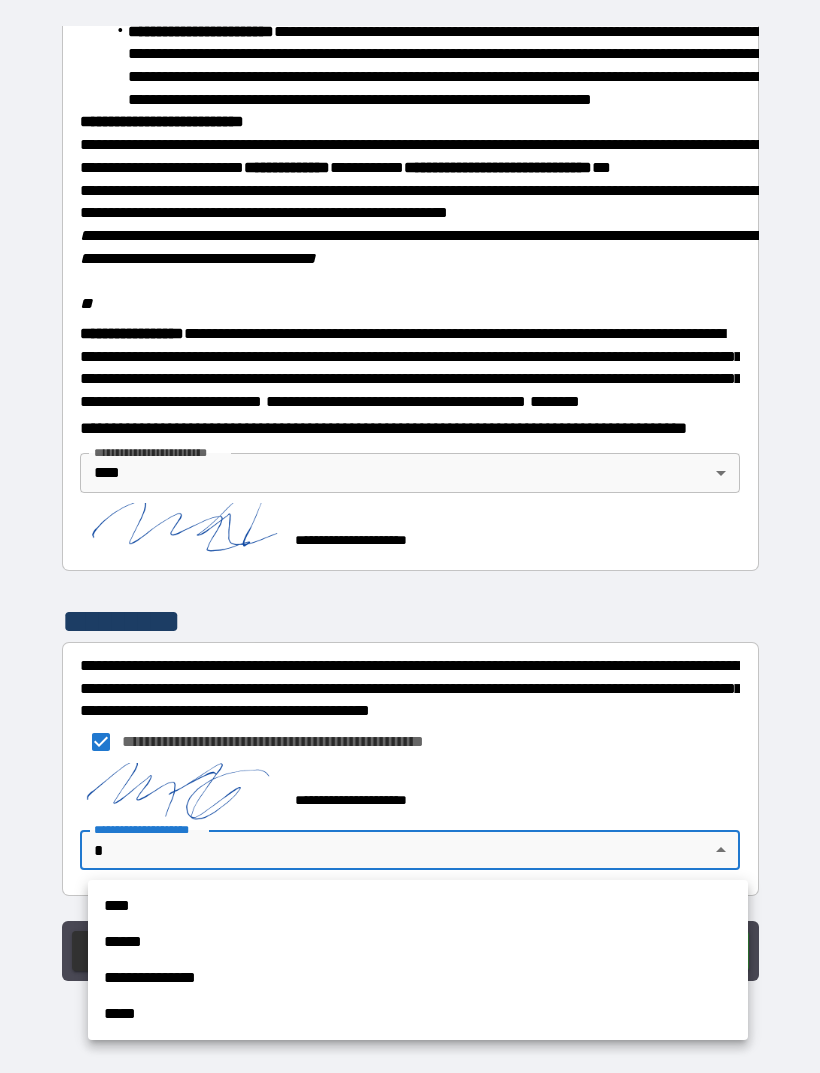 click on "****" at bounding box center [418, 906] 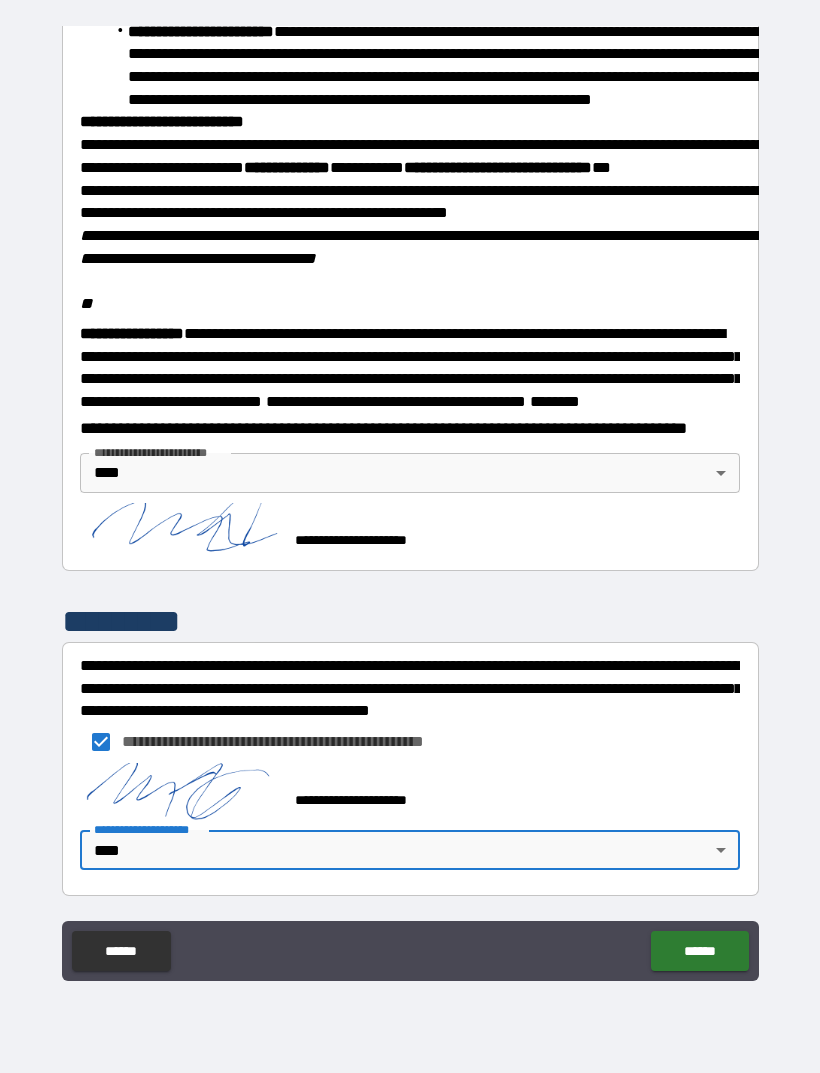 click on "******" at bounding box center [699, 951] 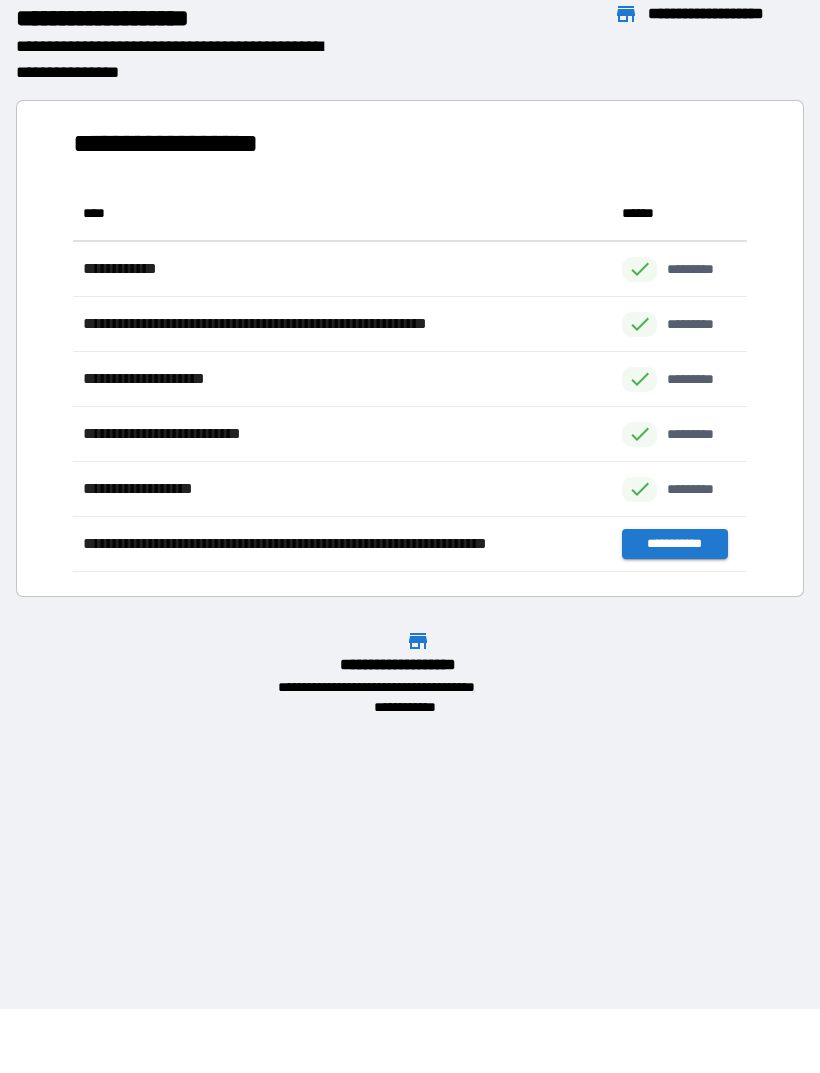 scroll, scrollTop: 1, scrollLeft: 1, axis: both 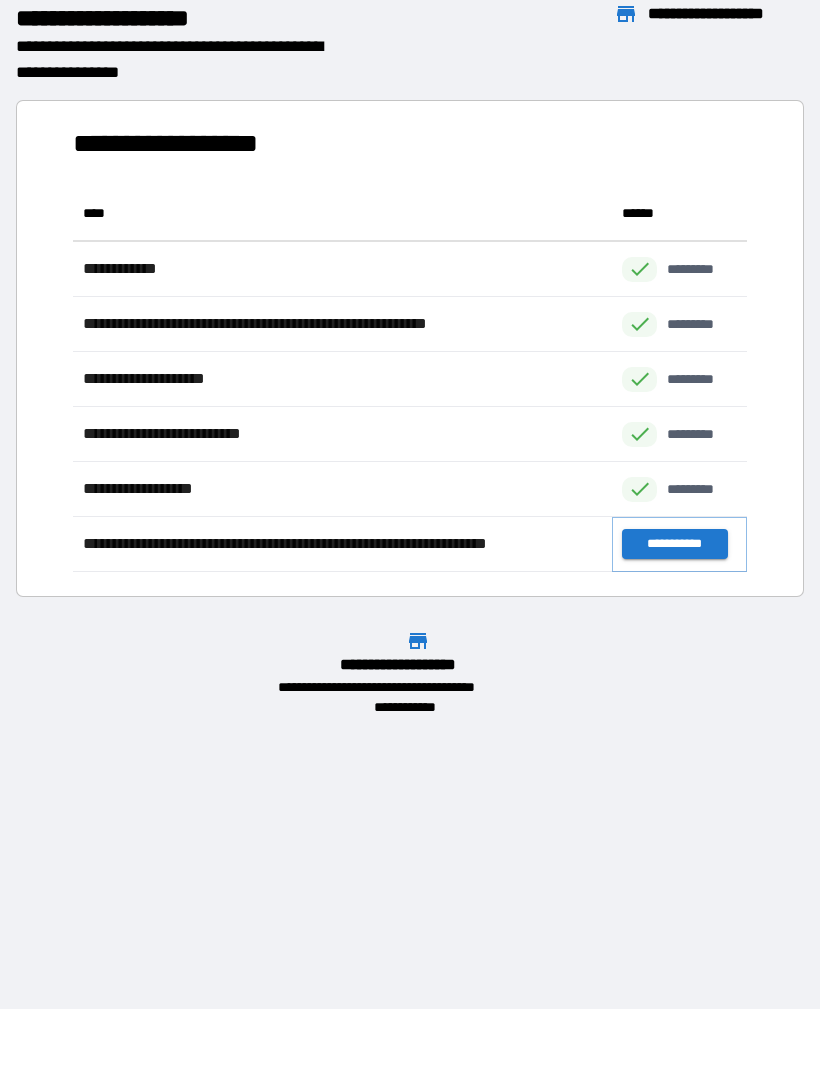 click on "**********" at bounding box center [674, 544] 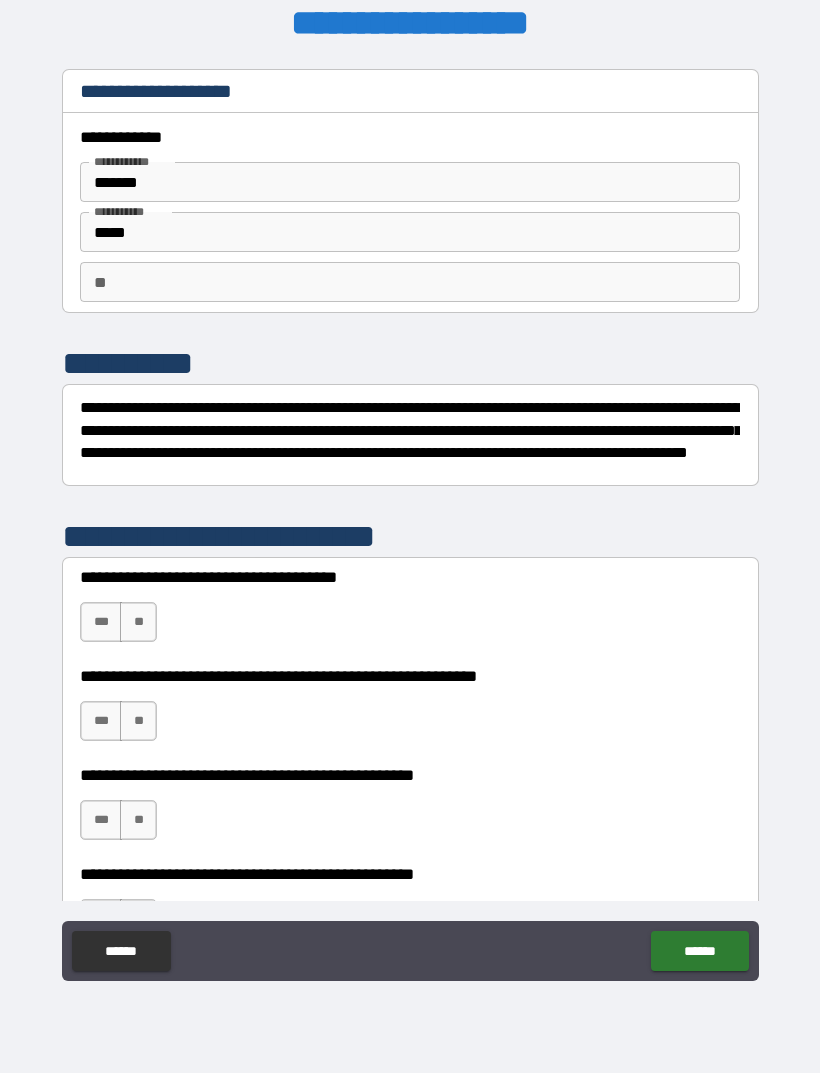 click on "***" at bounding box center (101, 622) 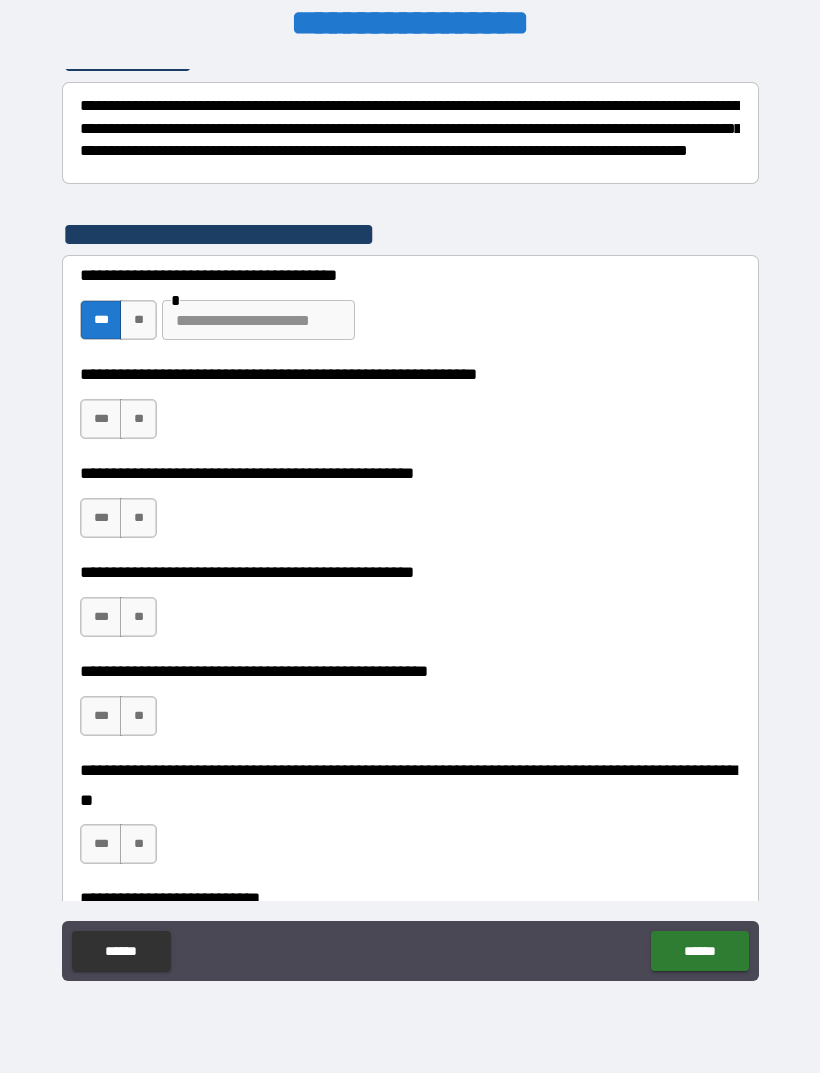 scroll, scrollTop: 320, scrollLeft: 0, axis: vertical 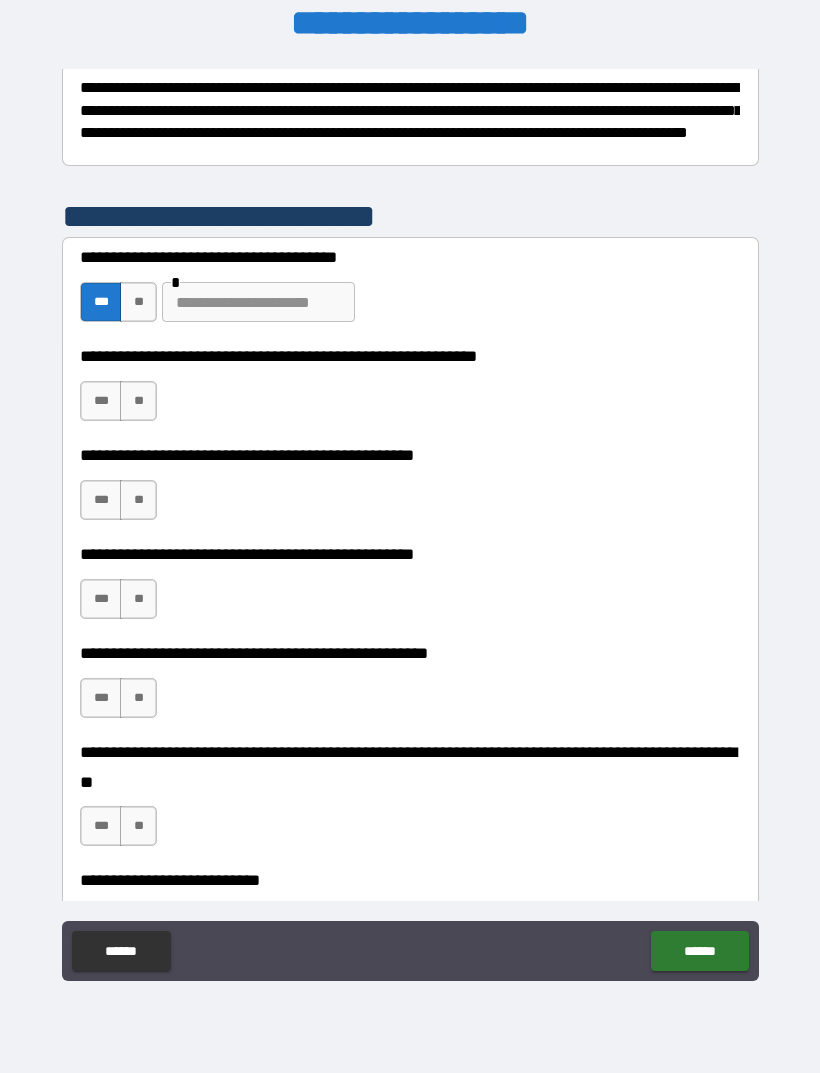click on "***" at bounding box center [101, 401] 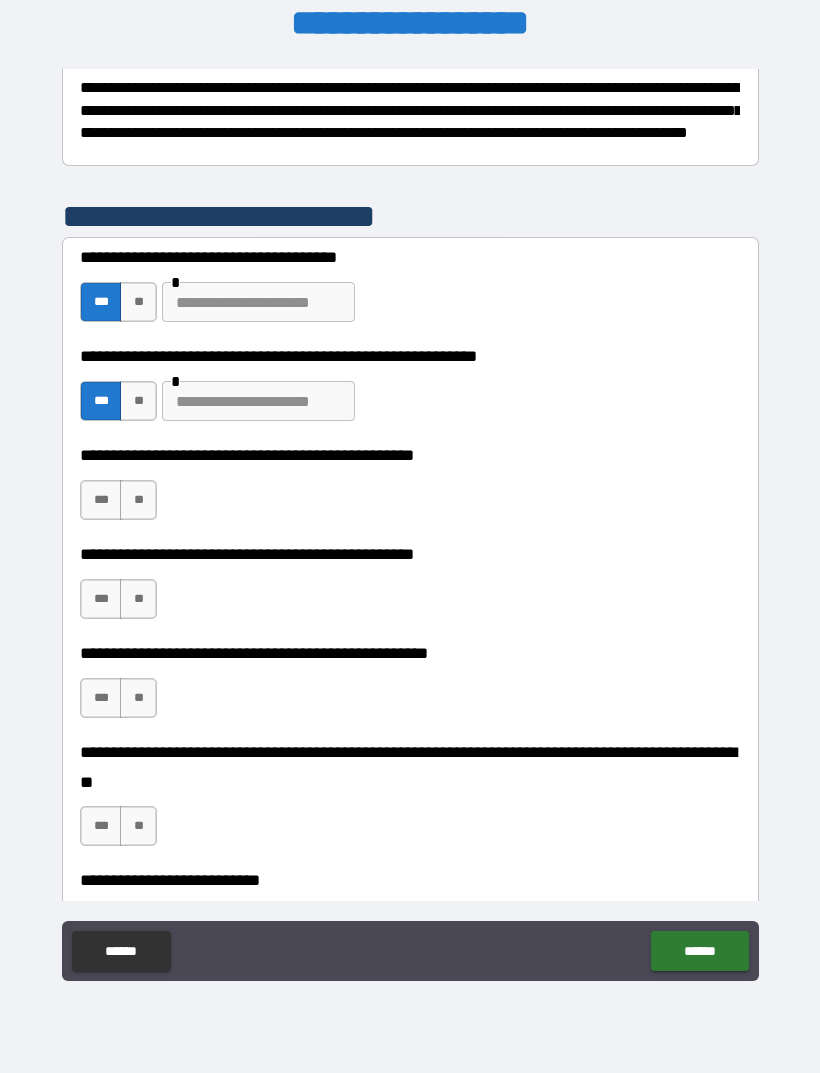 click on "**" at bounding box center [138, 500] 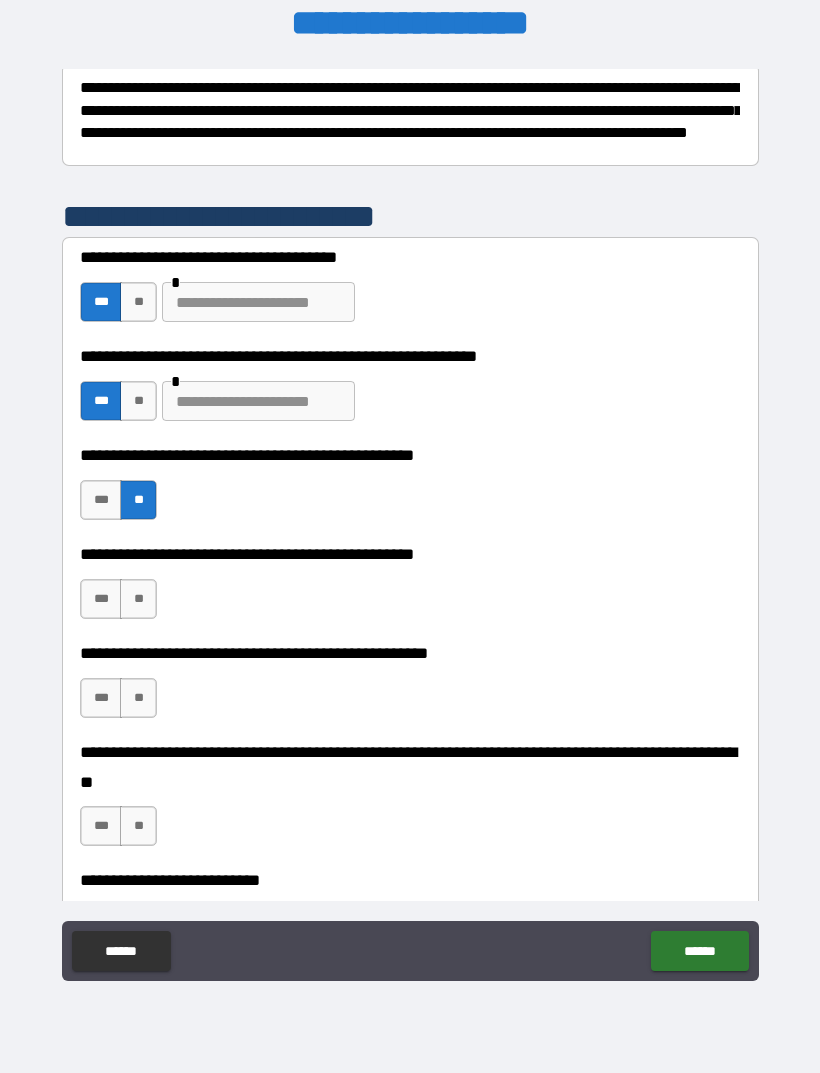 click on "**" at bounding box center [138, 302] 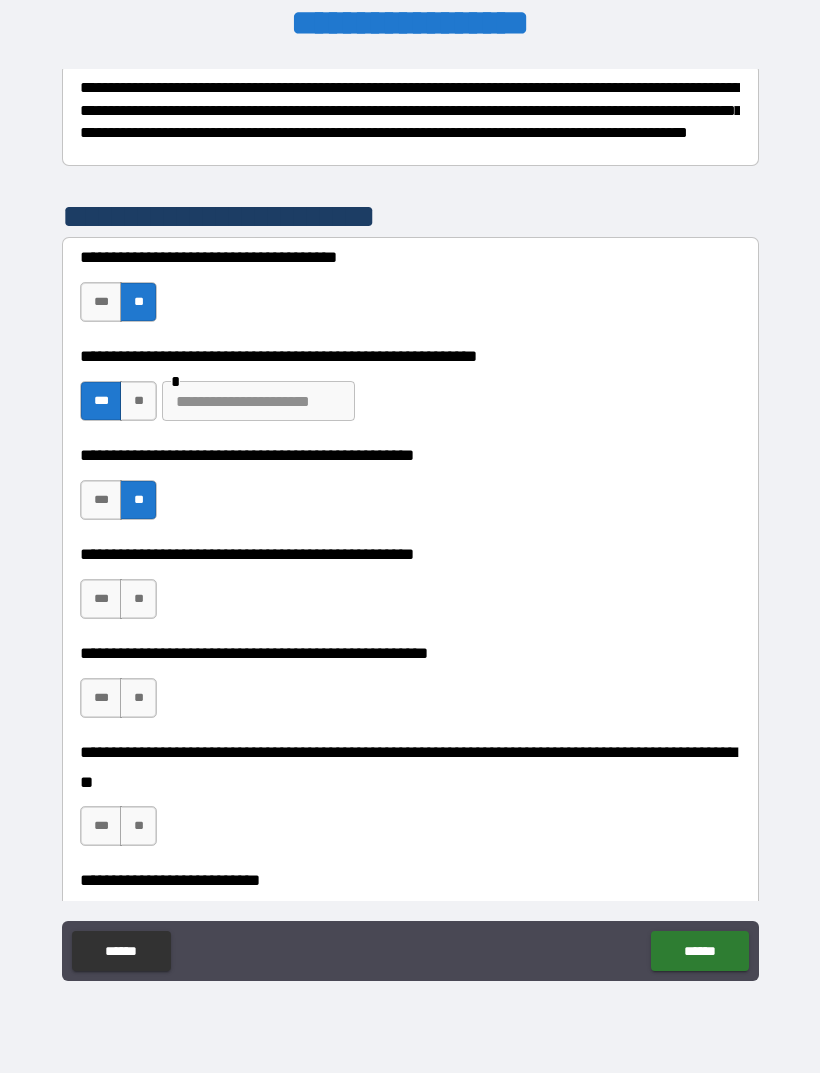click on "**" at bounding box center (138, 401) 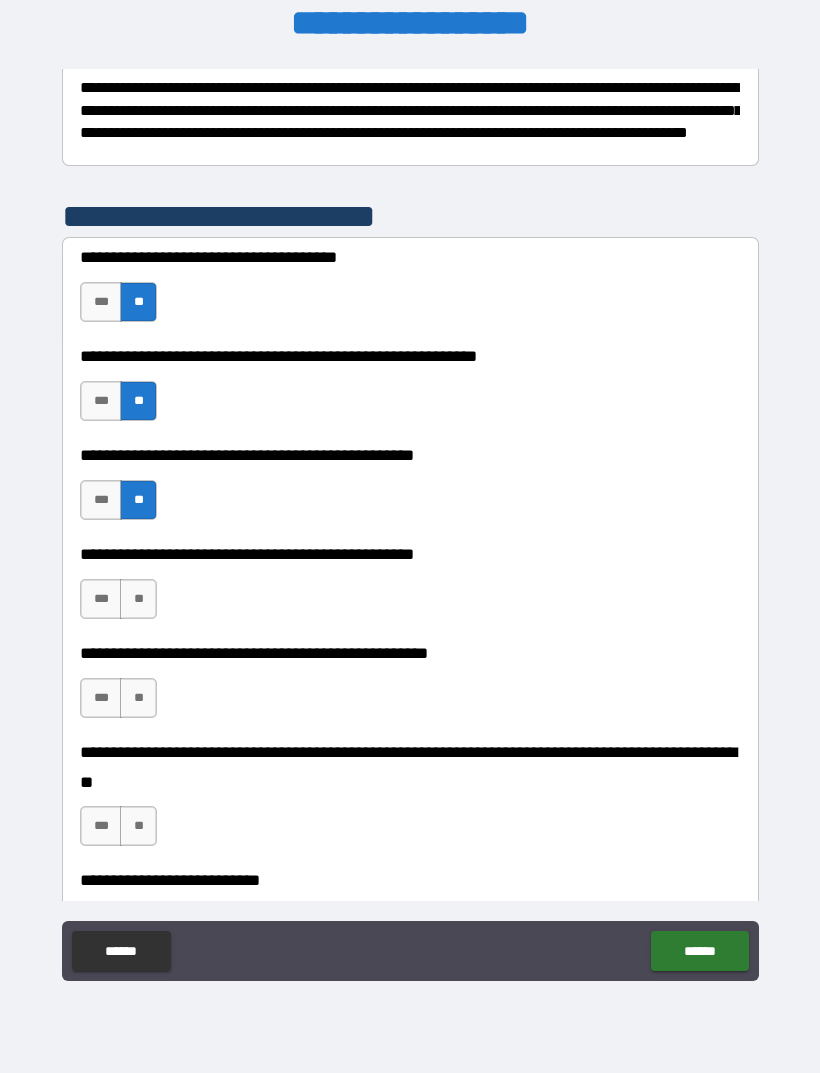 click on "**" at bounding box center (138, 599) 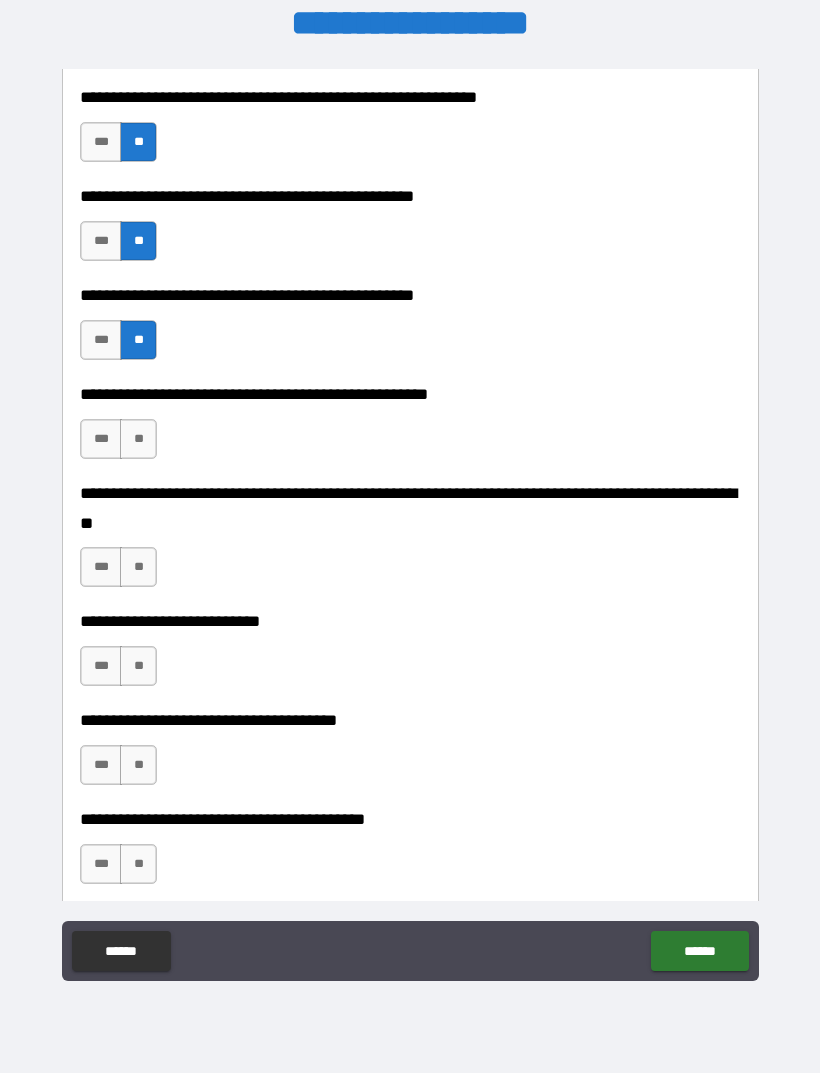 scroll, scrollTop: 643, scrollLeft: 0, axis: vertical 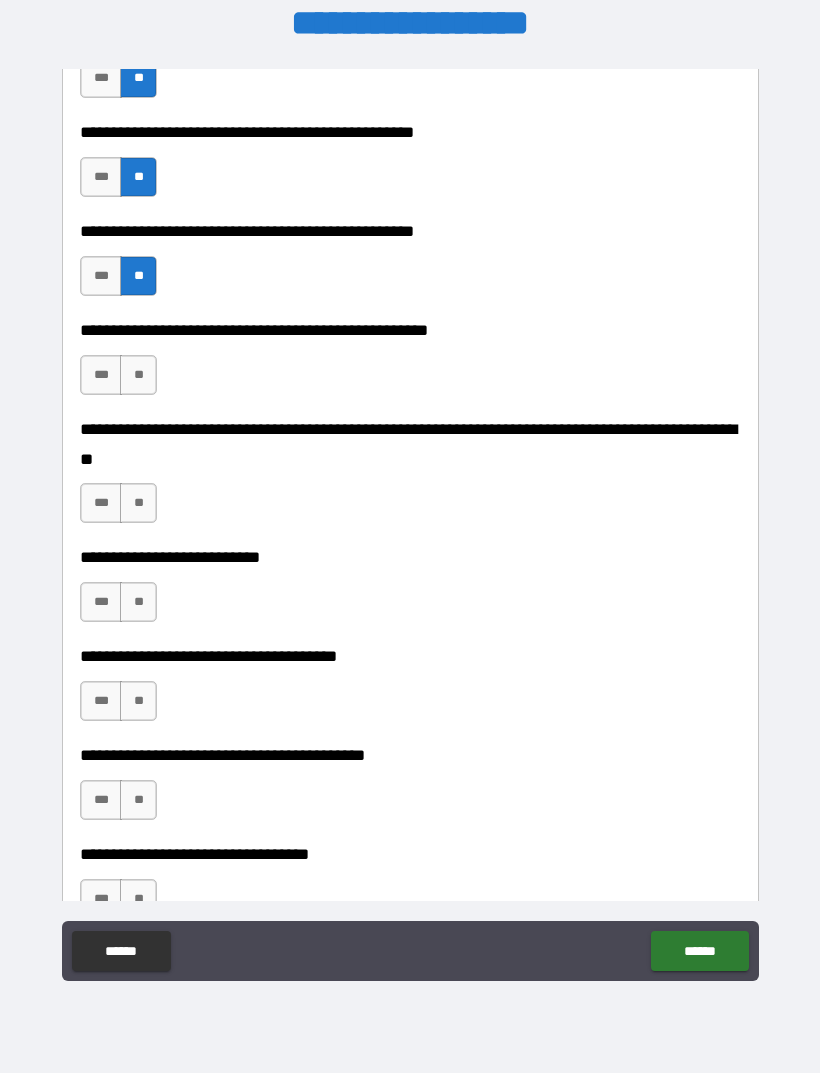 click on "***" at bounding box center [101, 276] 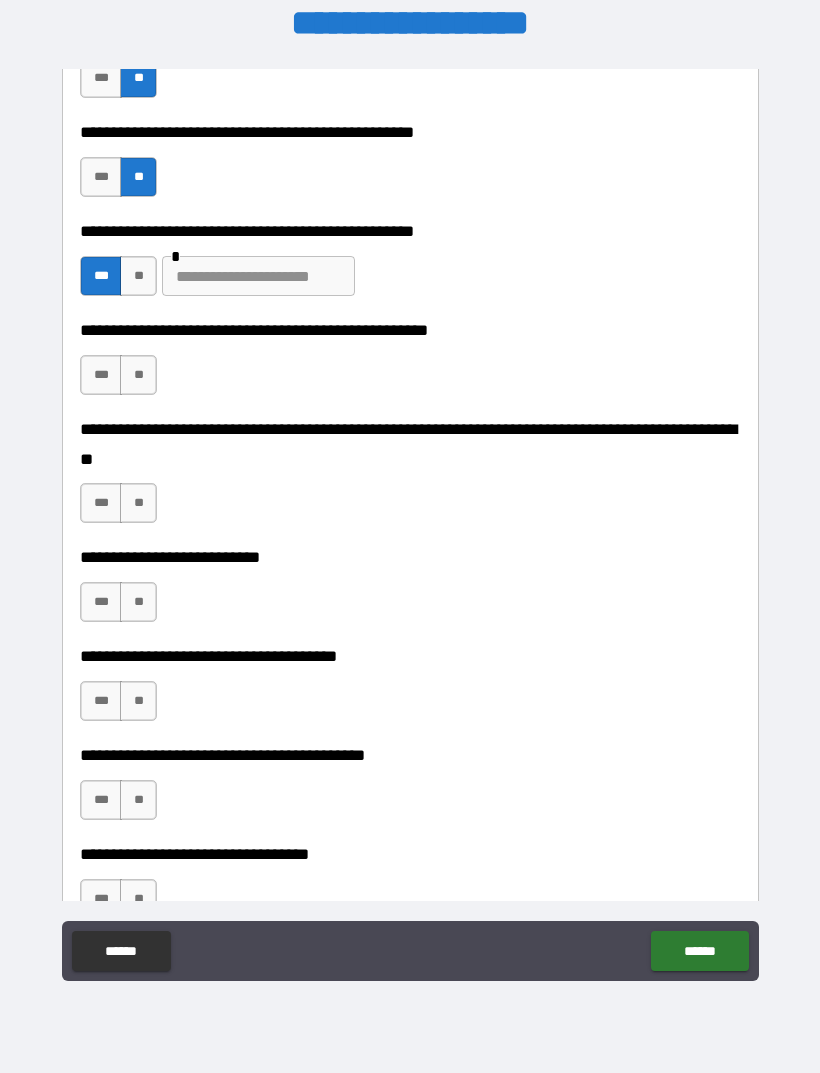 click on "**" at bounding box center [138, 276] 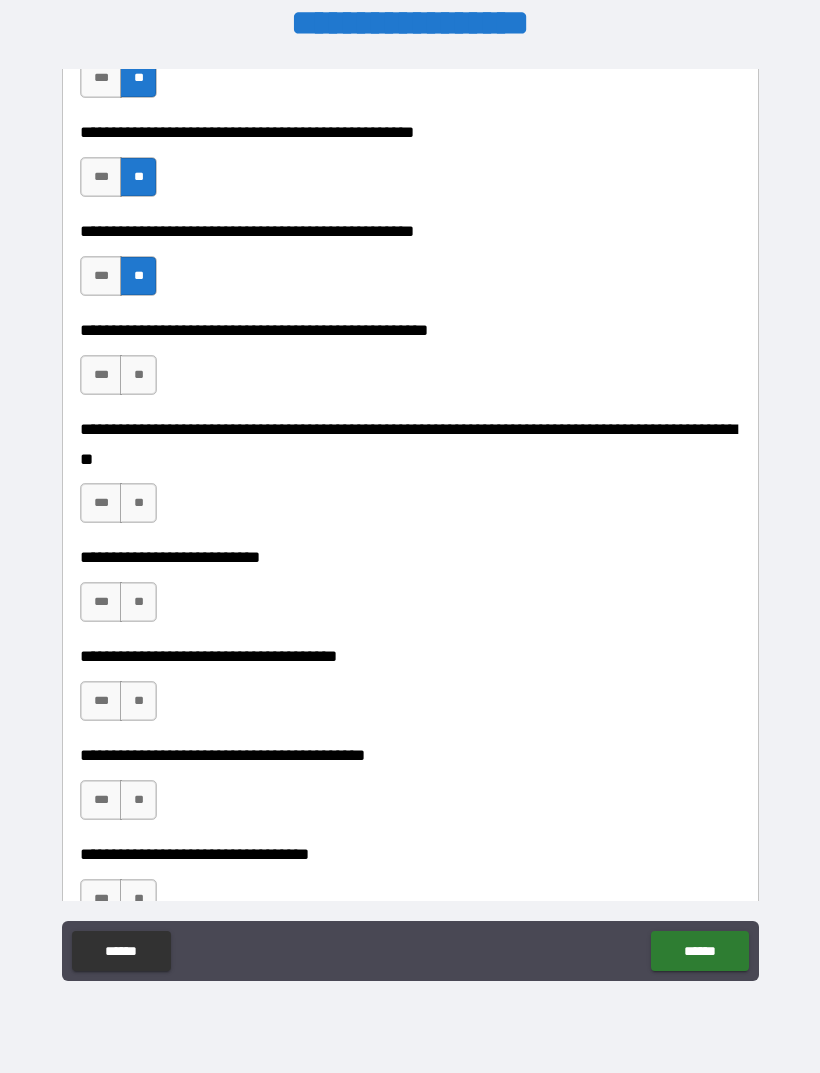 click on "***" at bounding box center (101, 276) 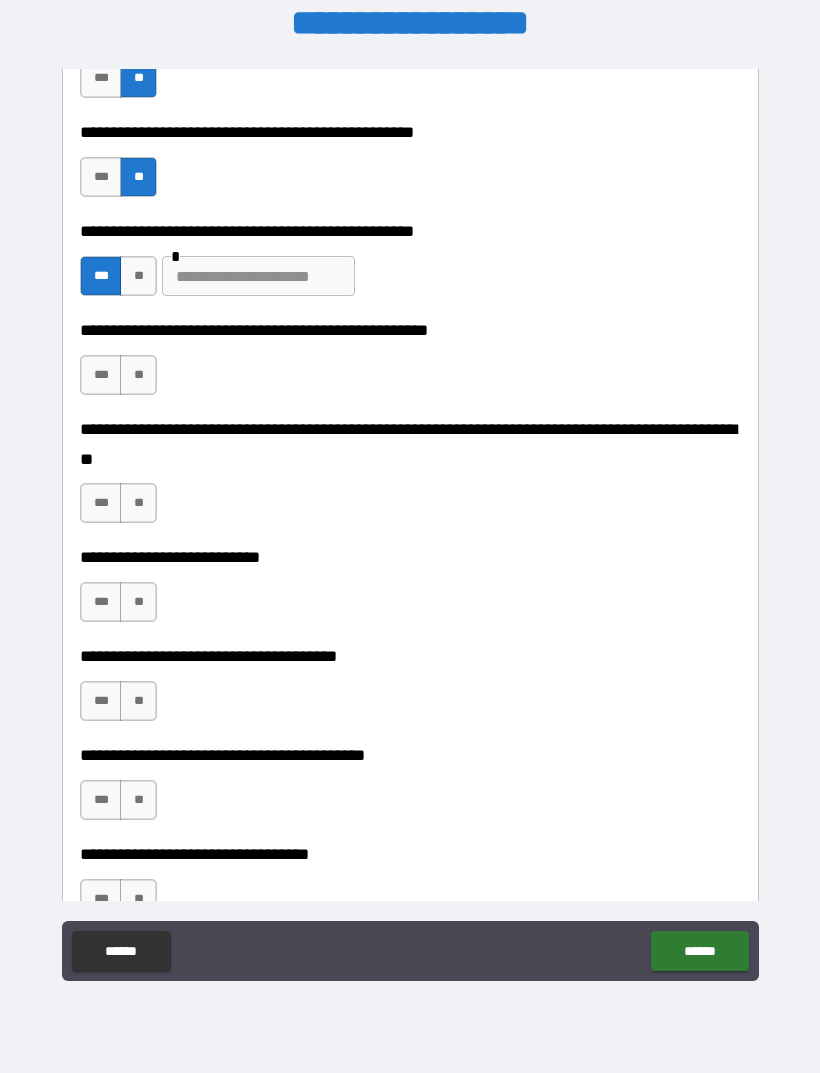 click at bounding box center (258, 276) 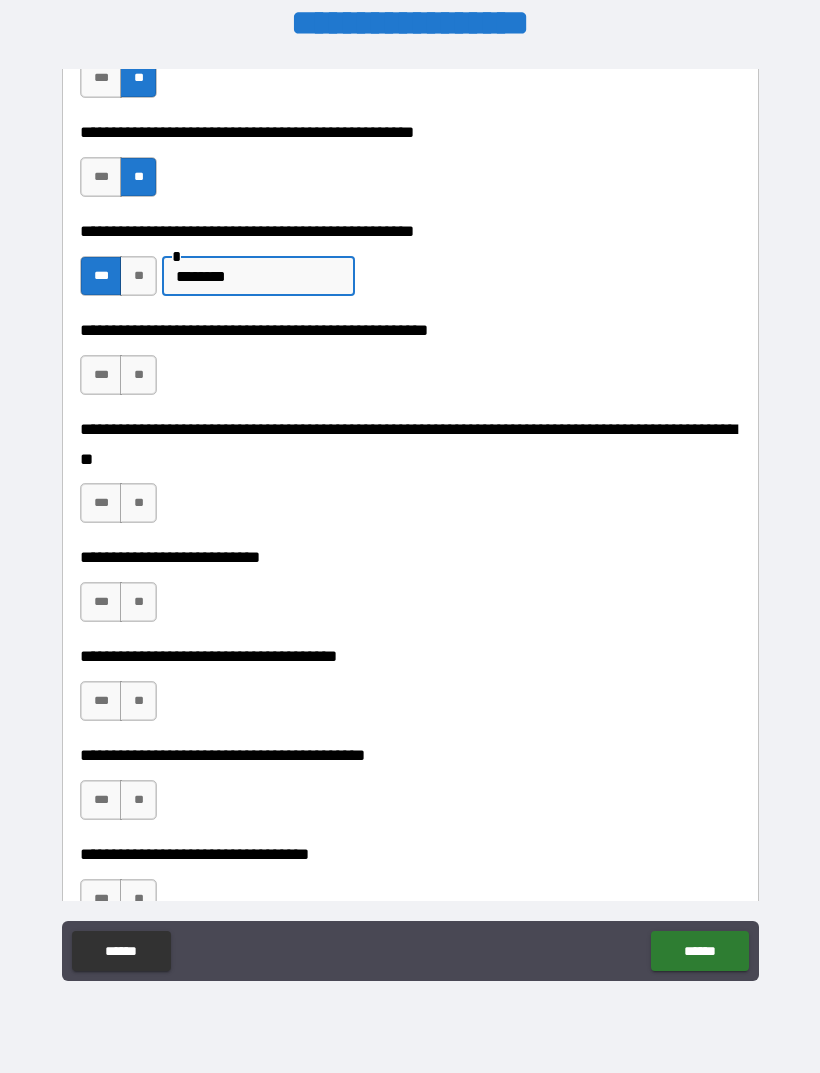 click on "**" at bounding box center [138, 375] 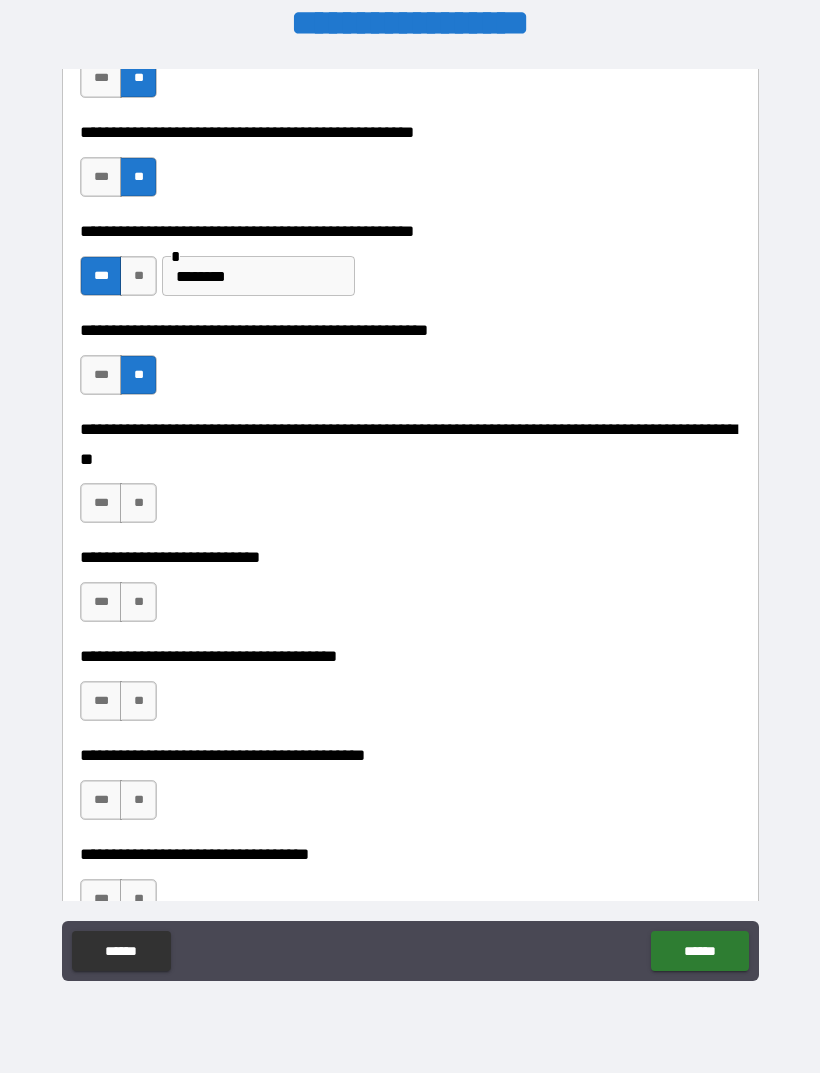 click on "**" at bounding box center (138, 503) 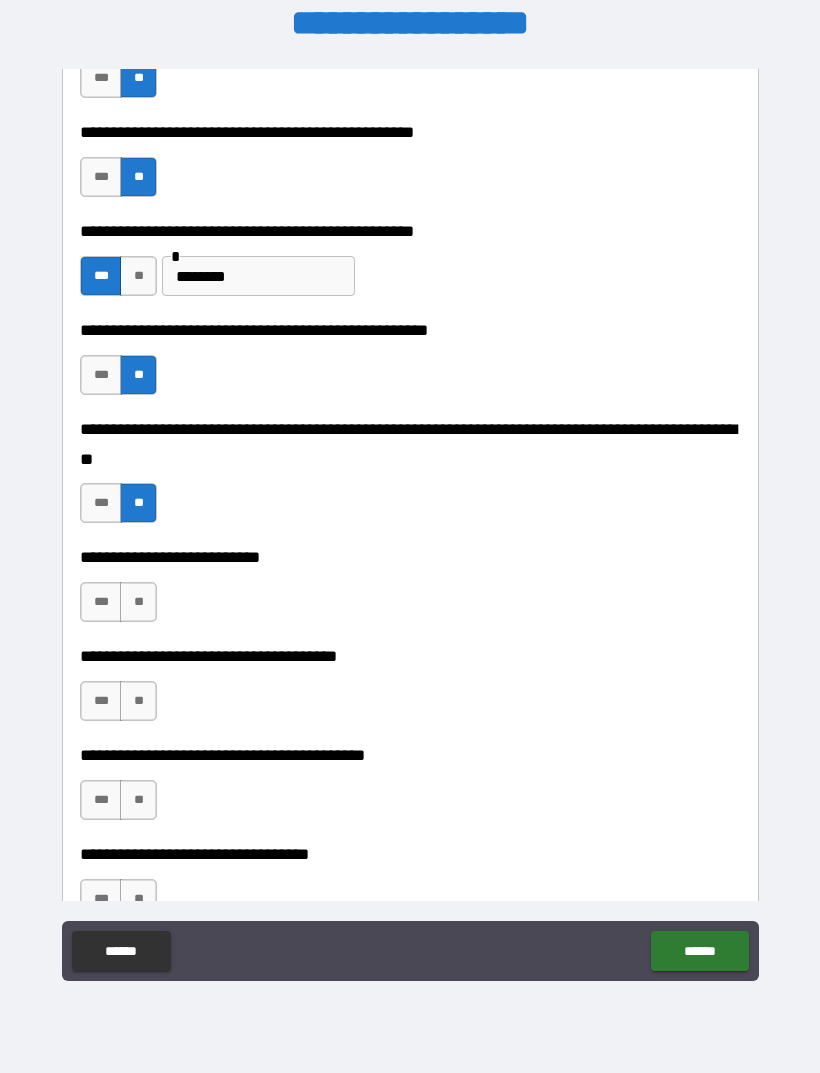 click on "***" at bounding box center (101, 602) 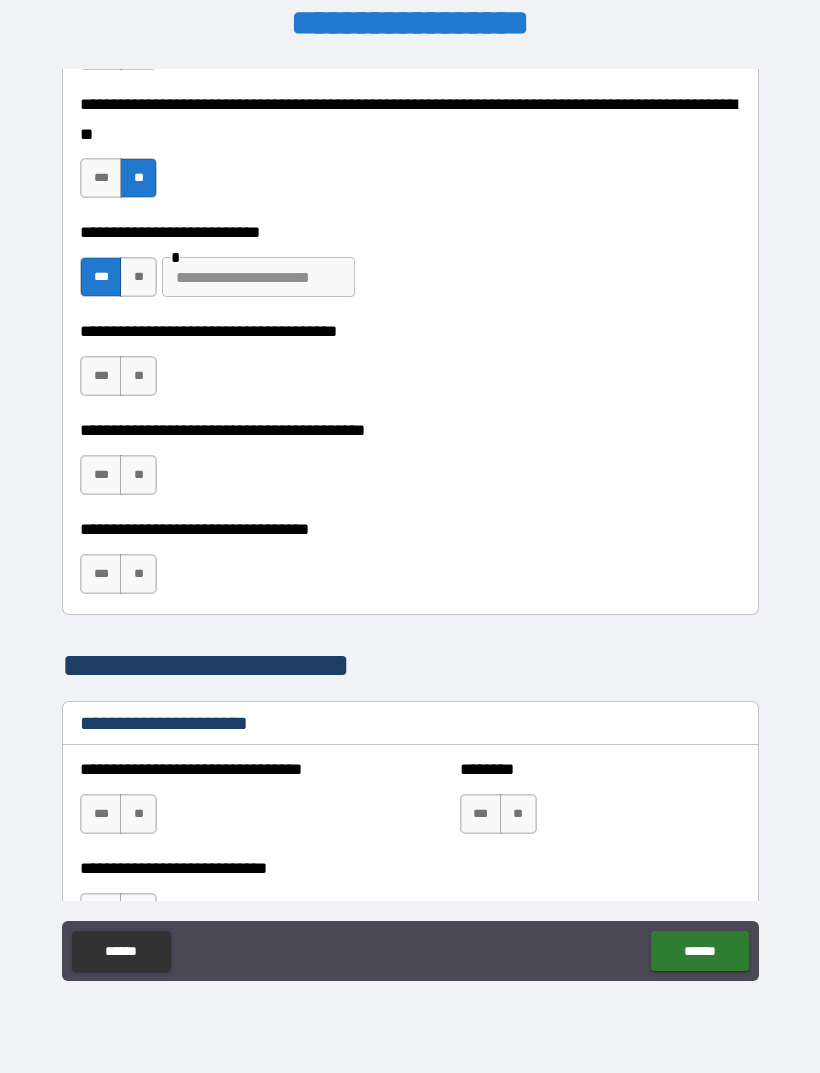scroll, scrollTop: 957, scrollLeft: 0, axis: vertical 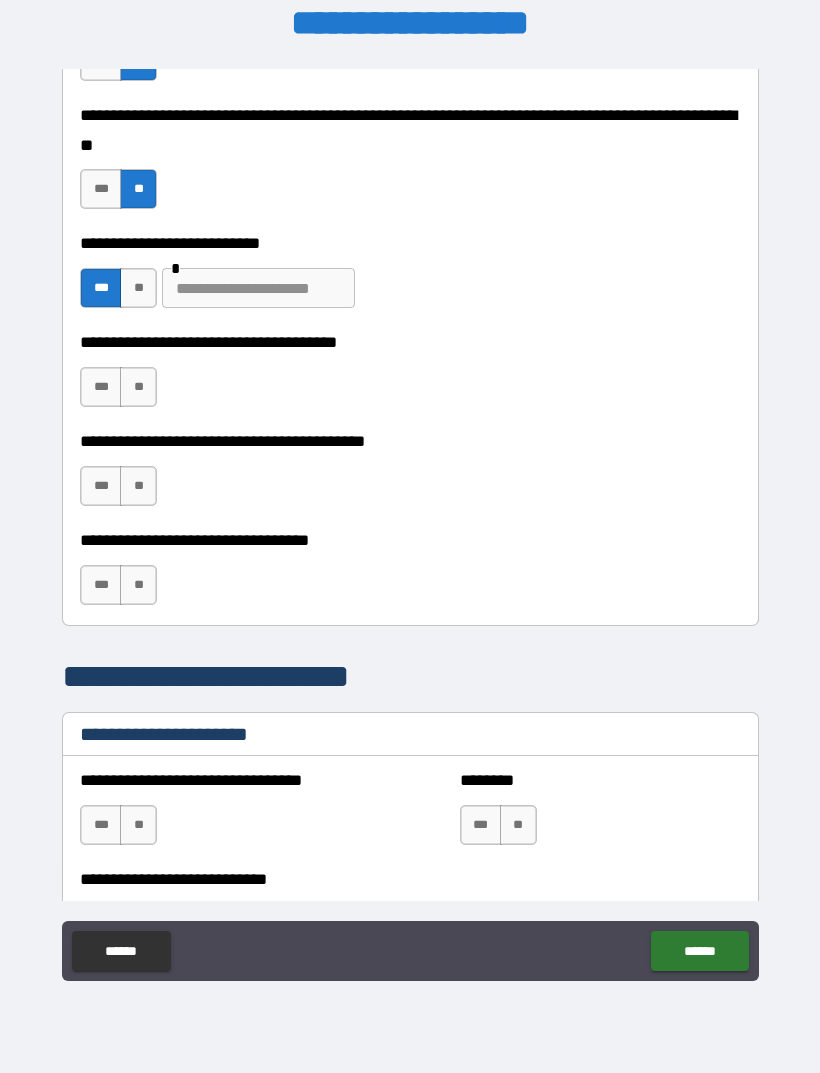 click on "**" at bounding box center (138, 387) 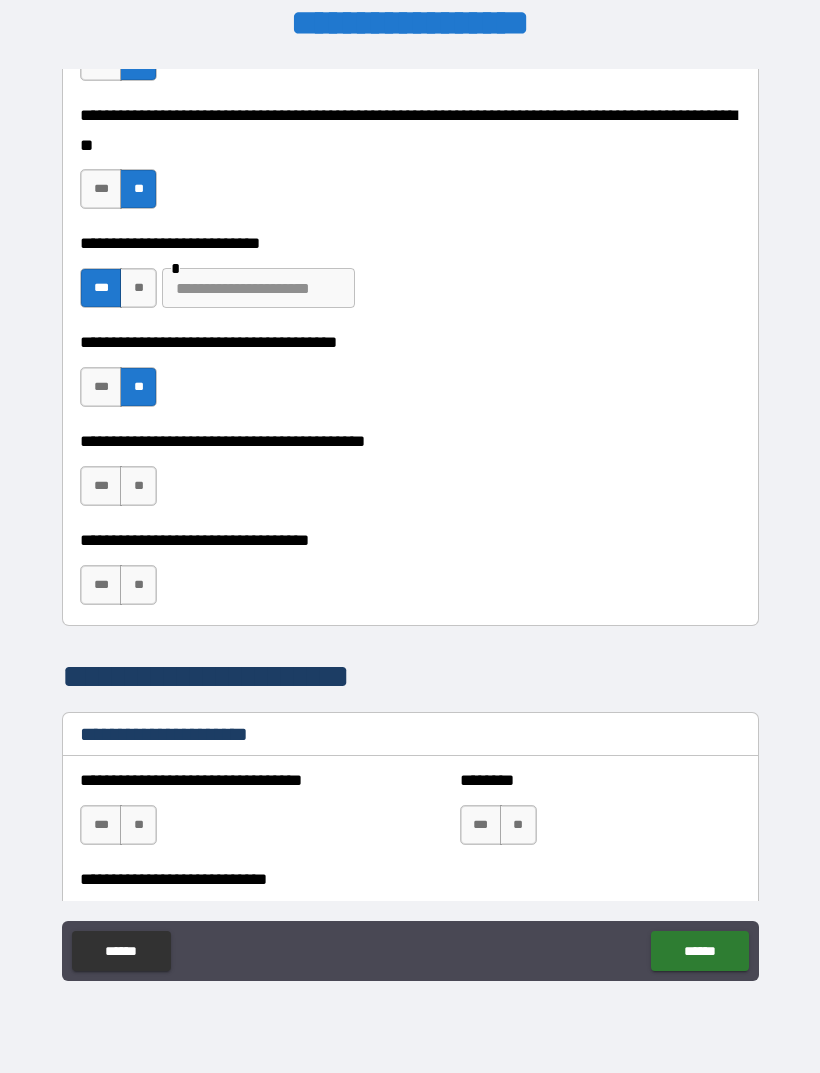 click on "**" at bounding box center [138, 486] 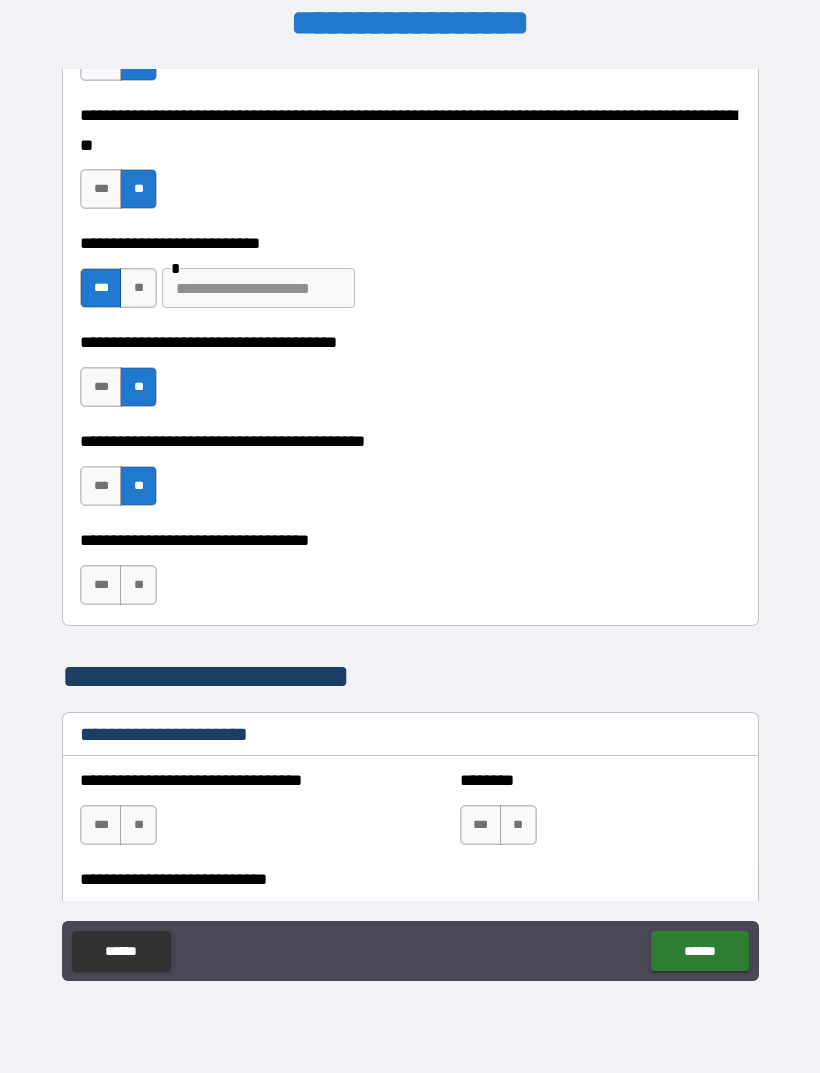 click on "**" at bounding box center [138, 585] 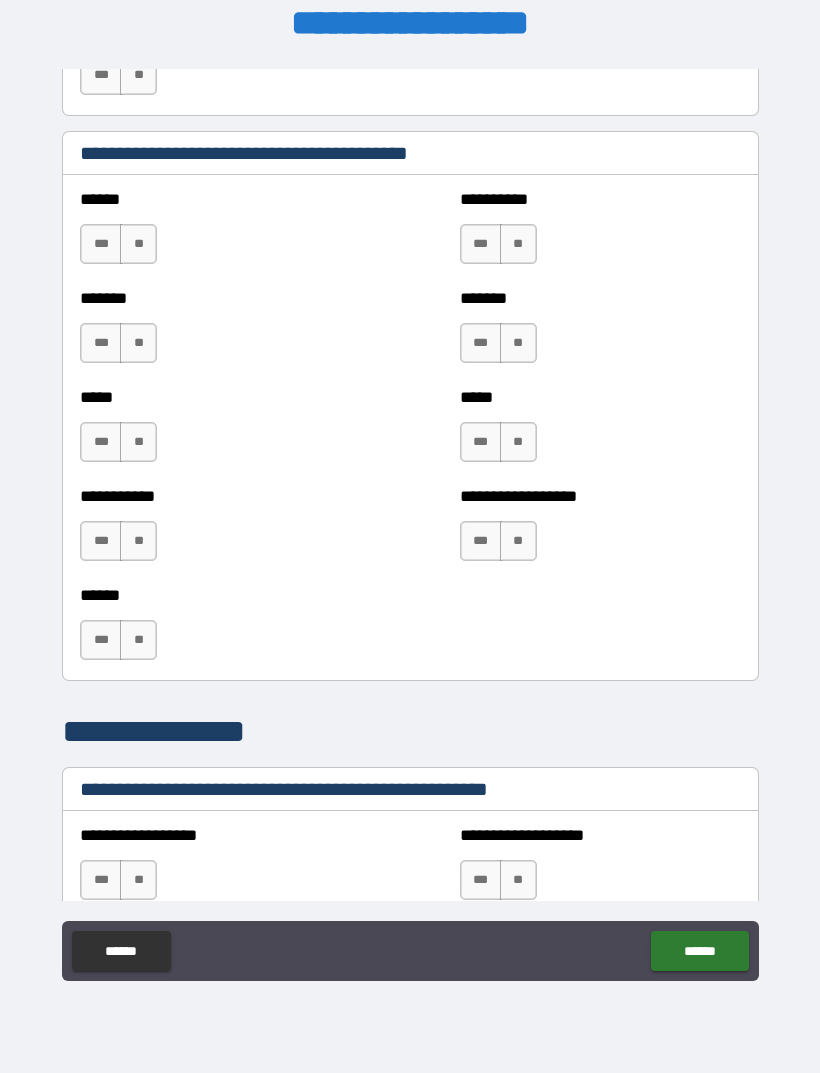scroll, scrollTop: 1800, scrollLeft: 0, axis: vertical 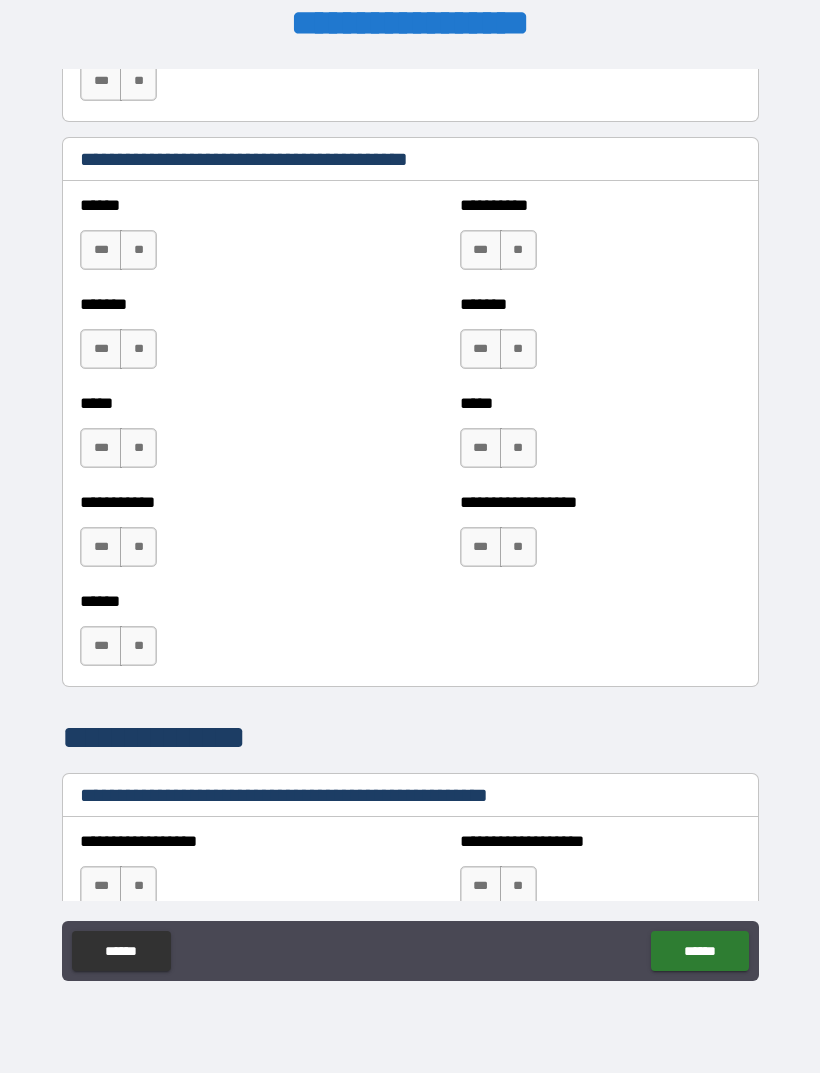 click on "**" at bounding box center (518, 250) 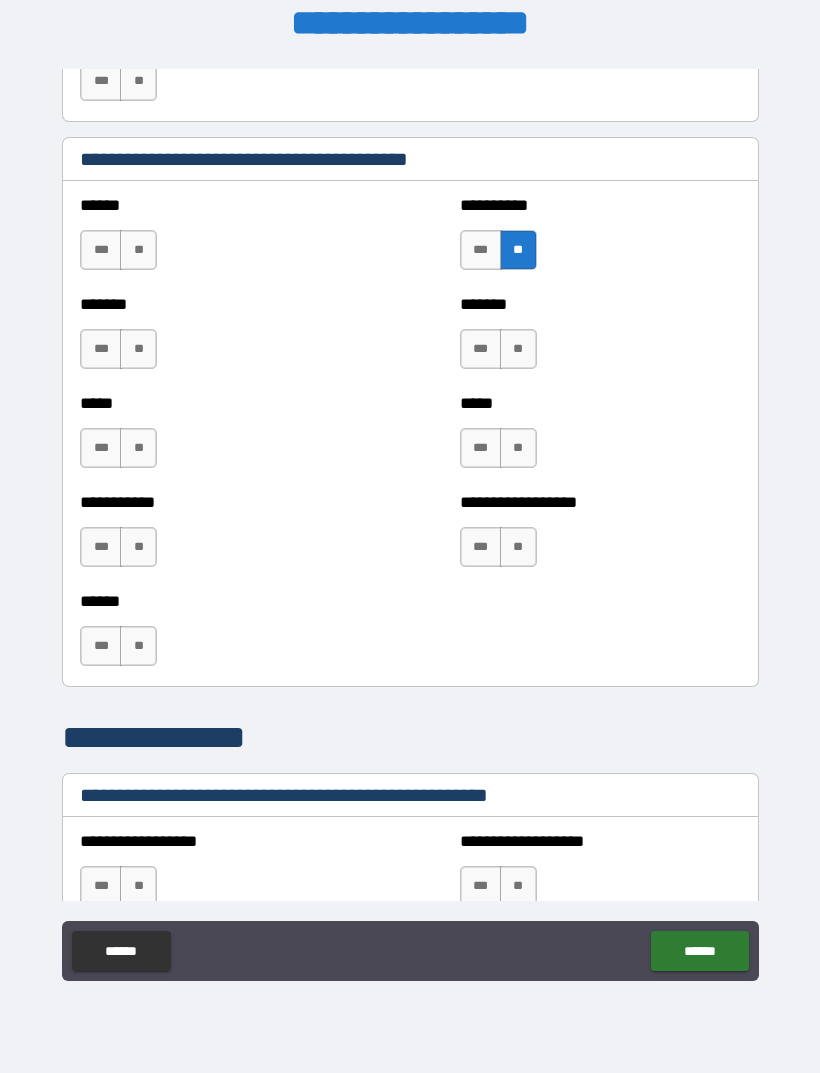 click on "**" at bounding box center [518, 349] 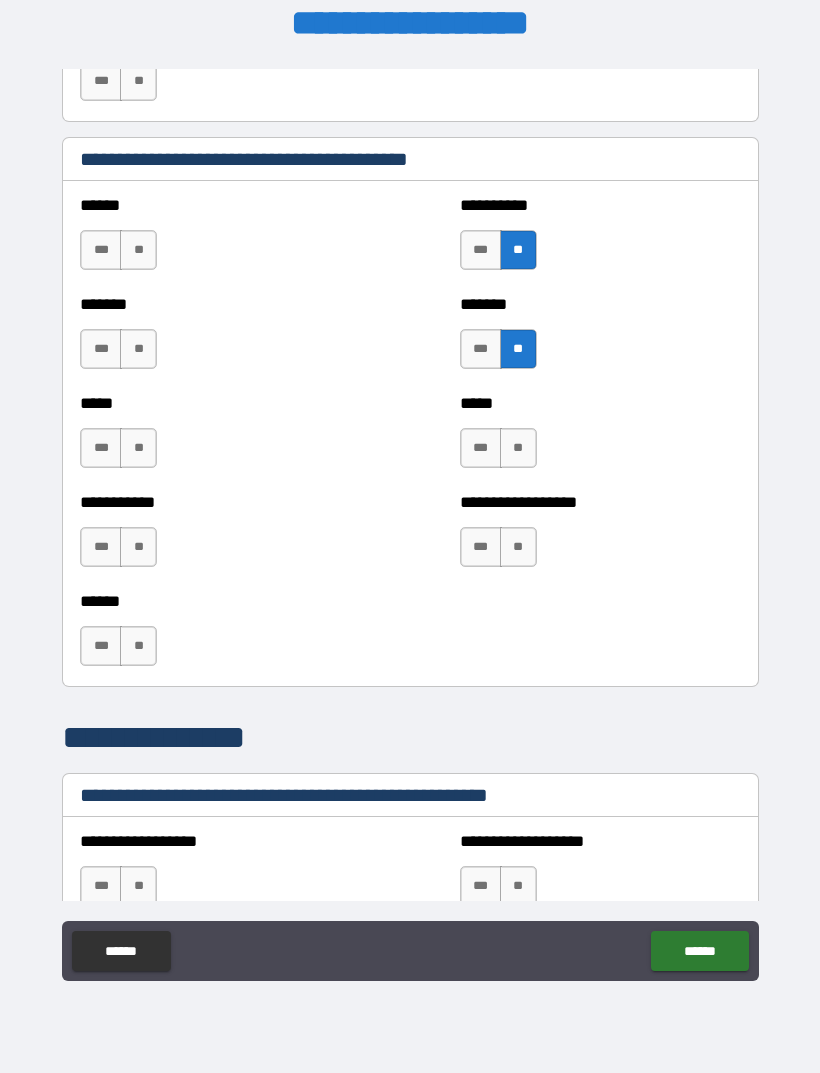 click on "**" at bounding box center (518, 448) 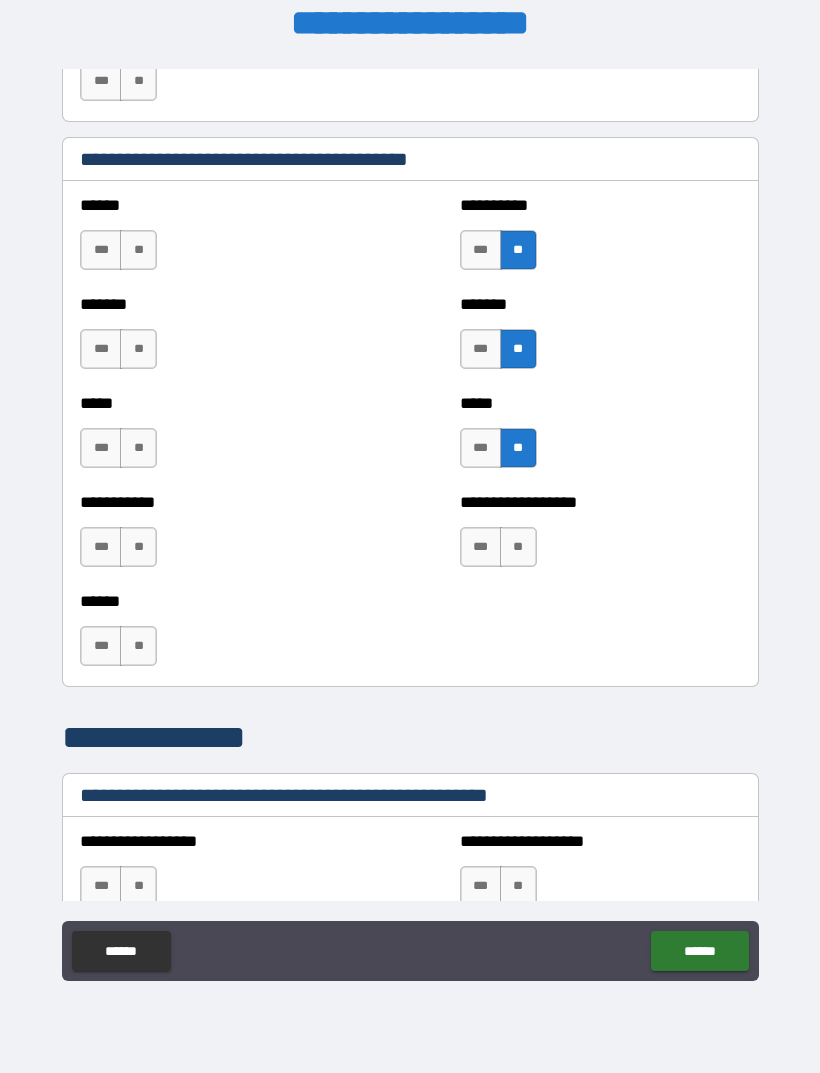 click on "**" at bounding box center (518, 547) 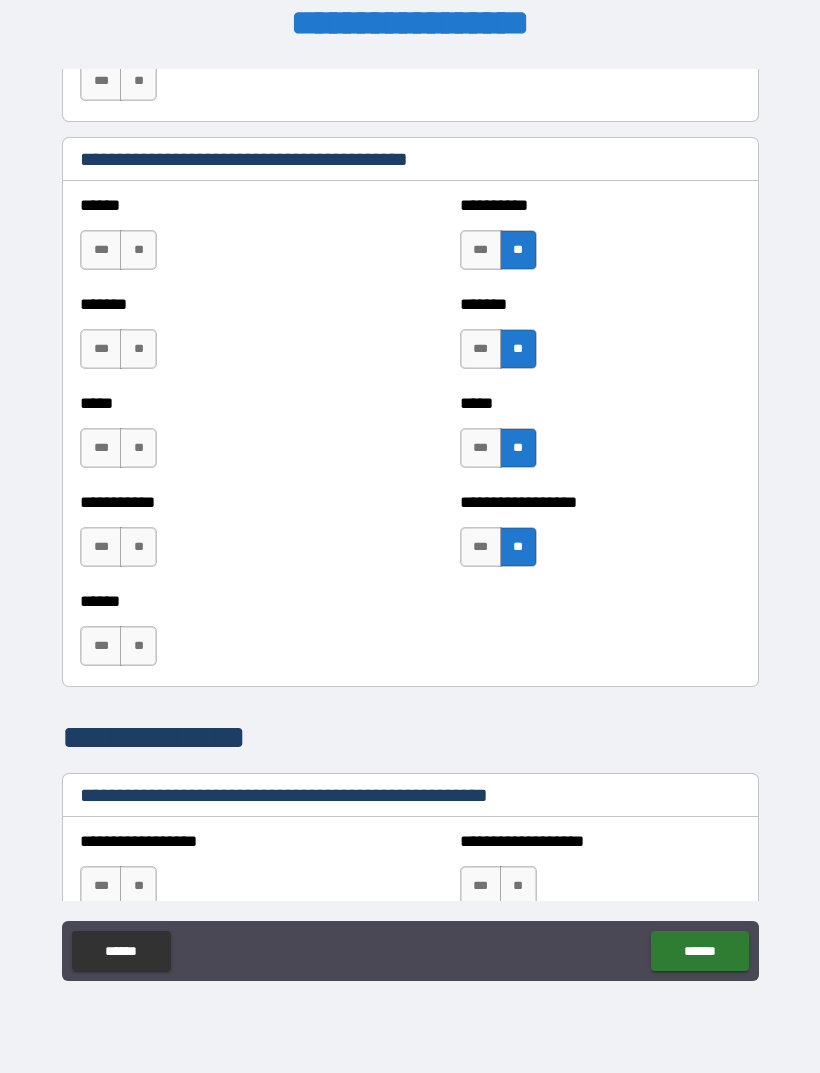 click on "**" at bounding box center [138, 646] 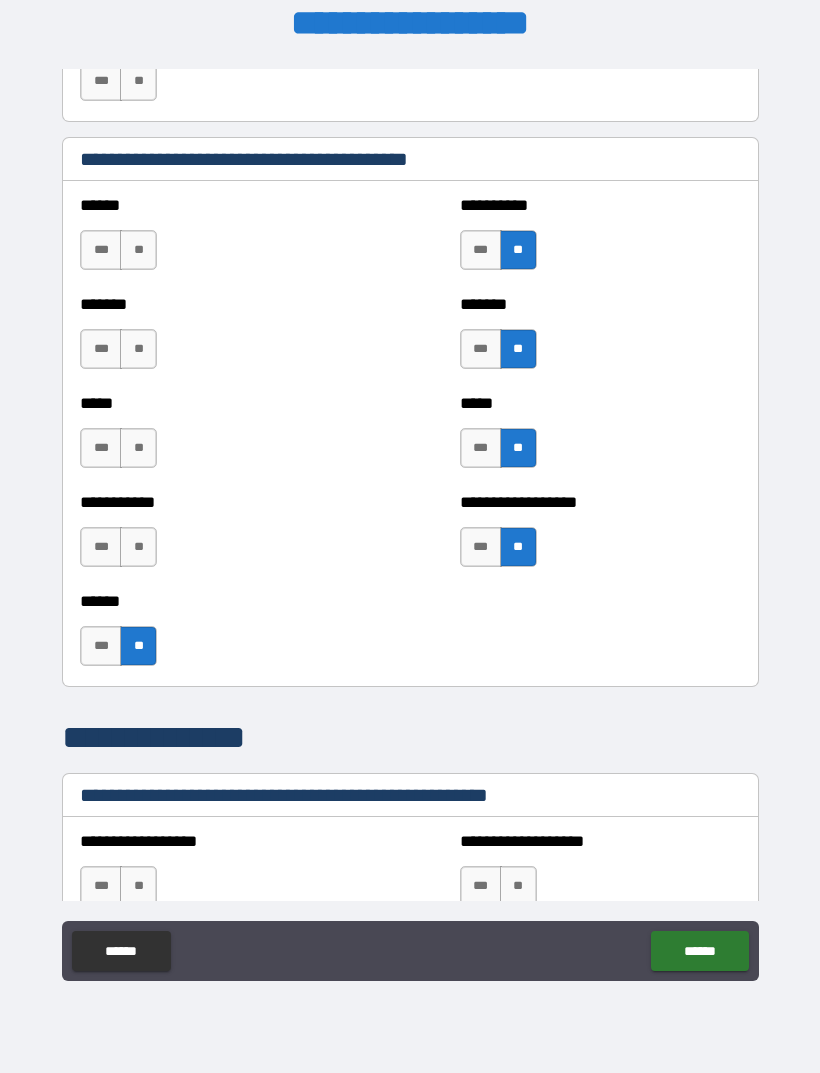 click on "**" at bounding box center (138, 547) 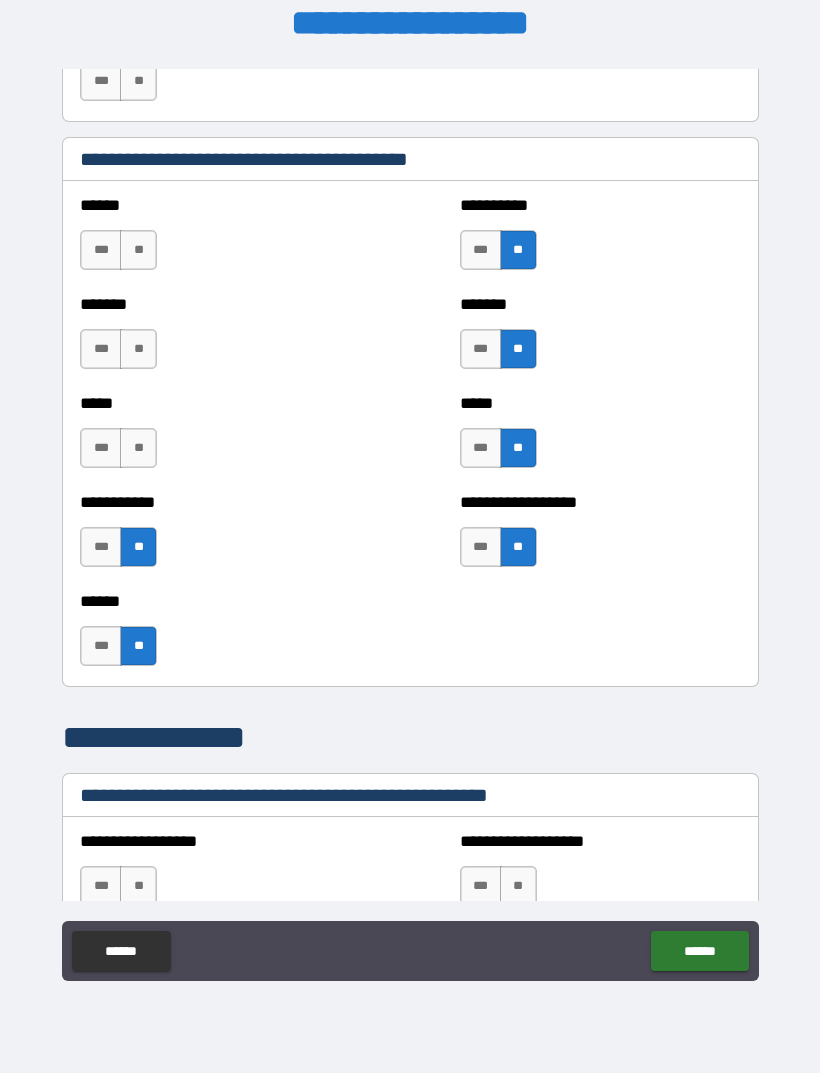 click on "**" at bounding box center (138, 448) 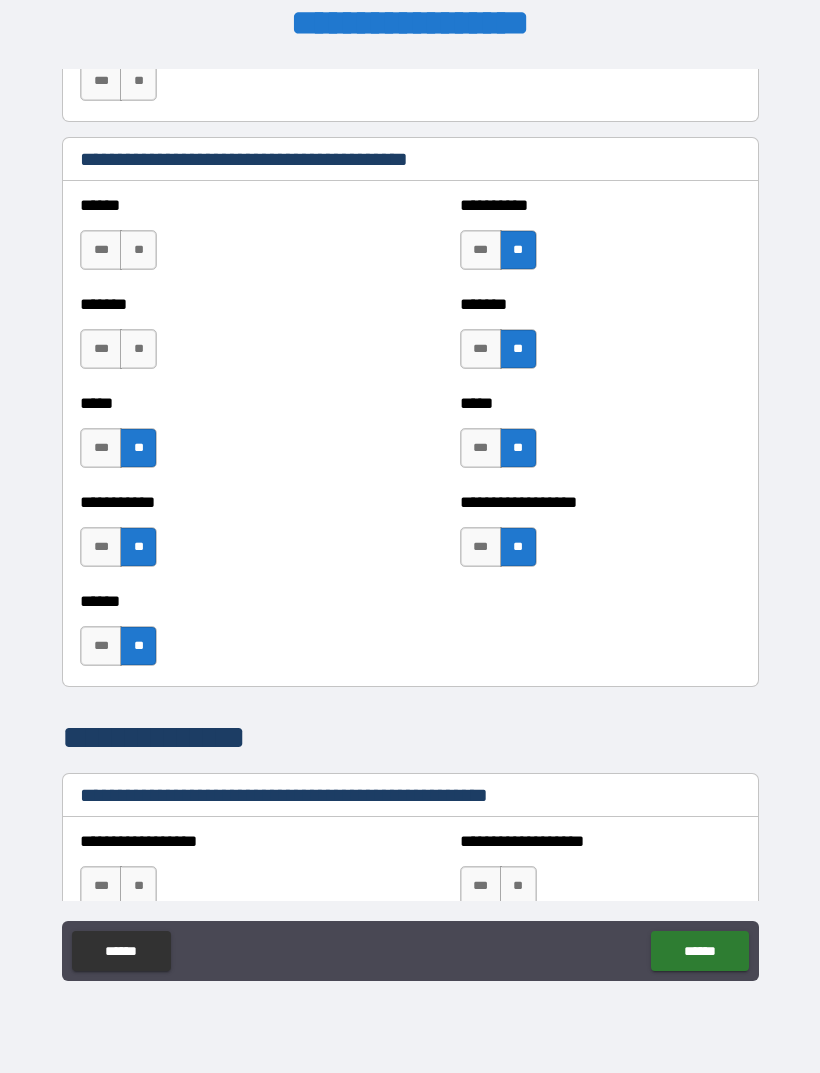 click on "**" at bounding box center (138, 349) 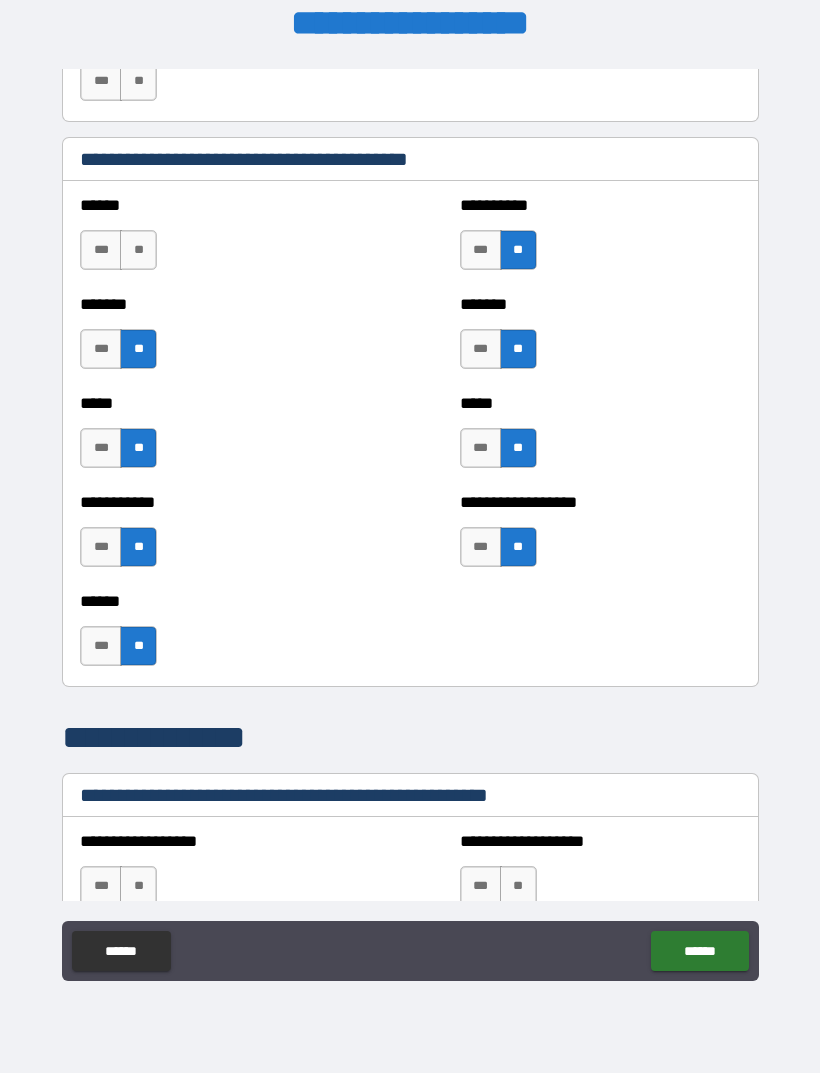 click on "**" at bounding box center (138, 250) 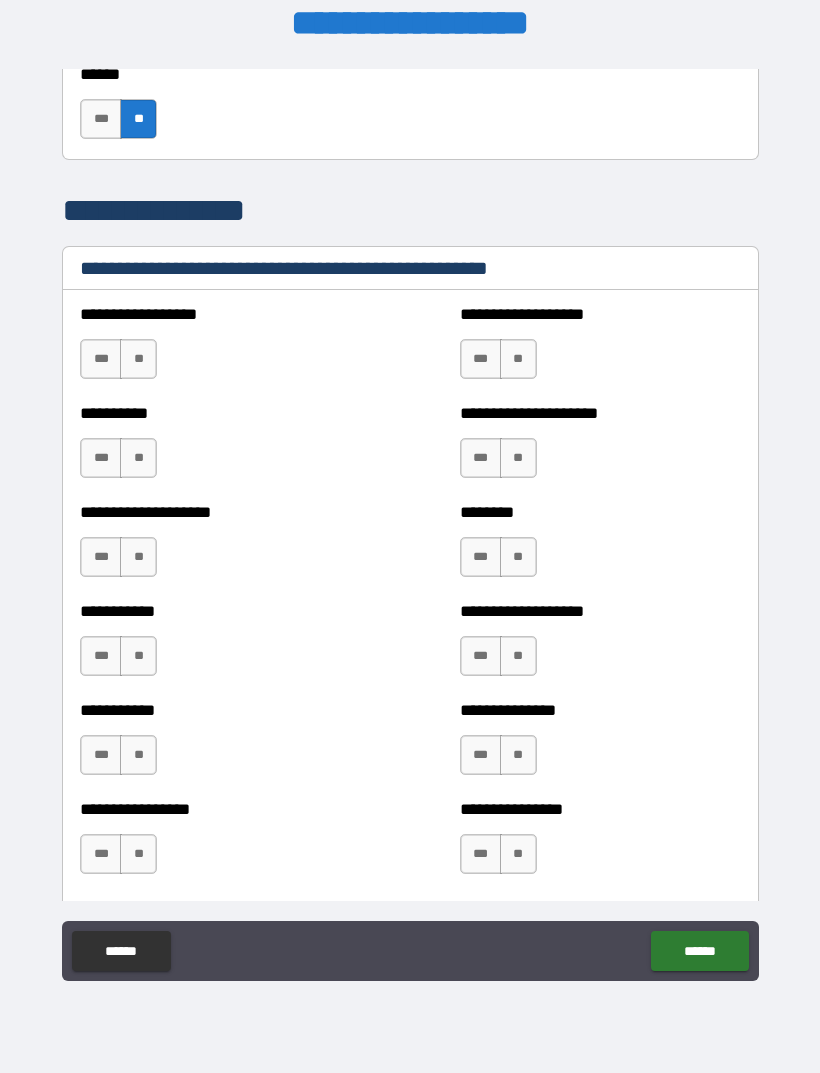 scroll, scrollTop: 2333, scrollLeft: 0, axis: vertical 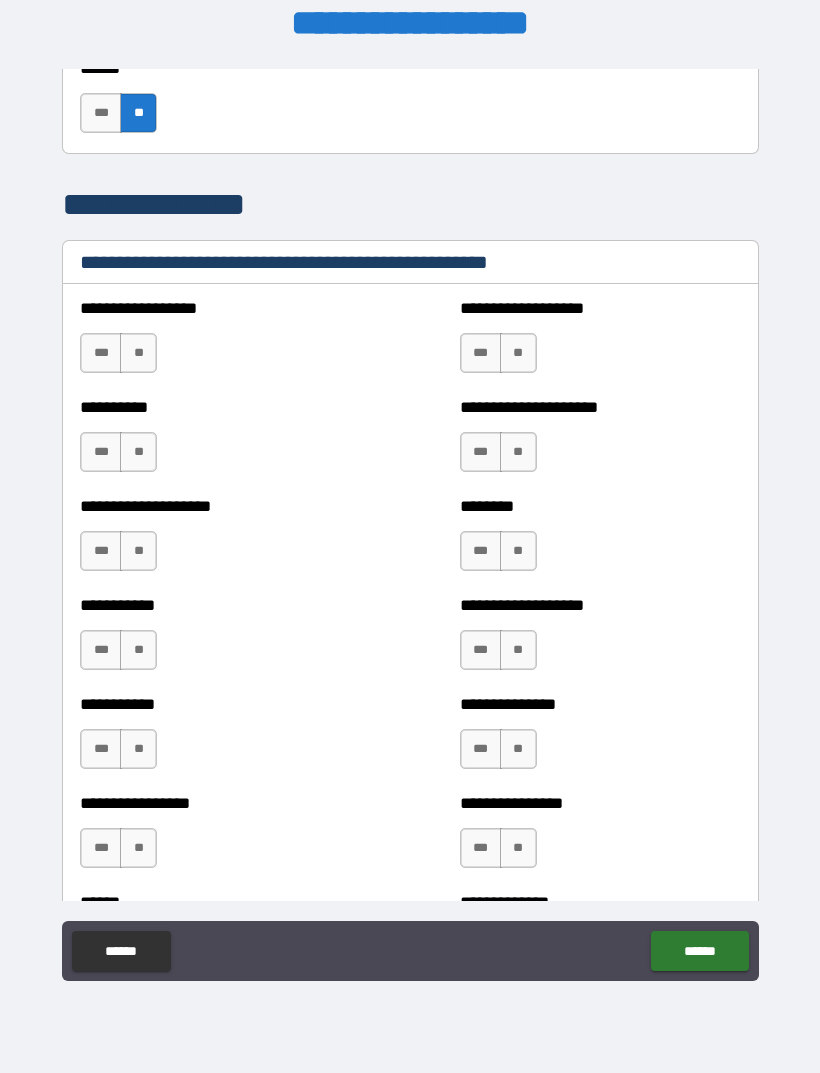 click on "**" at bounding box center (138, 353) 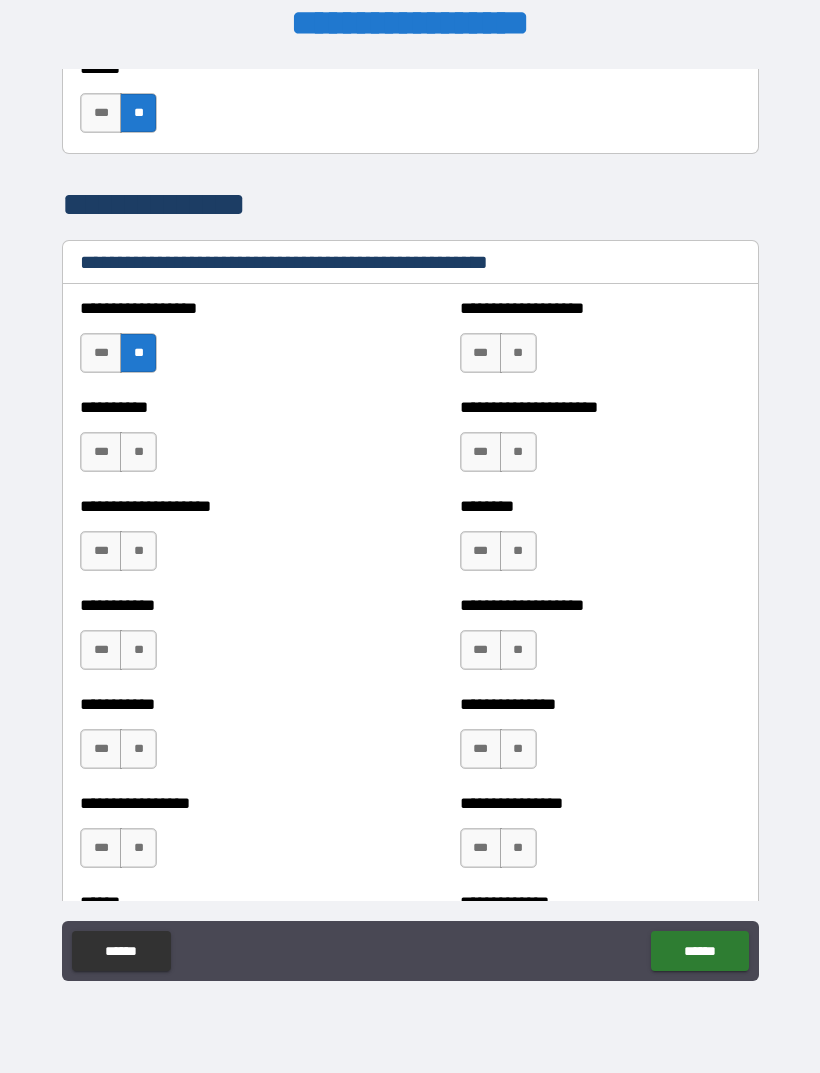 click on "**" at bounding box center [138, 452] 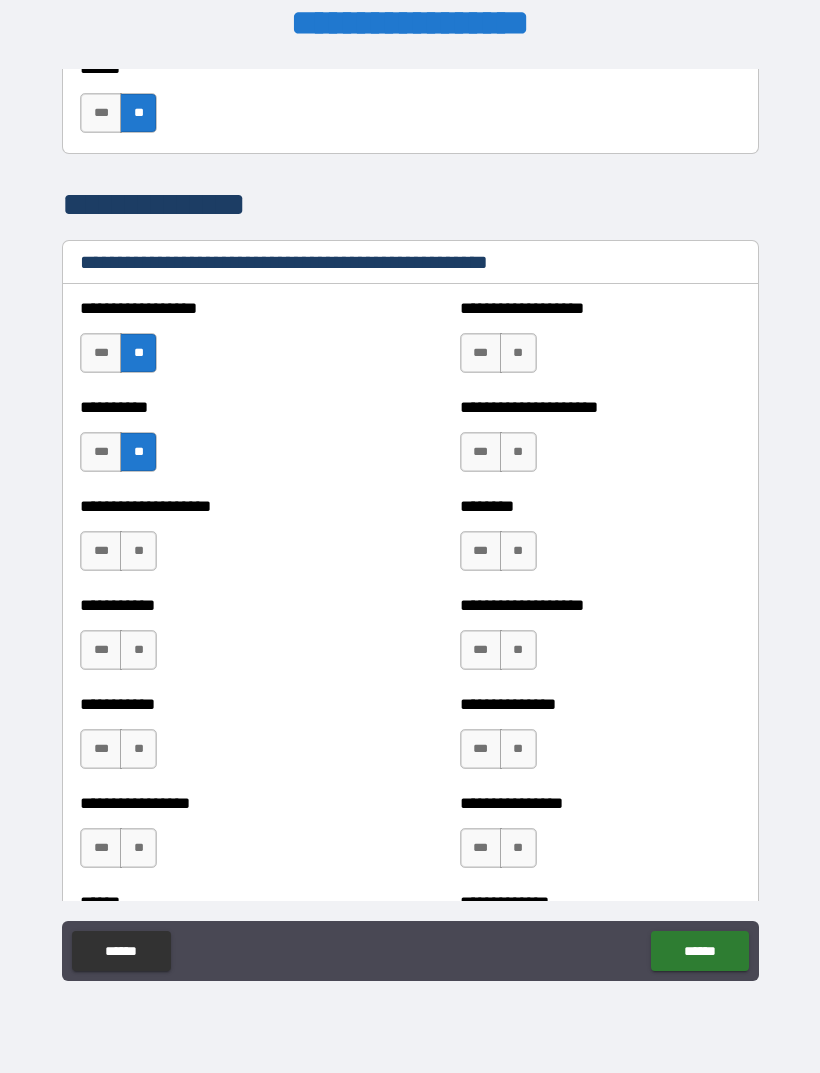 click on "**" at bounding box center (518, 452) 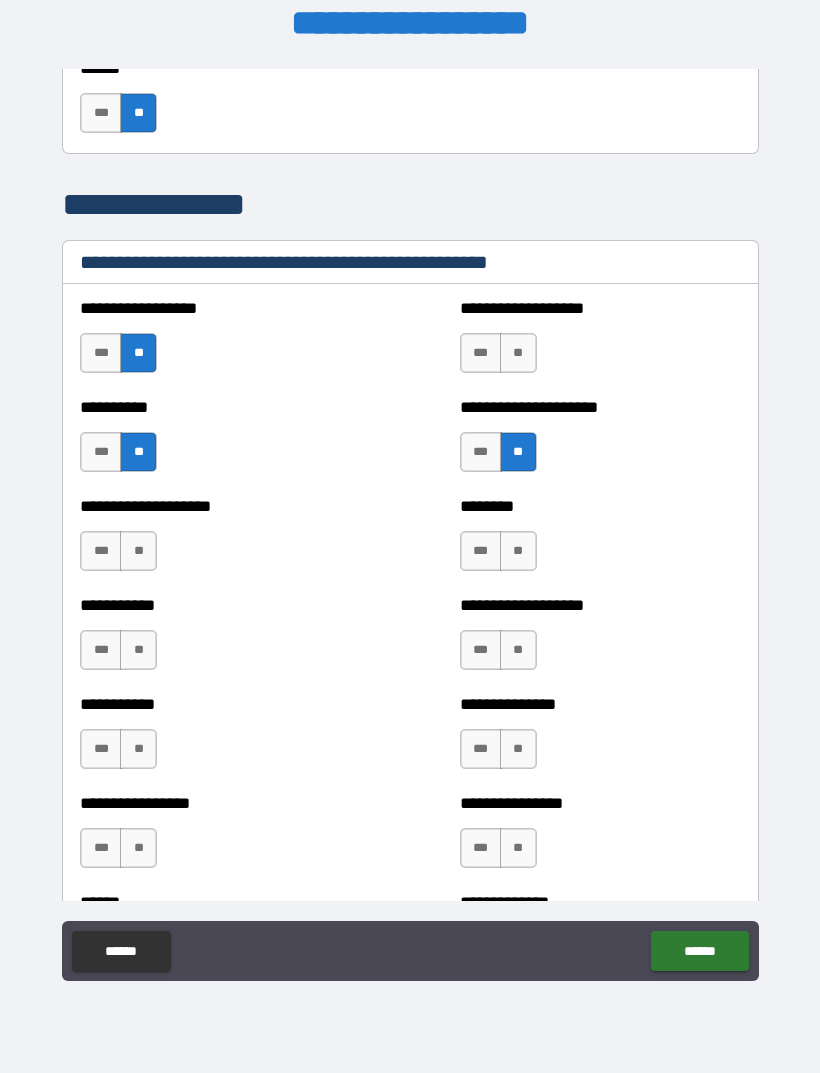 click on "**" at bounding box center [518, 353] 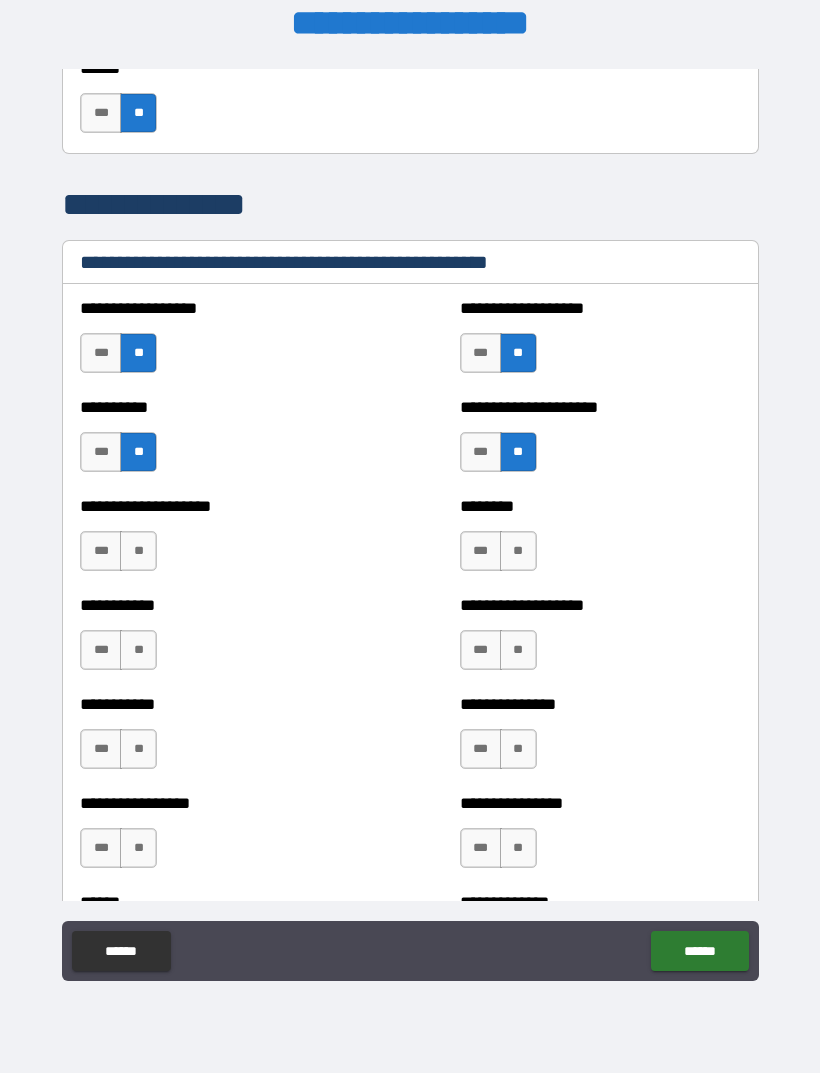 click on "**" at bounding box center [518, 551] 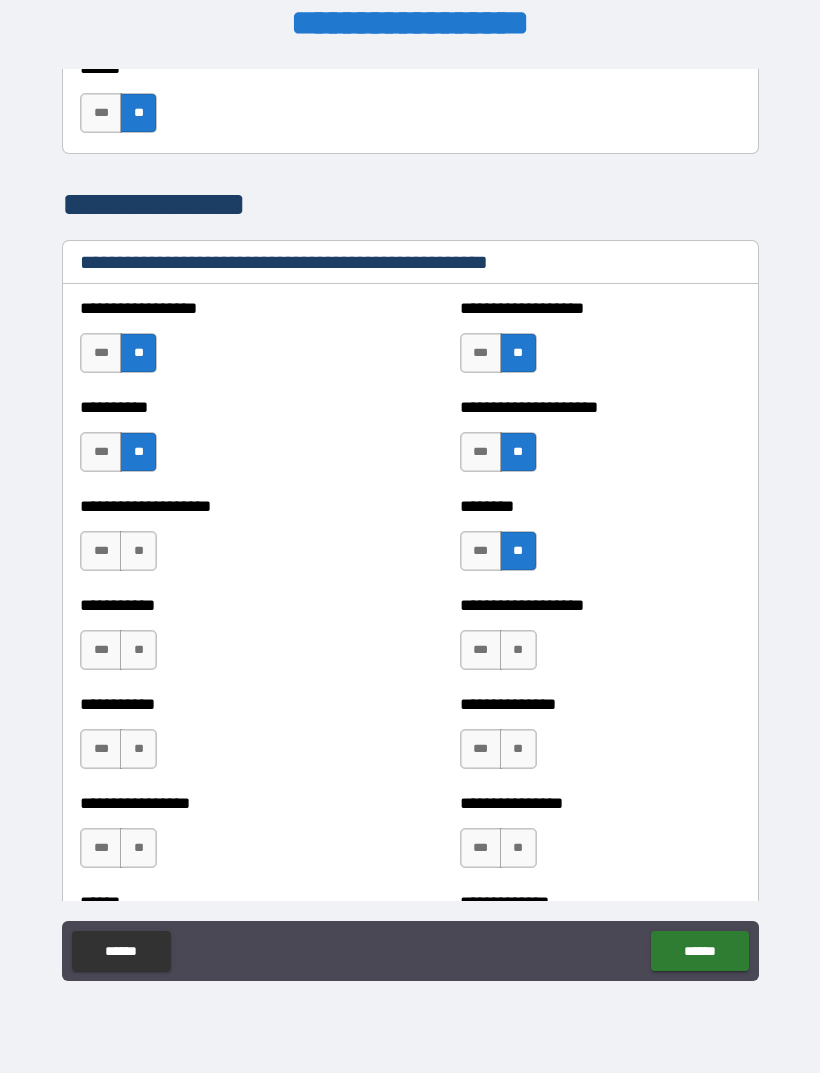 click on "**" at bounding box center (138, 551) 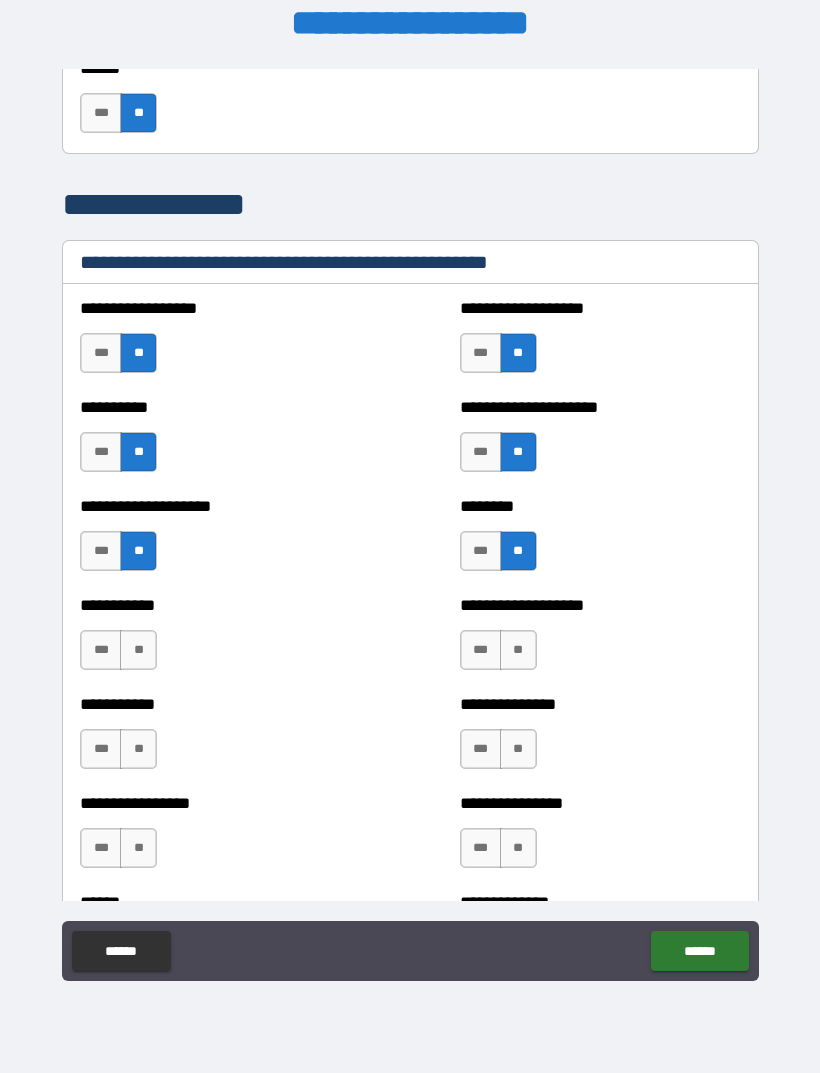 click on "**" at bounding box center [138, 650] 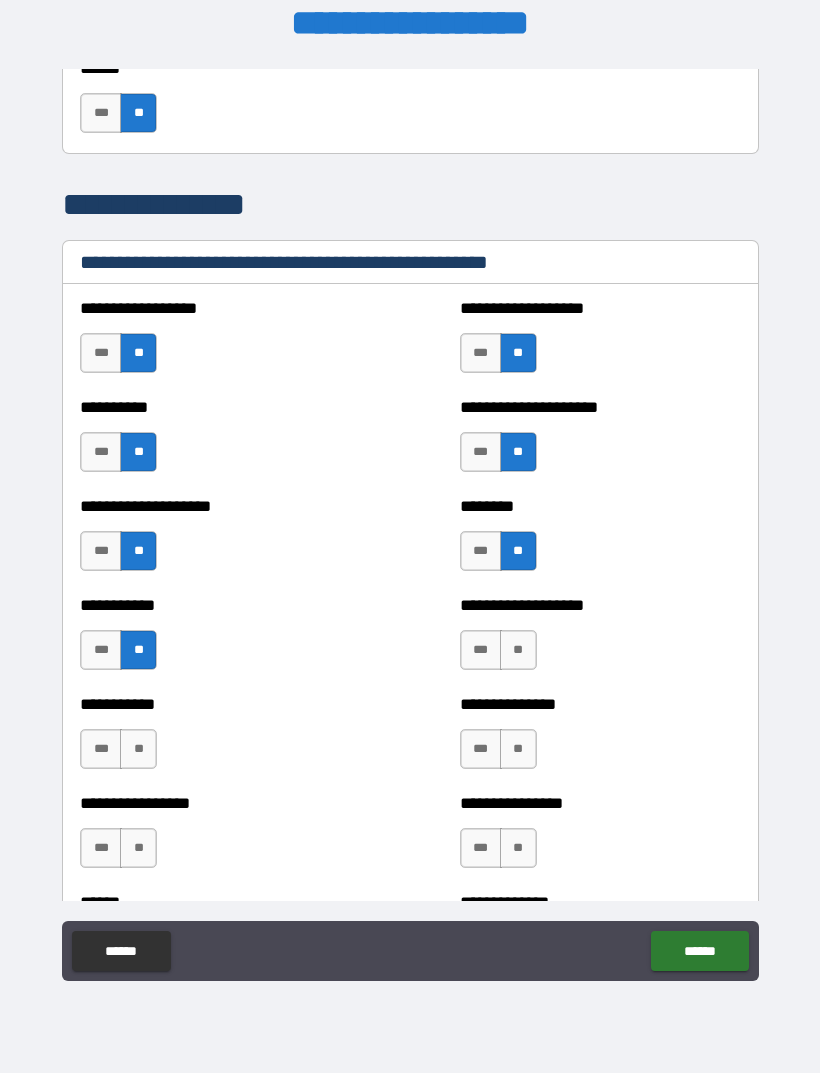 click on "**" at bounding box center [518, 650] 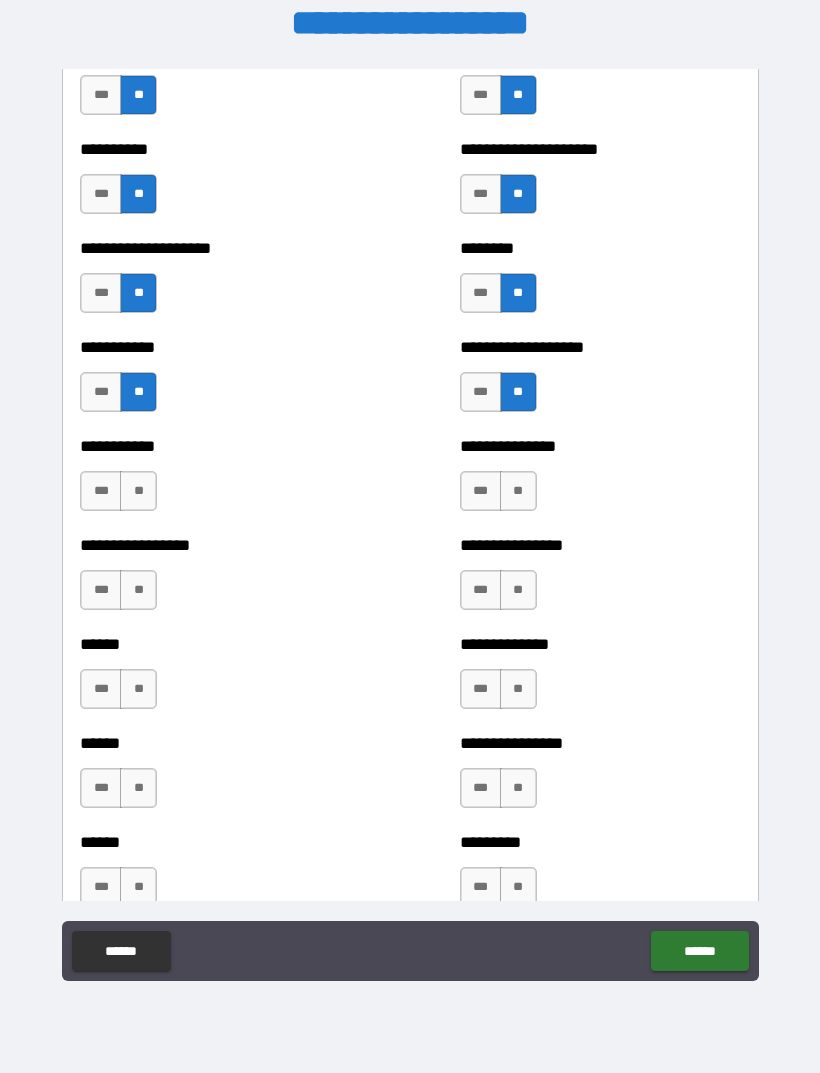 scroll, scrollTop: 2589, scrollLeft: 0, axis: vertical 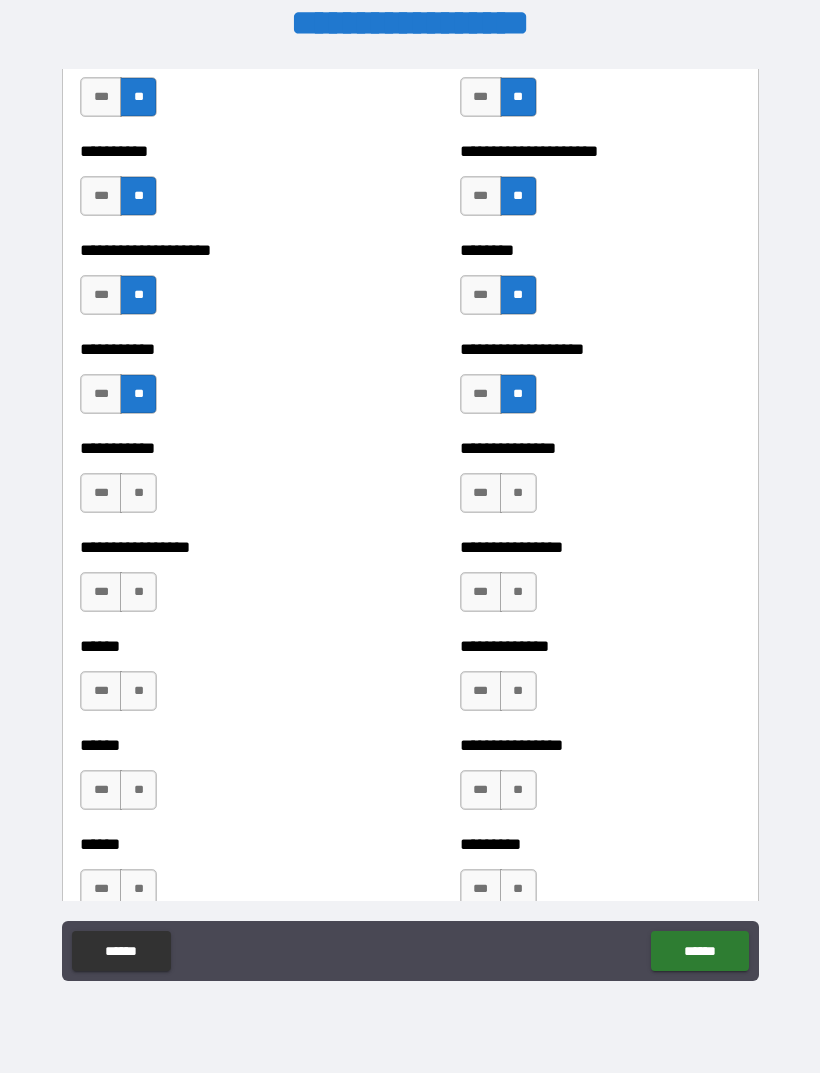 click on "**" at bounding box center [518, 493] 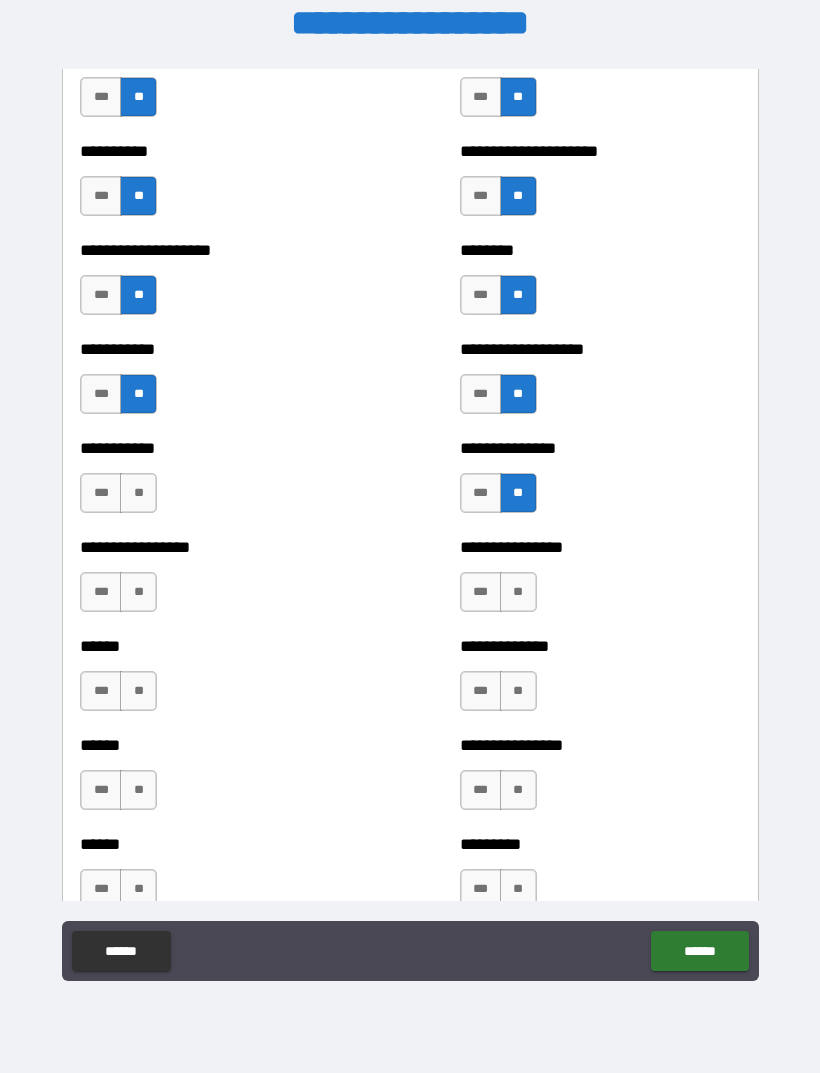 click on "**" at bounding box center [138, 493] 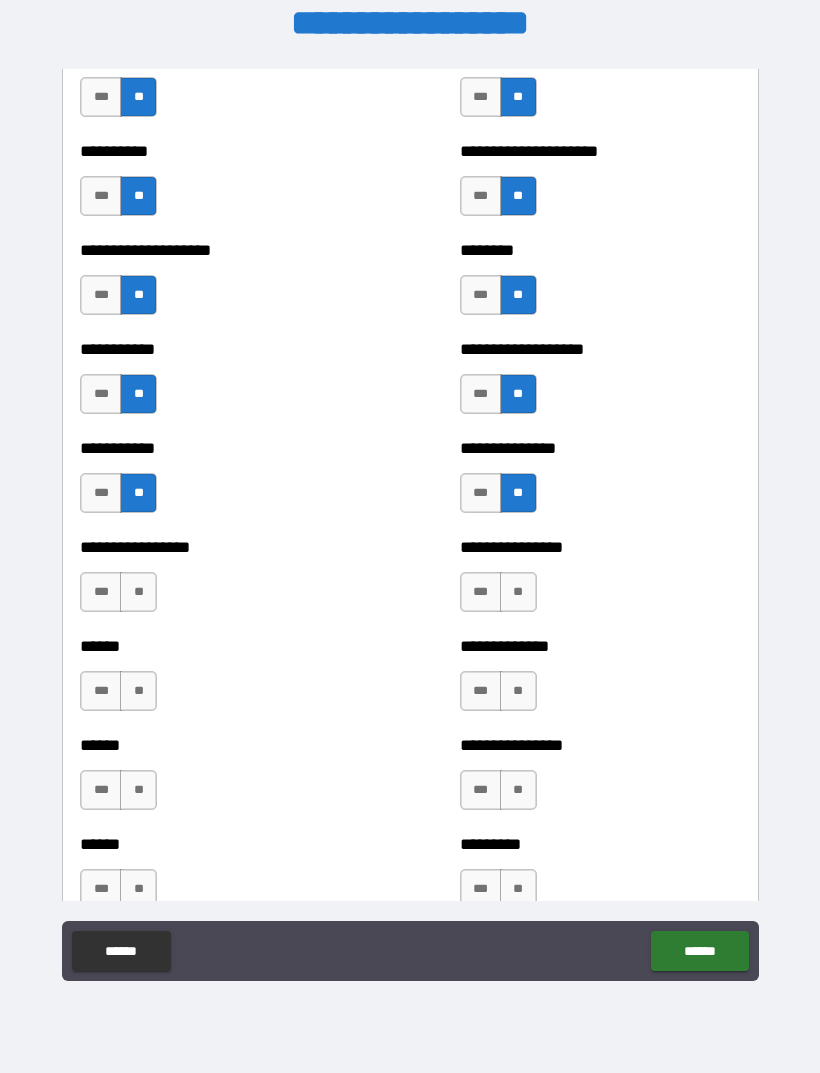 click on "**" at bounding box center (138, 592) 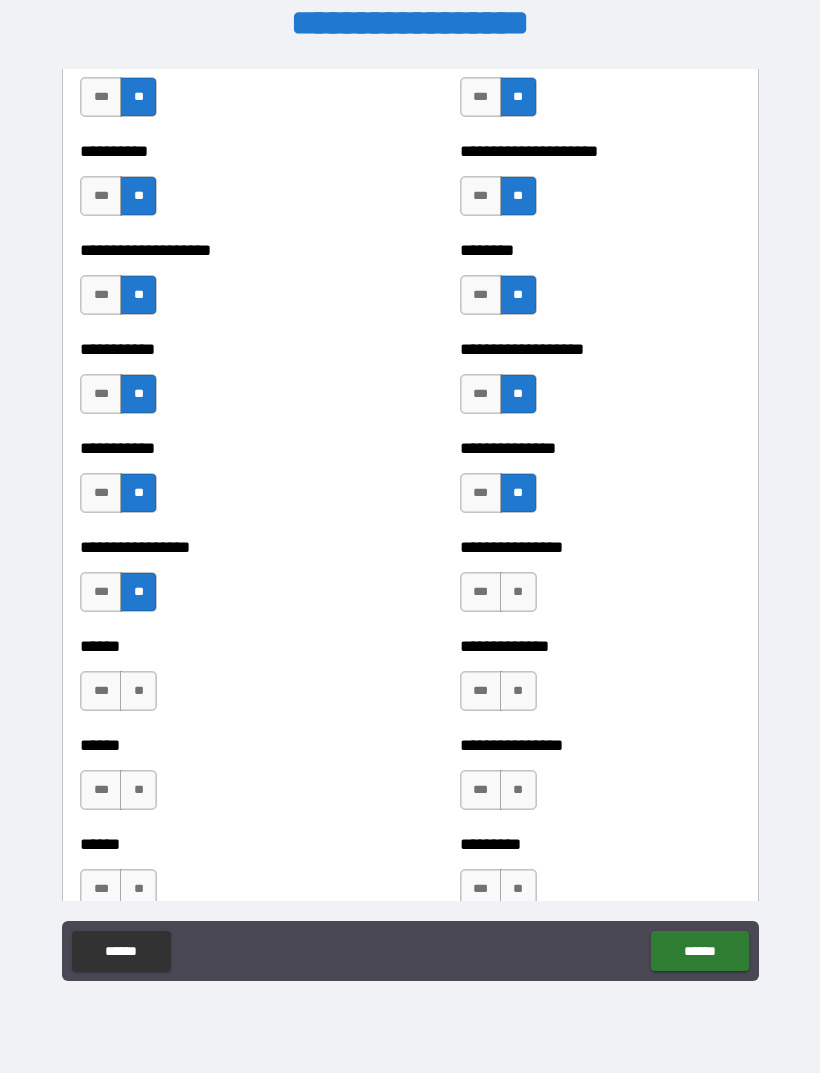 click on "**" at bounding box center [518, 592] 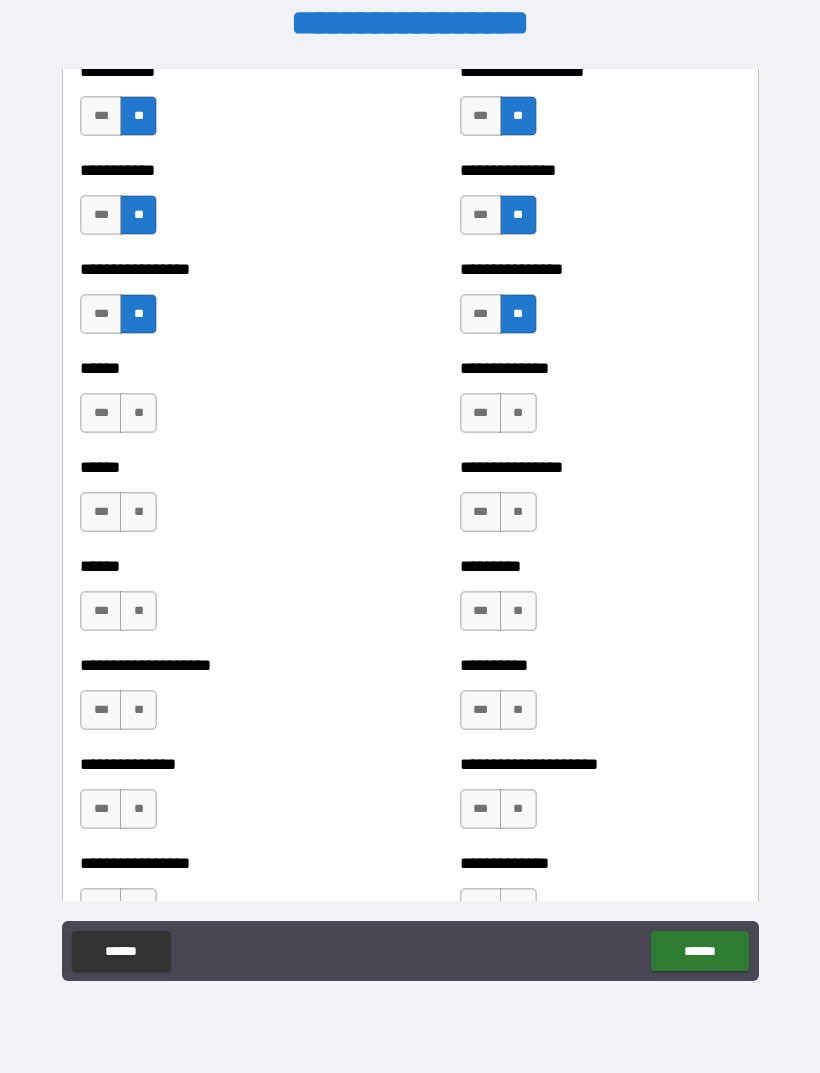scroll, scrollTop: 2867, scrollLeft: 0, axis: vertical 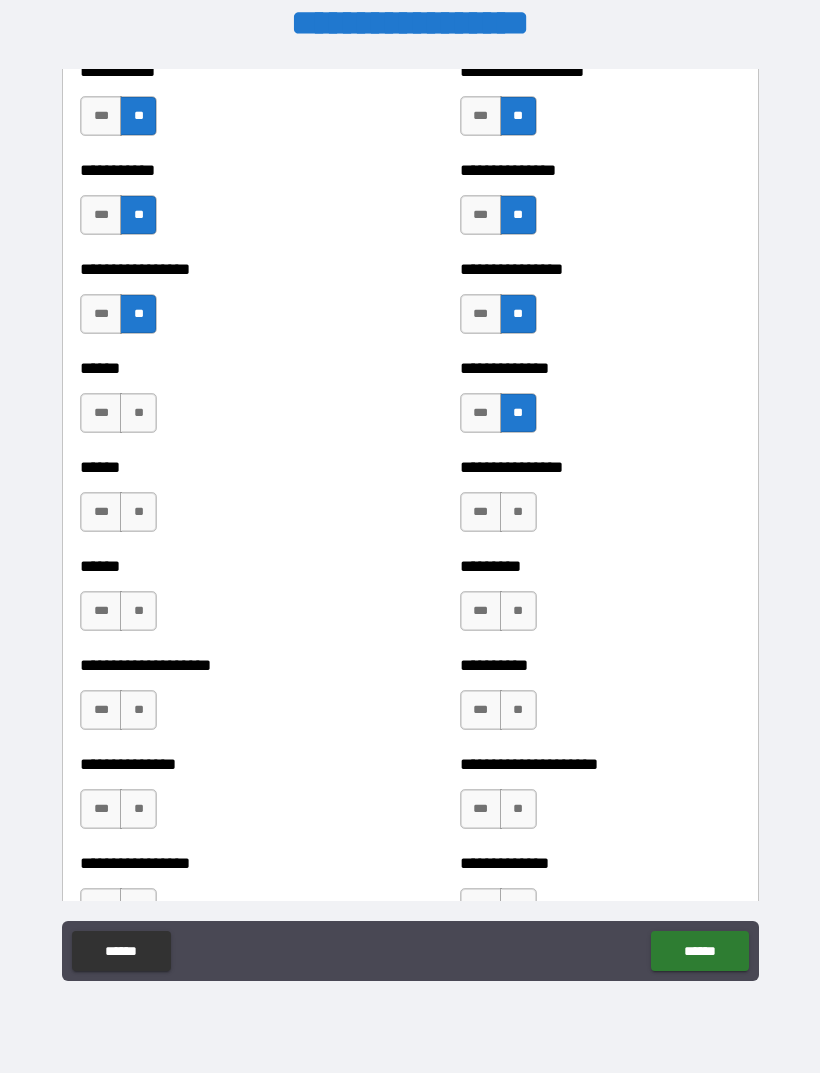 click on "**" at bounding box center (138, 413) 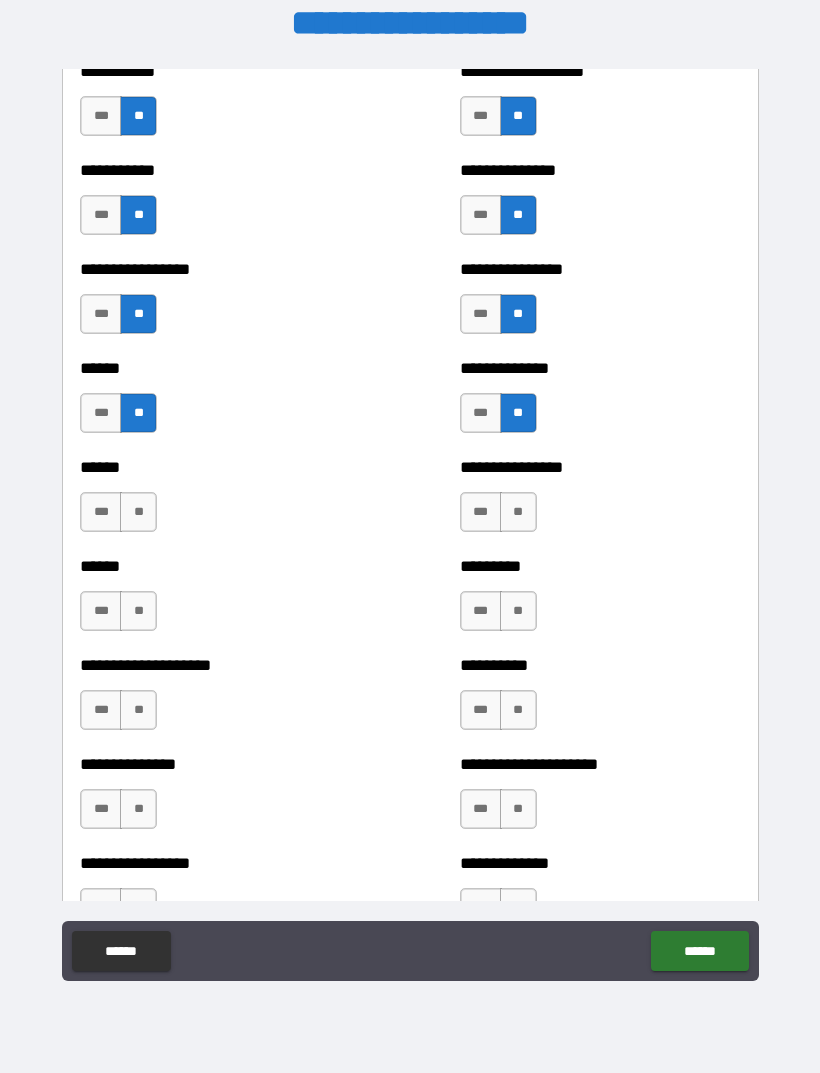 click on "**" at bounding box center (138, 512) 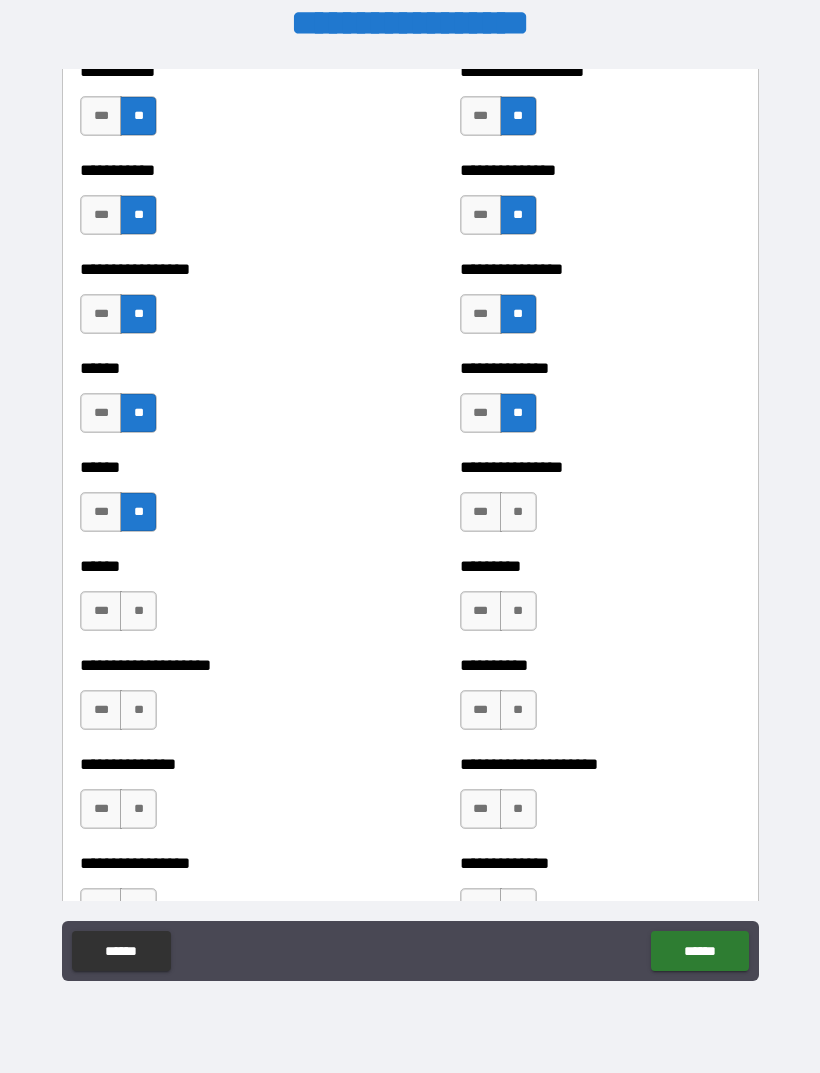 click on "**" at bounding box center (518, 512) 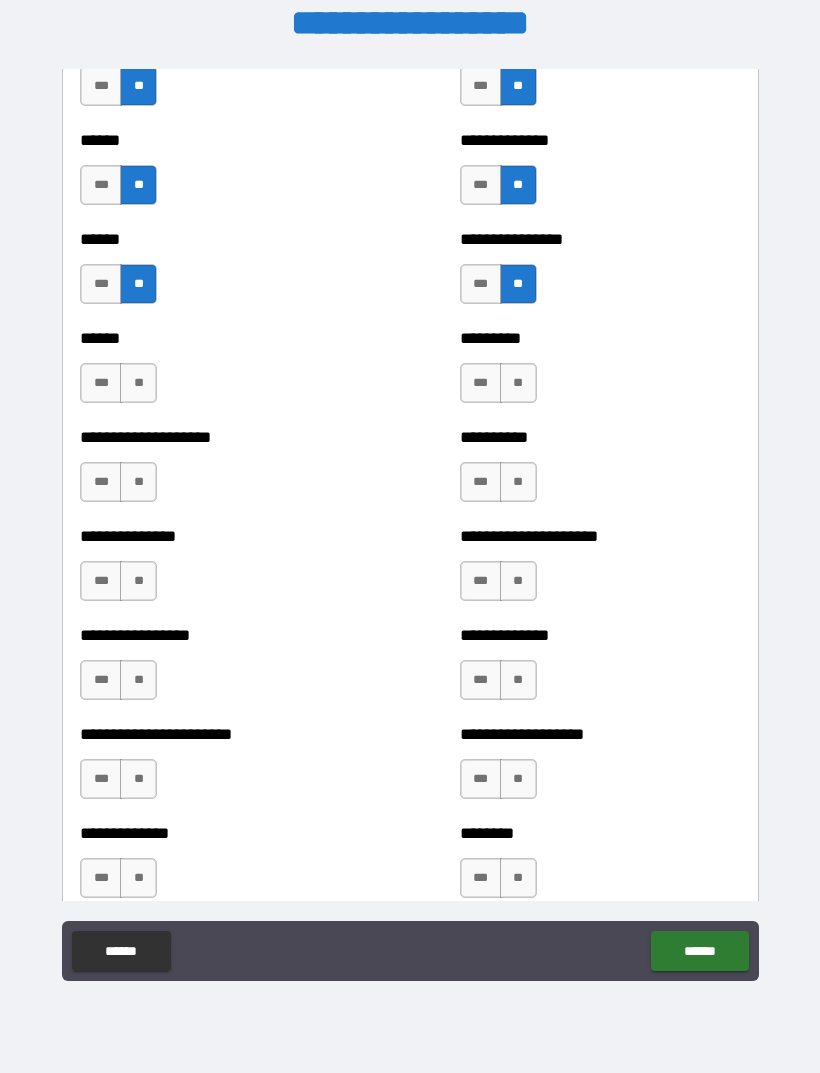 scroll, scrollTop: 3094, scrollLeft: 0, axis: vertical 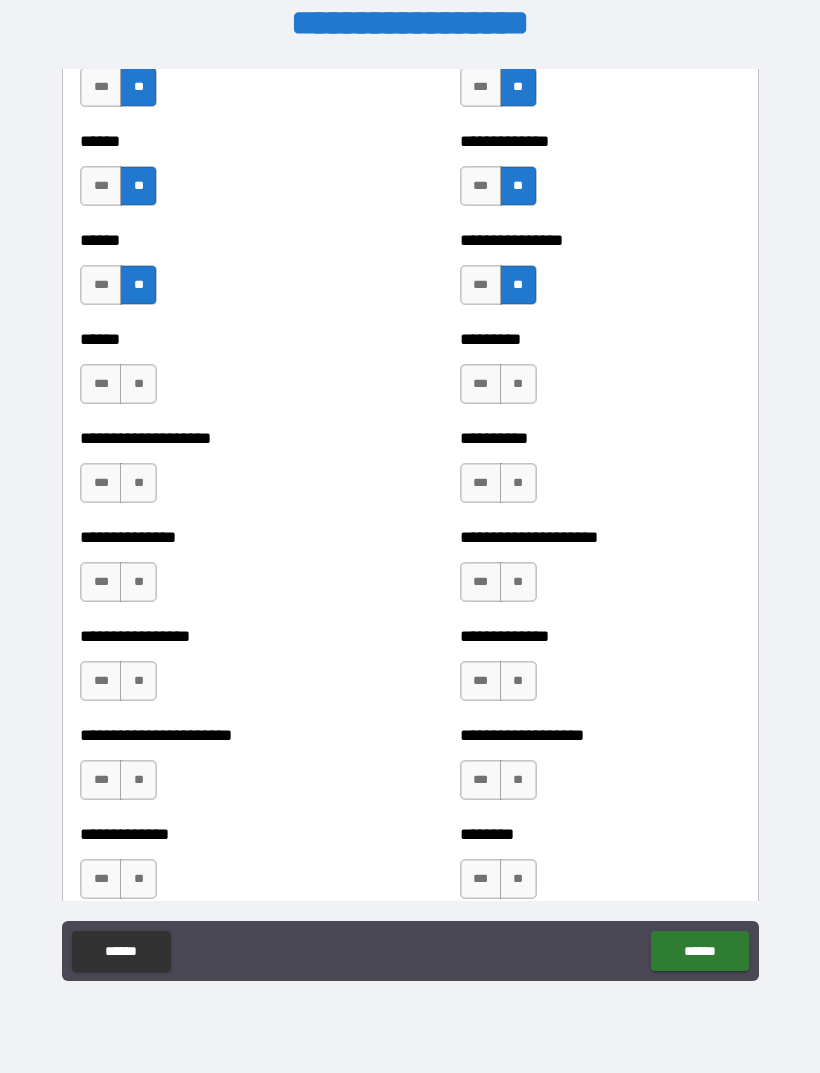 click on "**" at bounding box center [518, 384] 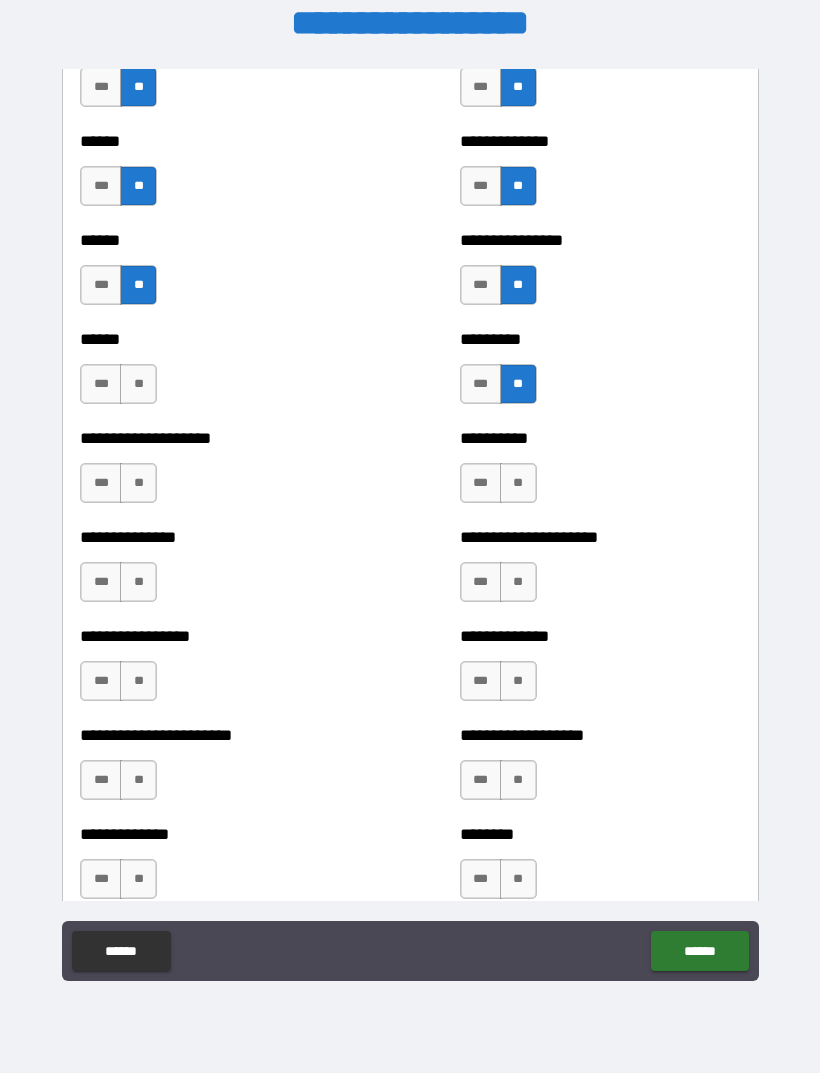 click on "**" at bounding box center (138, 384) 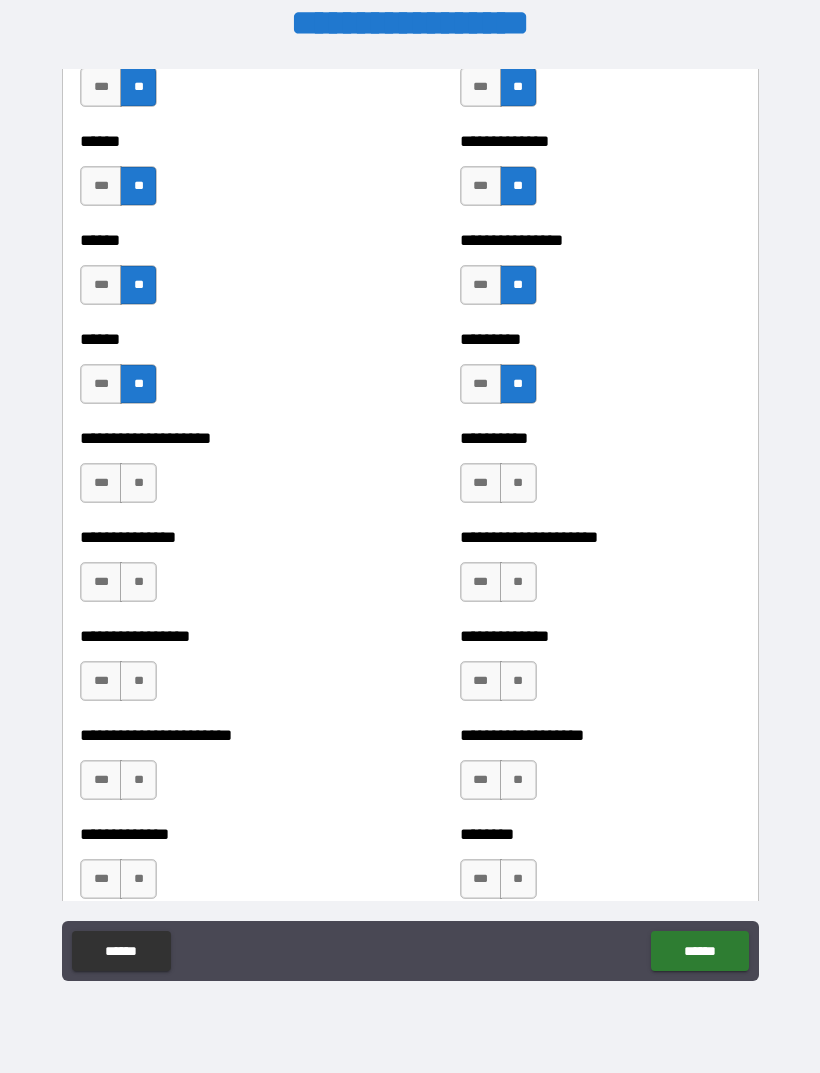 click on "**" at bounding box center (138, 483) 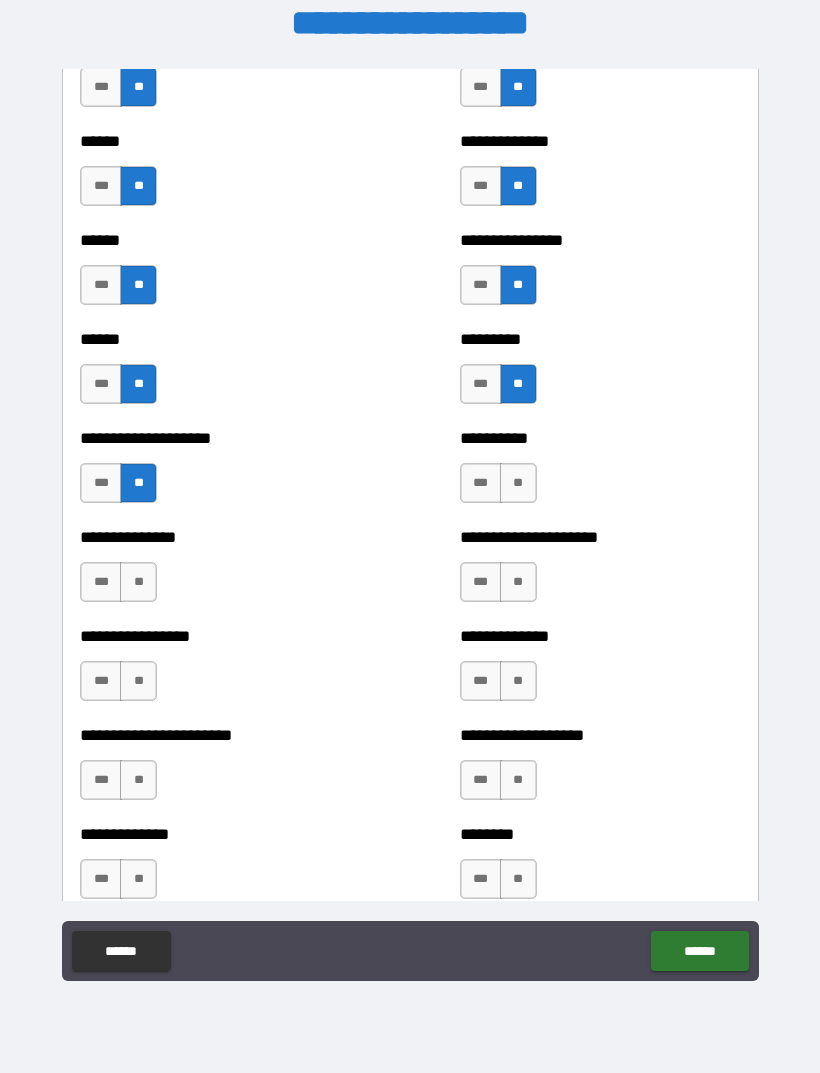 click on "**" at bounding box center (518, 483) 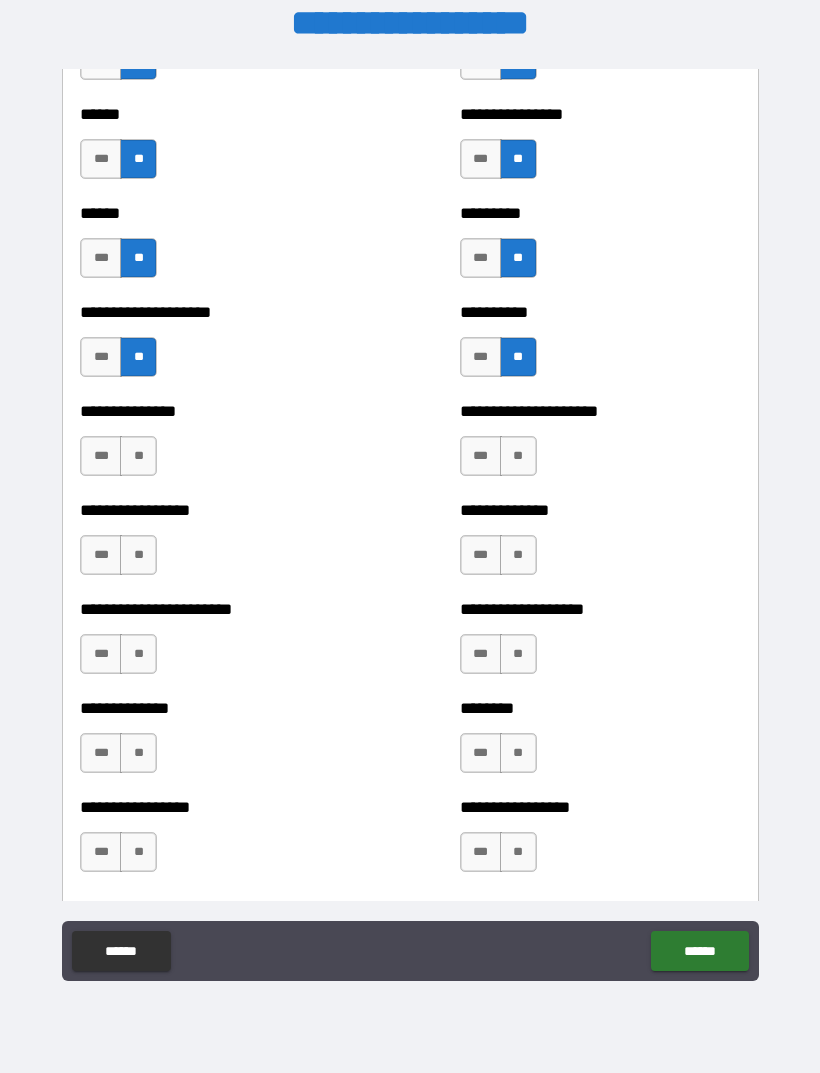 scroll, scrollTop: 3258, scrollLeft: 0, axis: vertical 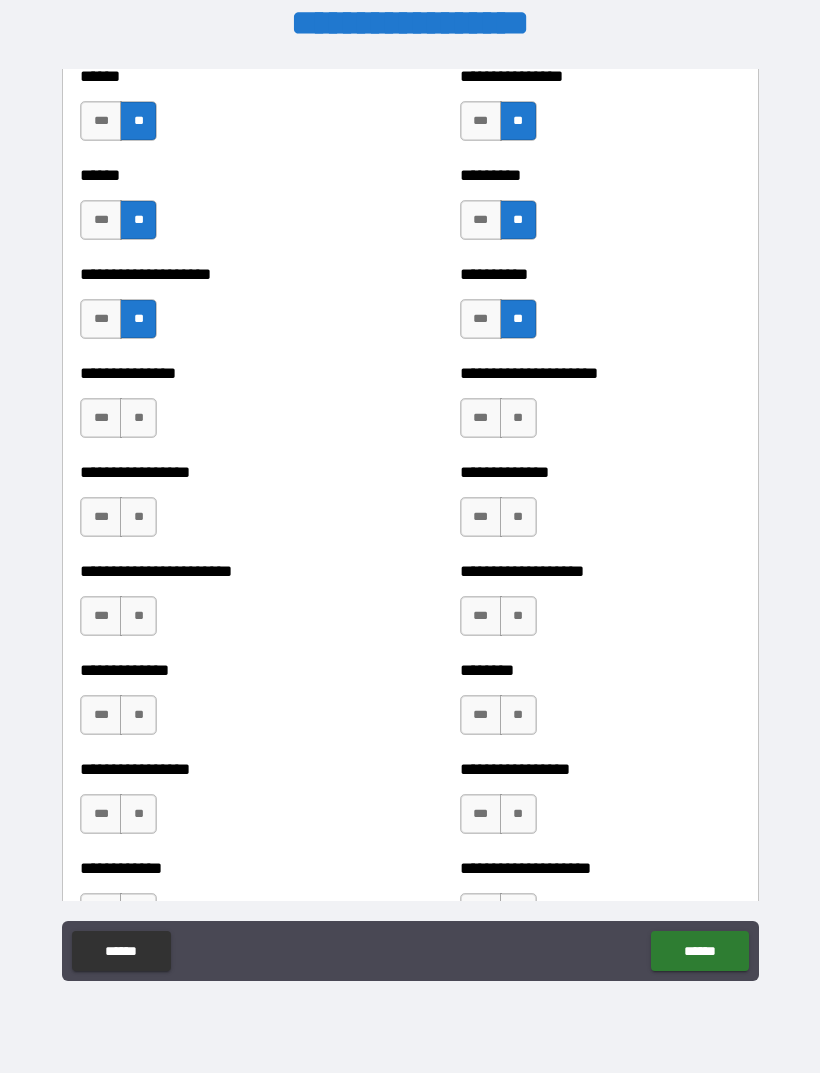 click on "**" at bounding box center [518, 418] 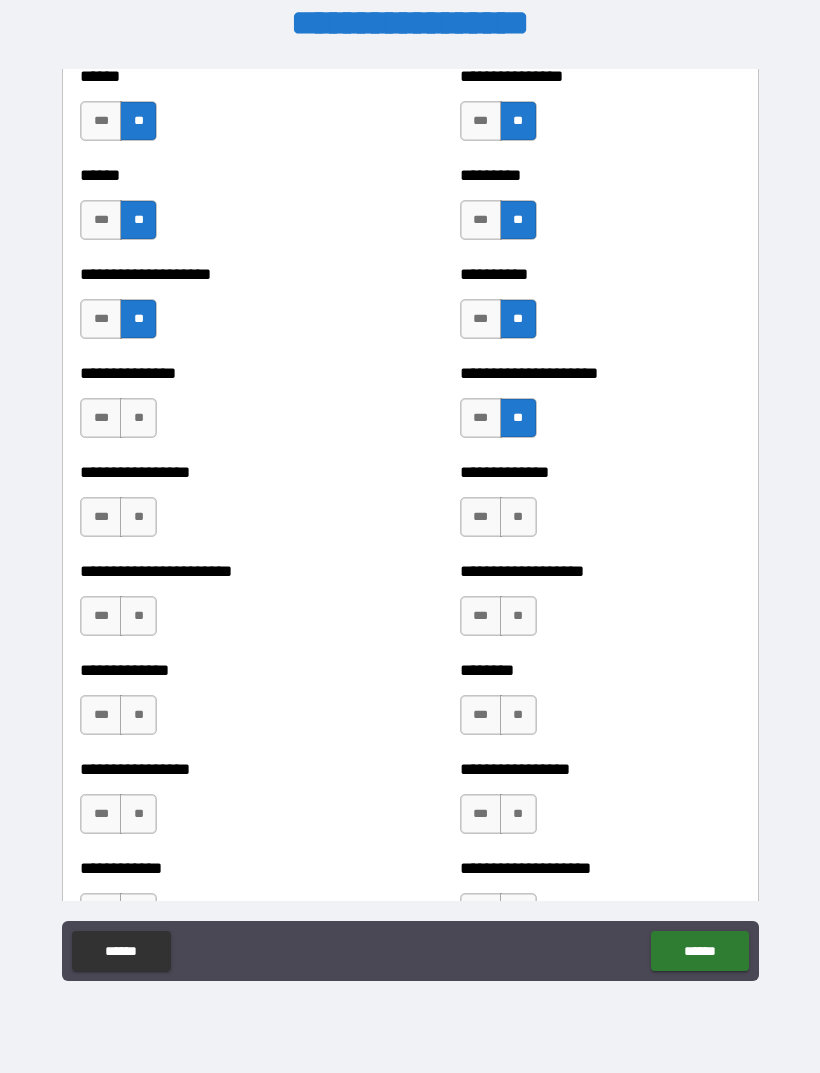 click on "**" at bounding box center (138, 418) 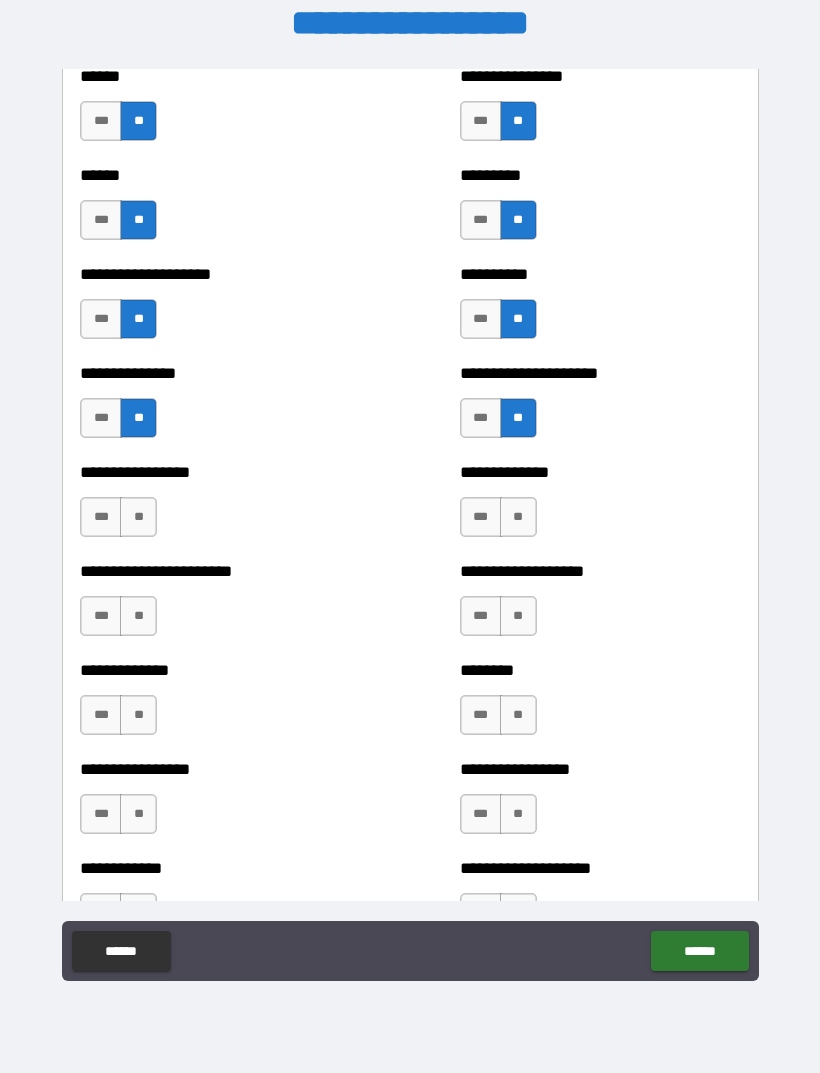 click on "**" at bounding box center (138, 517) 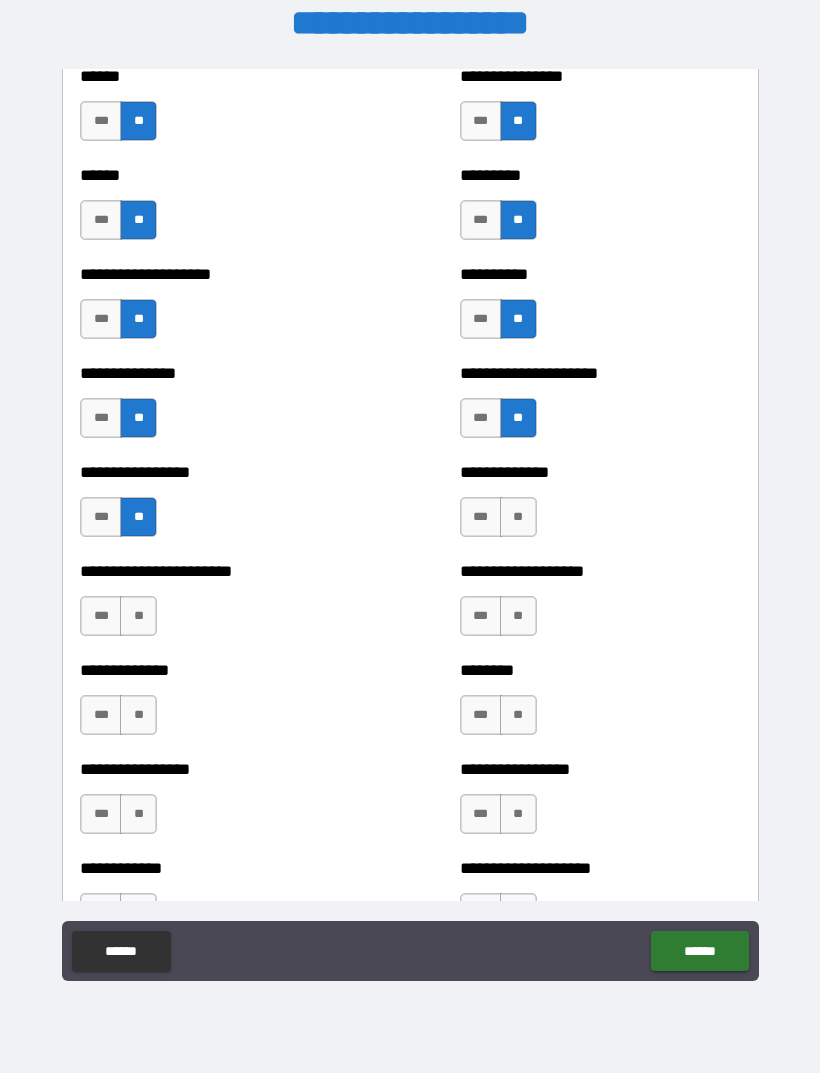 click on "**" at bounding box center [518, 517] 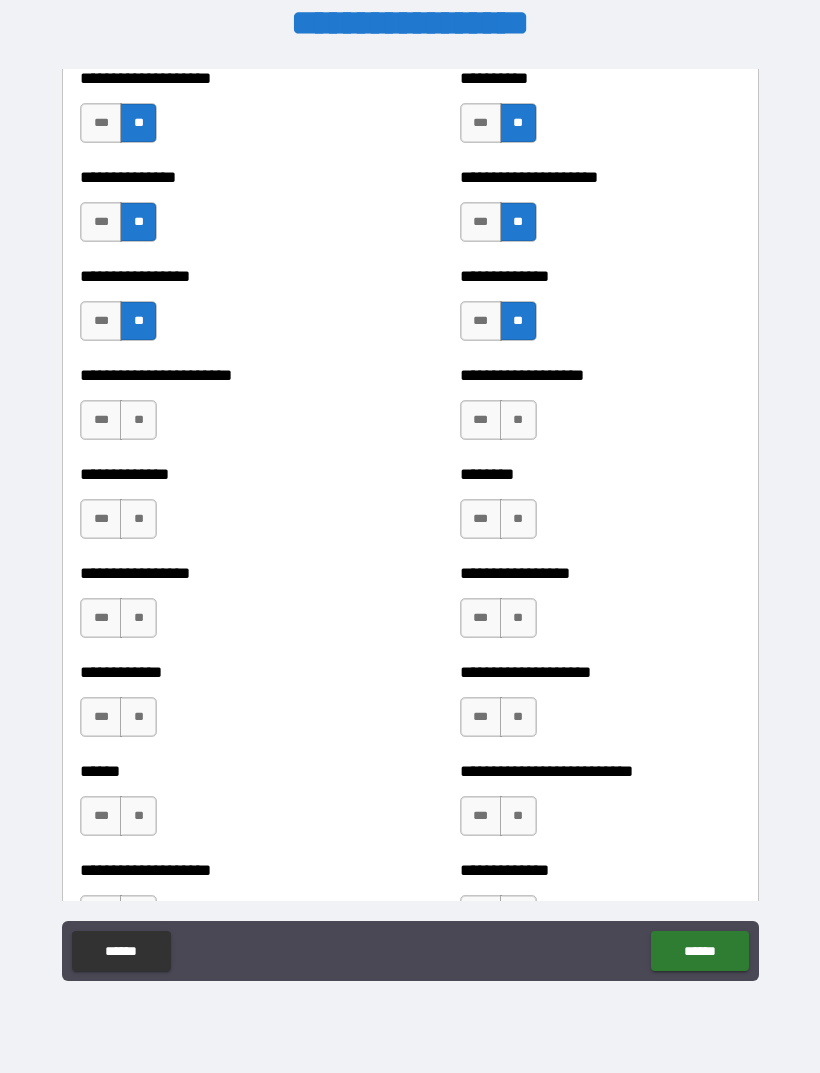 scroll, scrollTop: 3453, scrollLeft: 0, axis: vertical 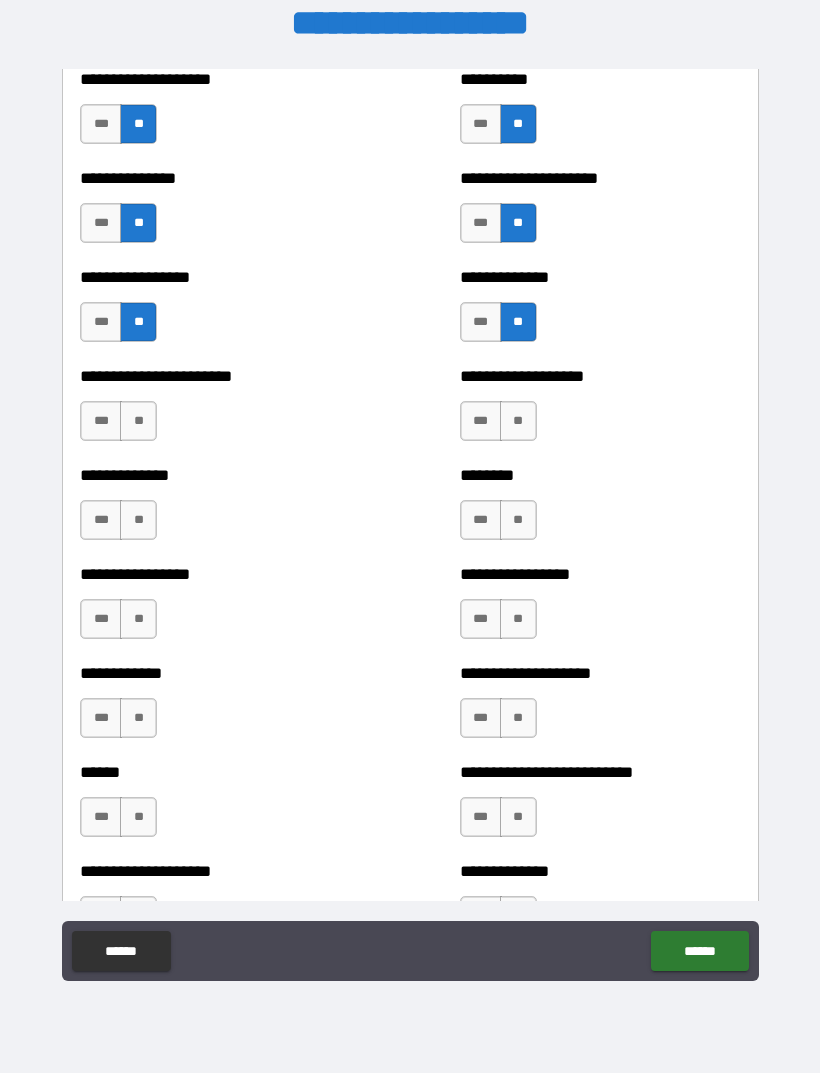 click on "**" at bounding box center [518, 421] 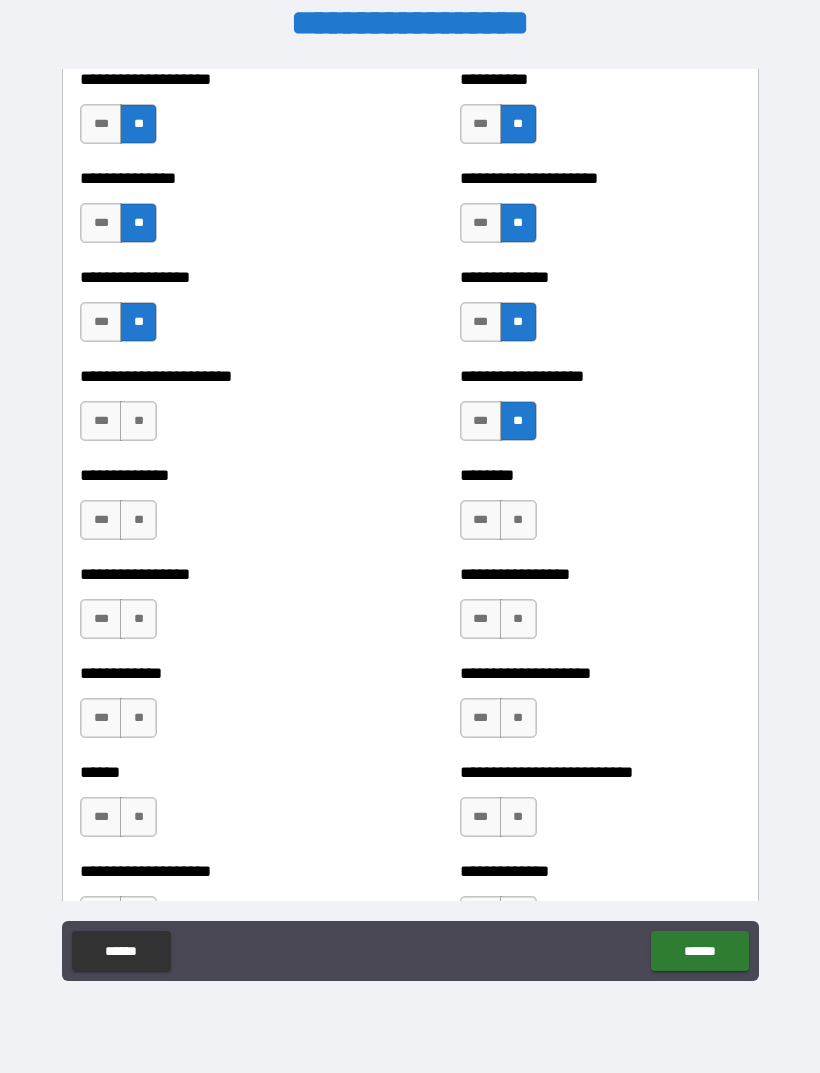 click on "**" at bounding box center (138, 421) 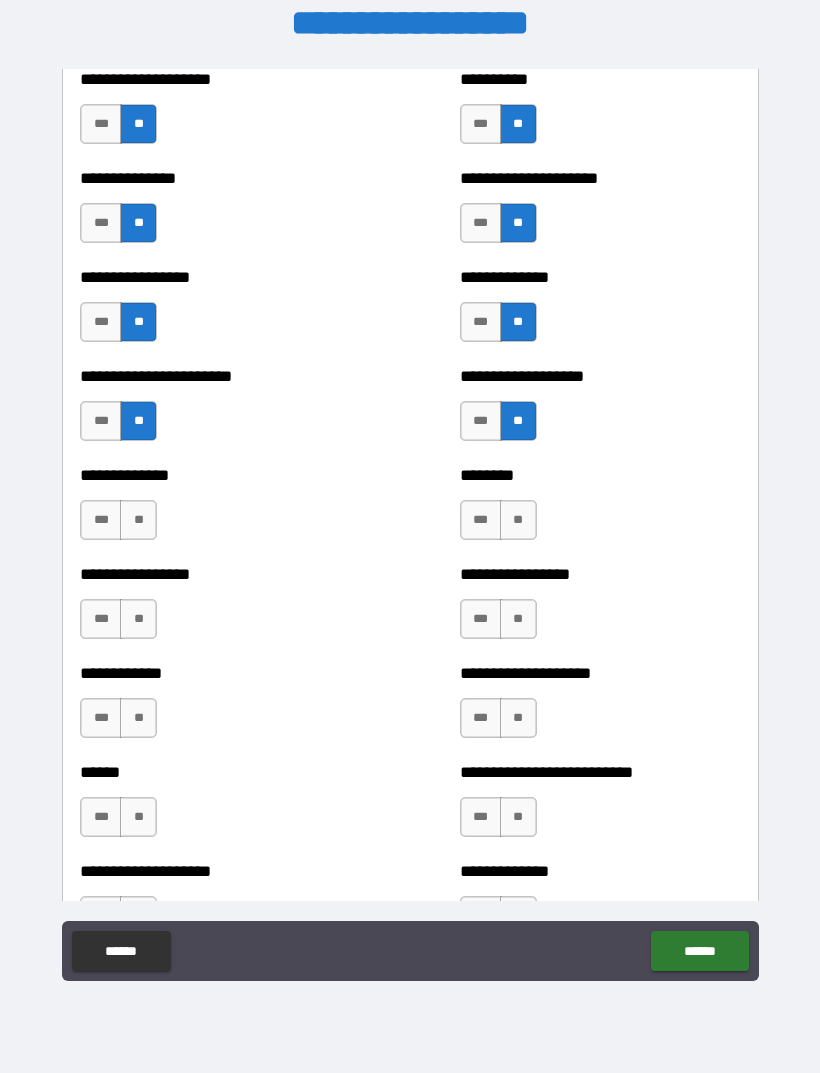 click on "**" at bounding box center [138, 520] 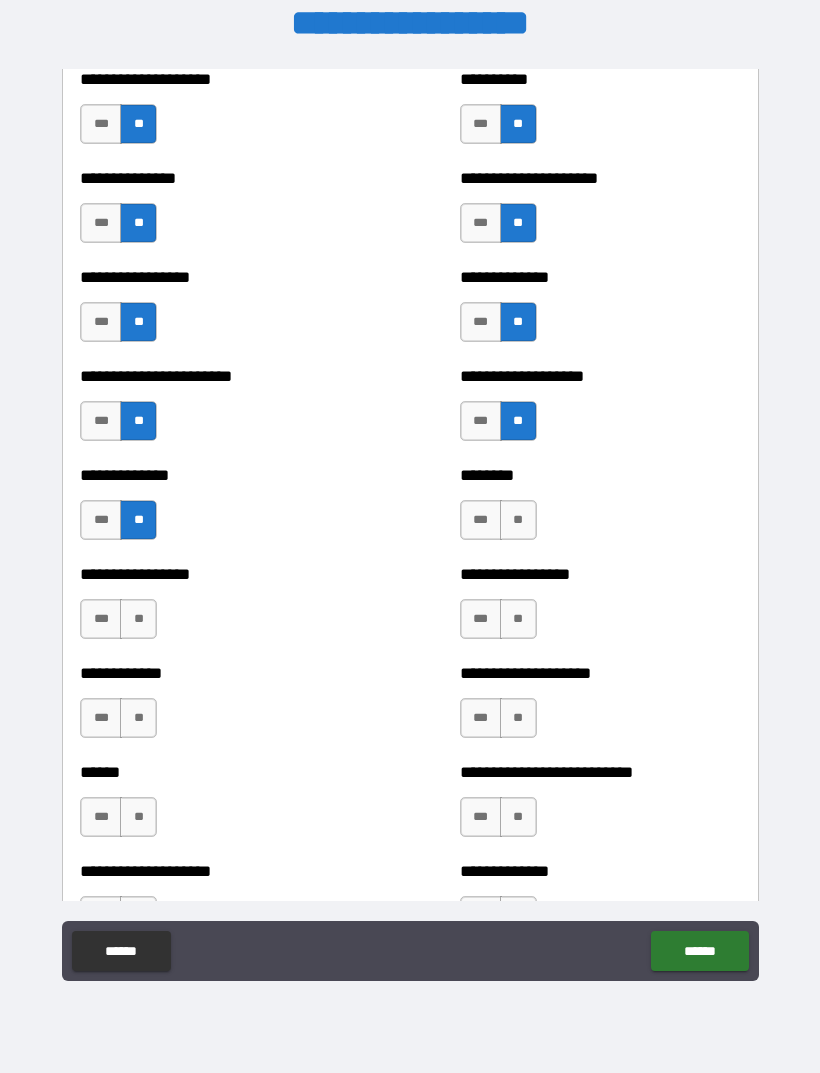 click on "**" at bounding box center (518, 520) 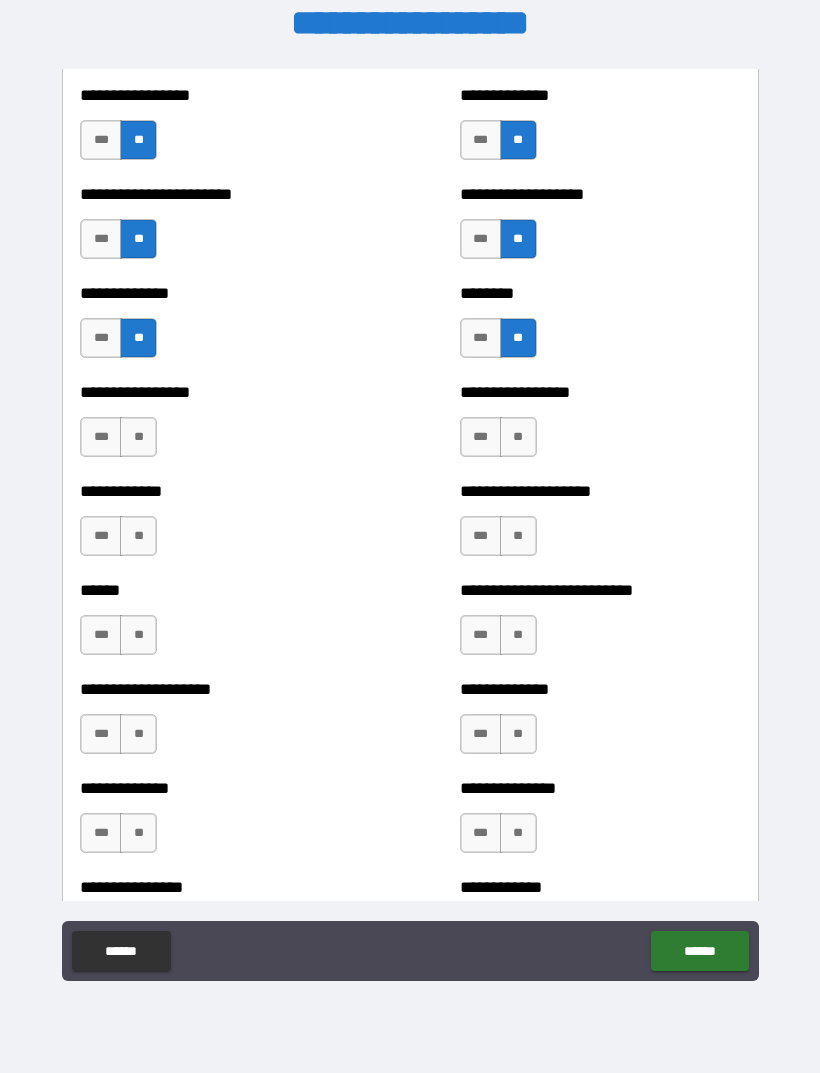 scroll, scrollTop: 3634, scrollLeft: 0, axis: vertical 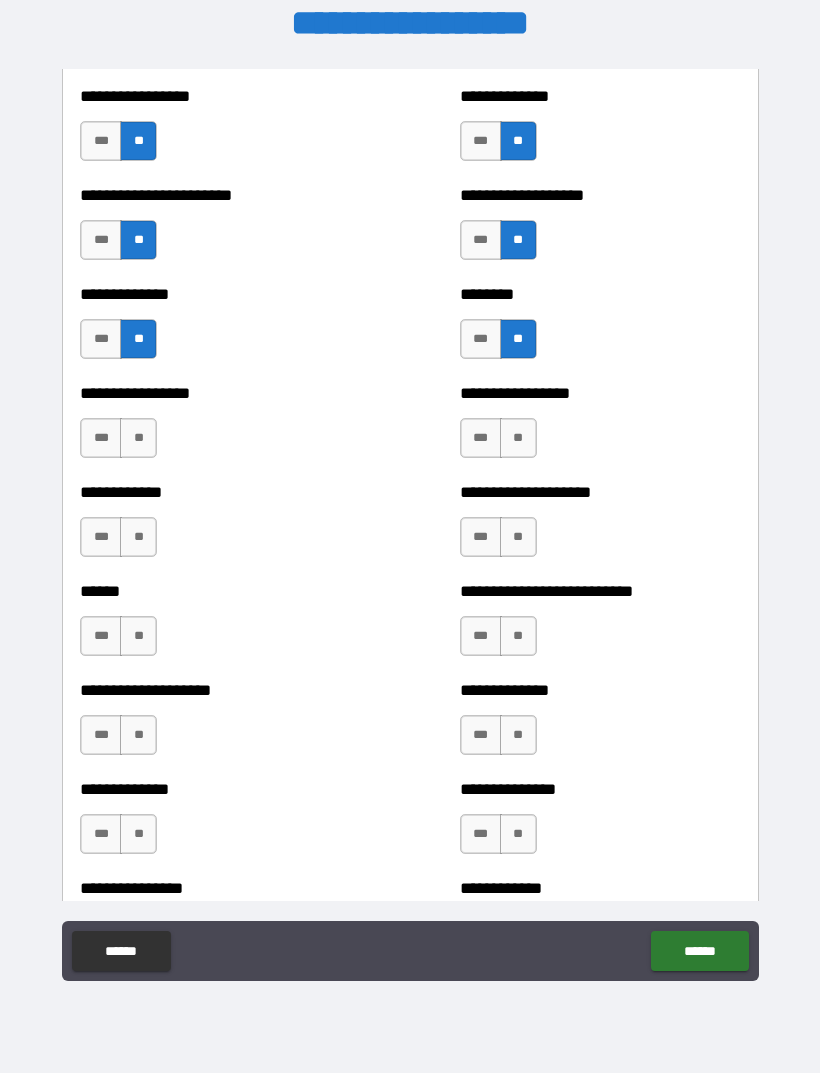click on "**" at bounding box center (518, 636) 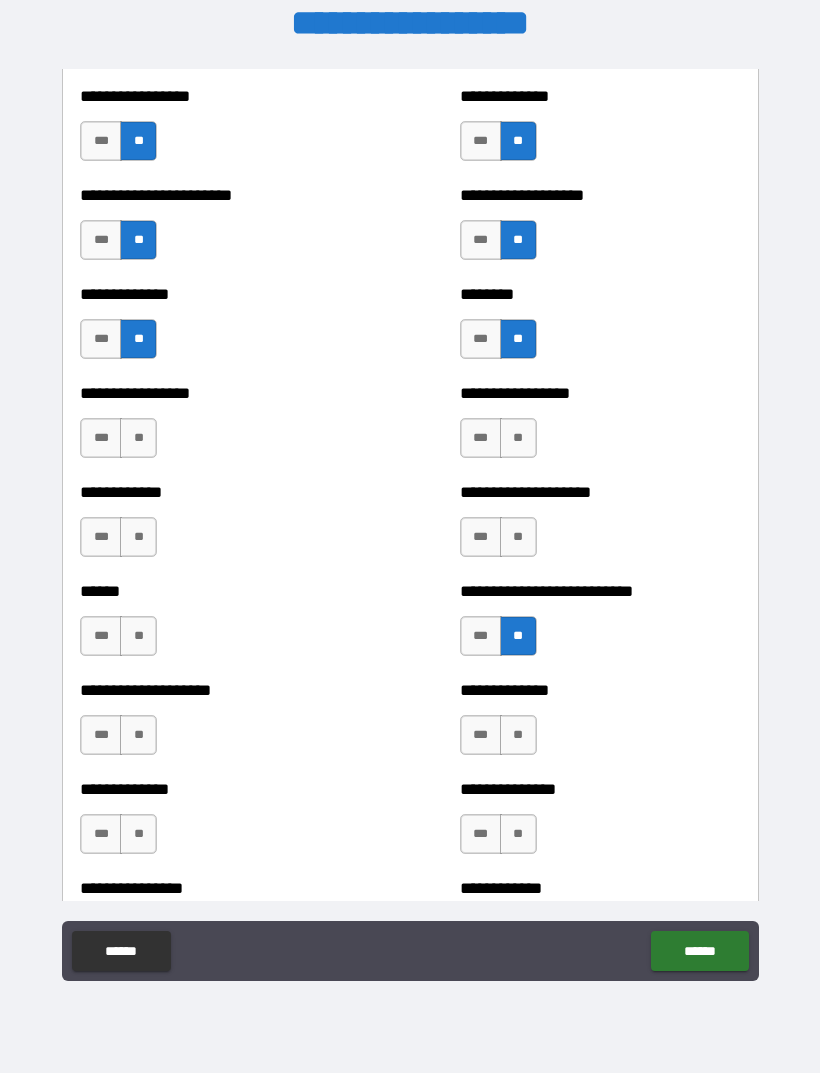 click on "***" at bounding box center (481, 636) 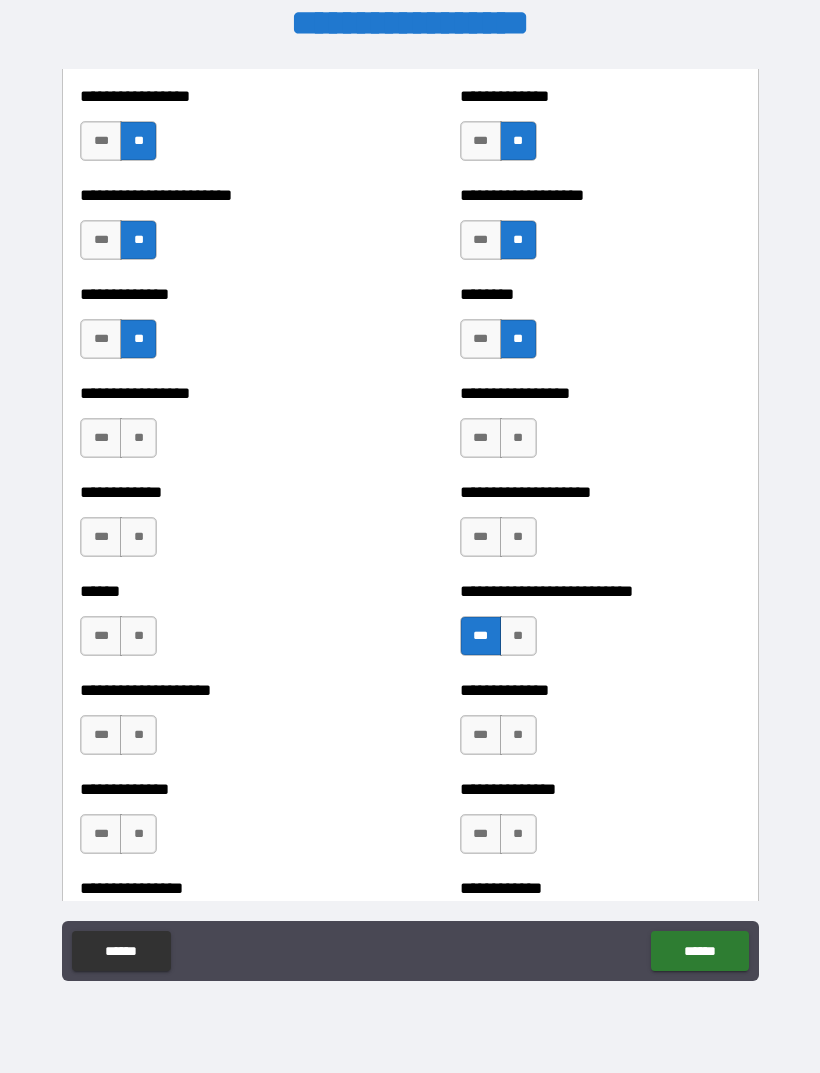 click on "**" at bounding box center (518, 537) 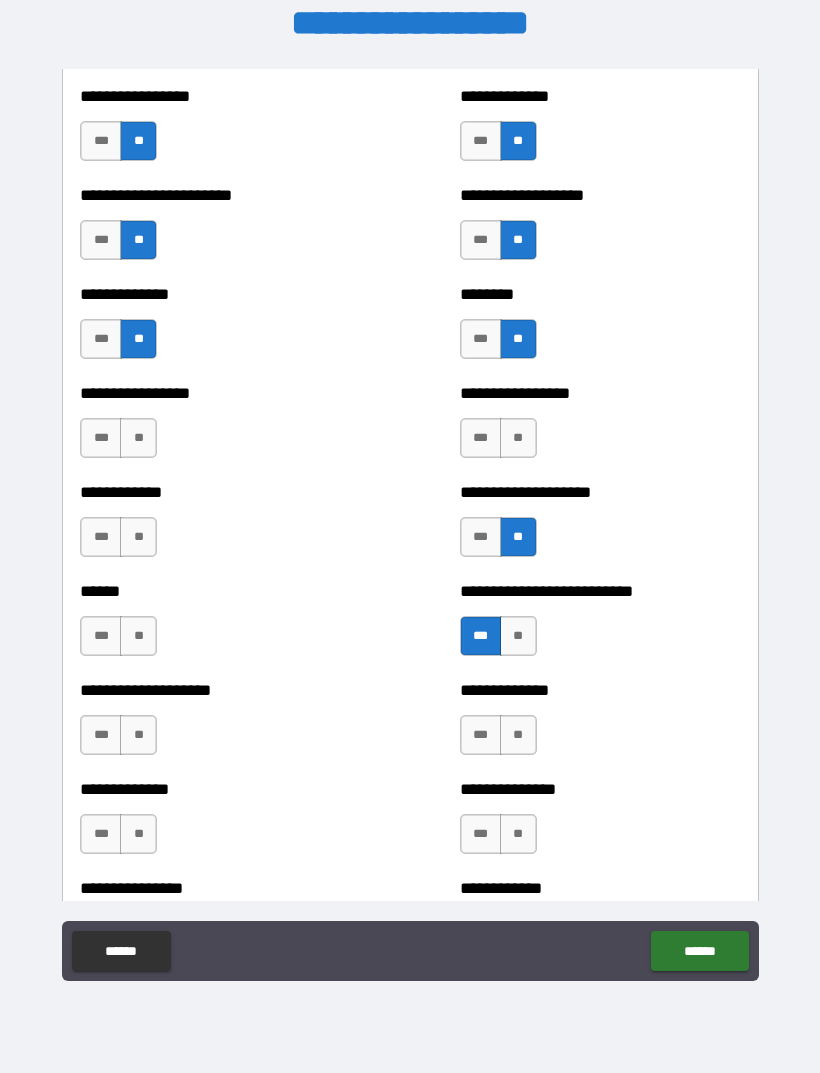 click on "**" at bounding box center (518, 438) 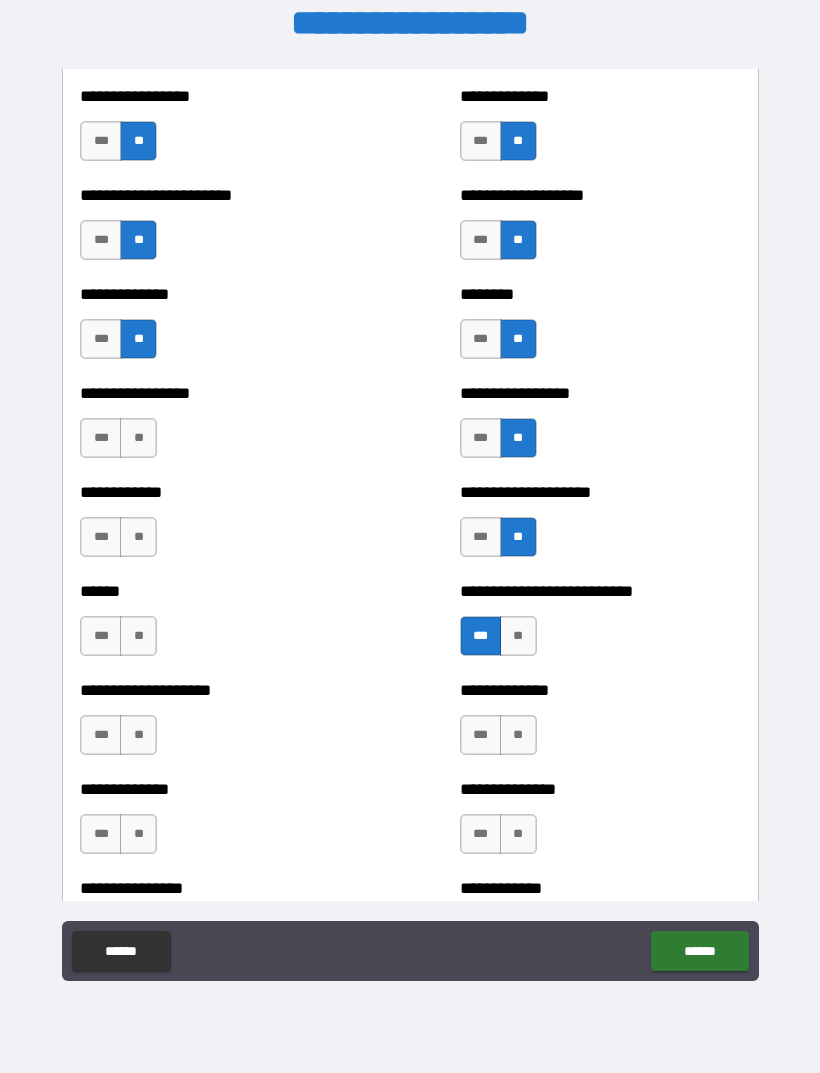 click on "**" at bounding box center [138, 438] 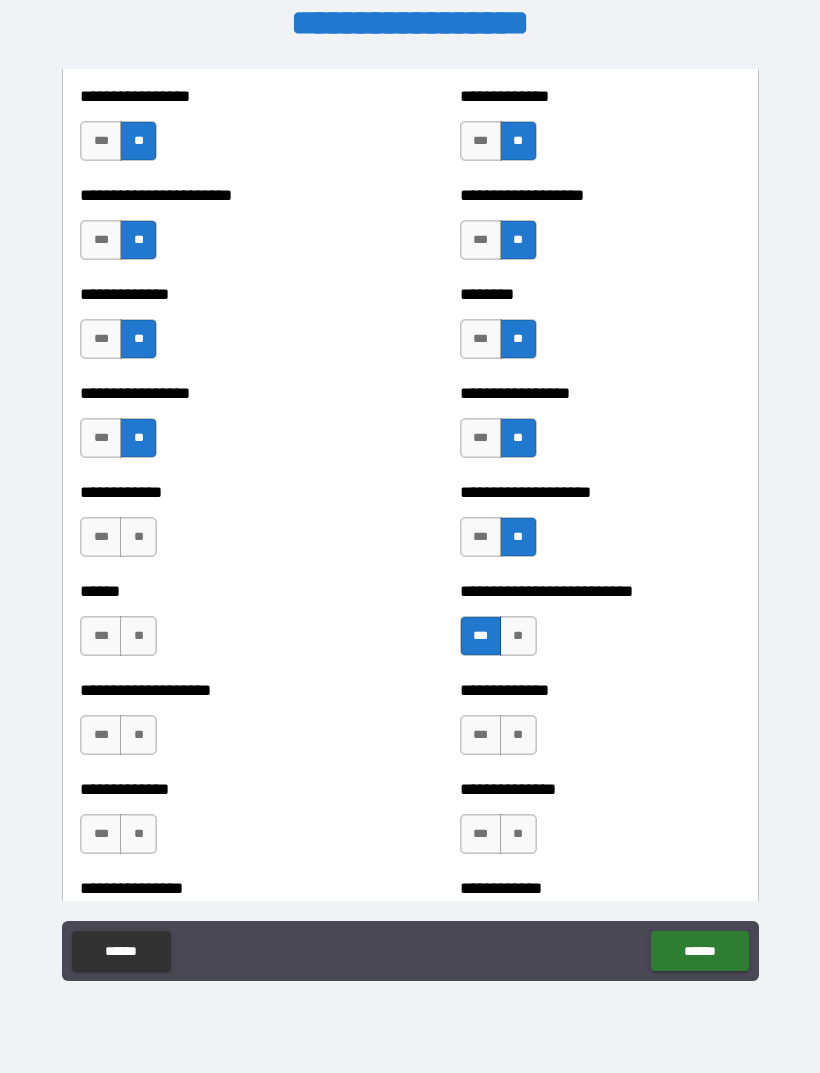click on "**" at bounding box center [138, 537] 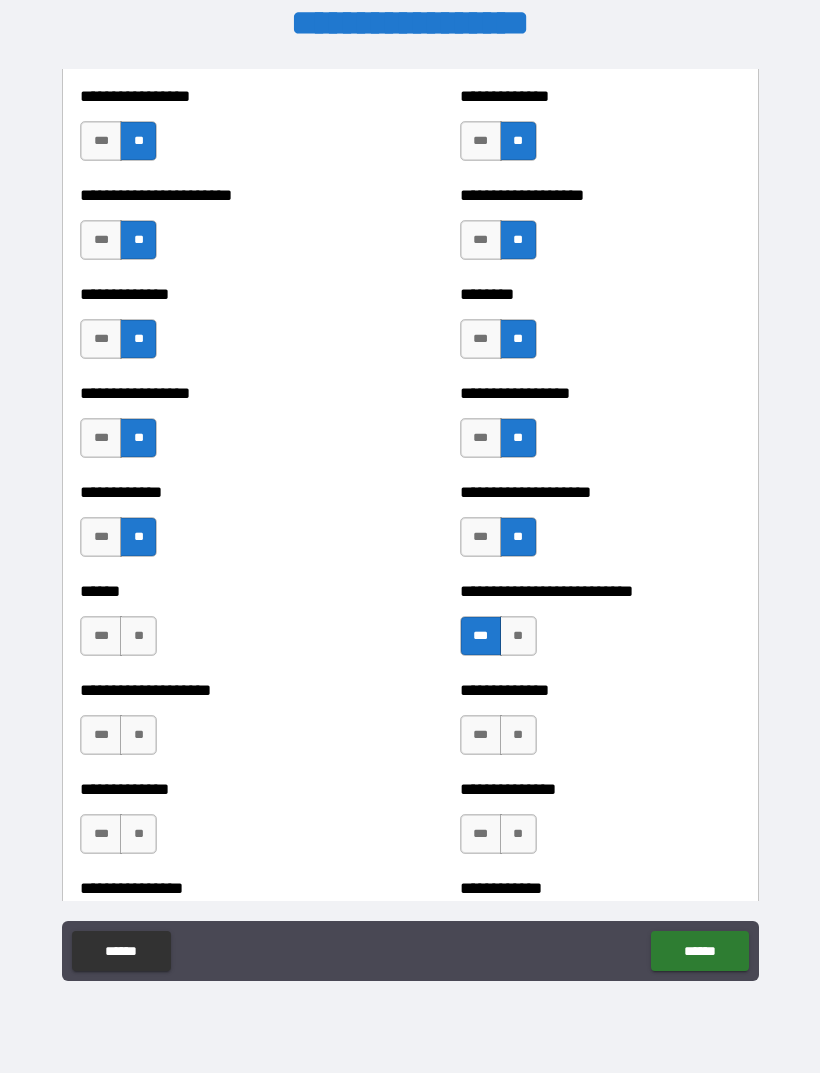 click on "**" at bounding box center [138, 636] 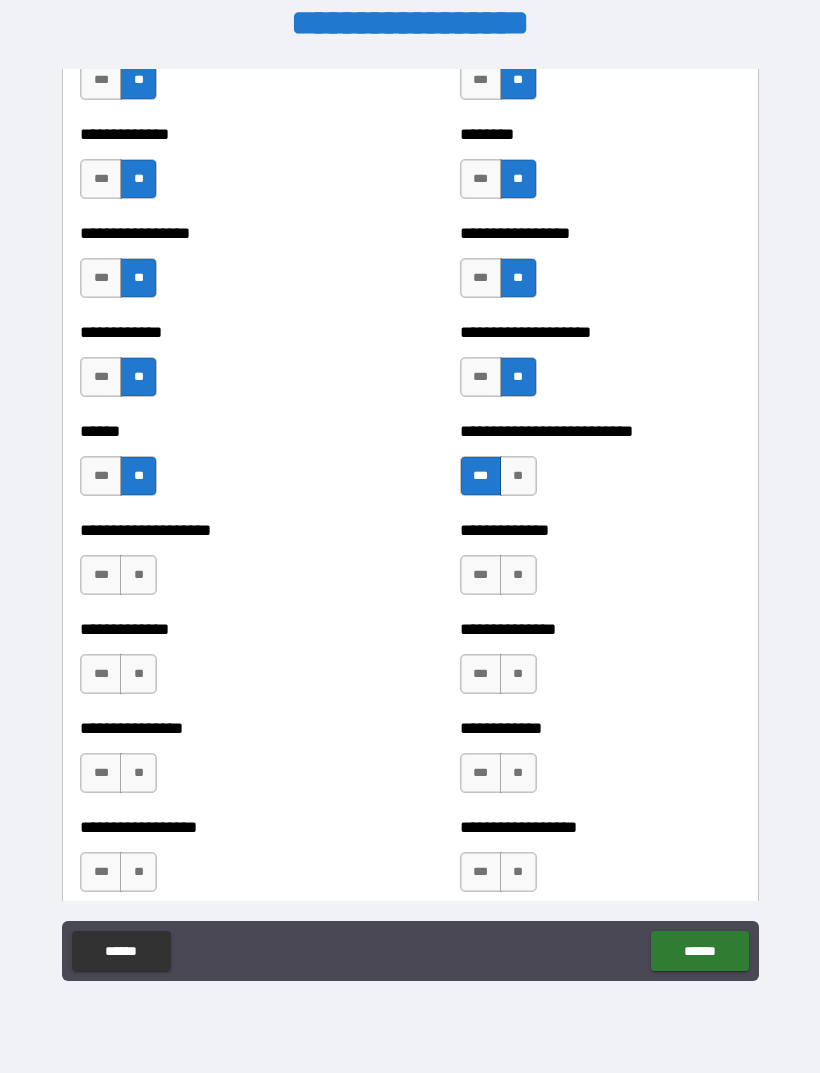 scroll, scrollTop: 3870, scrollLeft: 0, axis: vertical 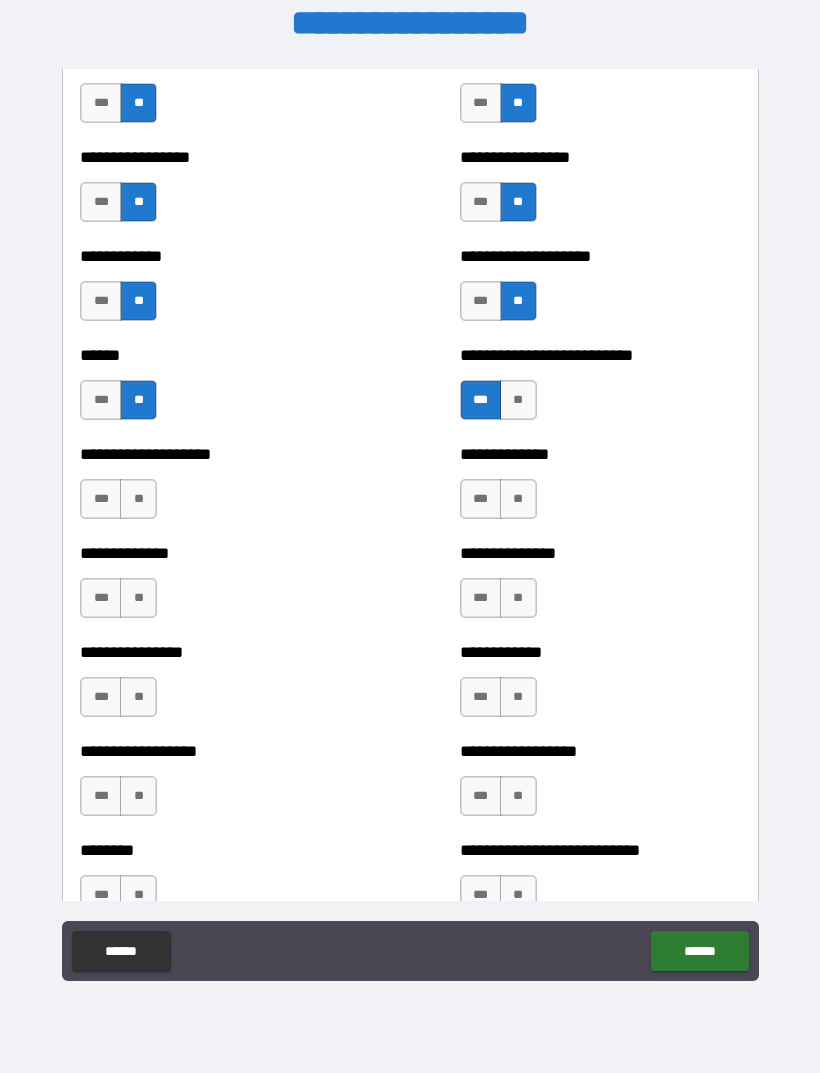 click on "**" at bounding box center [518, 499] 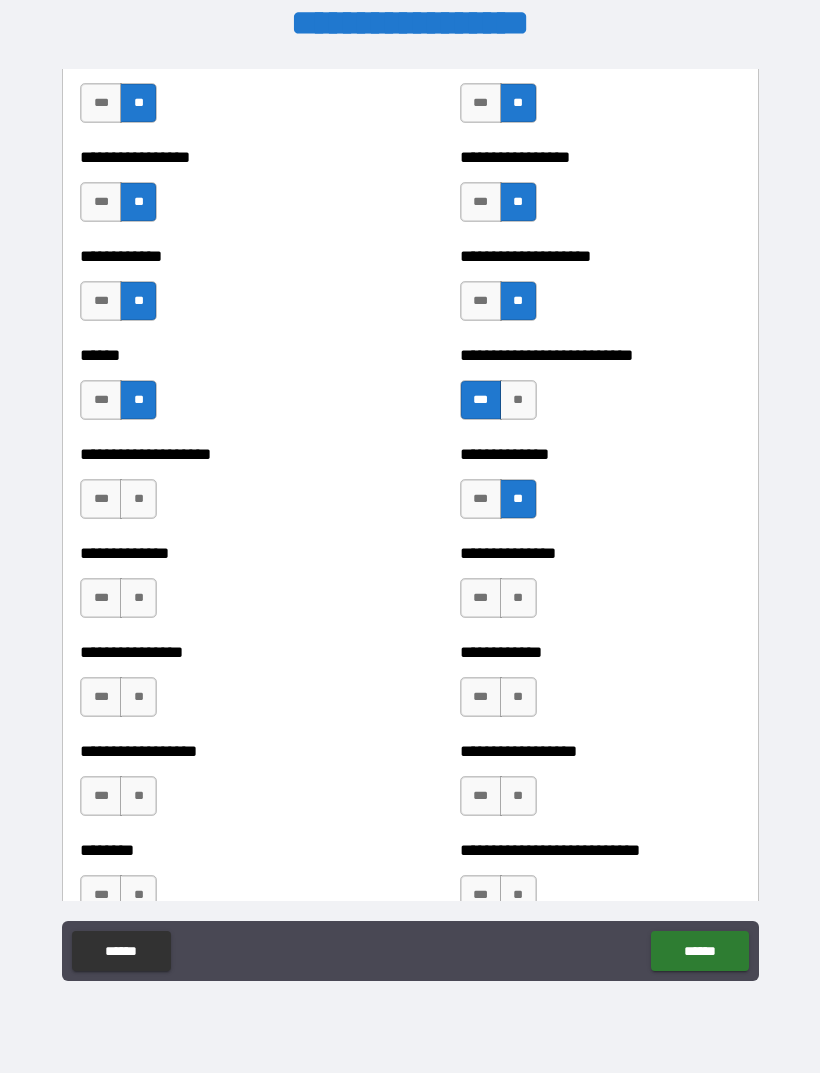 click on "**********" at bounding box center [220, 489] 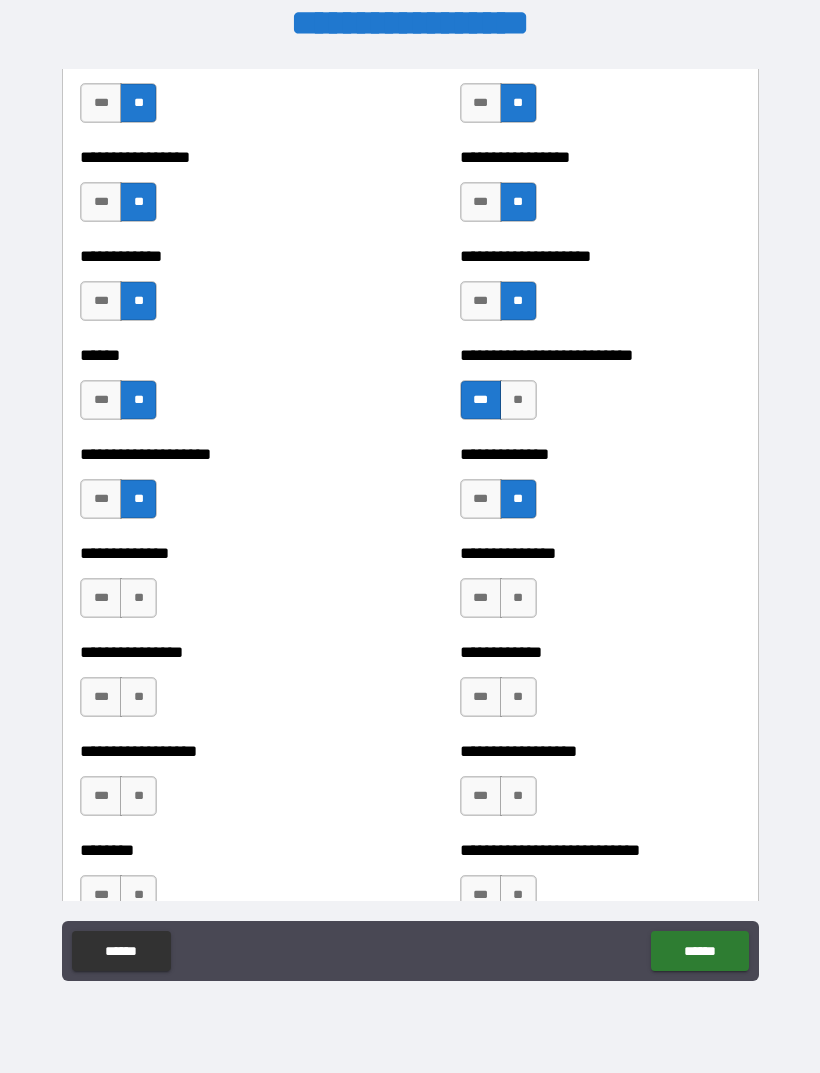 click on "**" at bounding box center (138, 598) 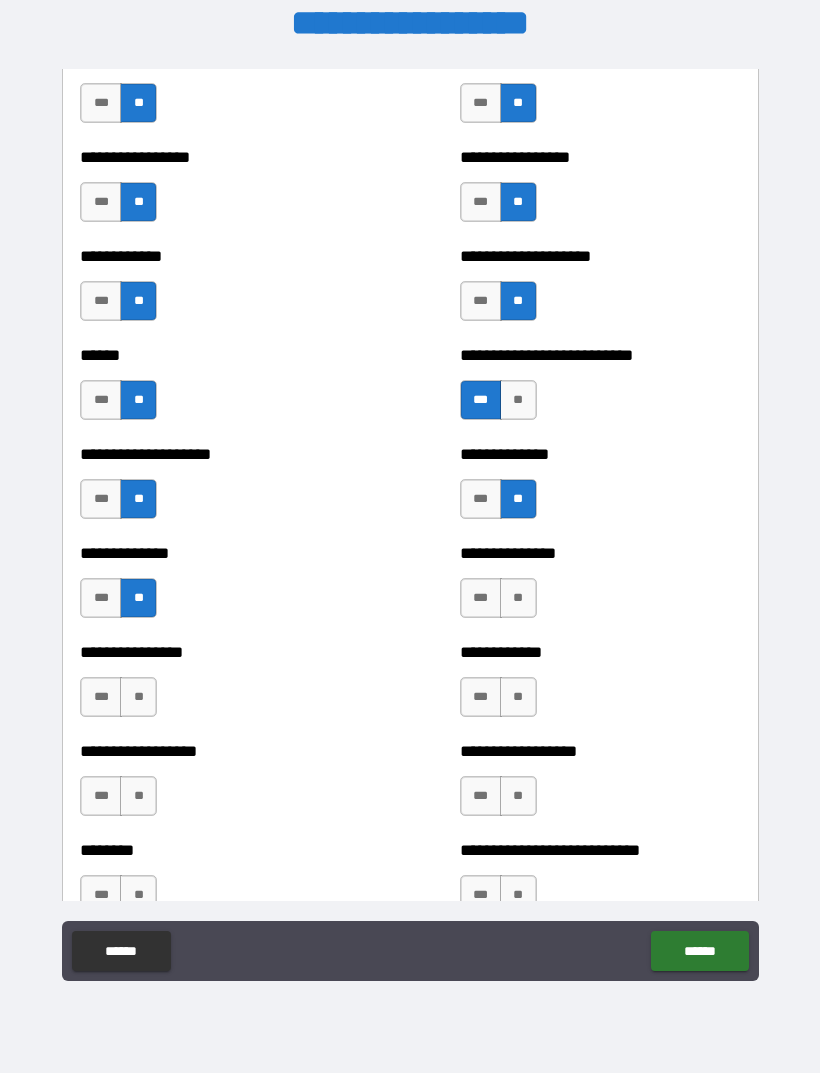 click on "**" at bounding box center (518, 598) 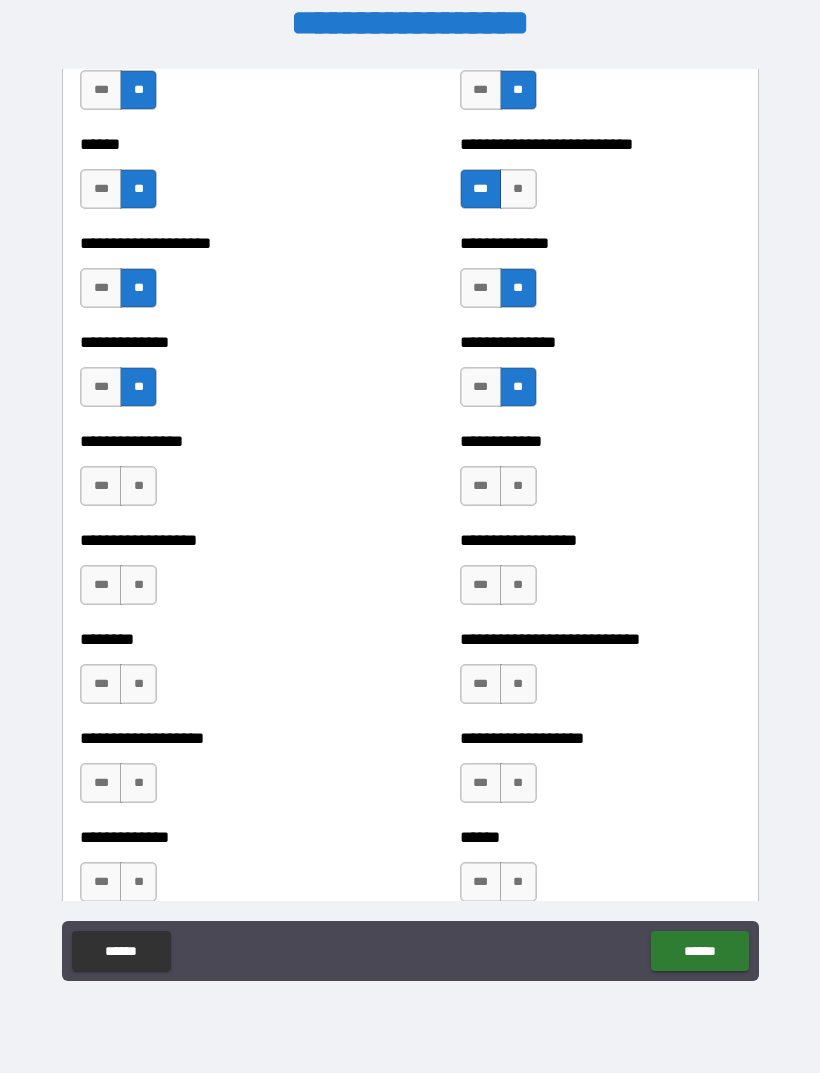 scroll, scrollTop: 4083, scrollLeft: 0, axis: vertical 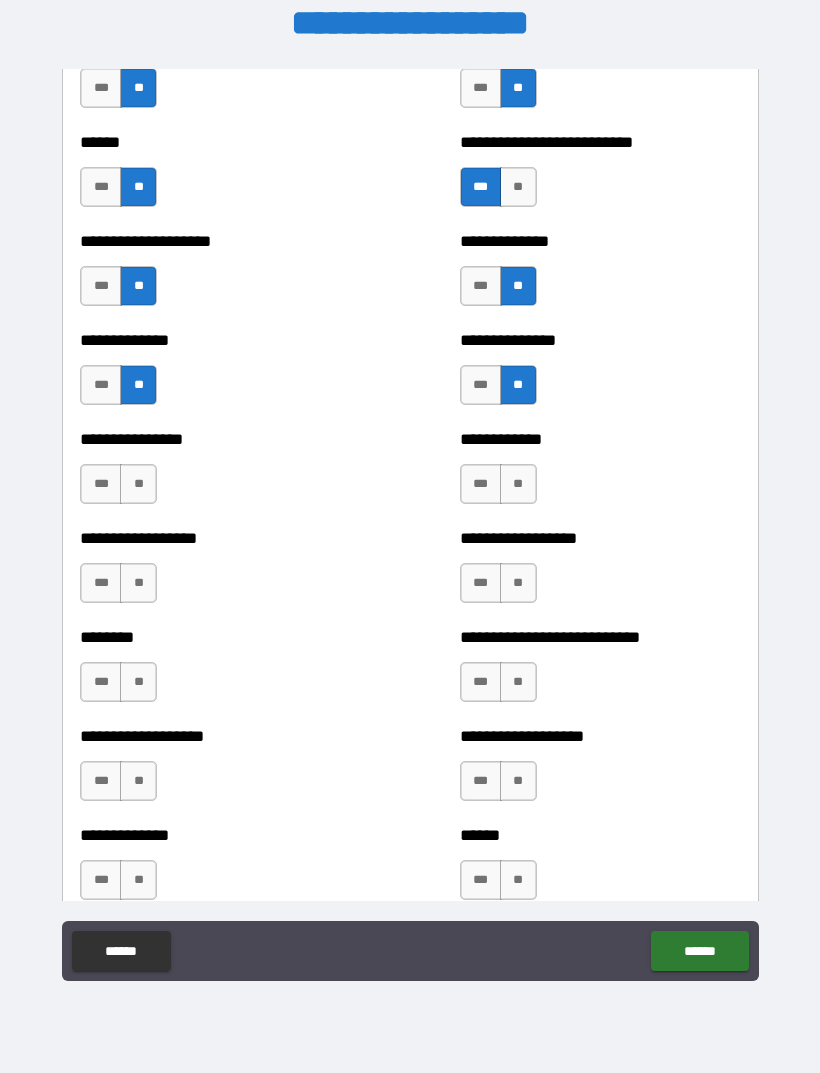click on "**" at bounding box center [518, 484] 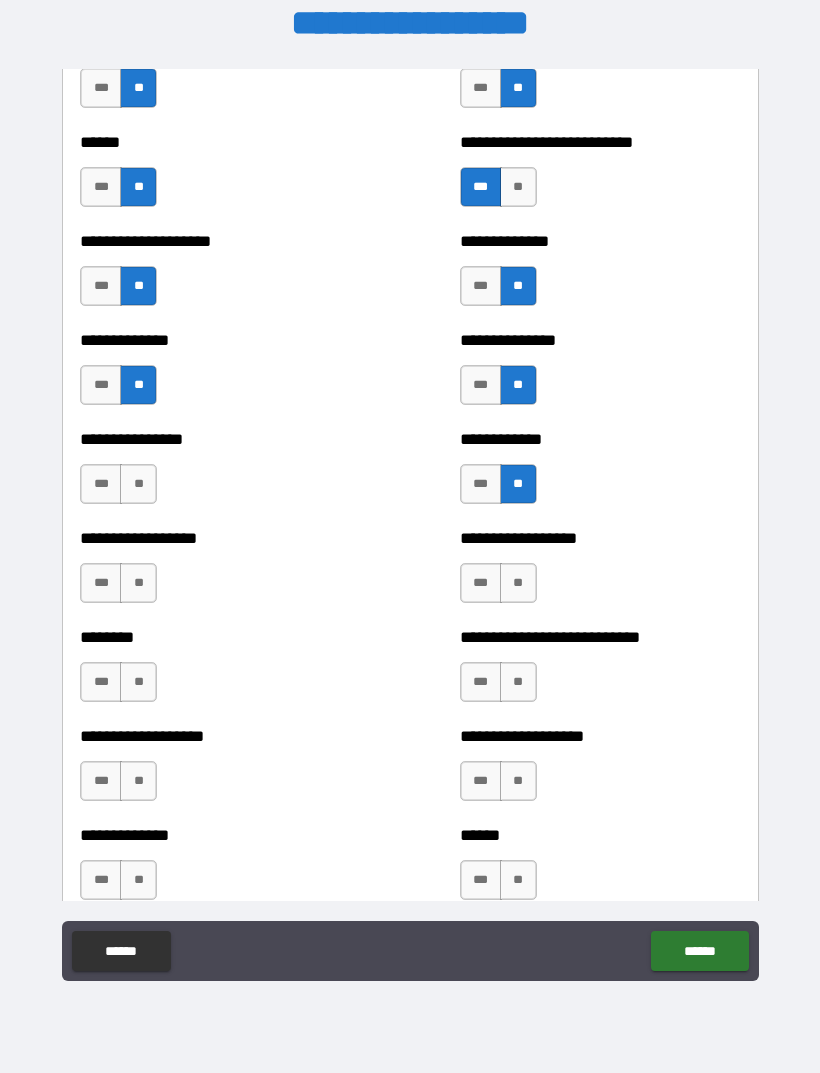 click on "**" at bounding box center (138, 484) 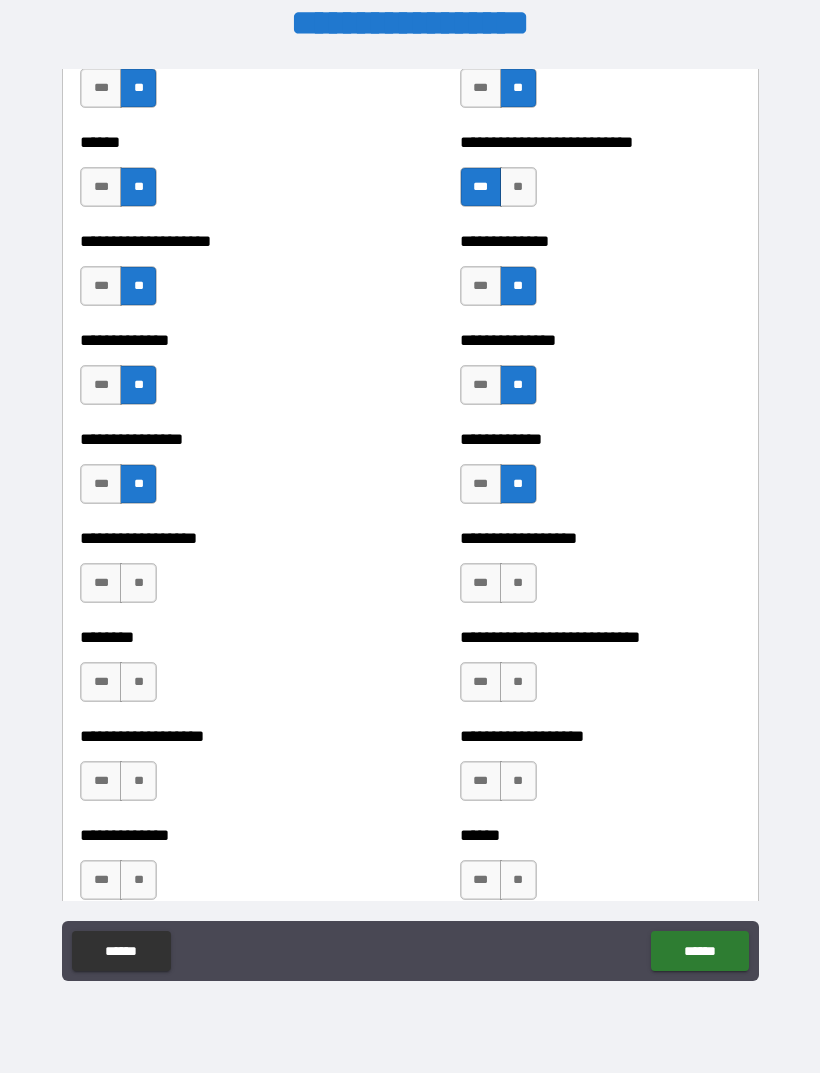 click on "**" at bounding box center (138, 583) 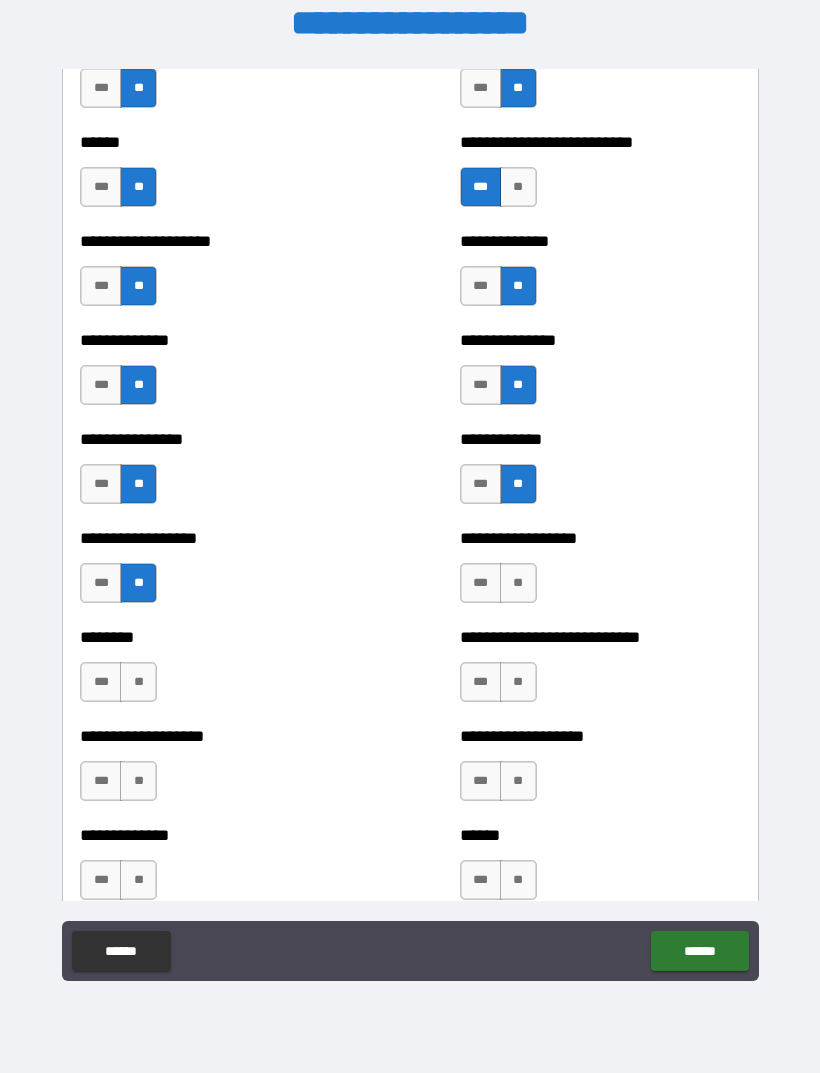 click on "**" at bounding box center (518, 583) 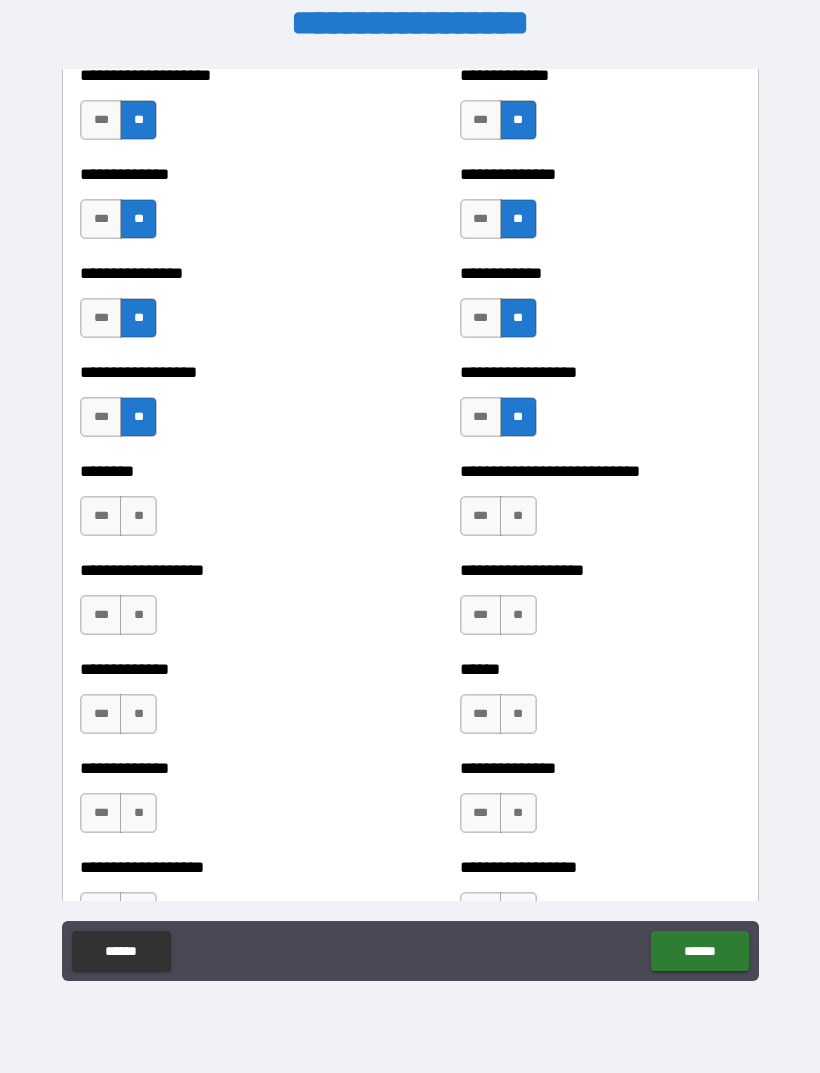 scroll, scrollTop: 4287, scrollLeft: 0, axis: vertical 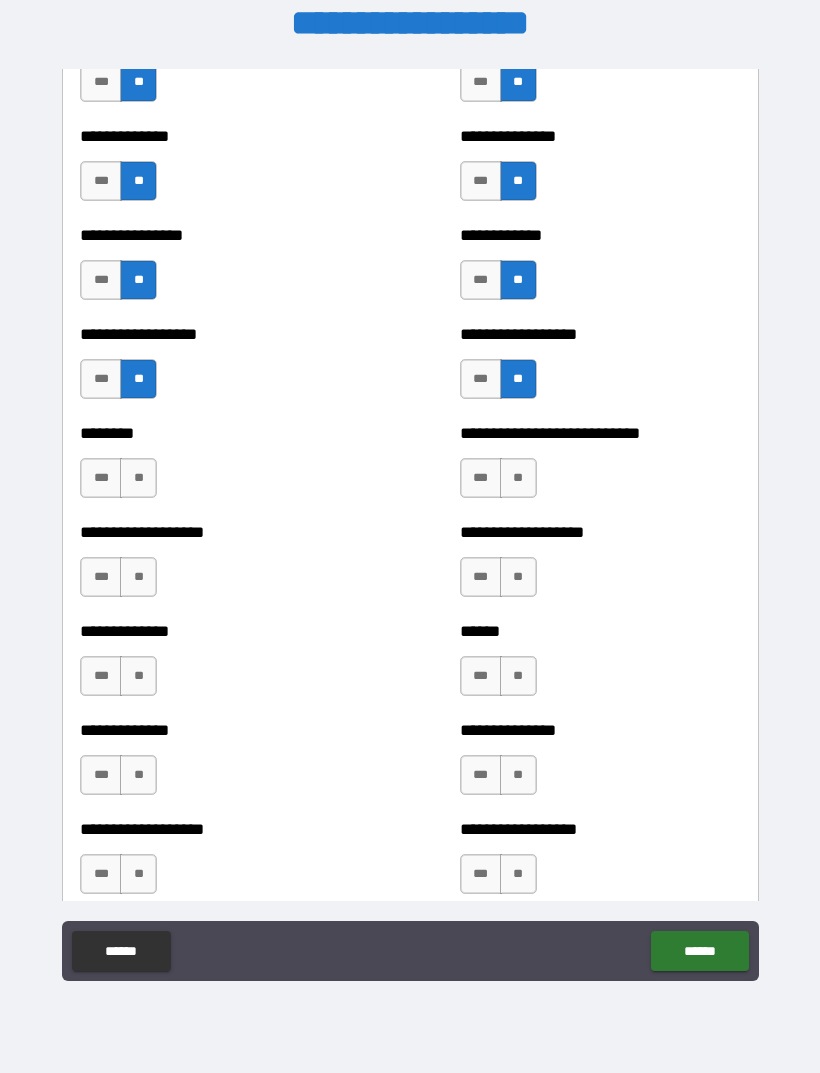 click on "***" at bounding box center [481, 478] 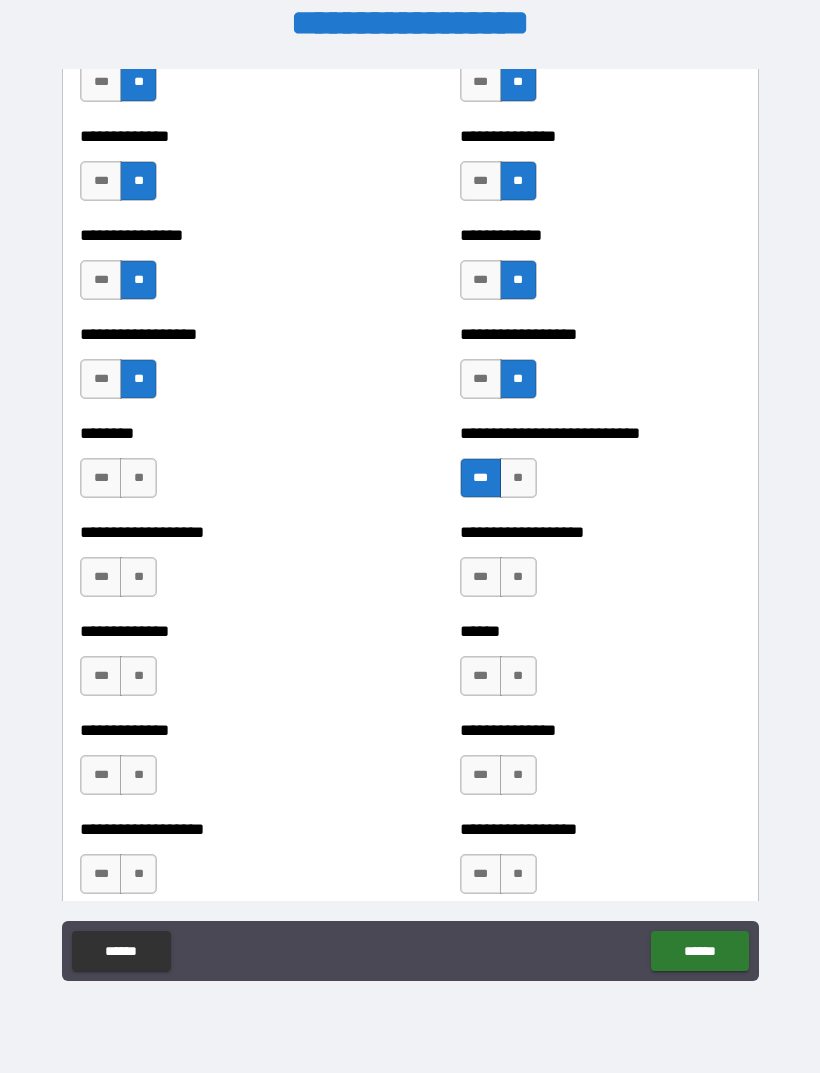 click on "**" at bounding box center [138, 478] 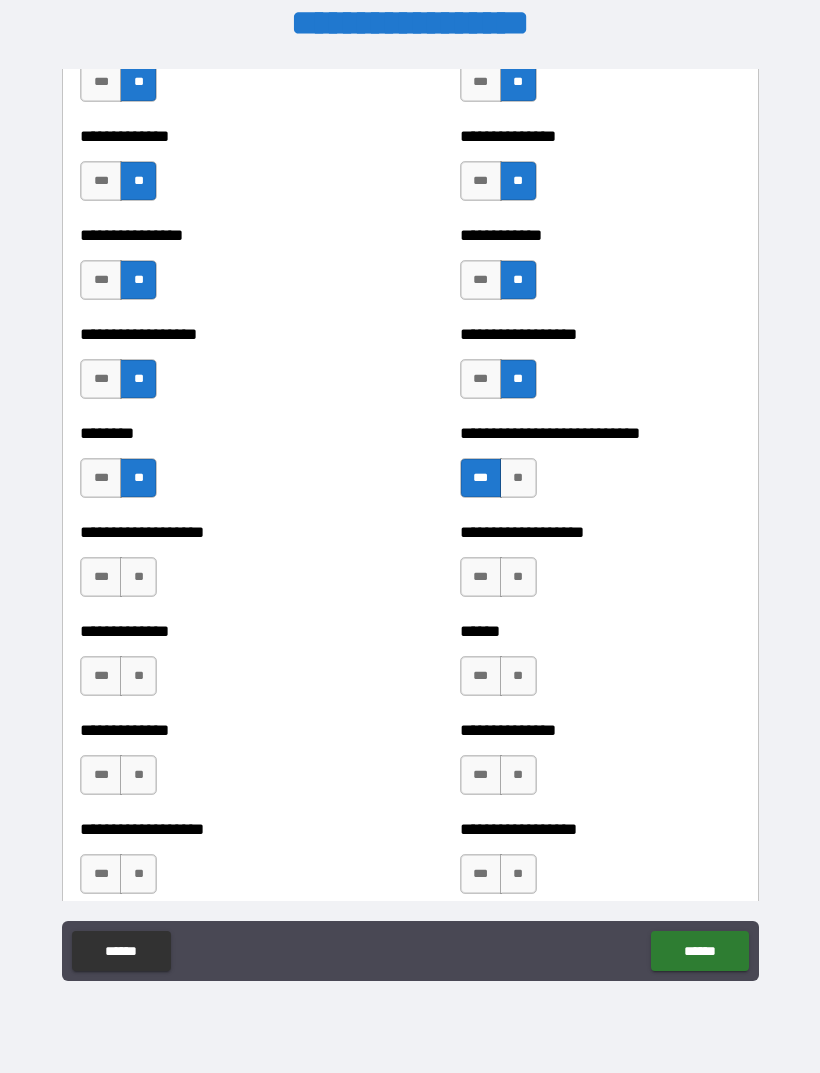 click on "**" at bounding box center (138, 577) 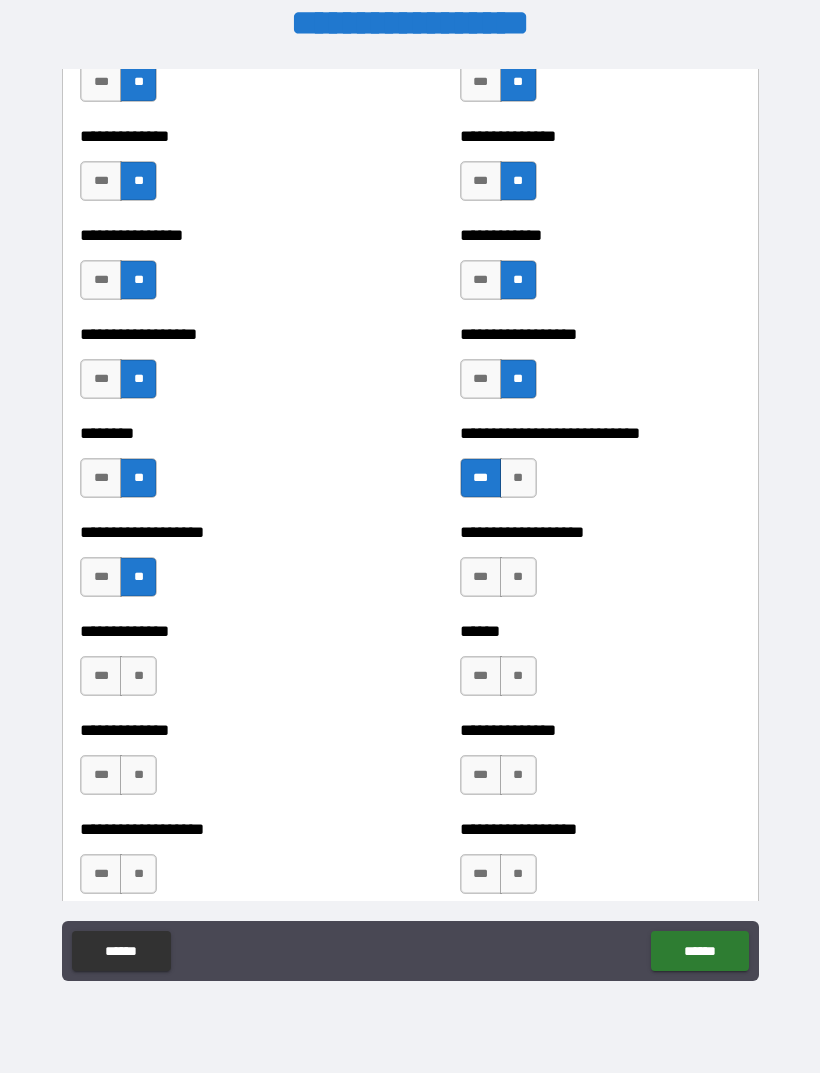 click on "**" at bounding box center (518, 577) 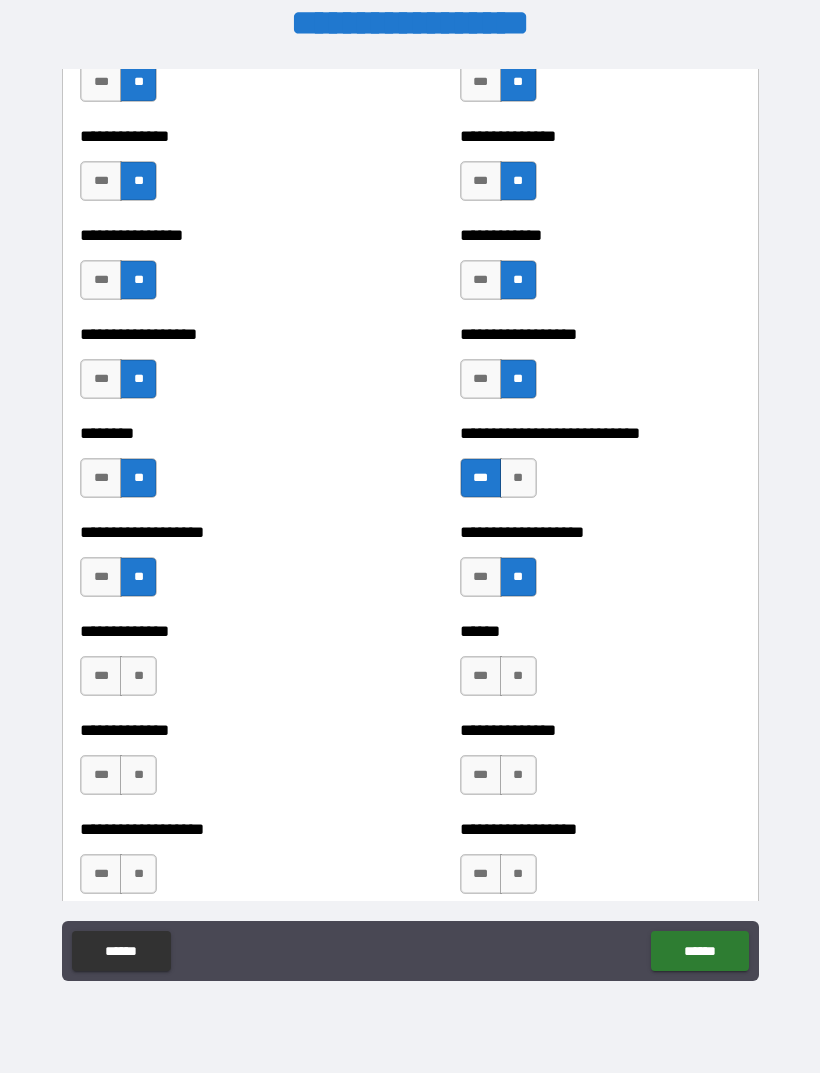 click on "***" at bounding box center (481, 577) 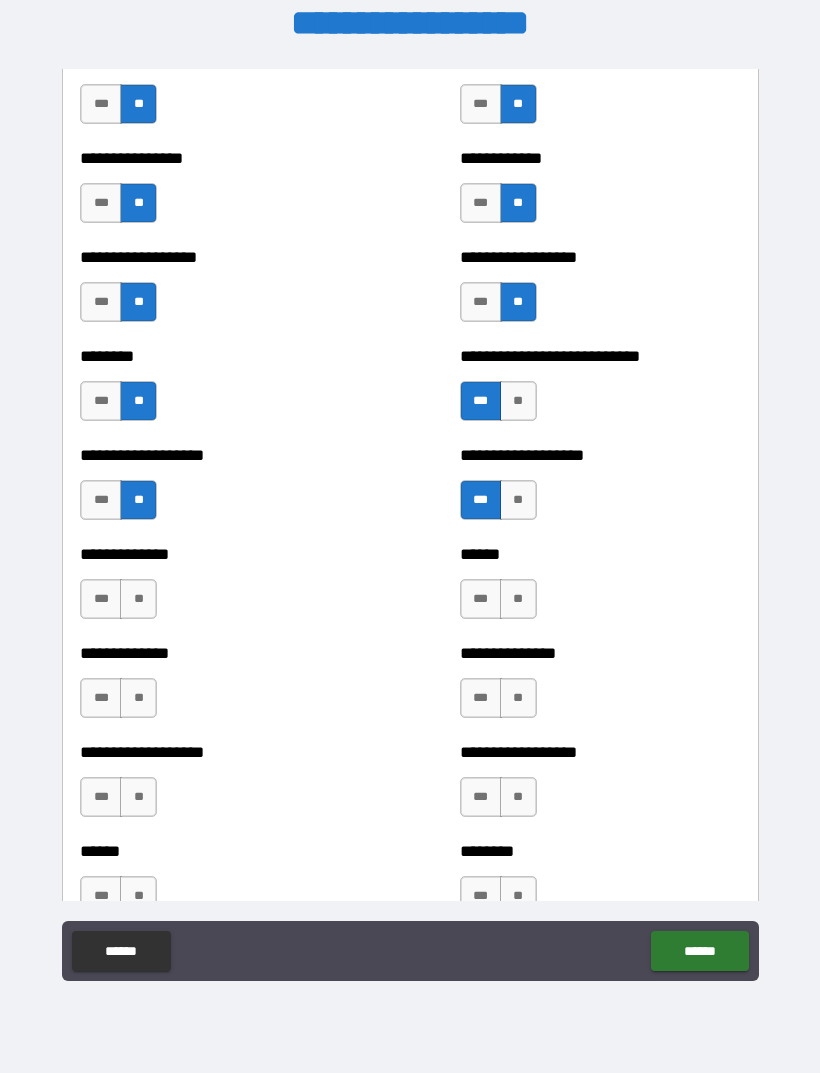 scroll, scrollTop: 4455, scrollLeft: 0, axis: vertical 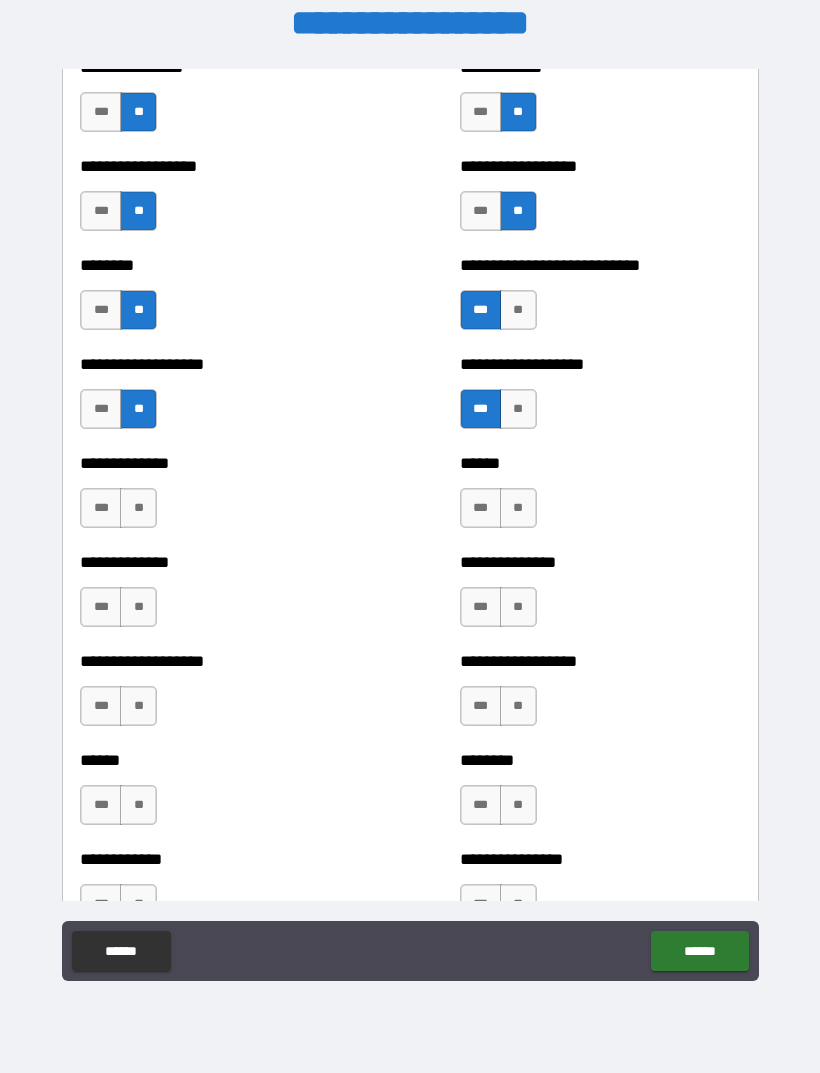 click on "**" at bounding box center (518, 508) 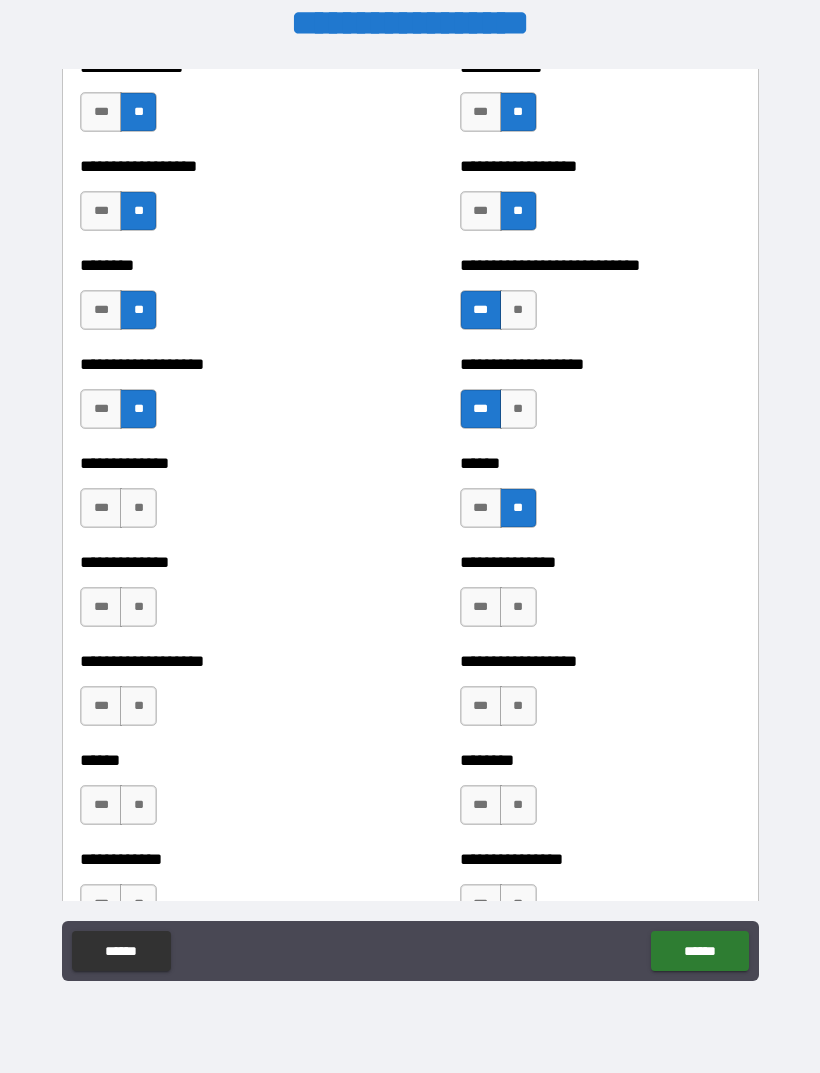 click on "**" at bounding box center (138, 508) 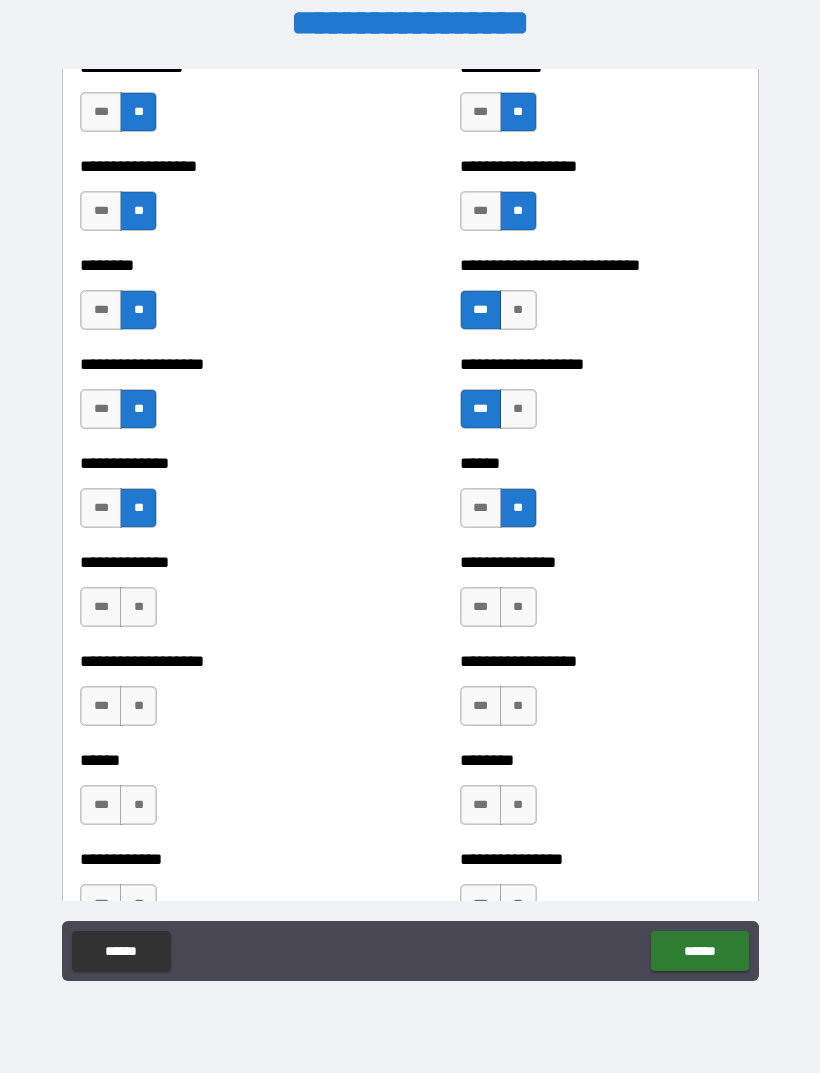click on "**" at bounding box center [518, 607] 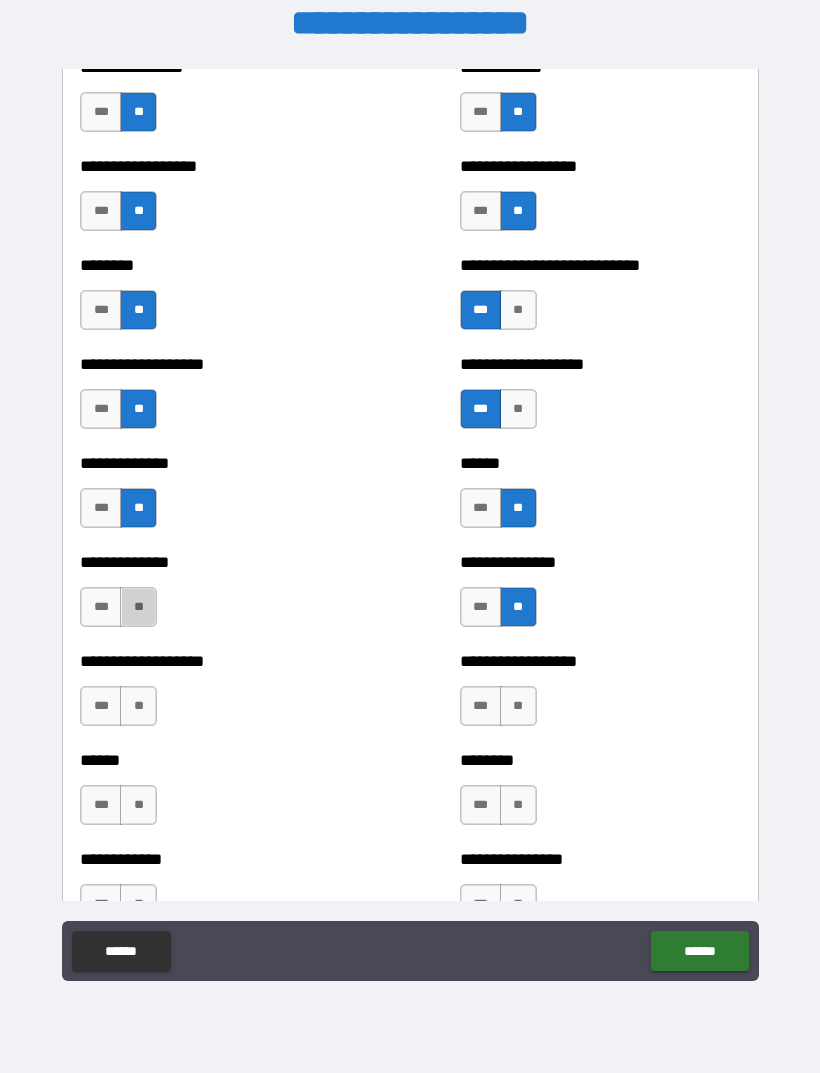 click on "**" at bounding box center (138, 607) 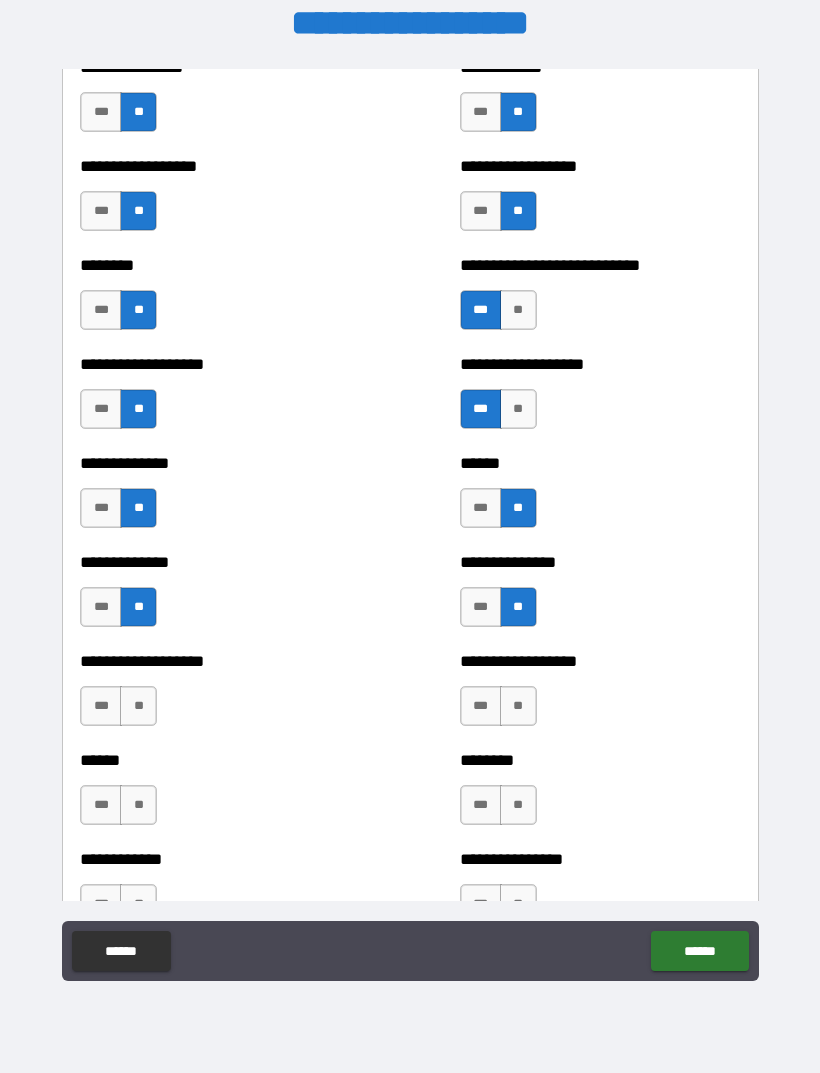 click on "**" at bounding box center (138, 706) 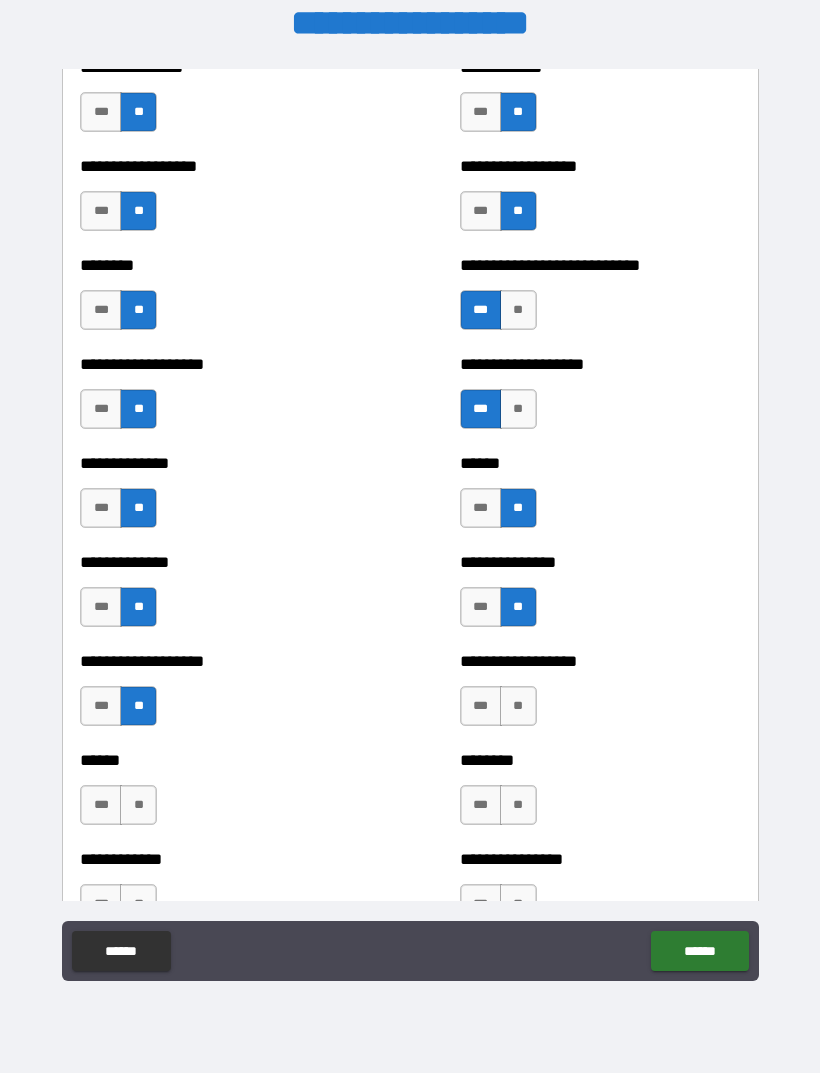 click on "**" at bounding box center (518, 706) 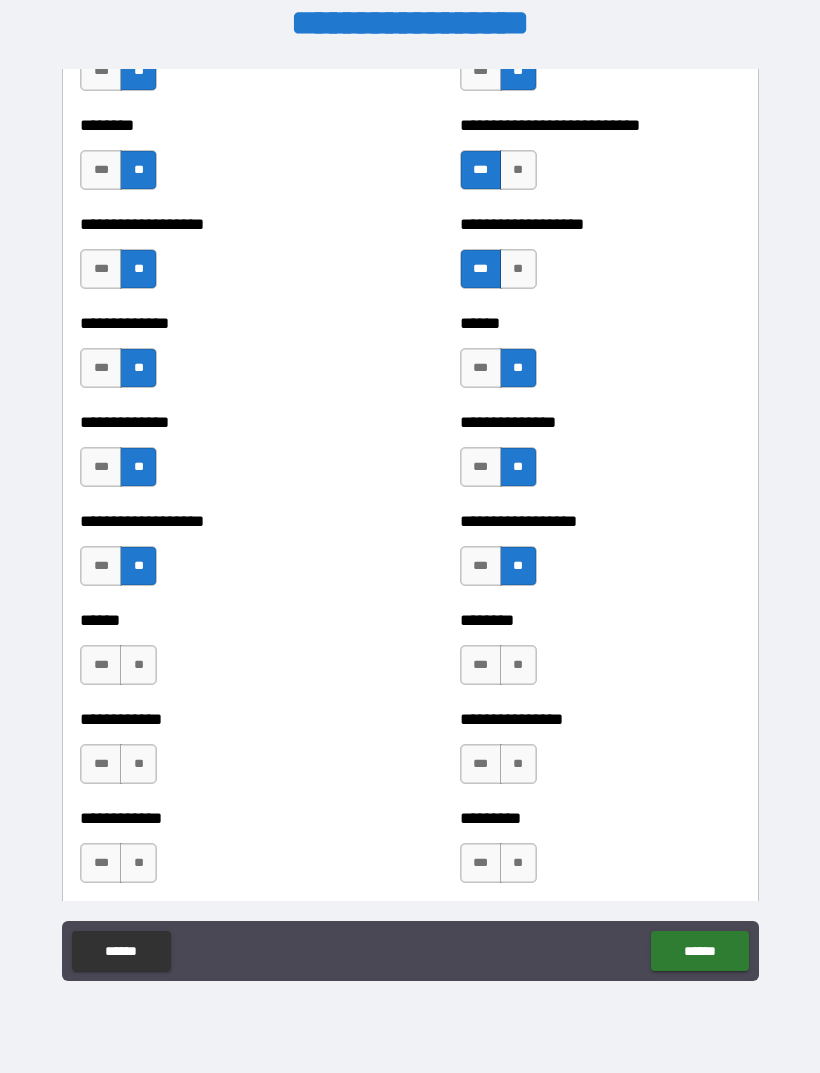 scroll, scrollTop: 4997, scrollLeft: 0, axis: vertical 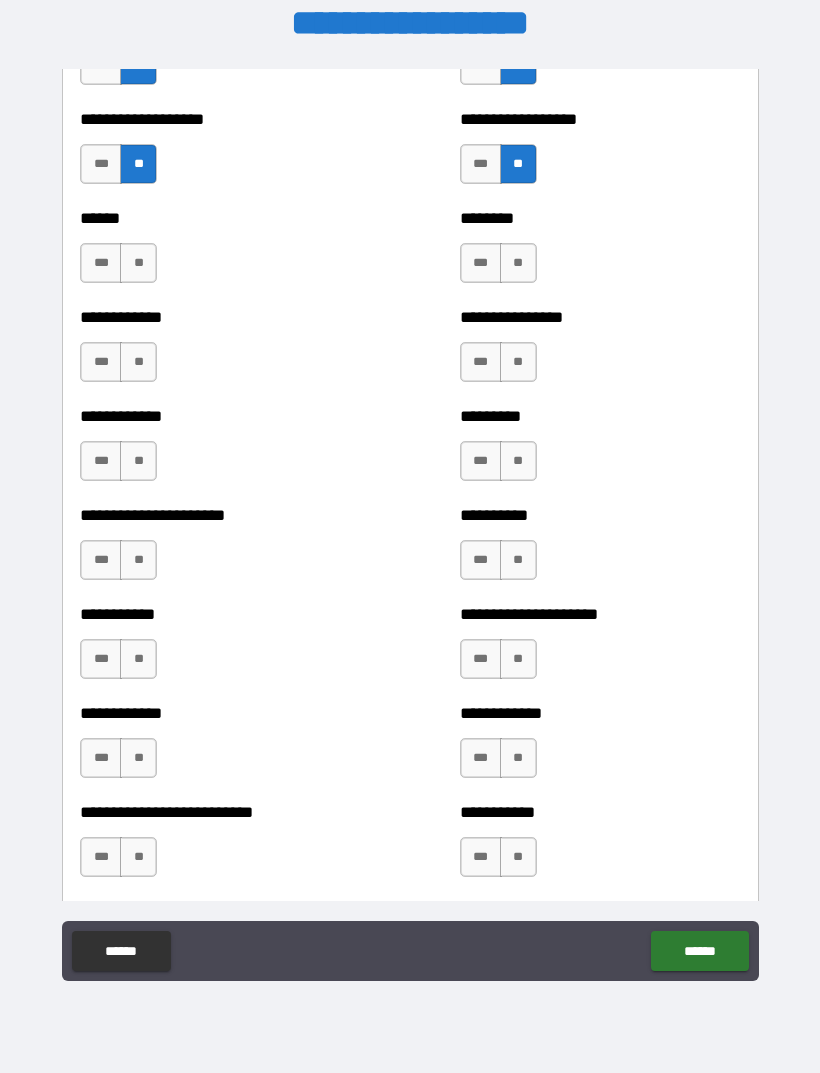 click on "**" at bounding box center [138, 263] 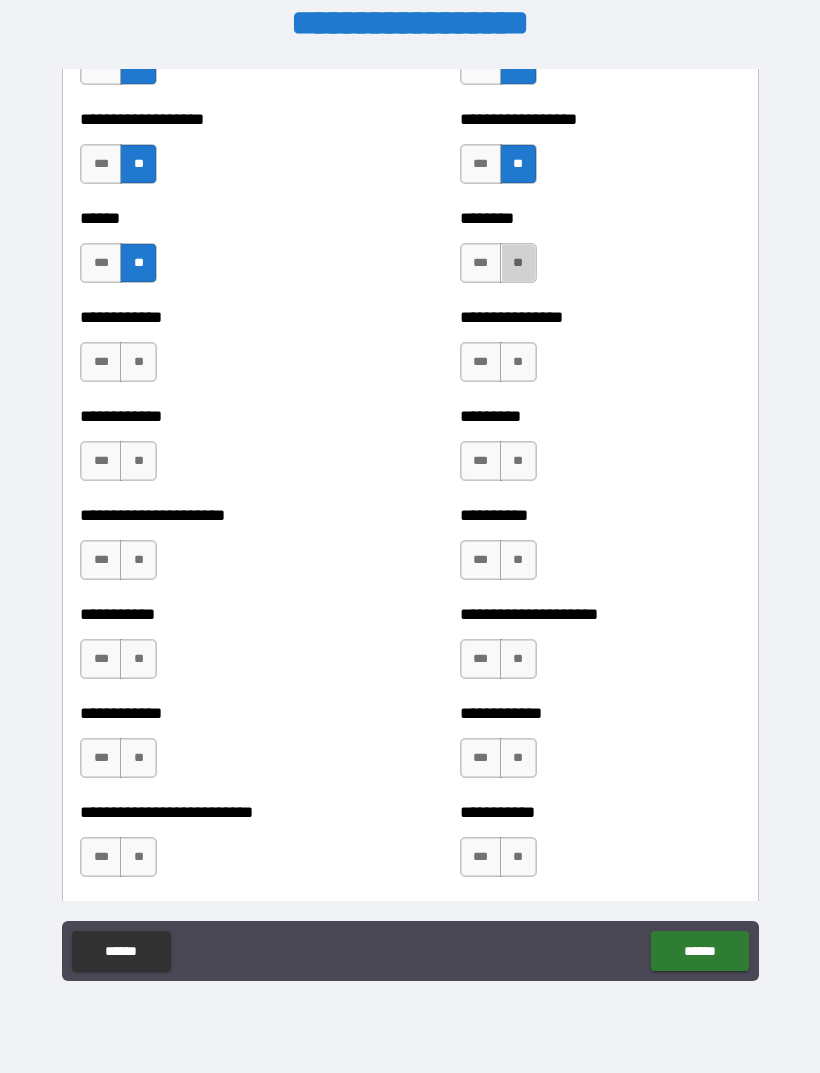 click on "**" at bounding box center [518, 263] 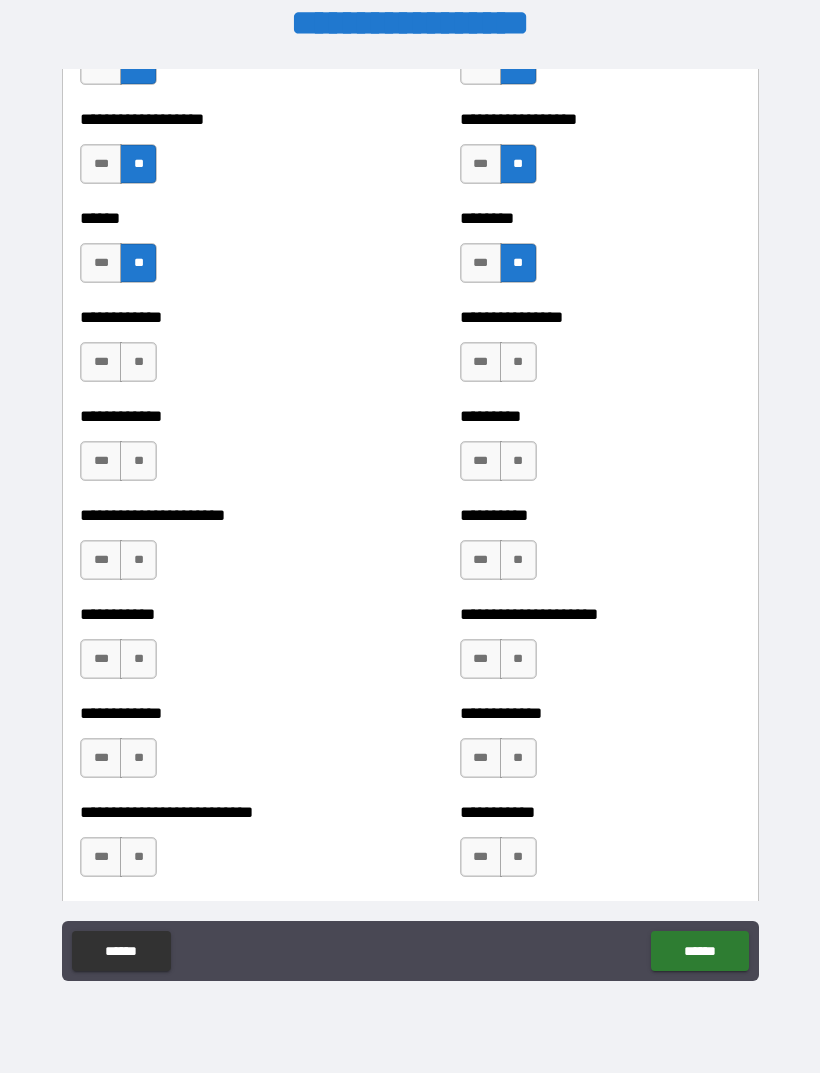 click on "**" at bounding box center (518, 362) 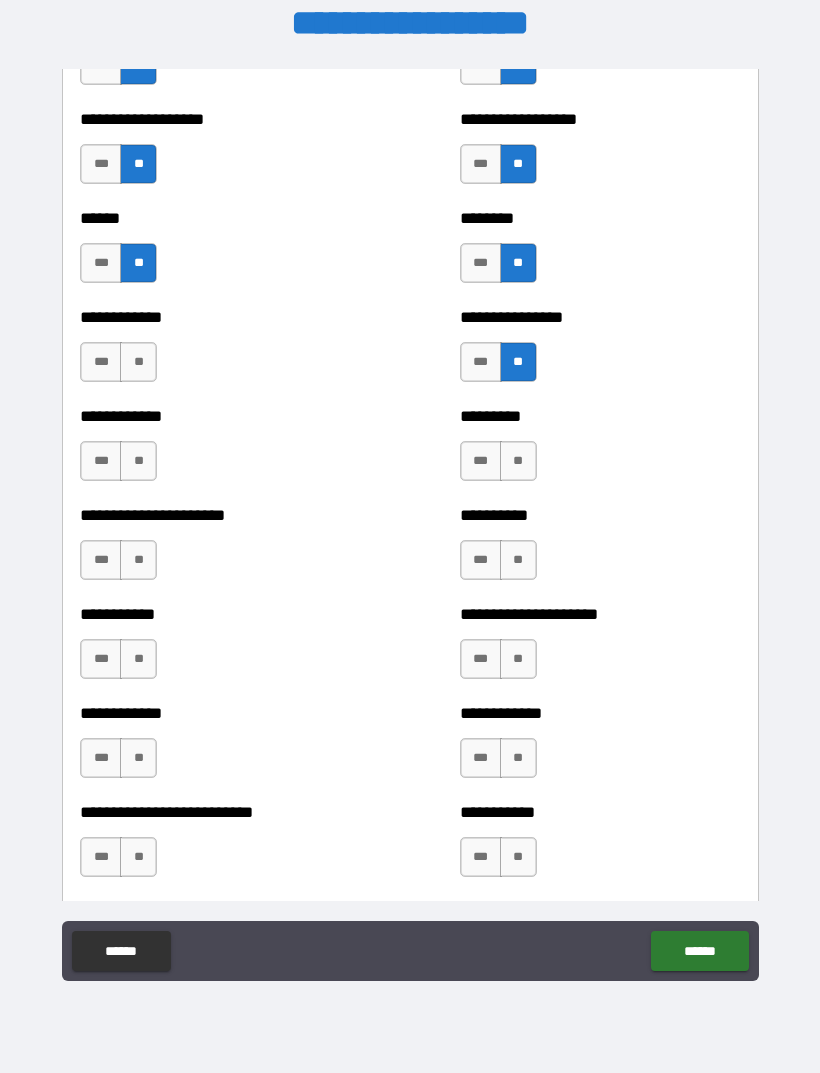click on "**" at bounding box center [138, 362] 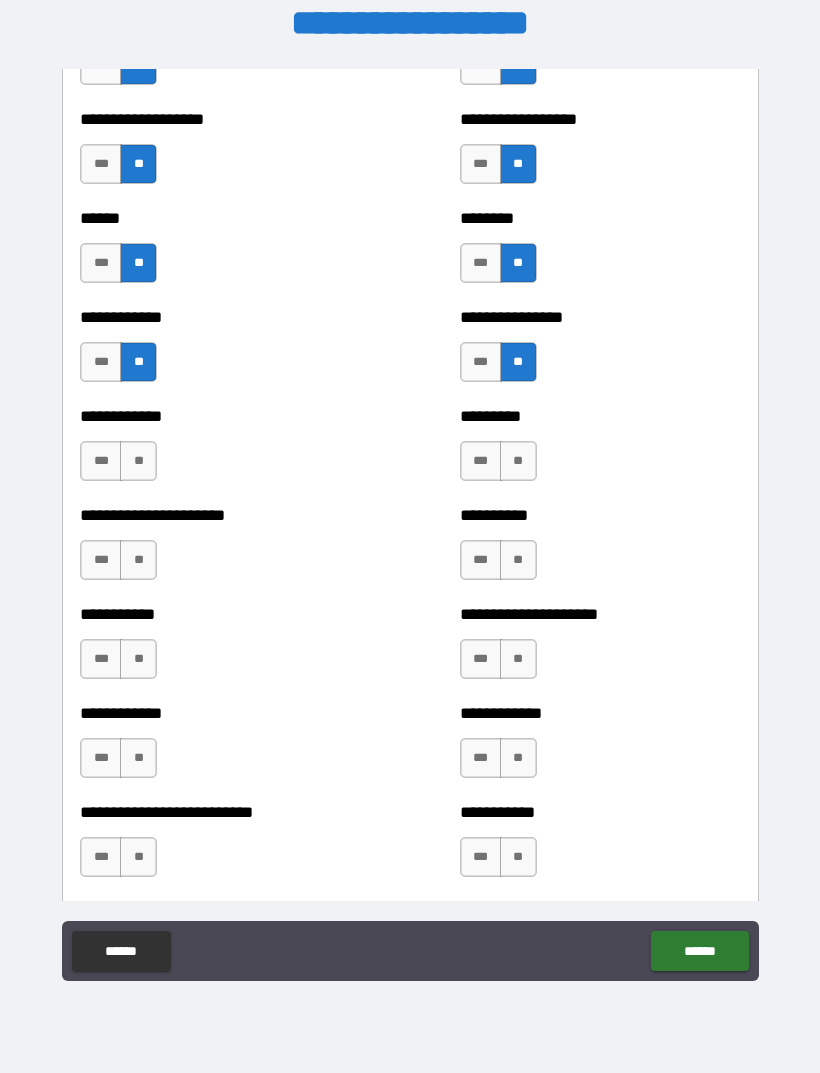 click on "**" at bounding box center [138, 461] 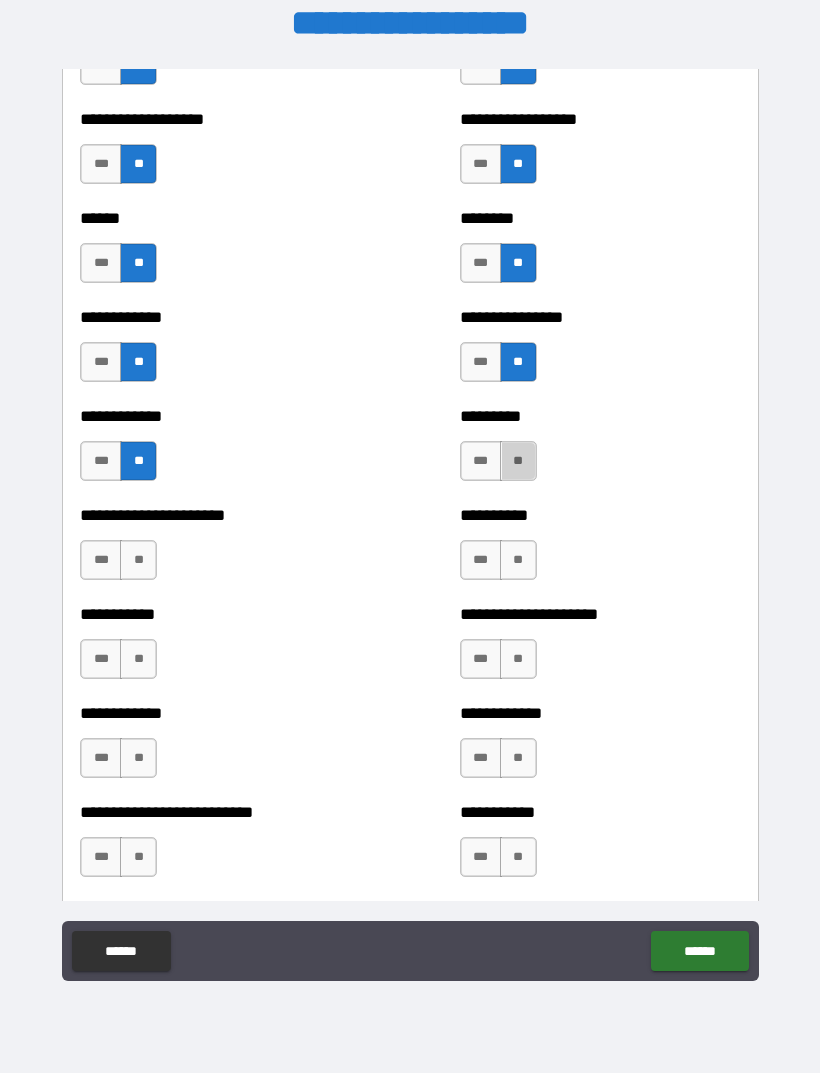 click on "**" at bounding box center [518, 461] 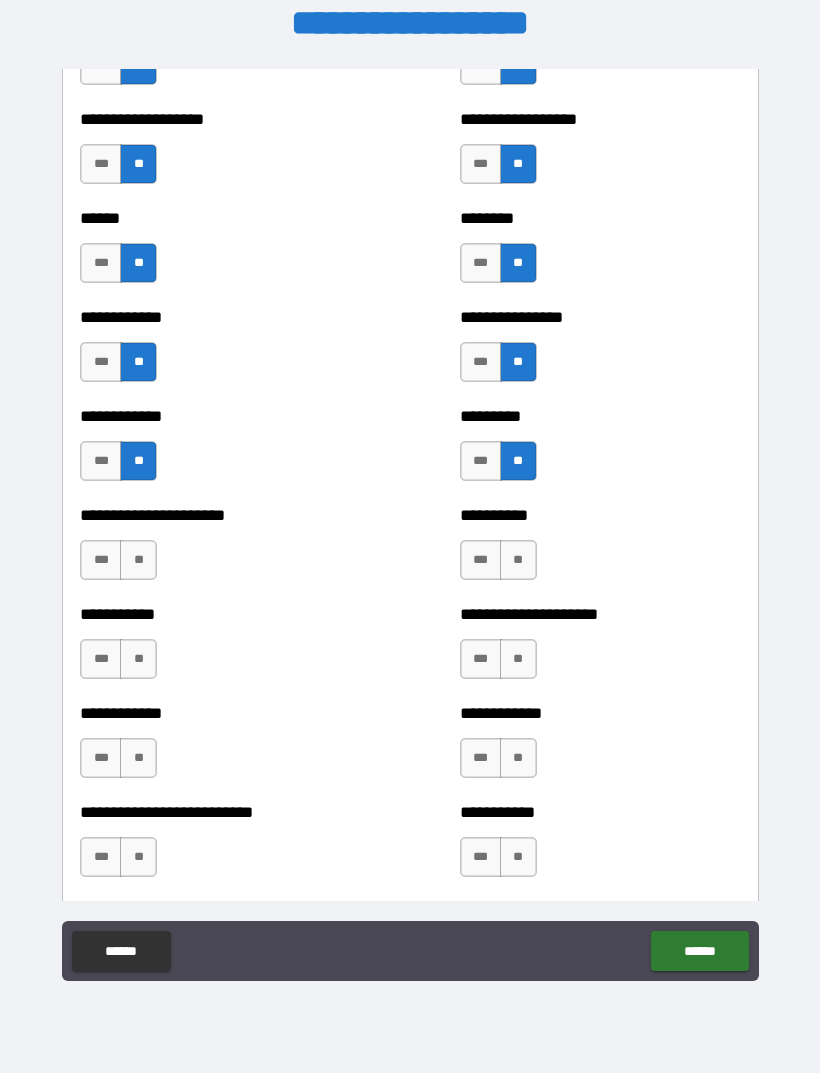 click on "**" at bounding box center [518, 560] 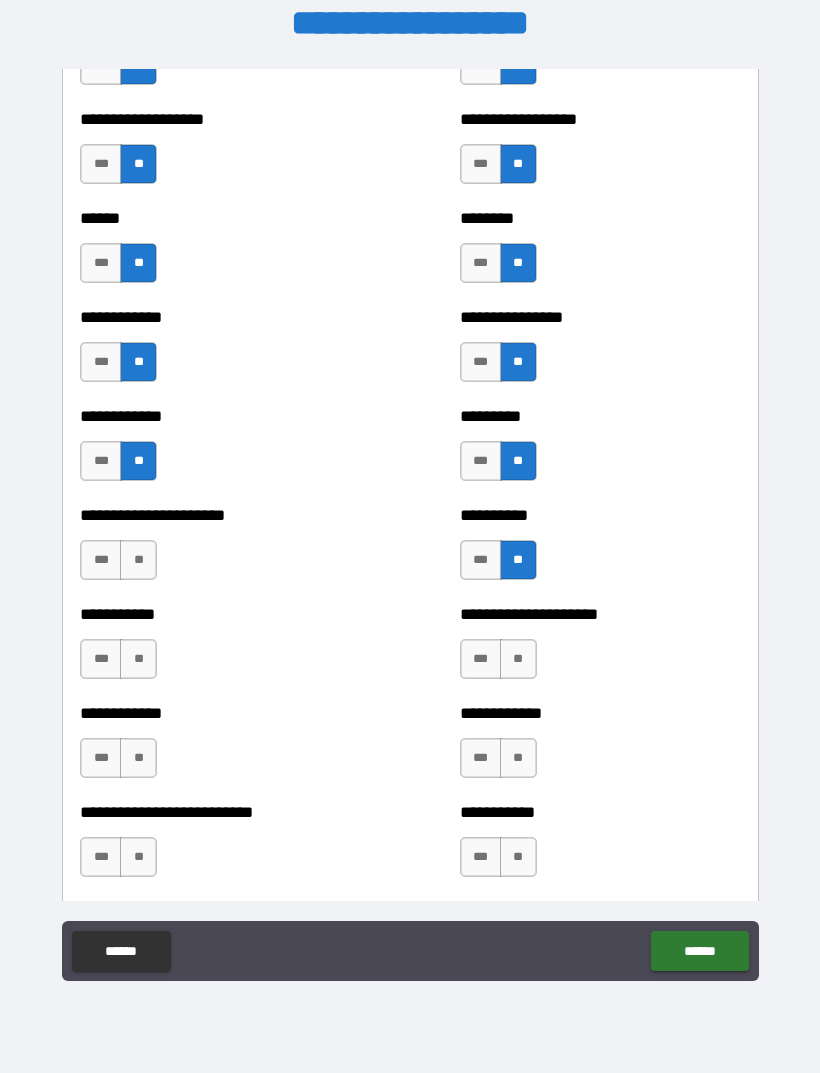 click on "**" at bounding box center (138, 560) 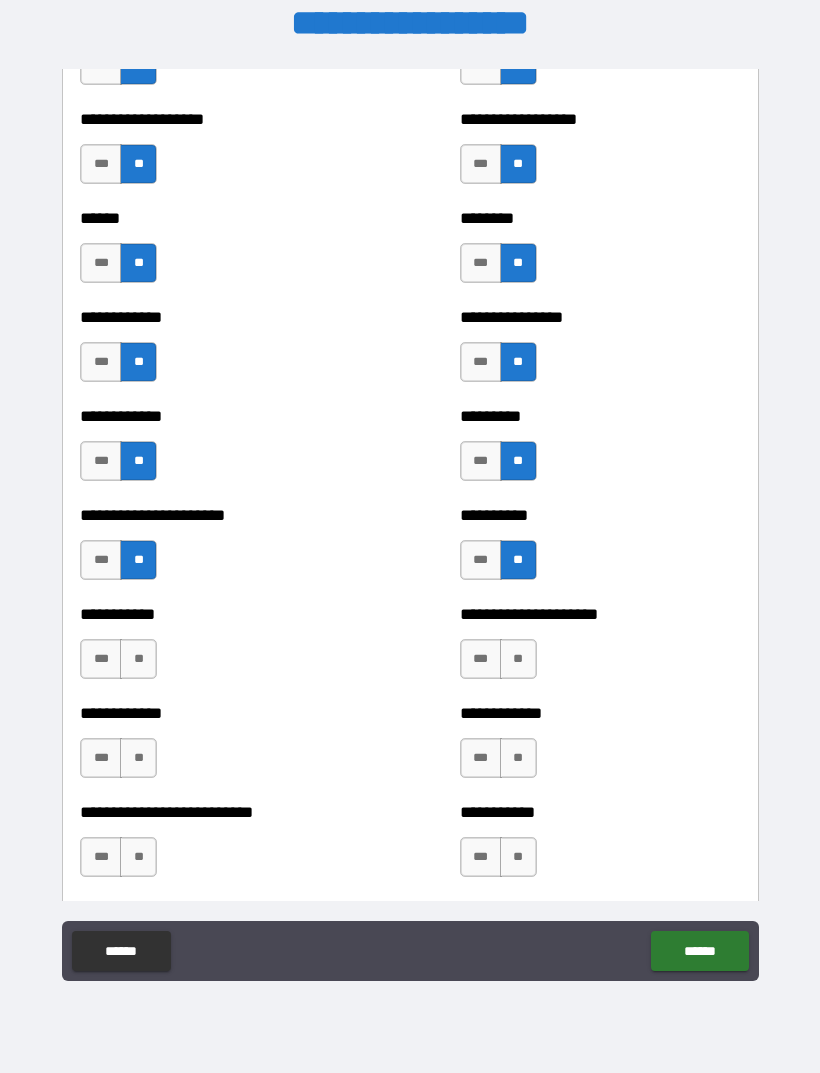 click on "**" at bounding box center [138, 659] 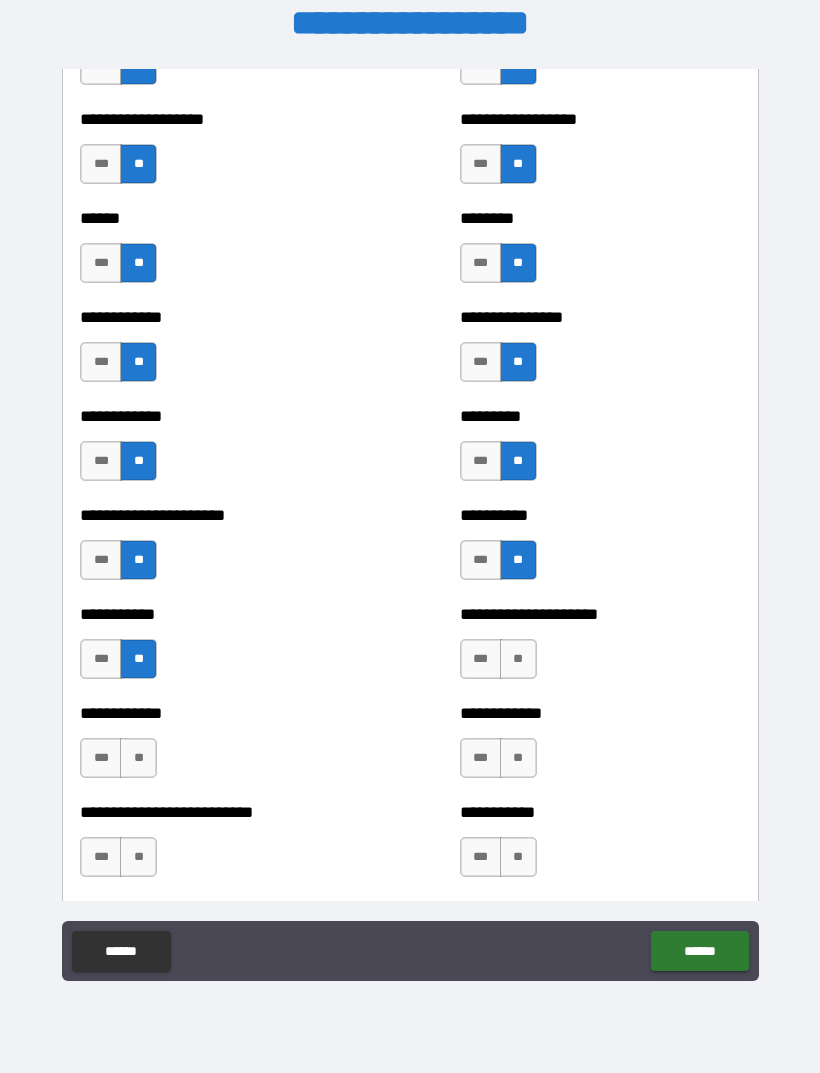click on "**" at bounding box center [518, 659] 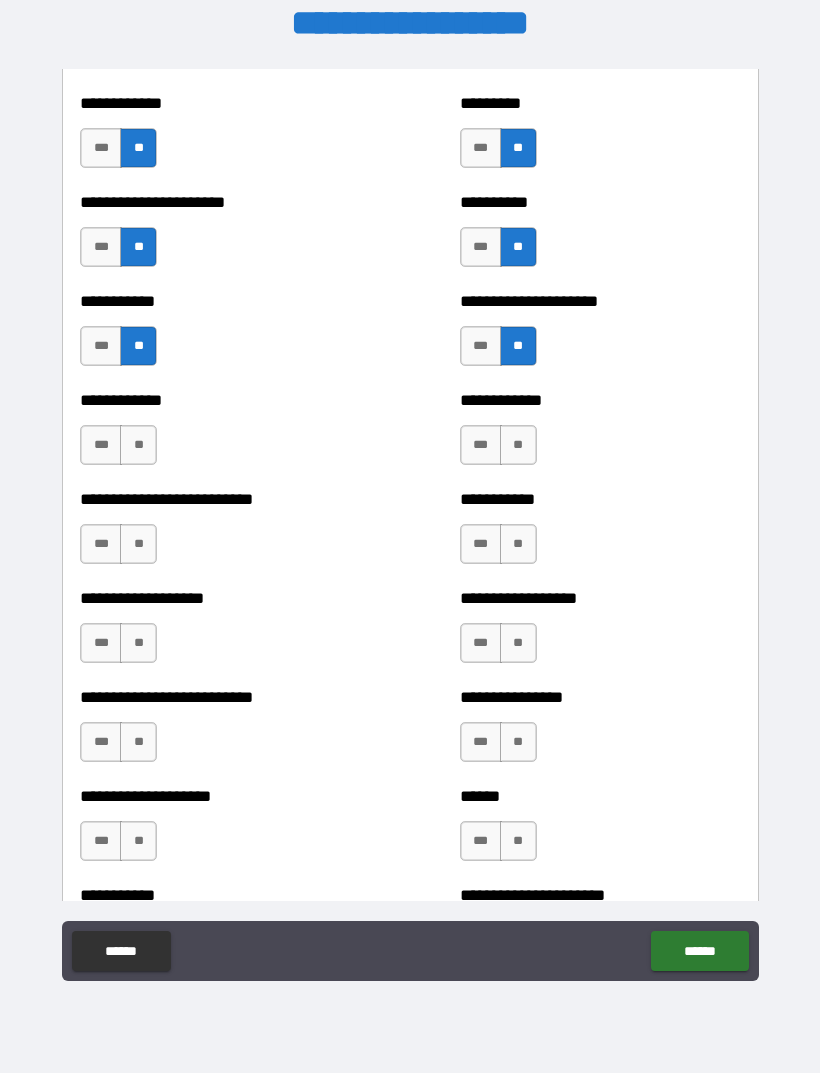 scroll, scrollTop: 5310, scrollLeft: 0, axis: vertical 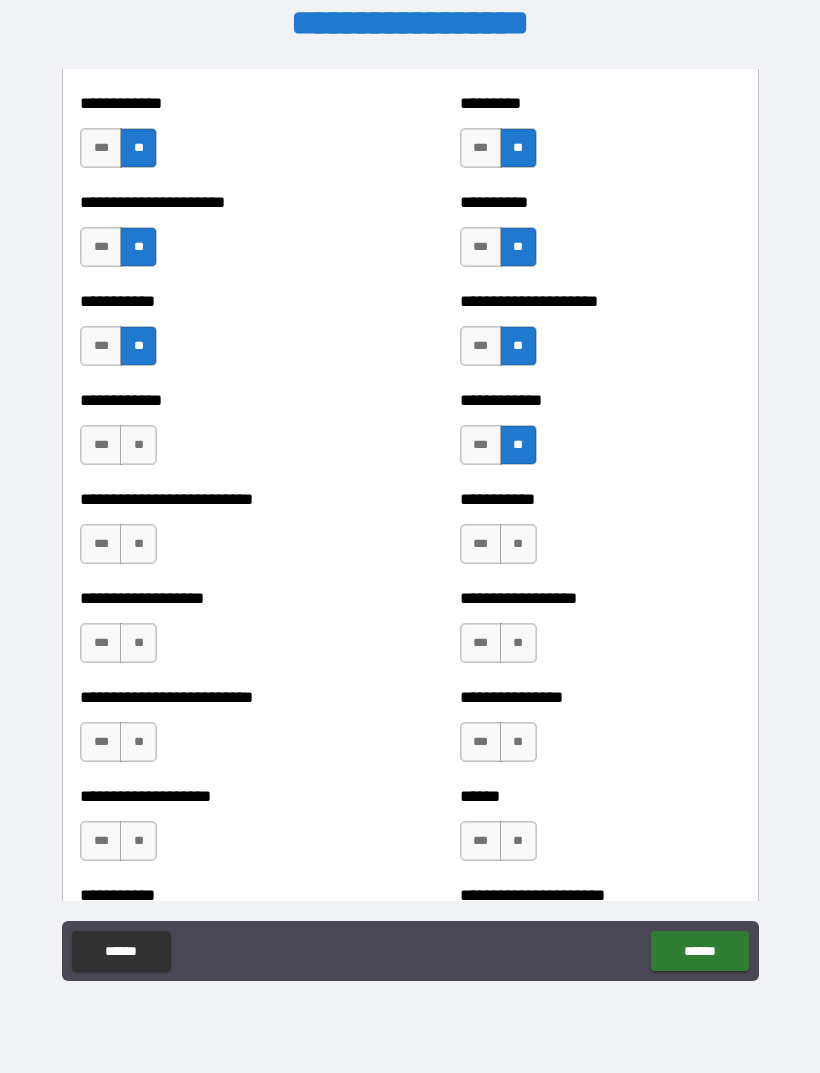 click on "**" at bounding box center (518, 544) 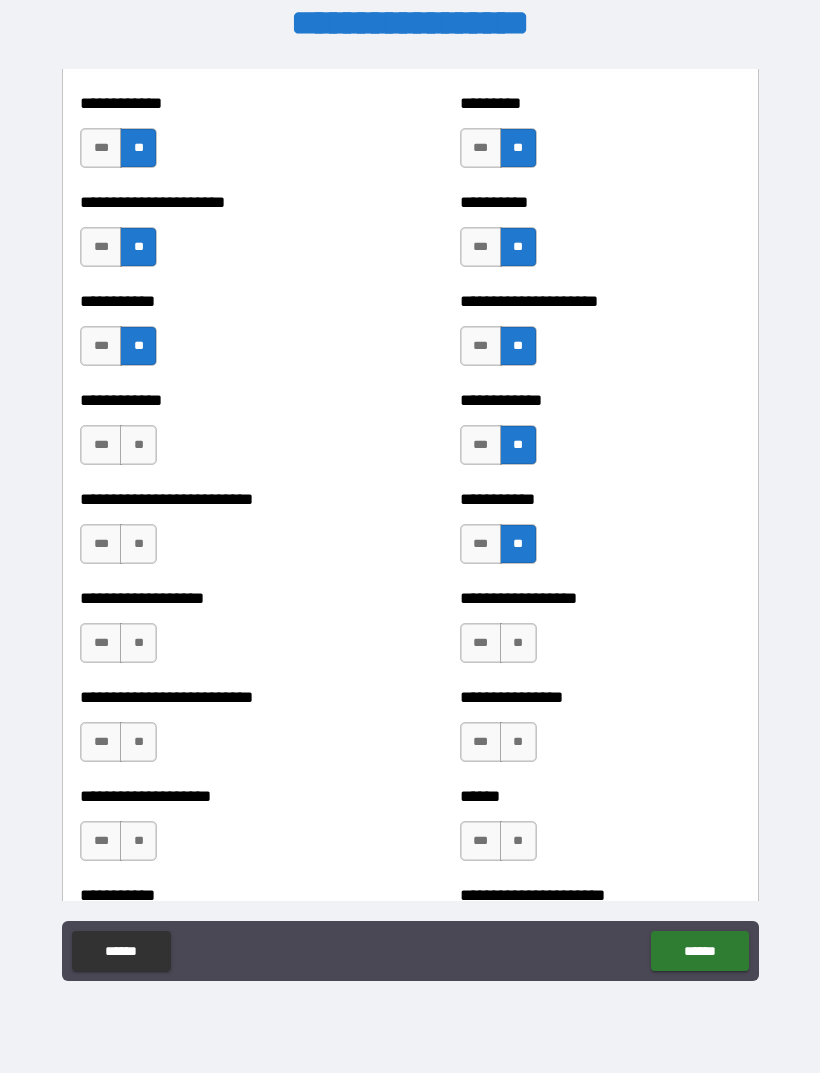 click on "**" at bounding box center (518, 643) 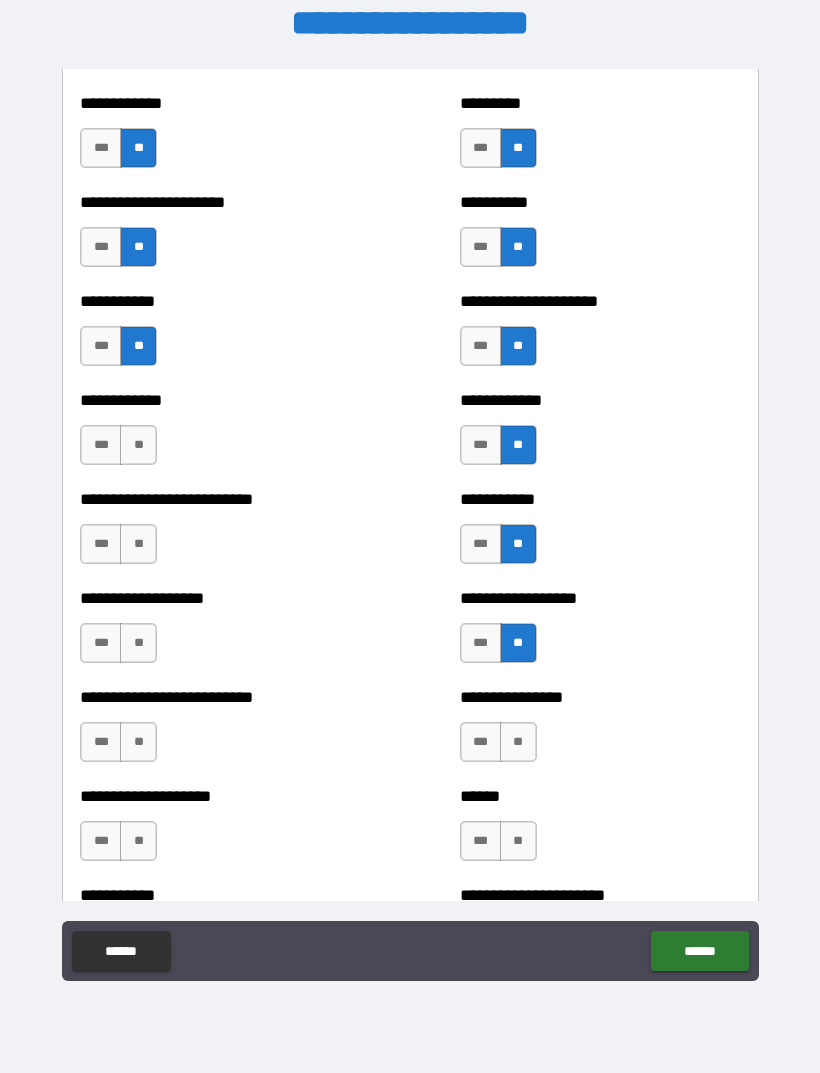 click on "**" at bounding box center (518, 742) 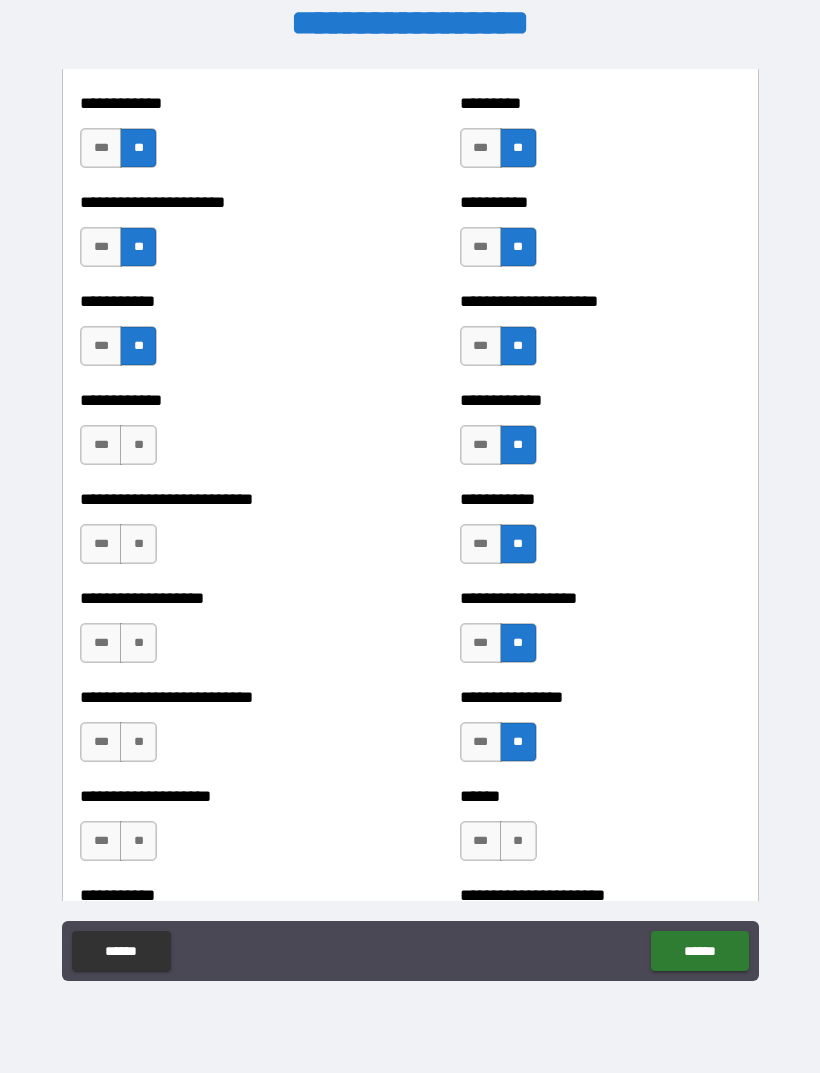 click on "**" at bounding box center [518, 841] 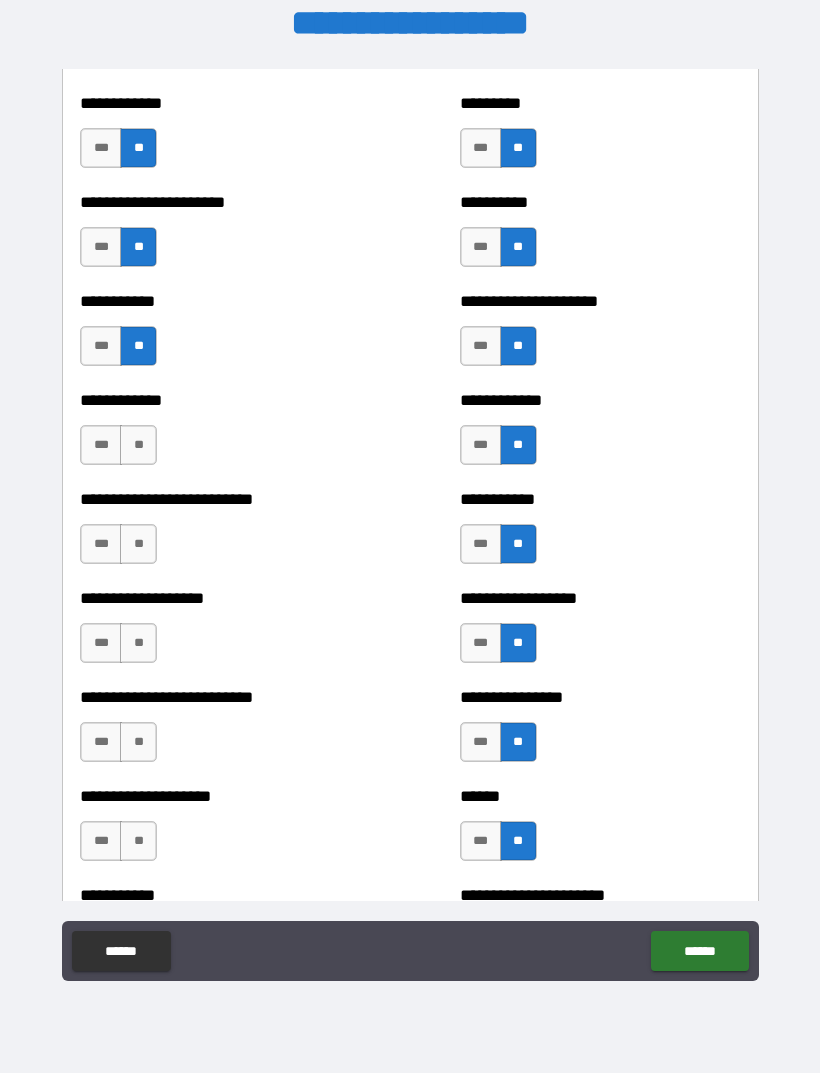 click on "**" at bounding box center (138, 841) 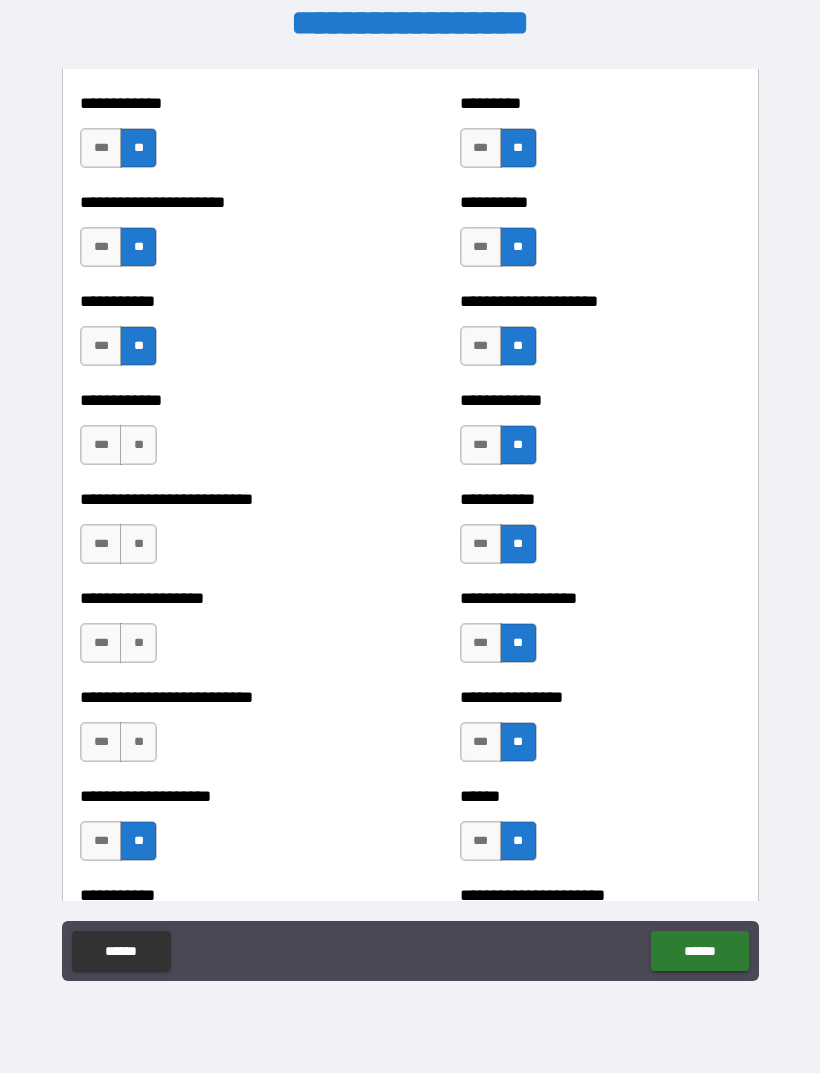 click on "**" at bounding box center (138, 742) 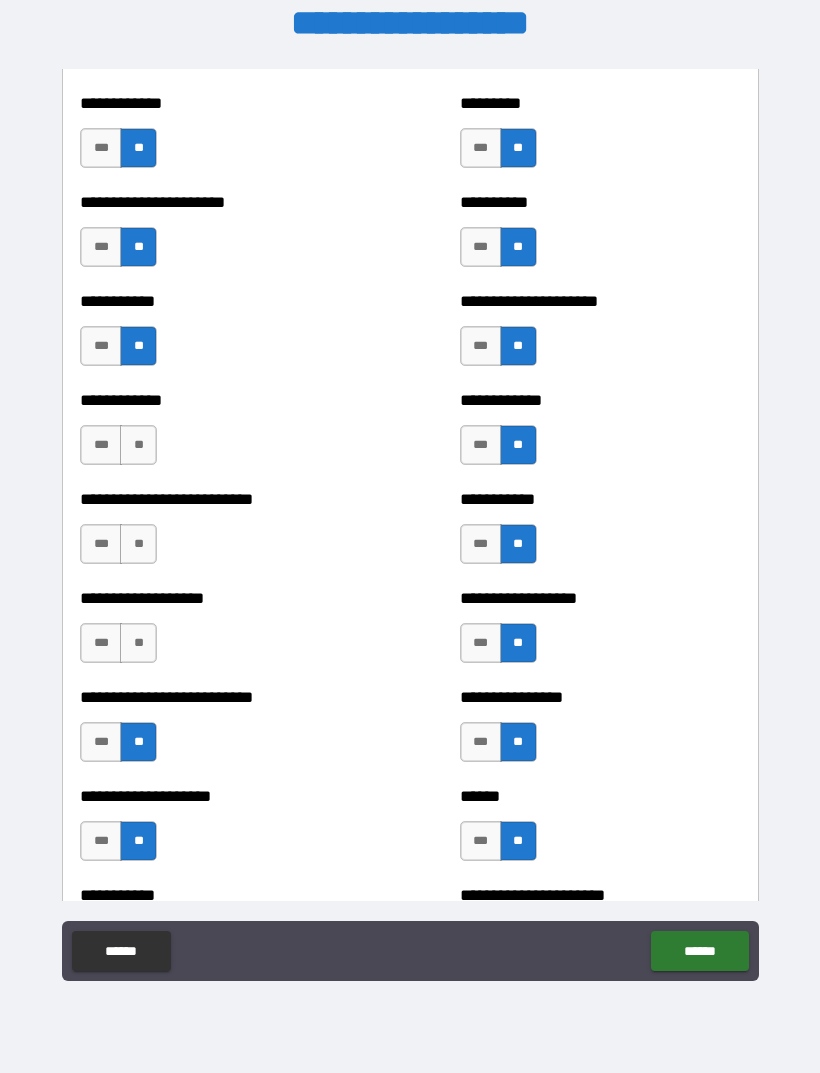 click on "**" at bounding box center (138, 643) 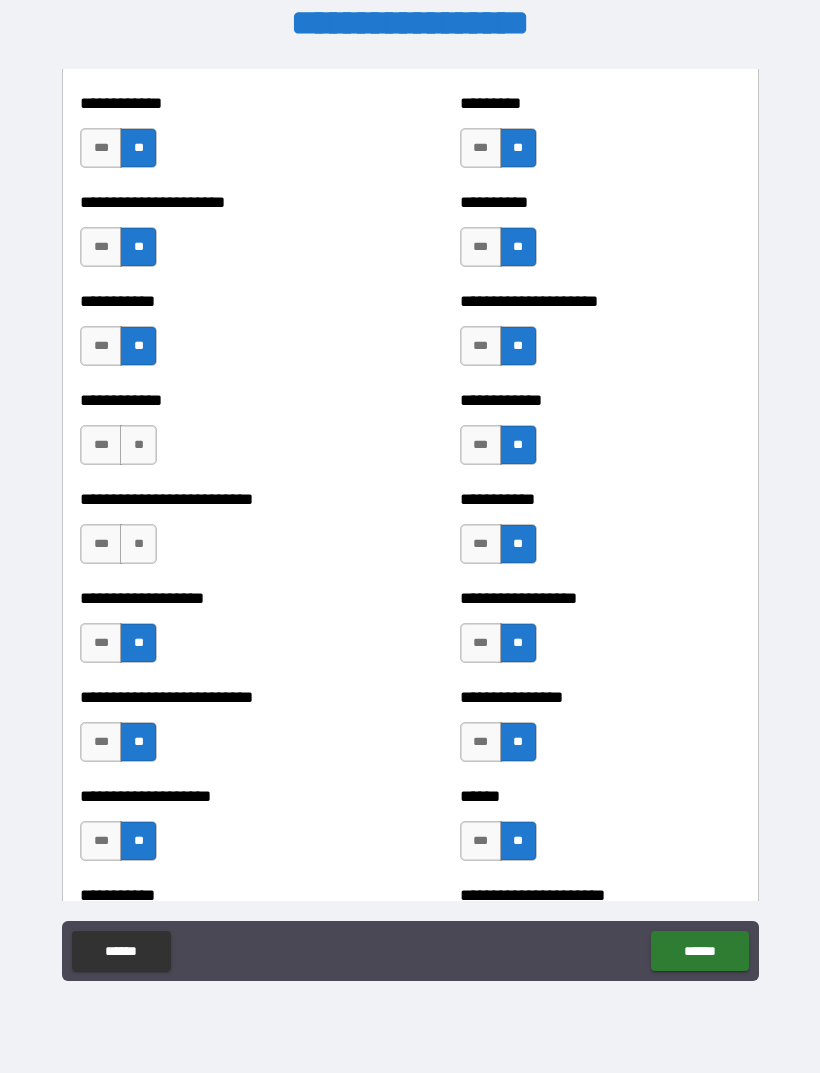 click on "**" at bounding box center [138, 544] 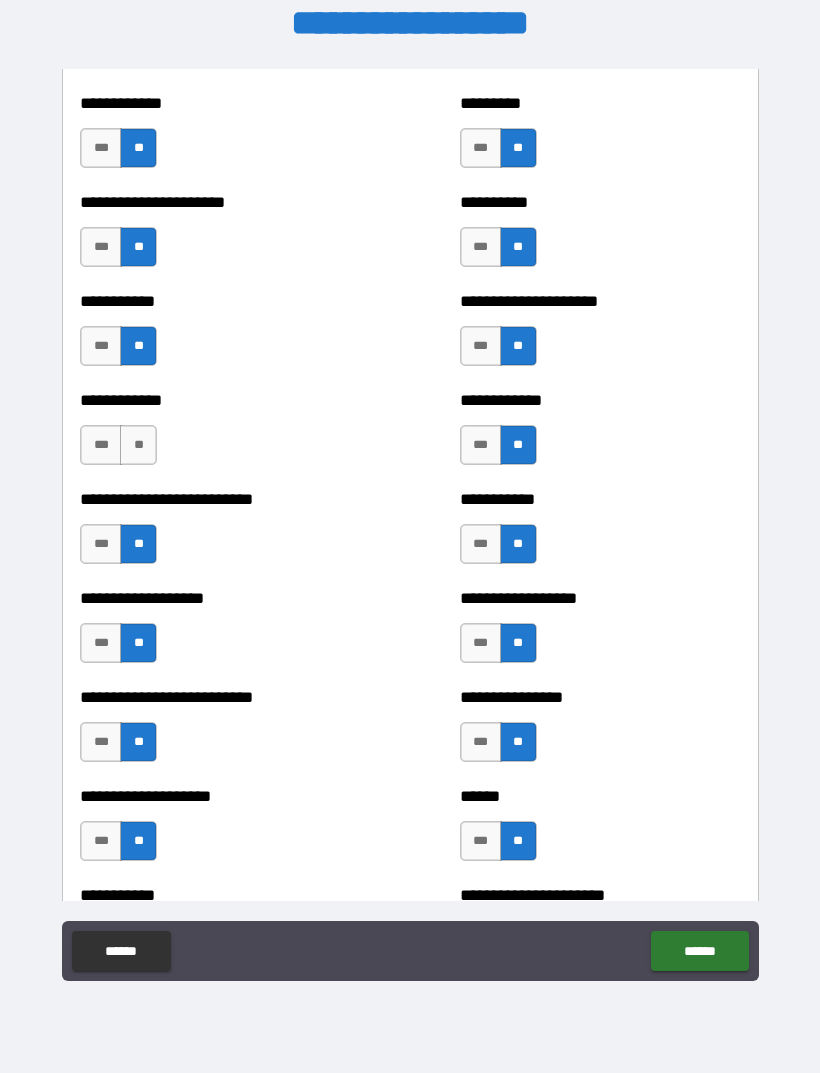 click on "**" at bounding box center [138, 445] 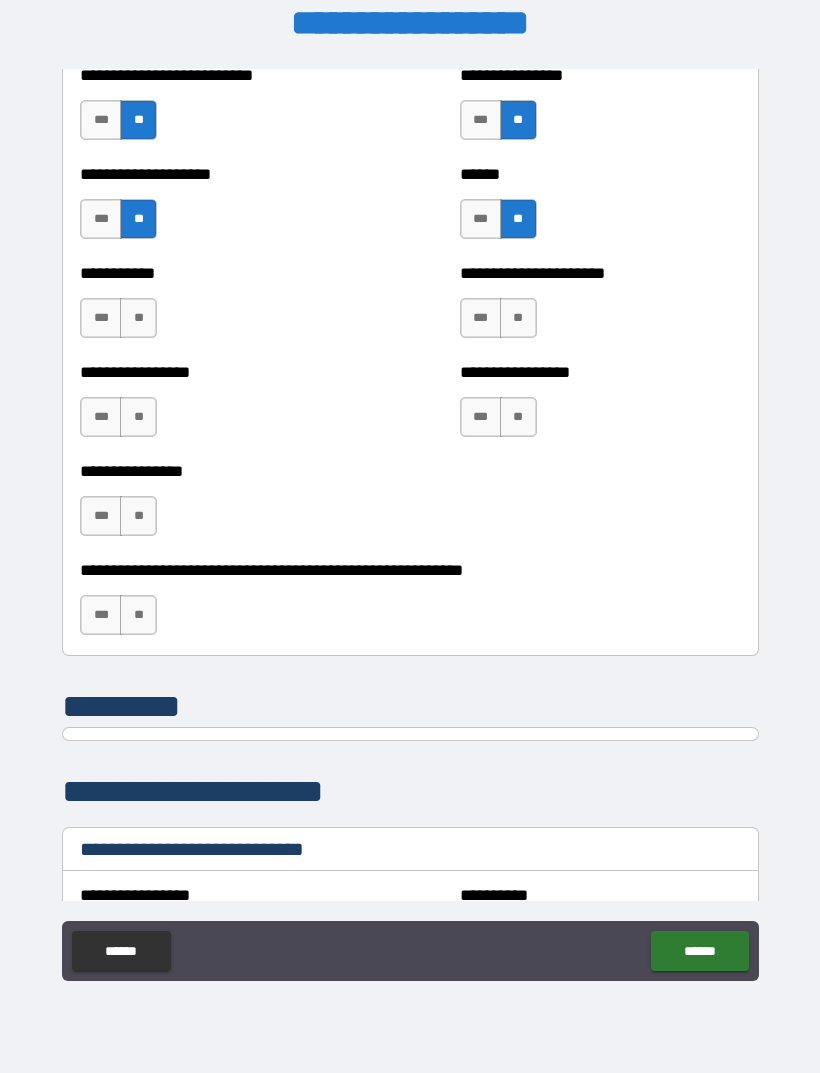 scroll, scrollTop: 5931, scrollLeft: 0, axis: vertical 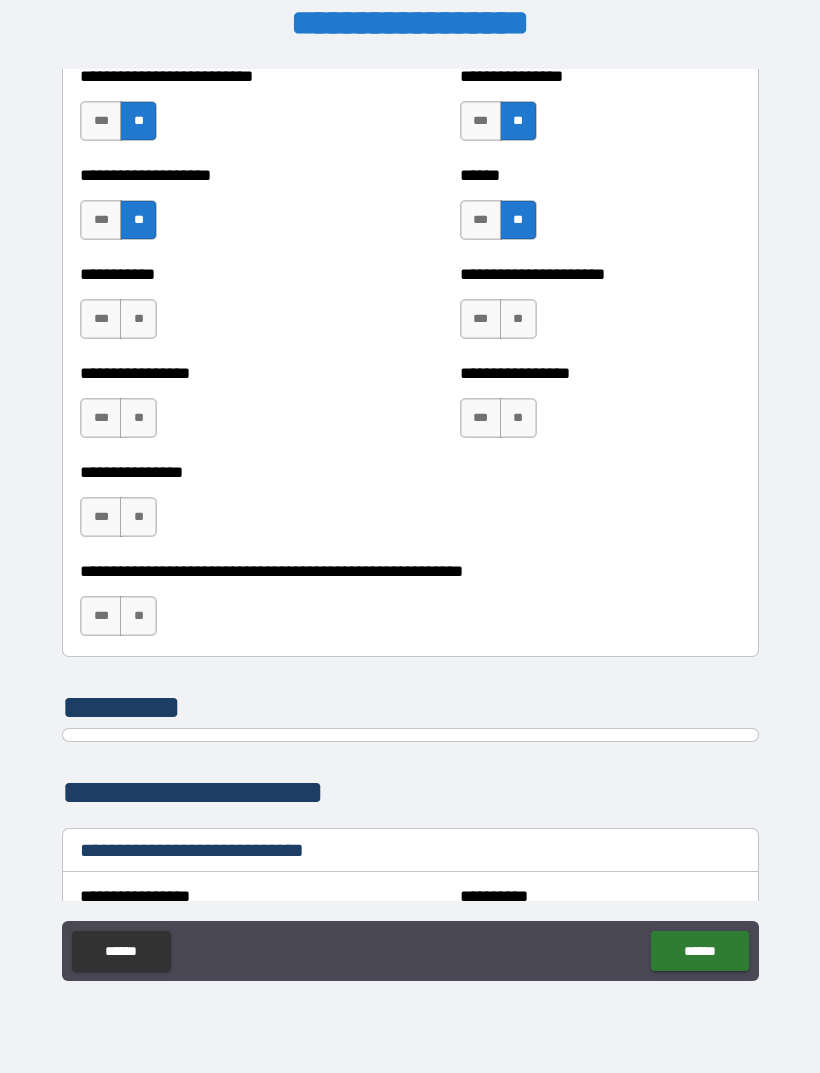 click on "**" at bounding box center (518, 319) 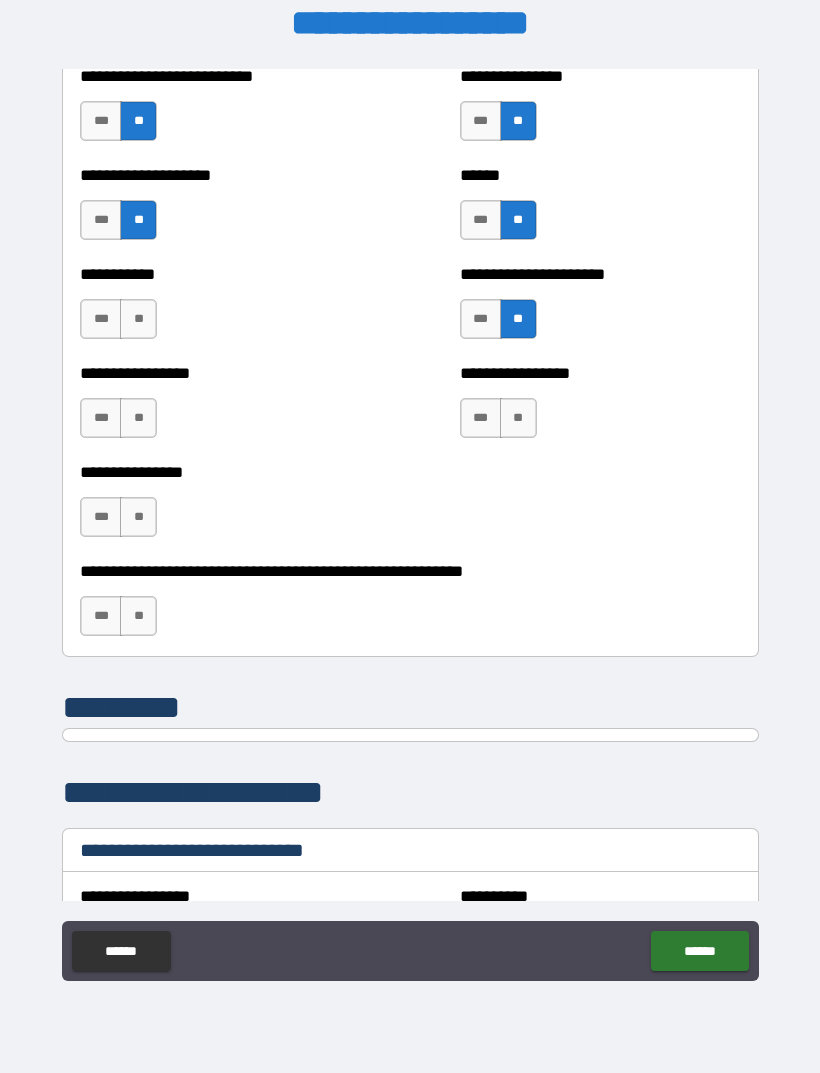 click on "**" at bounding box center [138, 319] 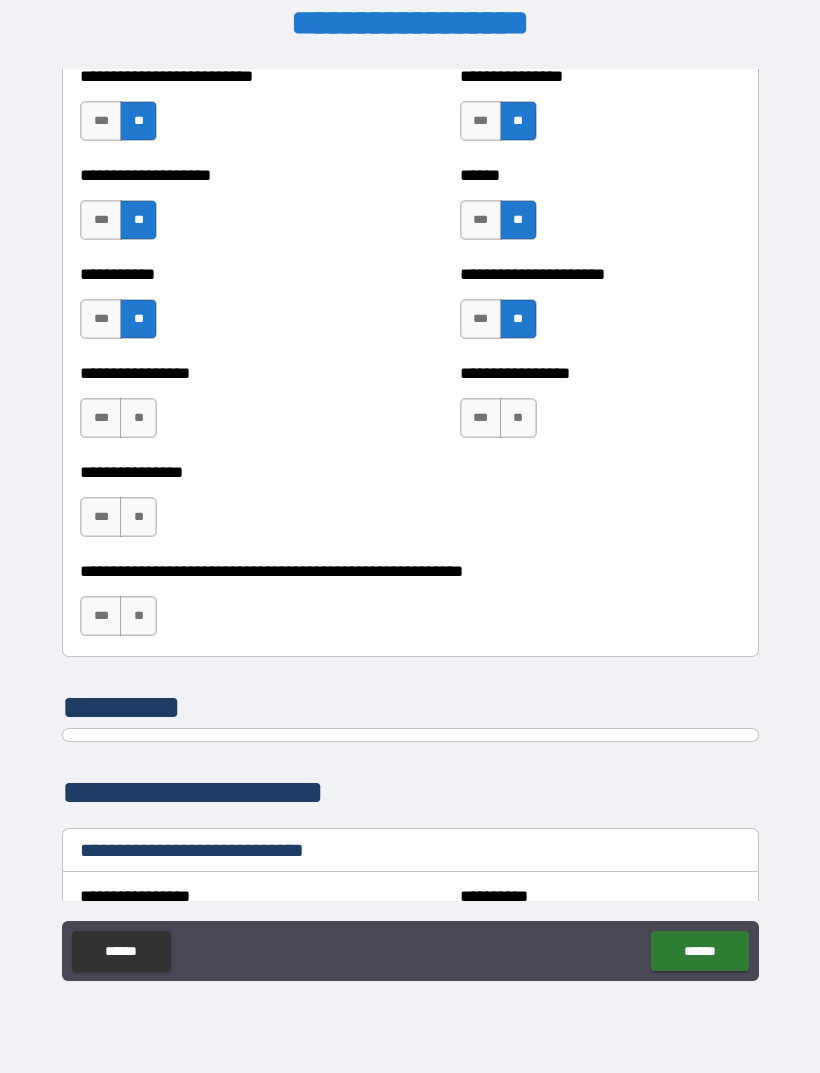 click on "**" at bounding box center [138, 418] 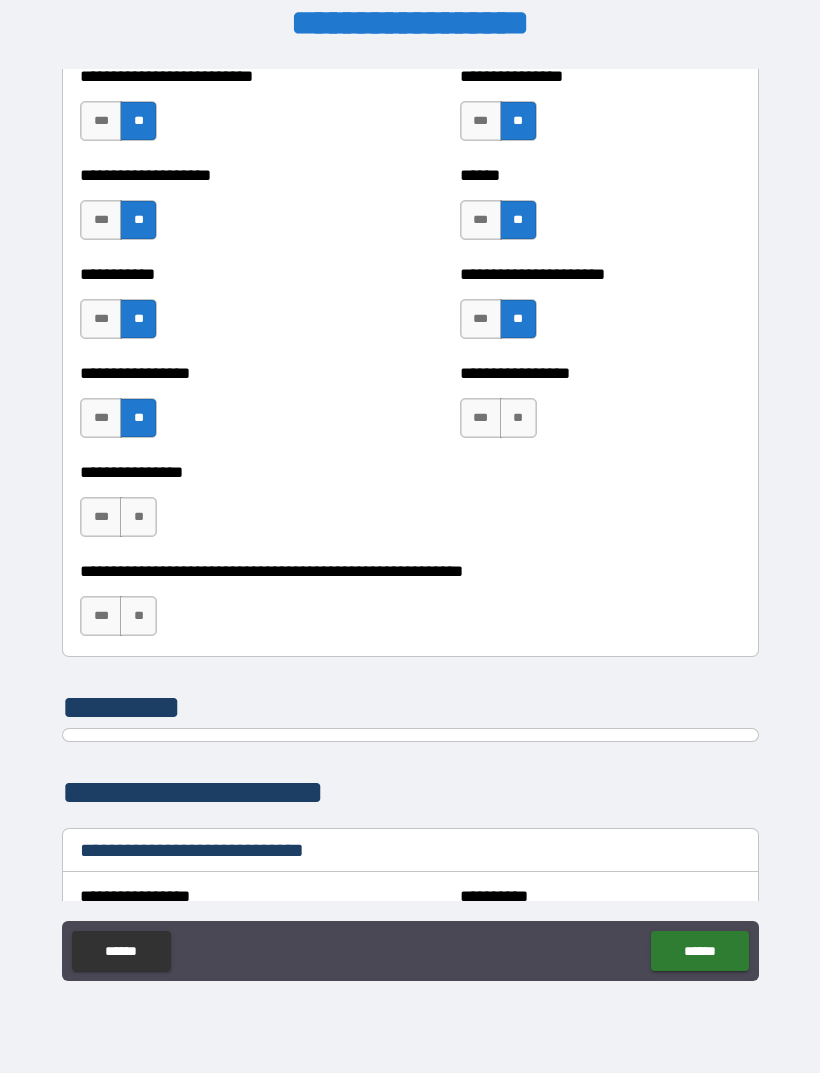 click on "**" at bounding box center [518, 418] 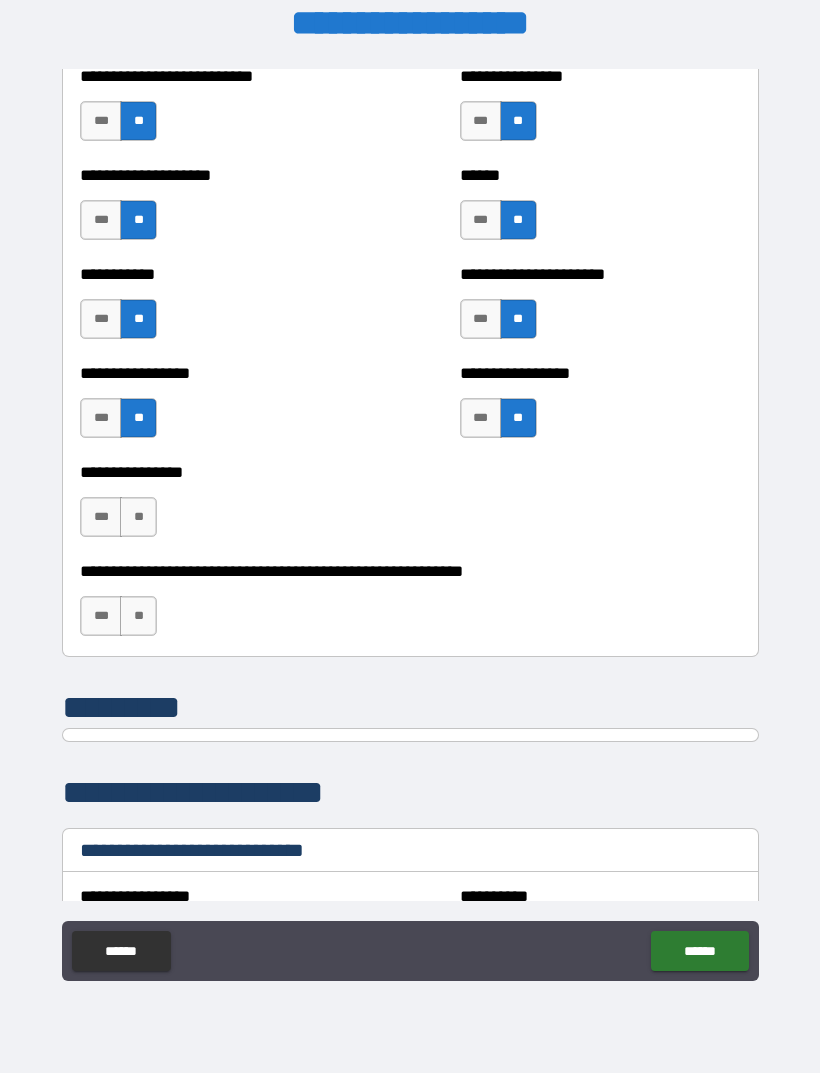 click on "**********" at bounding box center (220, 507) 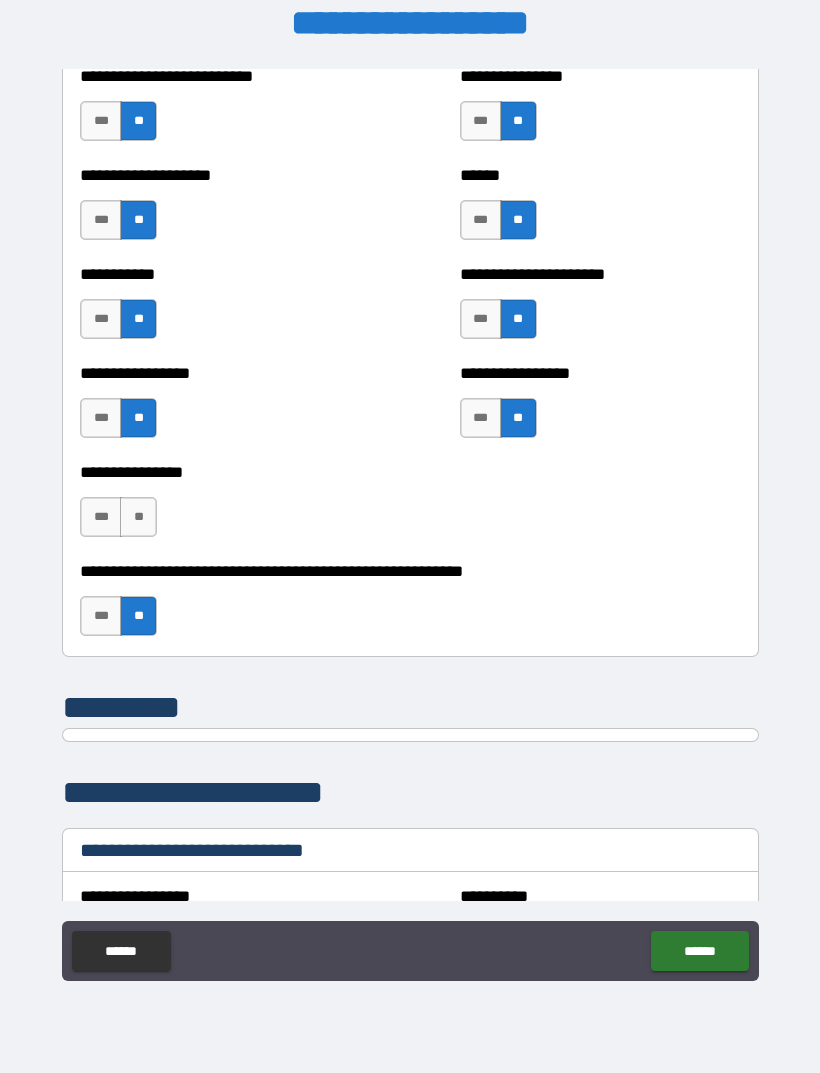 click on "**" at bounding box center (138, 517) 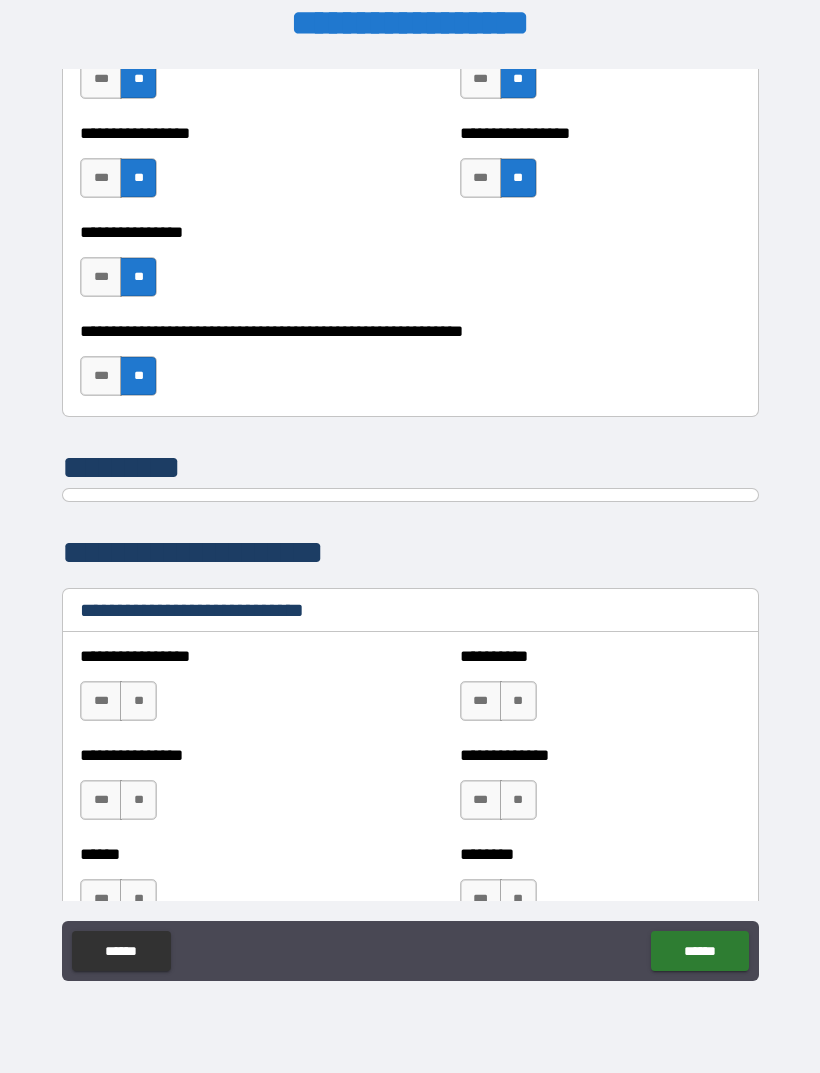 scroll, scrollTop: 6414, scrollLeft: 0, axis: vertical 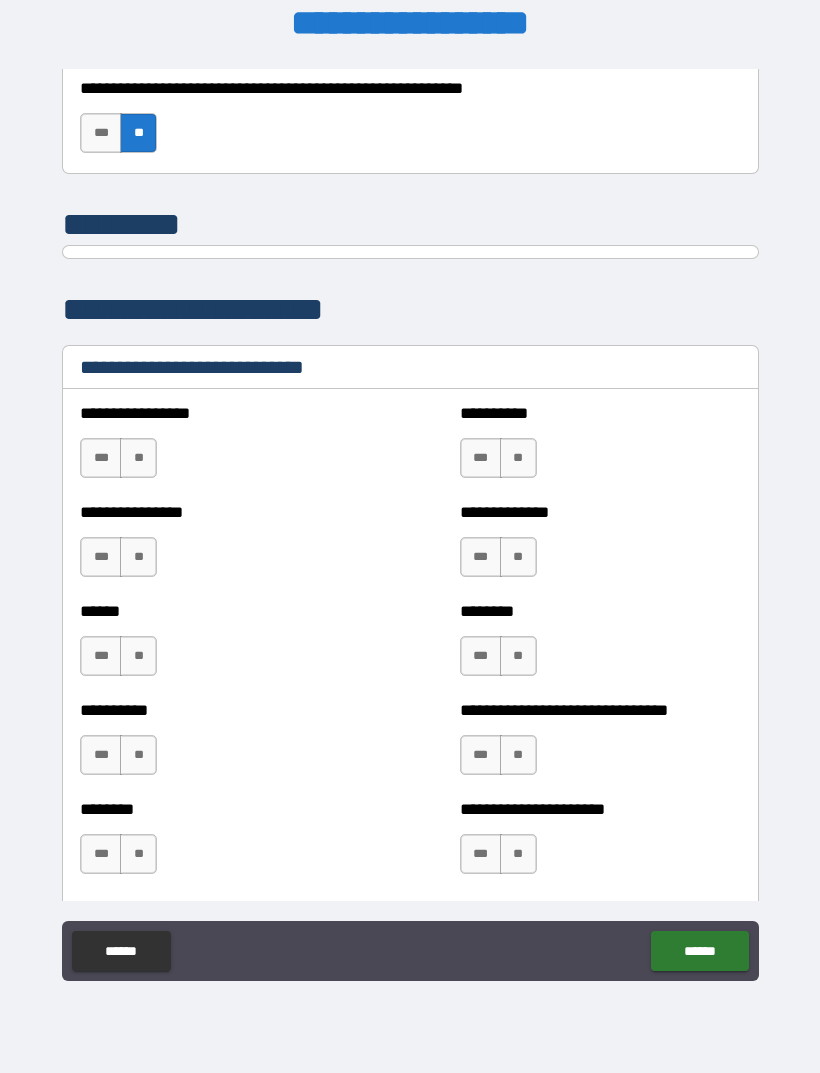 click on "***" at bounding box center [481, 458] 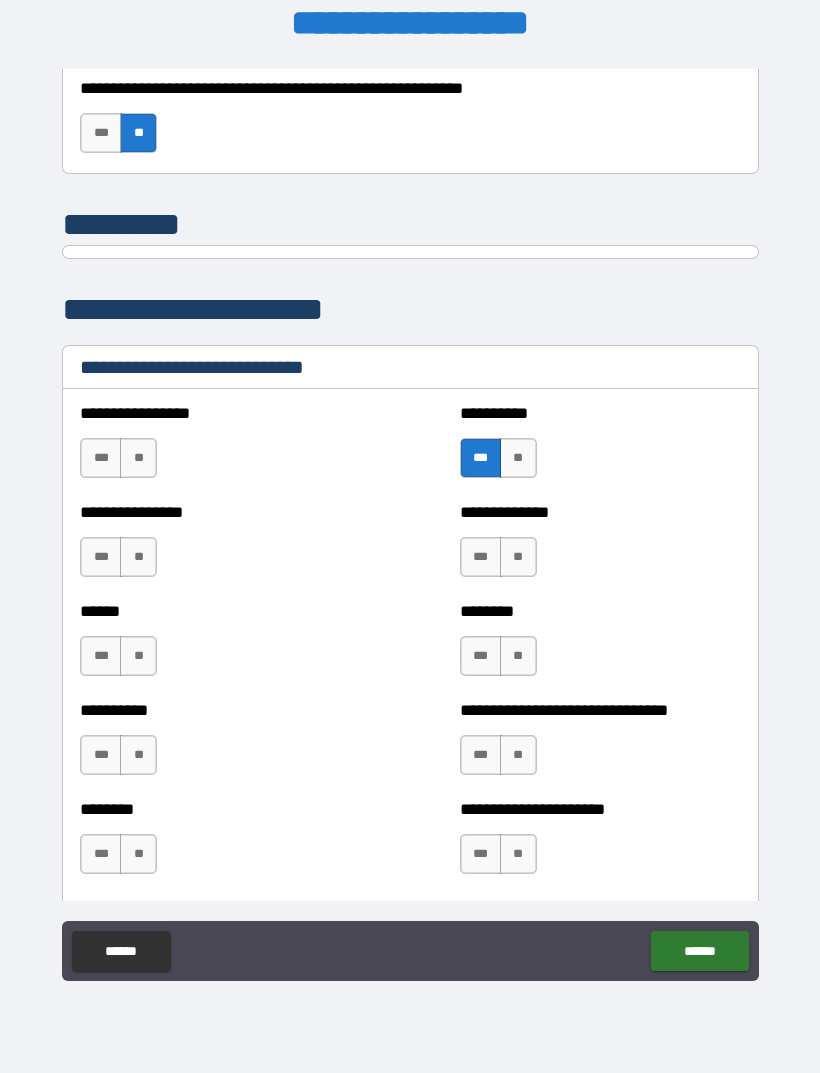 click on "**" at bounding box center [138, 557] 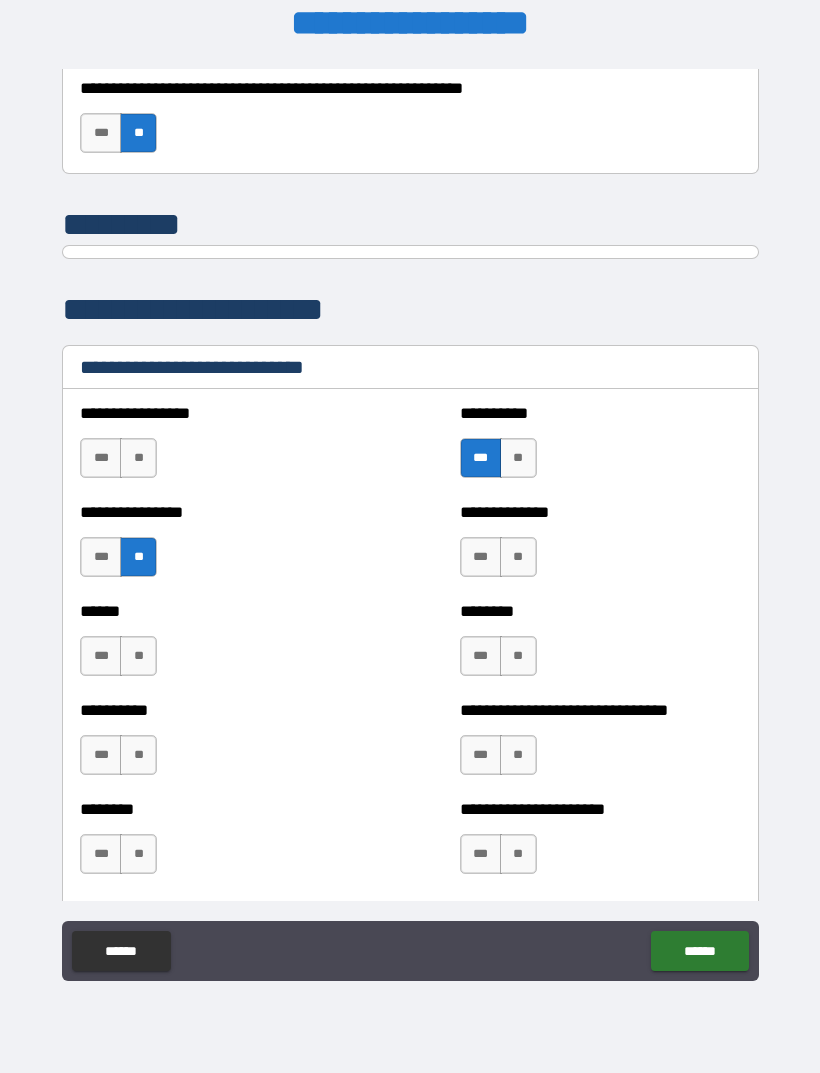 click on "**" at bounding box center (518, 557) 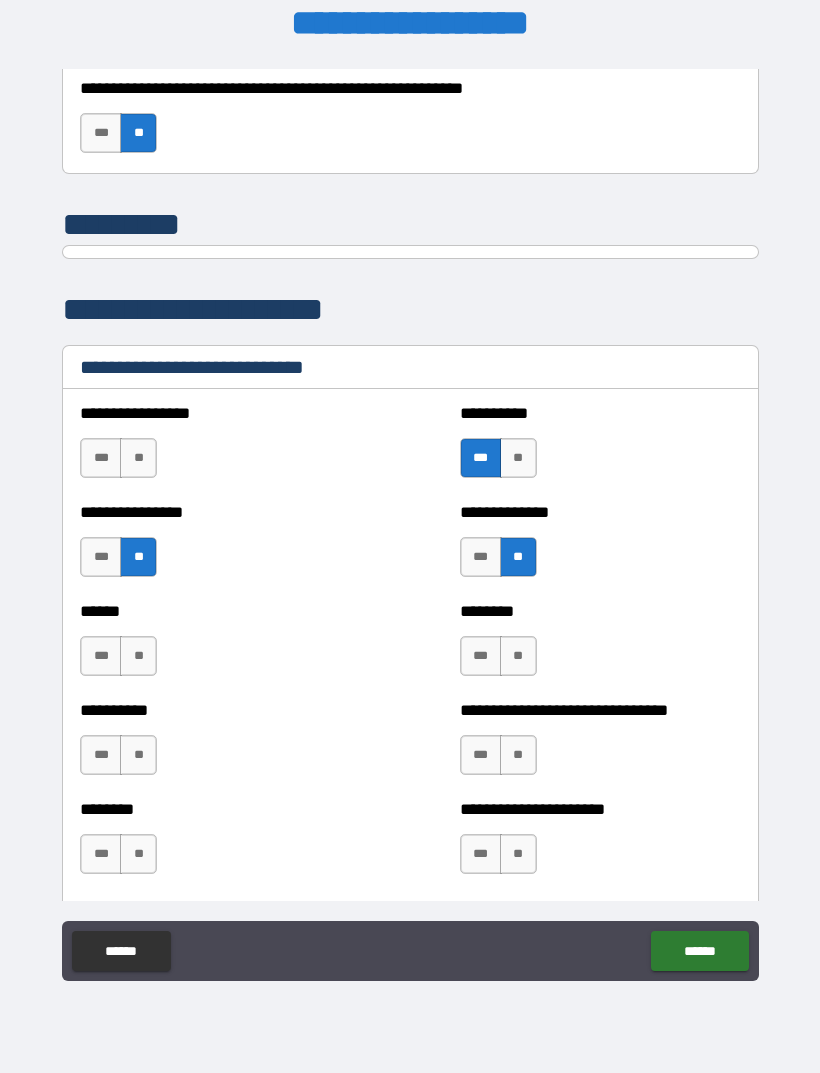click on "**" at bounding box center (138, 656) 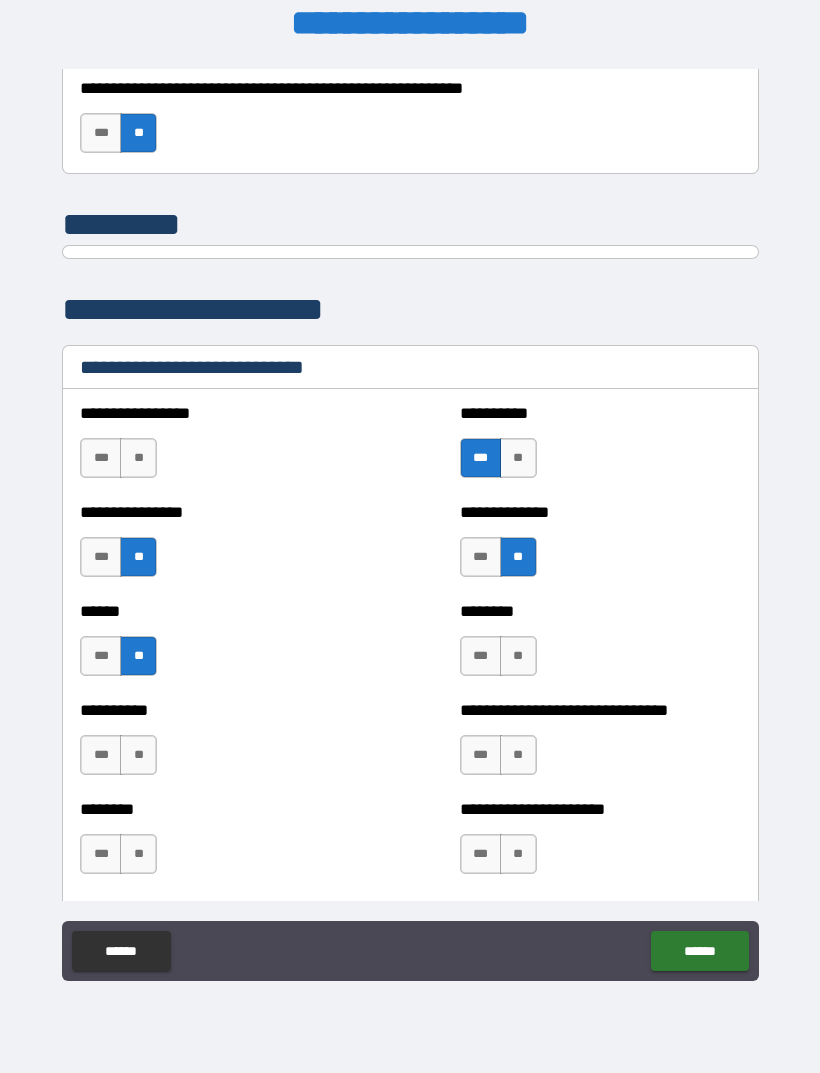 click on "**" at bounding box center (518, 656) 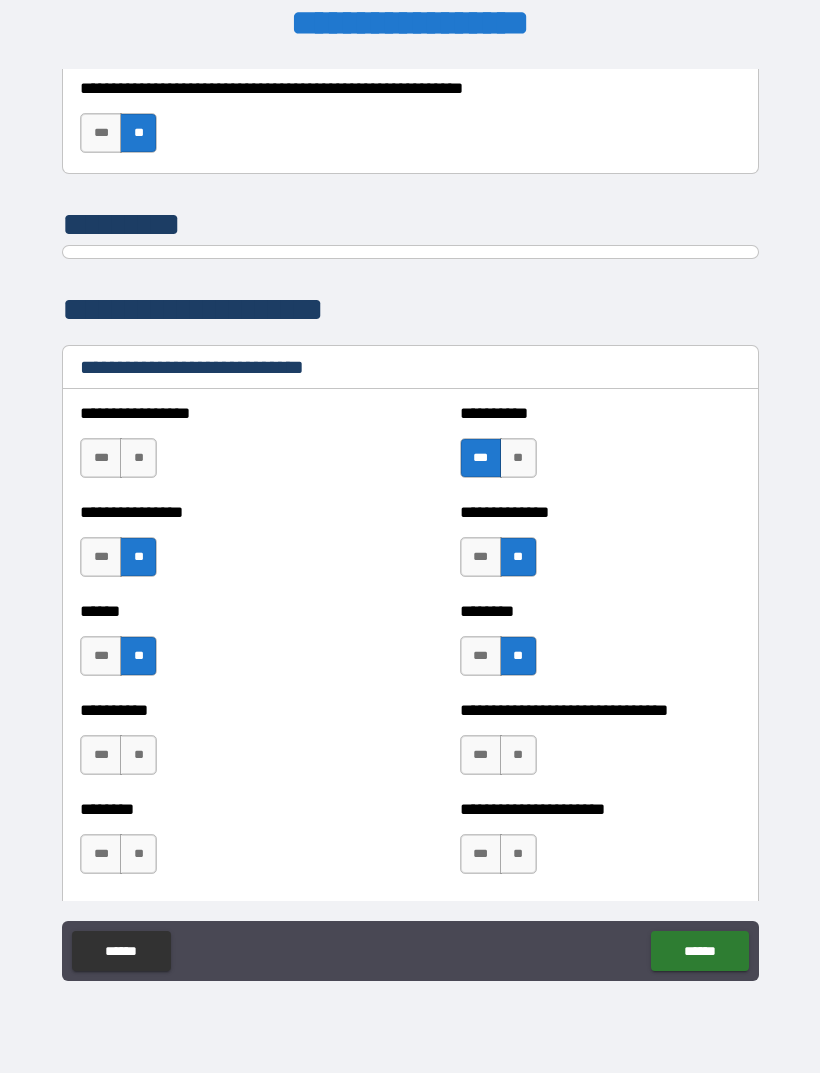 click on "**" at bounding box center [518, 755] 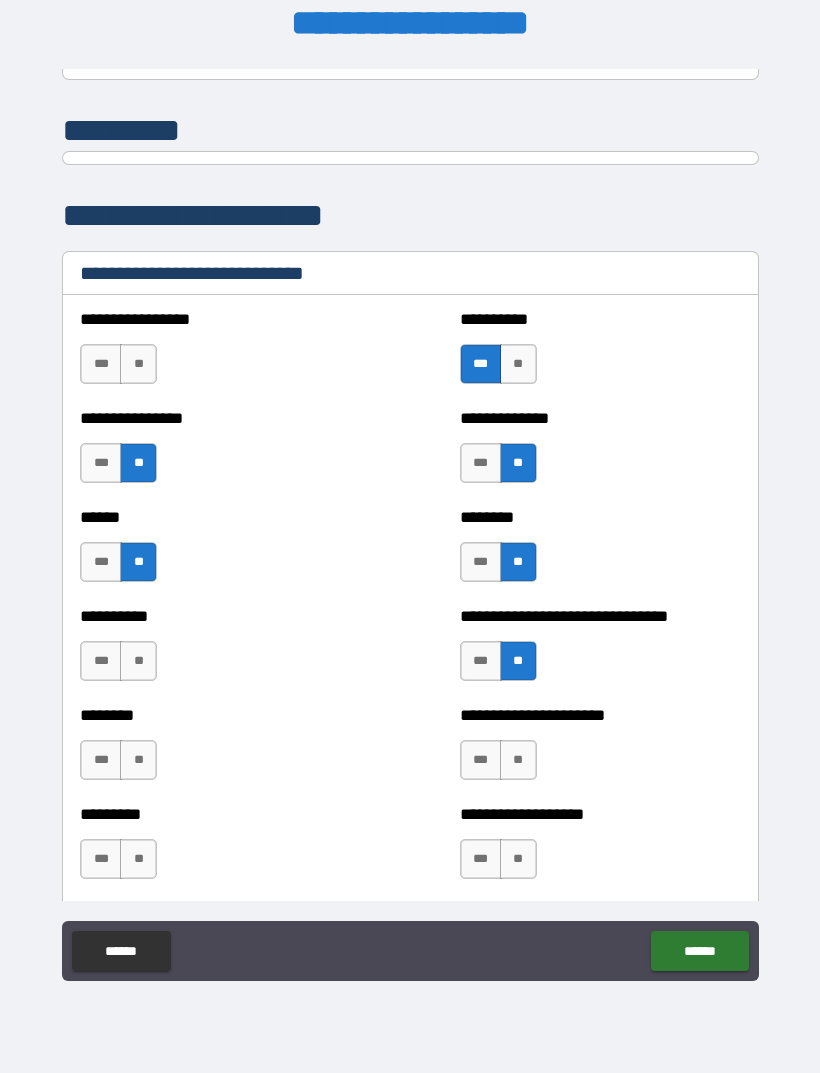 scroll, scrollTop: 6598, scrollLeft: 0, axis: vertical 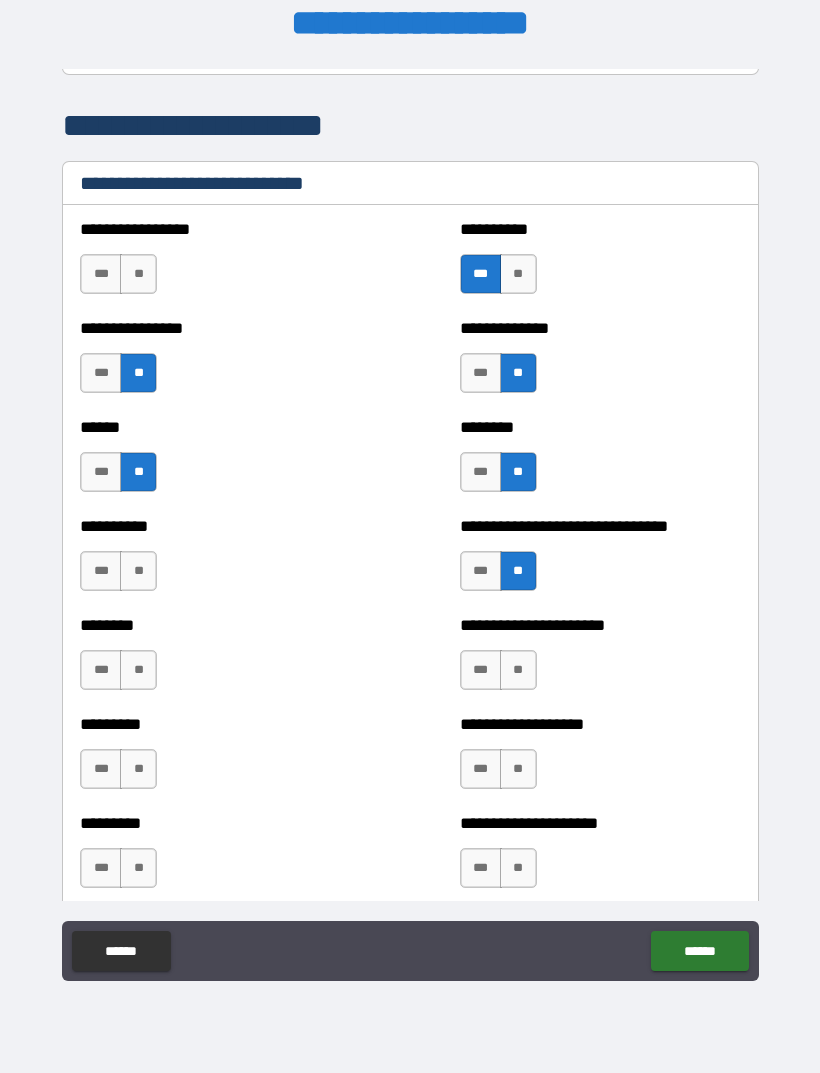 click on "***" at bounding box center (481, 670) 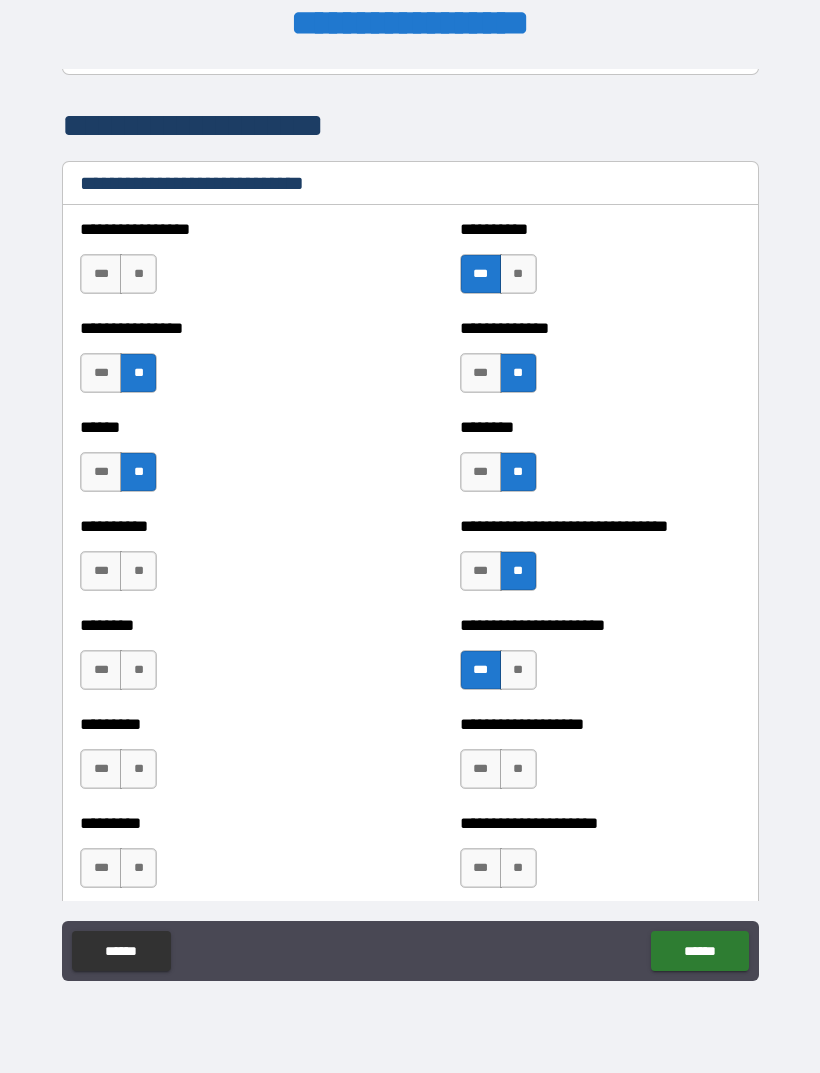 click on "**" at bounding box center [518, 769] 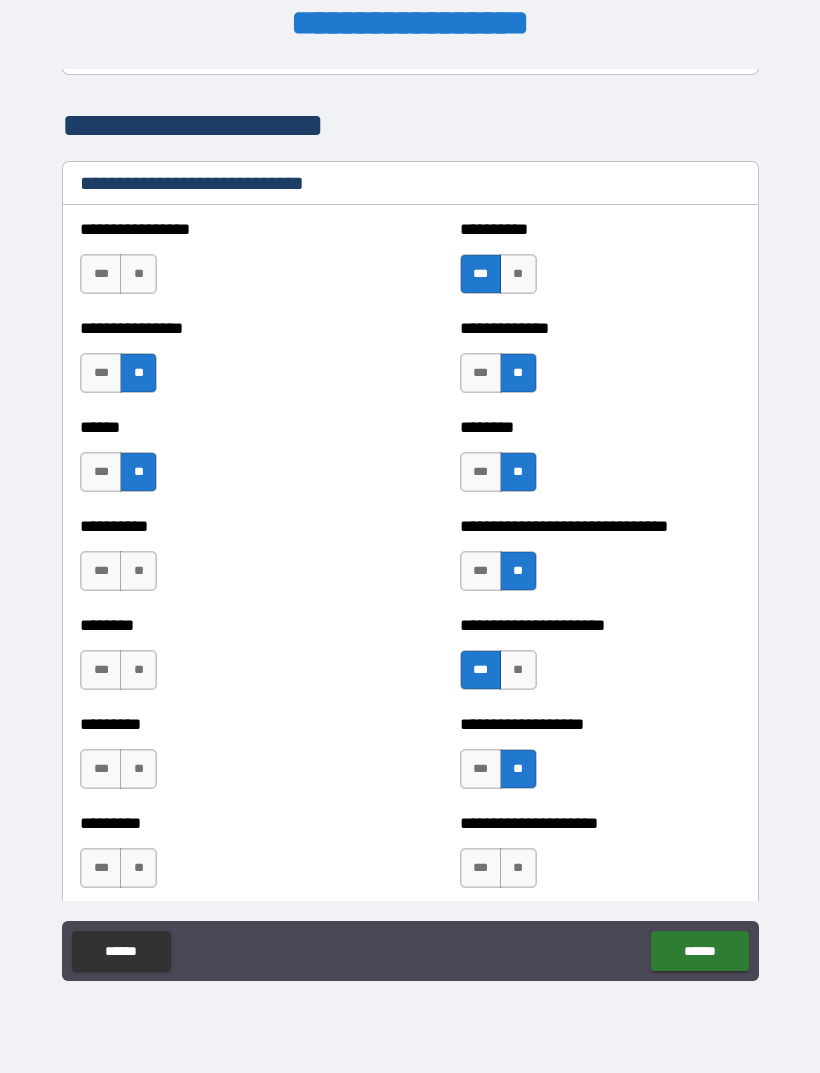 click on "**" at bounding box center (138, 670) 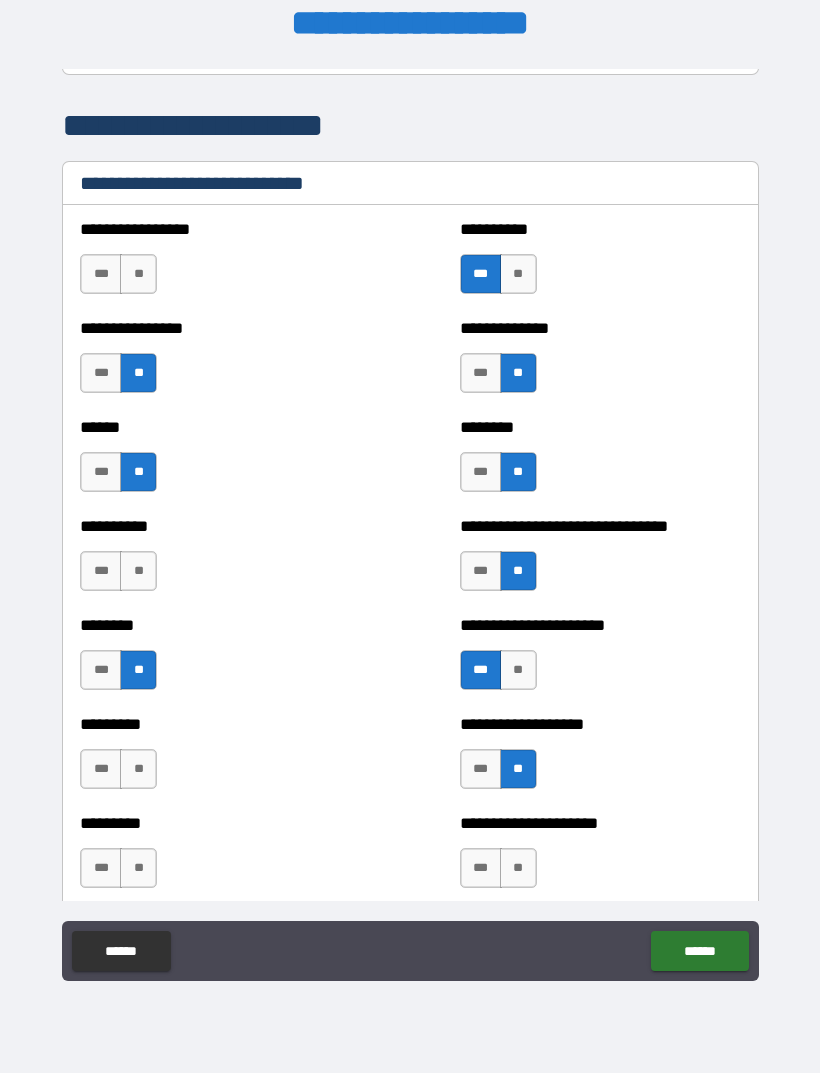 click on "**" at bounding box center [138, 571] 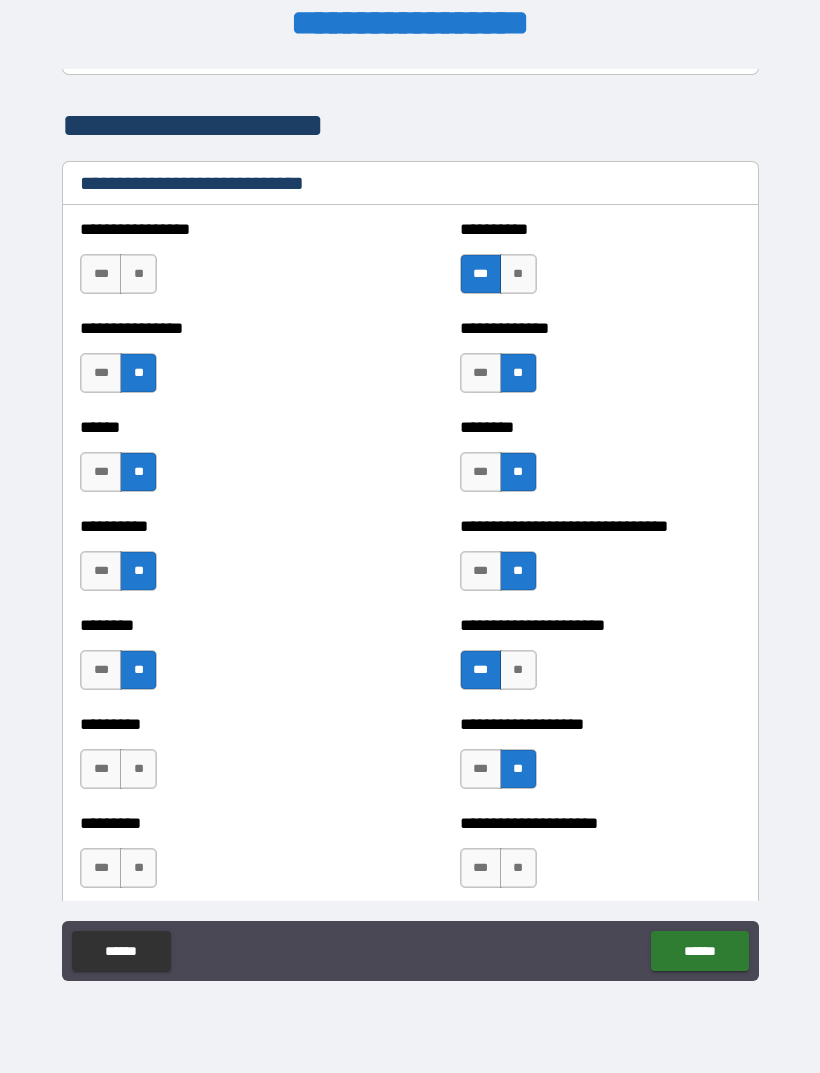 click on "**" at bounding box center (138, 274) 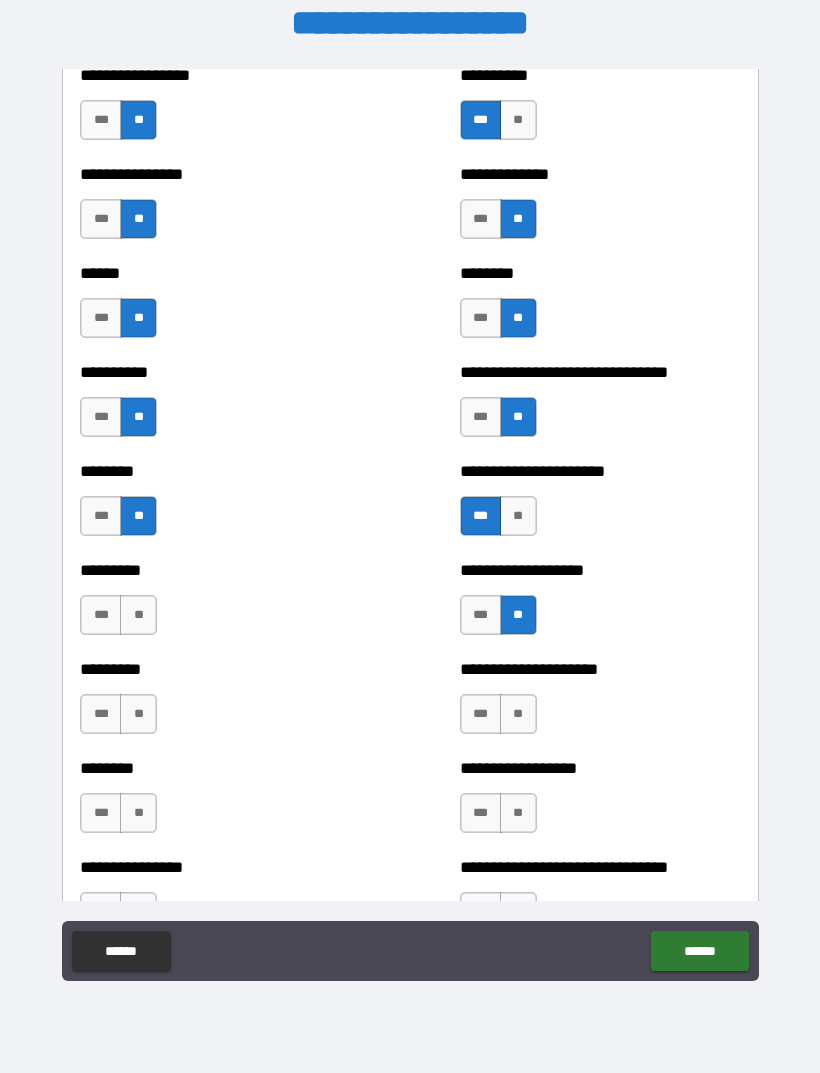 scroll, scrollTop: 7006, scrollLeft: 0, axis: vertical 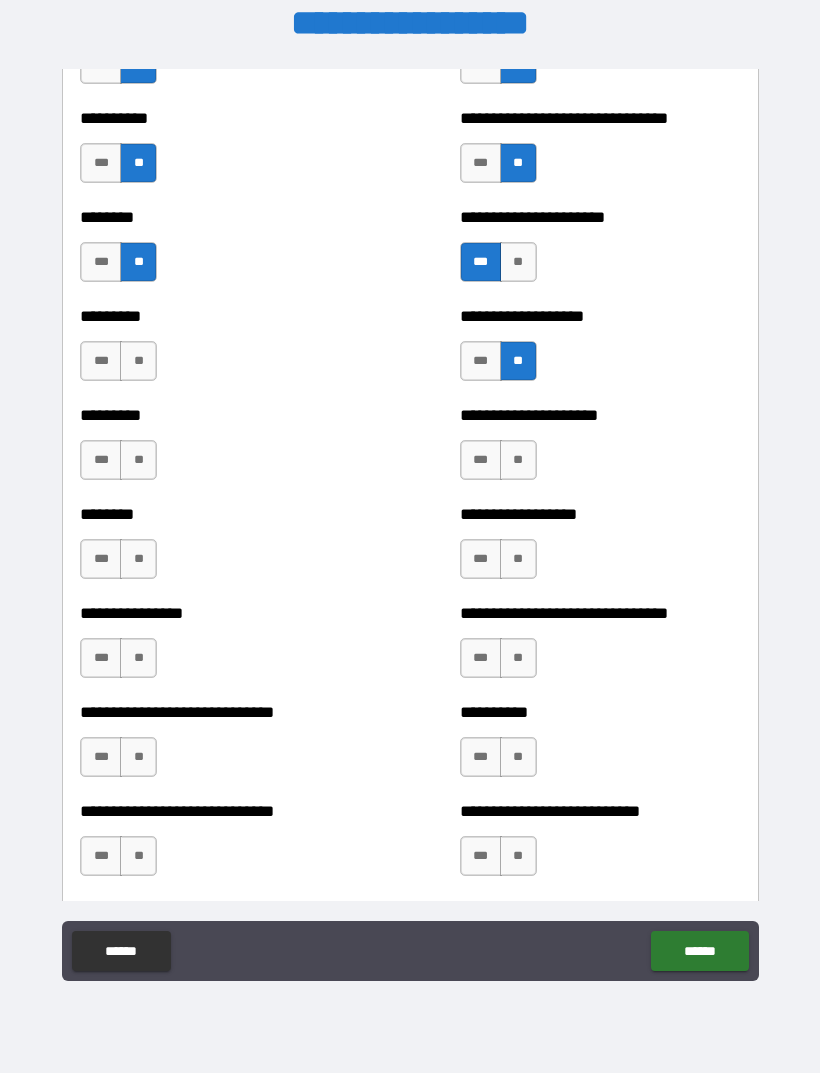 click on "**" at bounding box center (138, 361) 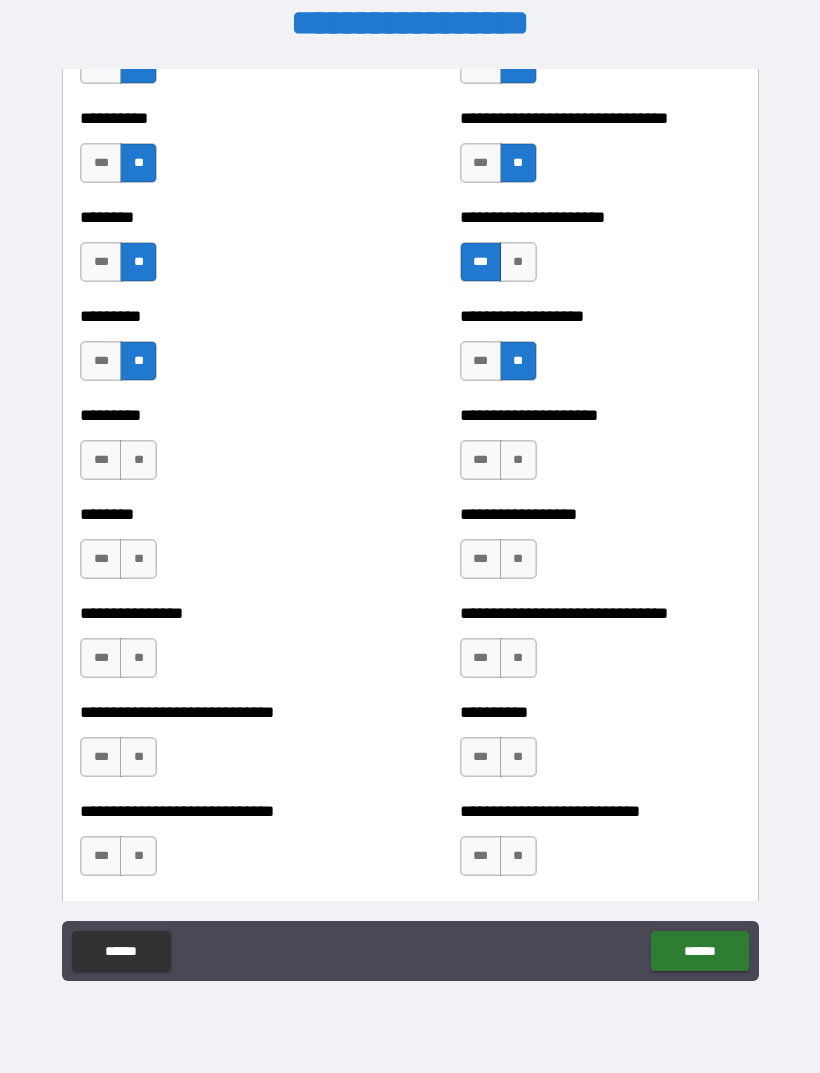 click on "***" at bounding box center [101, 460] 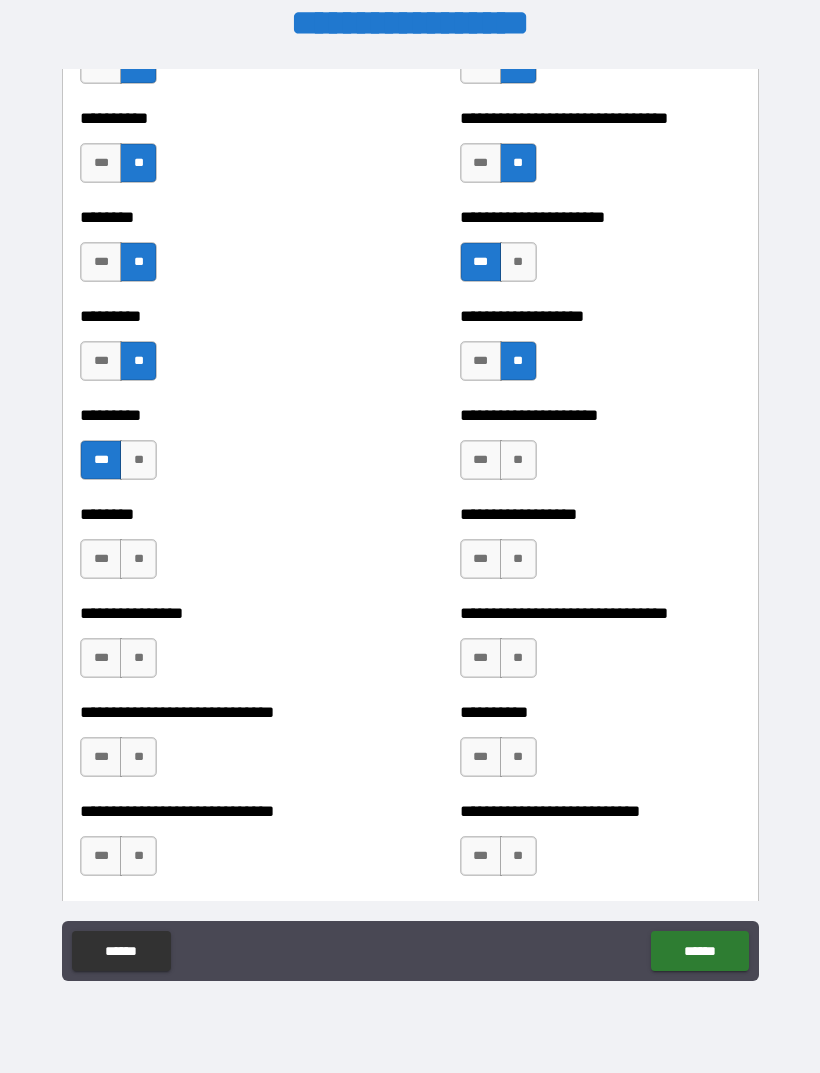 click on "**" at bounding box center (518, 460) 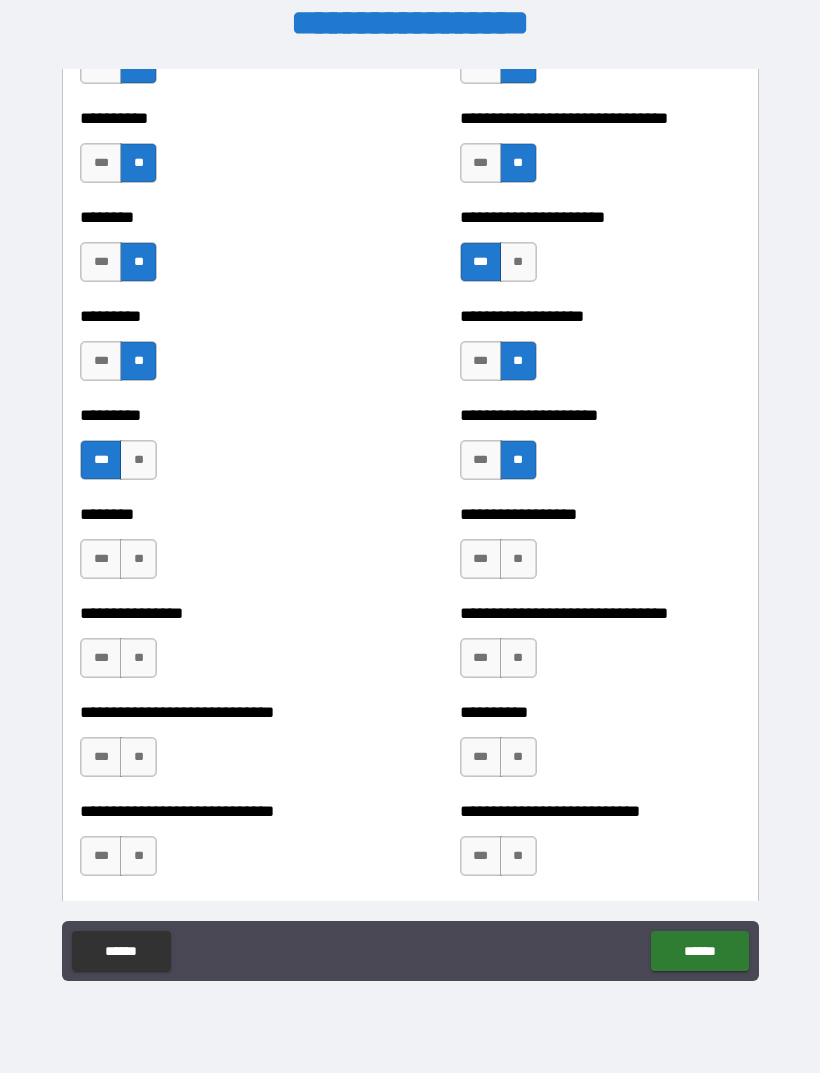 click on "**" at bounding box center [138, 559] 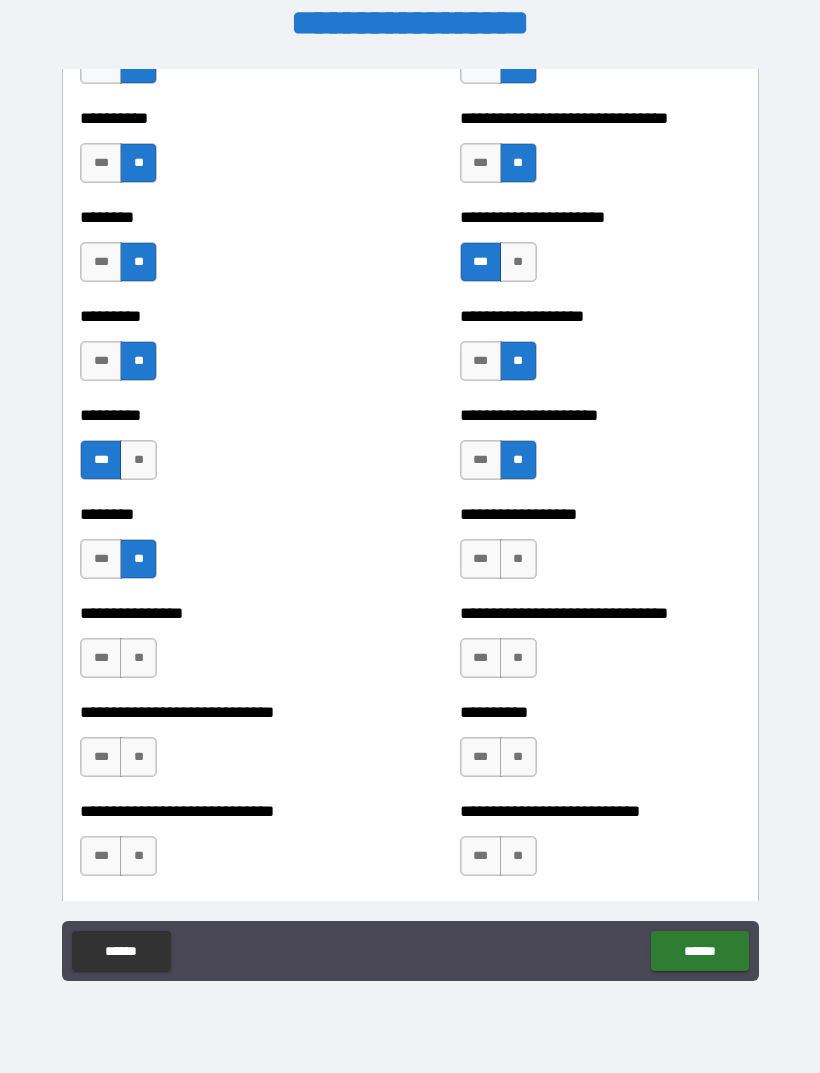 click on "**" at bounding box center [518, 559] 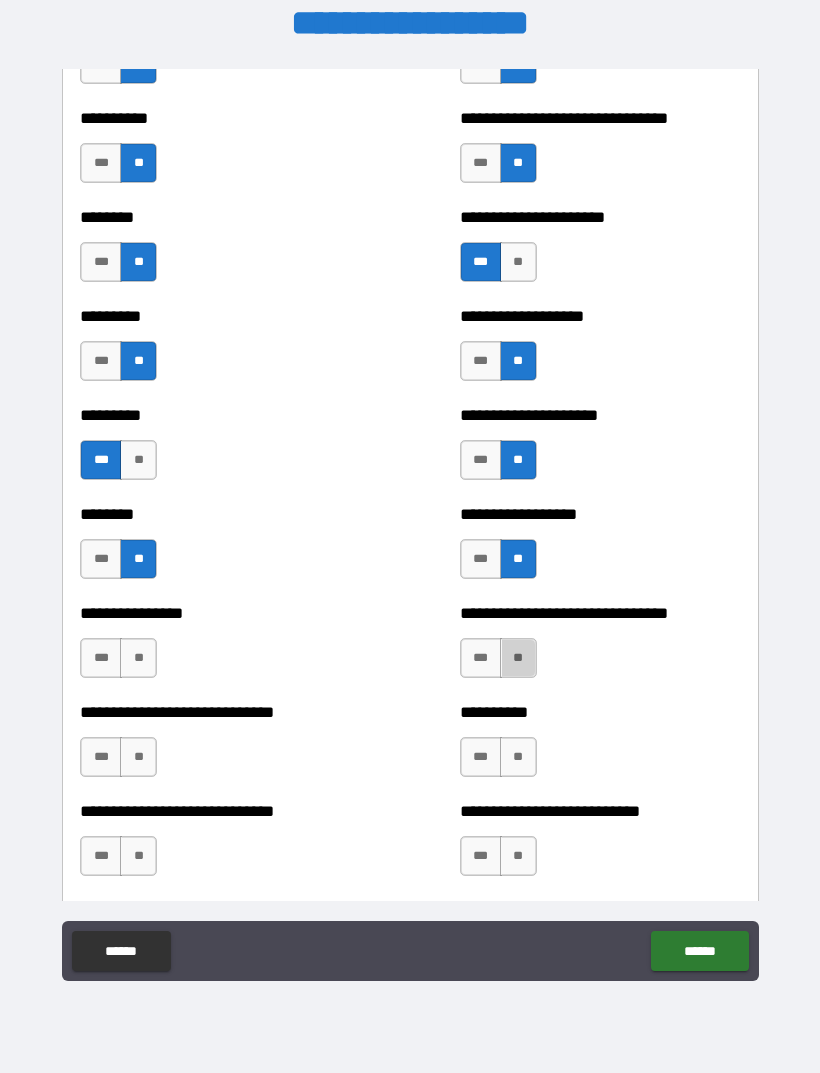 click on "**" at bounding box center (518, 658) 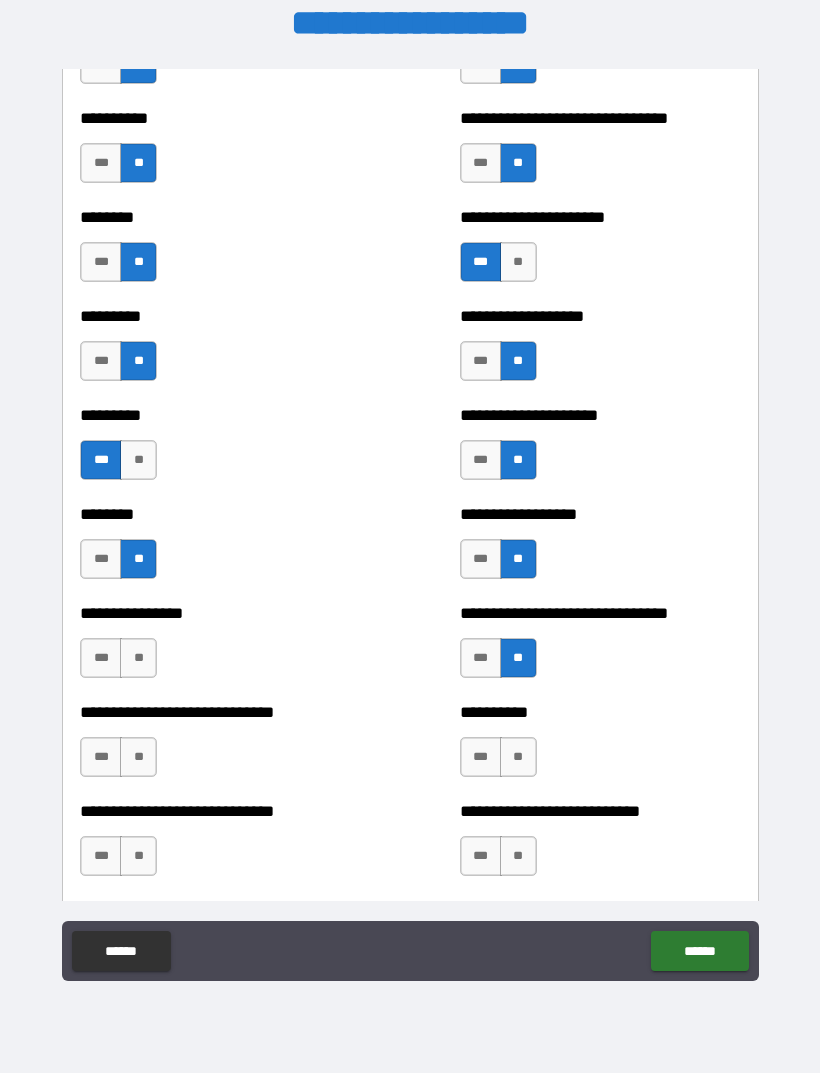 click on "**" at bounding box center (138, 658) 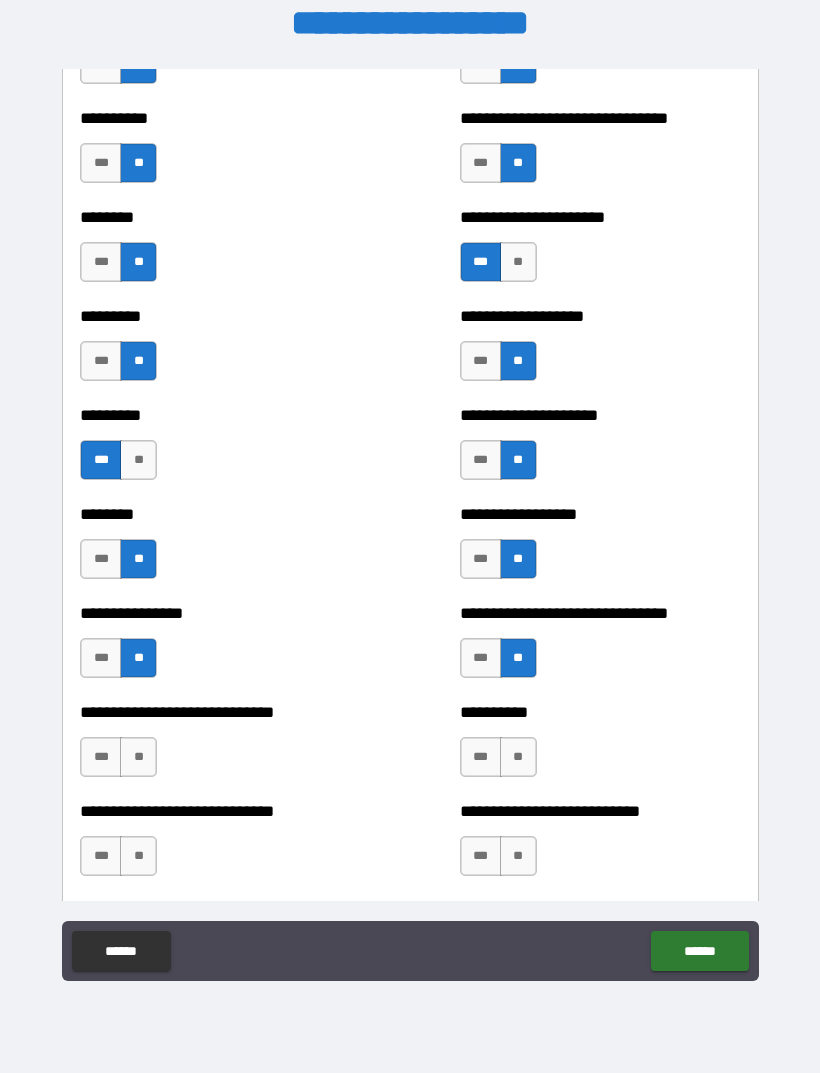 click on "**" at bounding box center (138, 757) 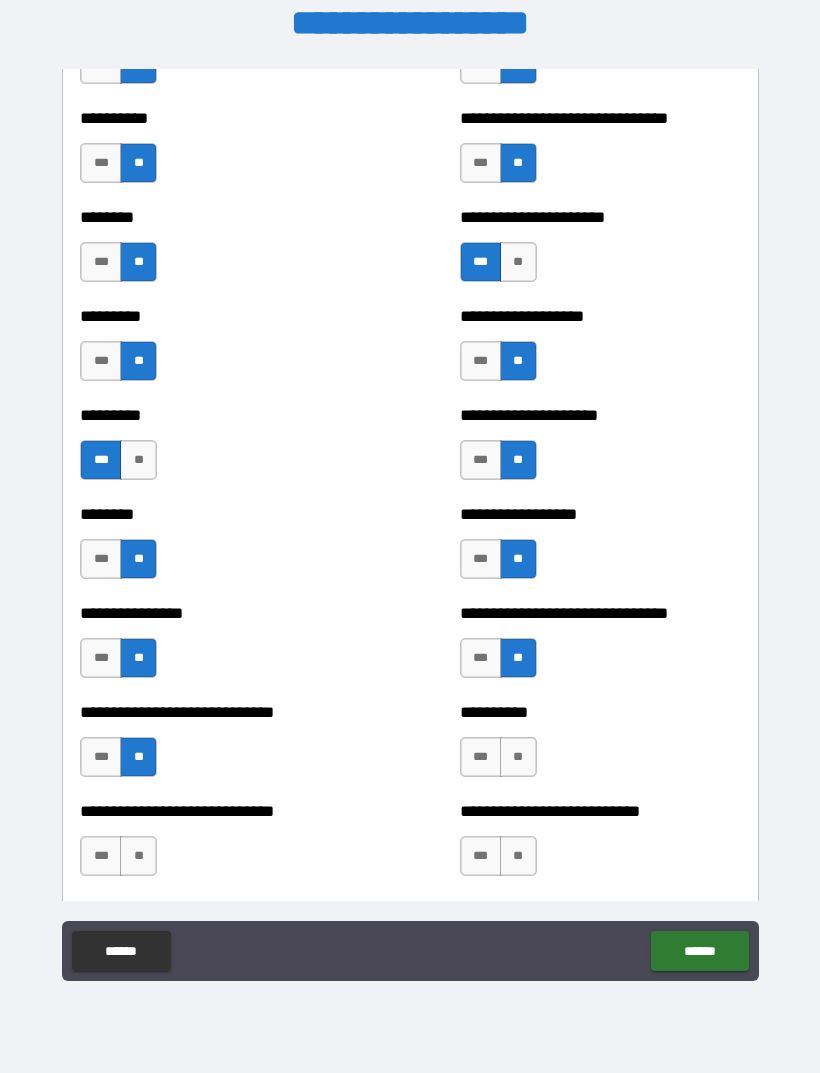 click on "**" at bounding box center (518, 757) 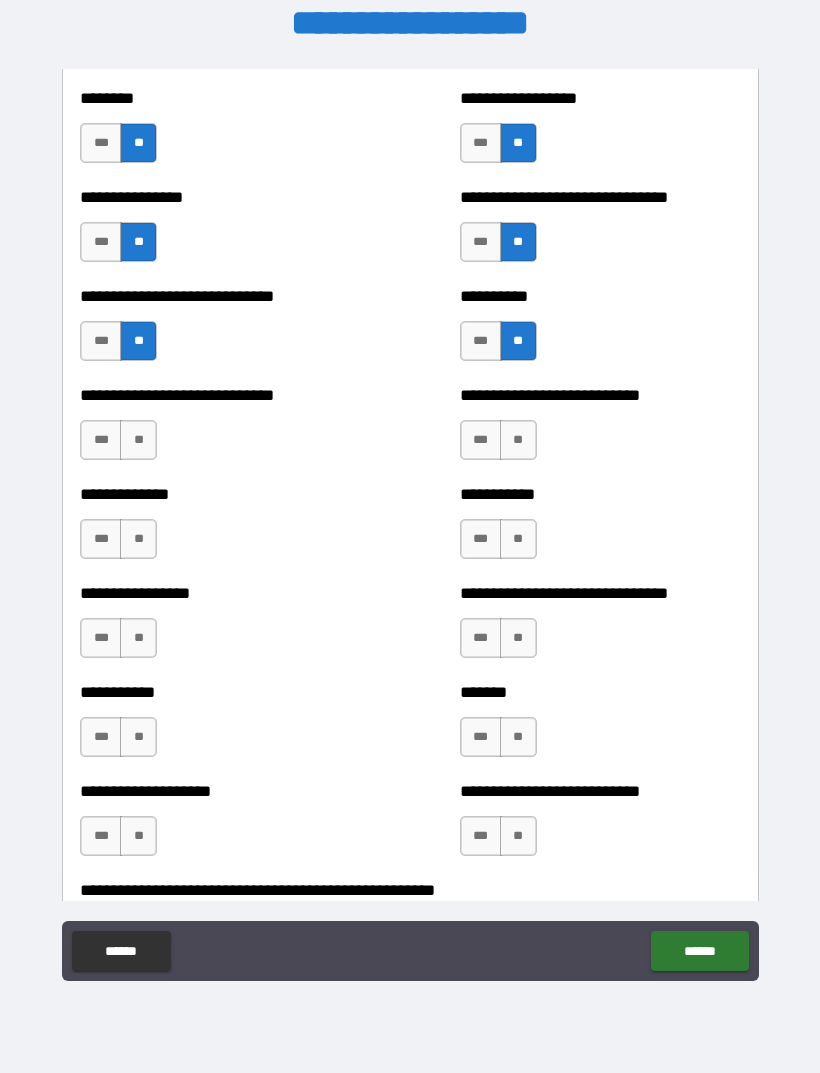 scroll, scrollTop: 7554, scrollLeft: 0, axis: vertical 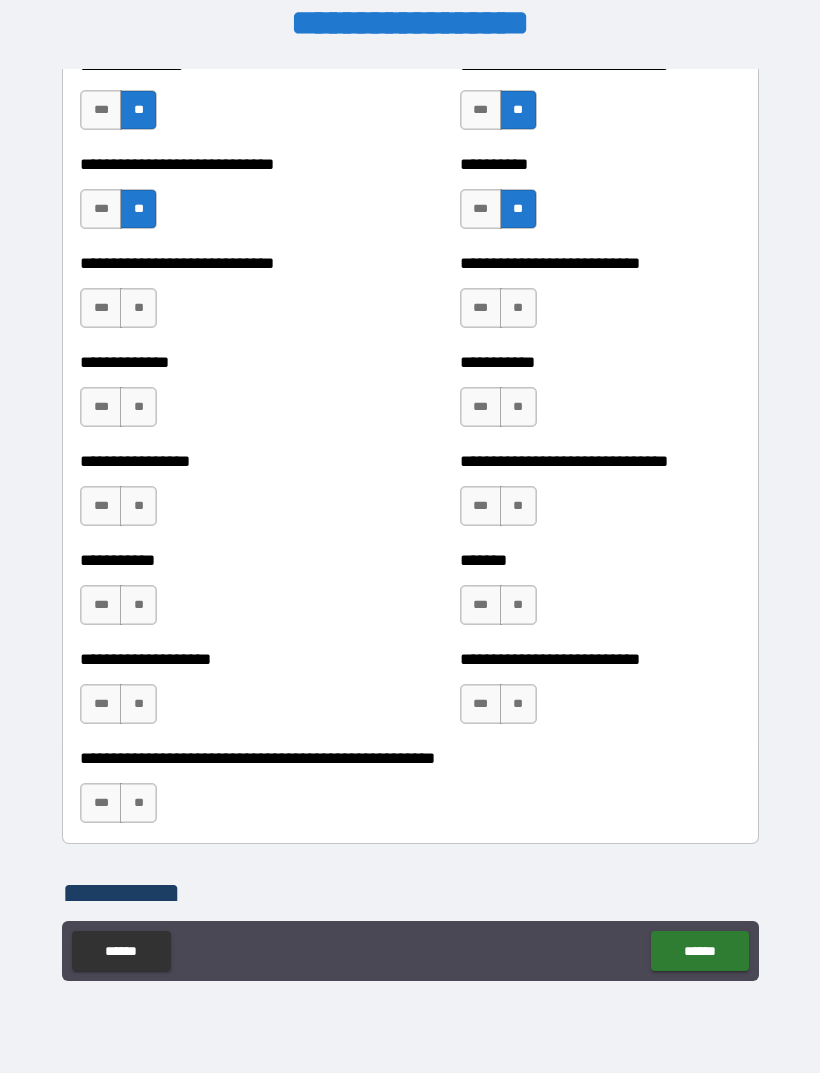 click on "**" at bounding box center [138, 308] 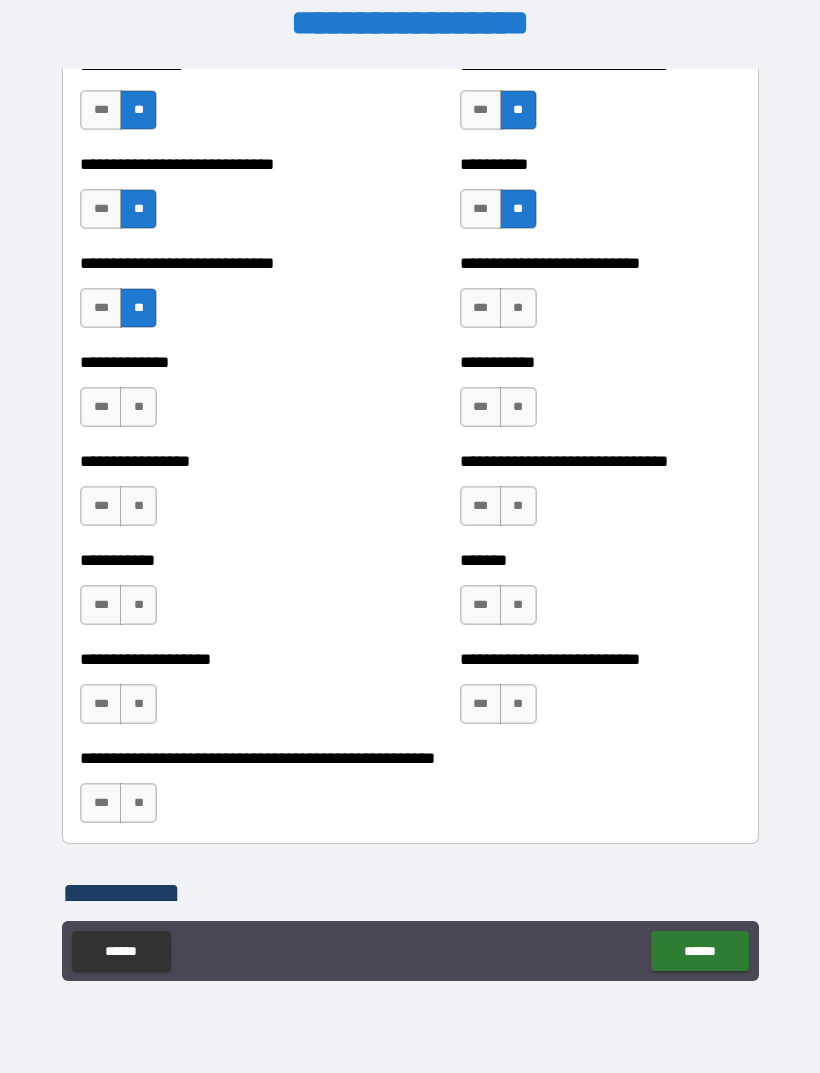 click on "**" at bounding box center [138, 407] 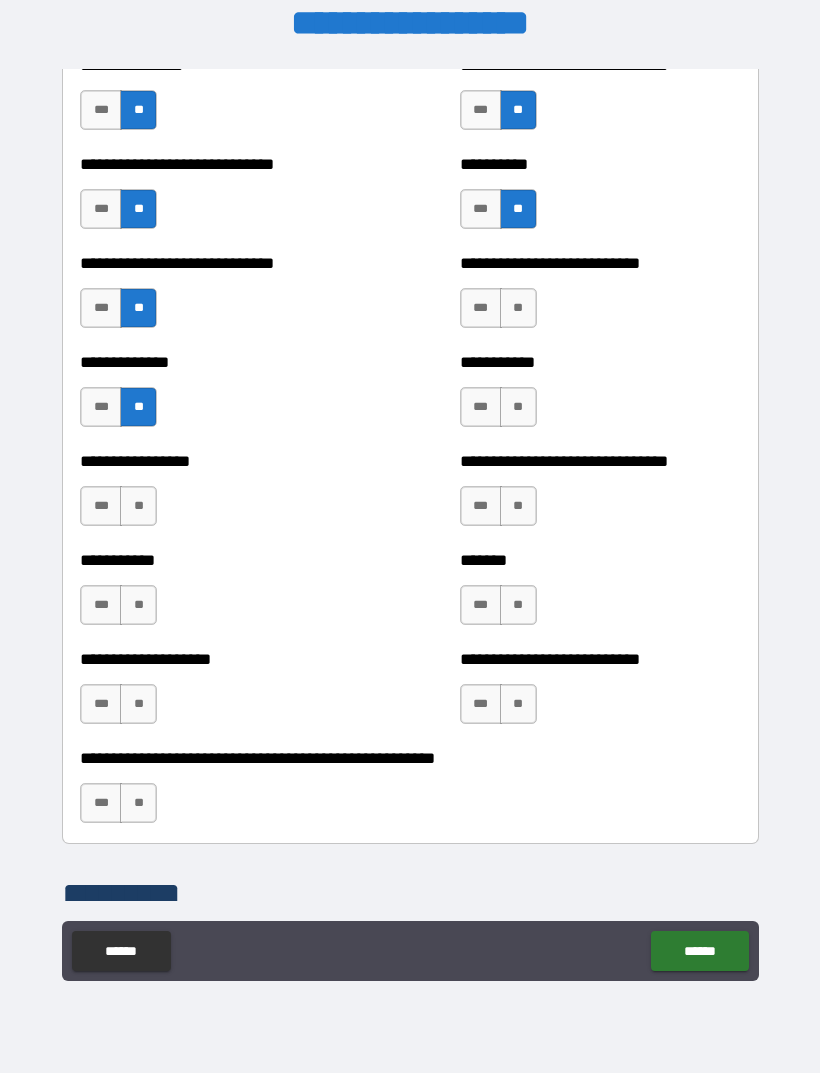 click on "**" at bounding box center [518, 308] 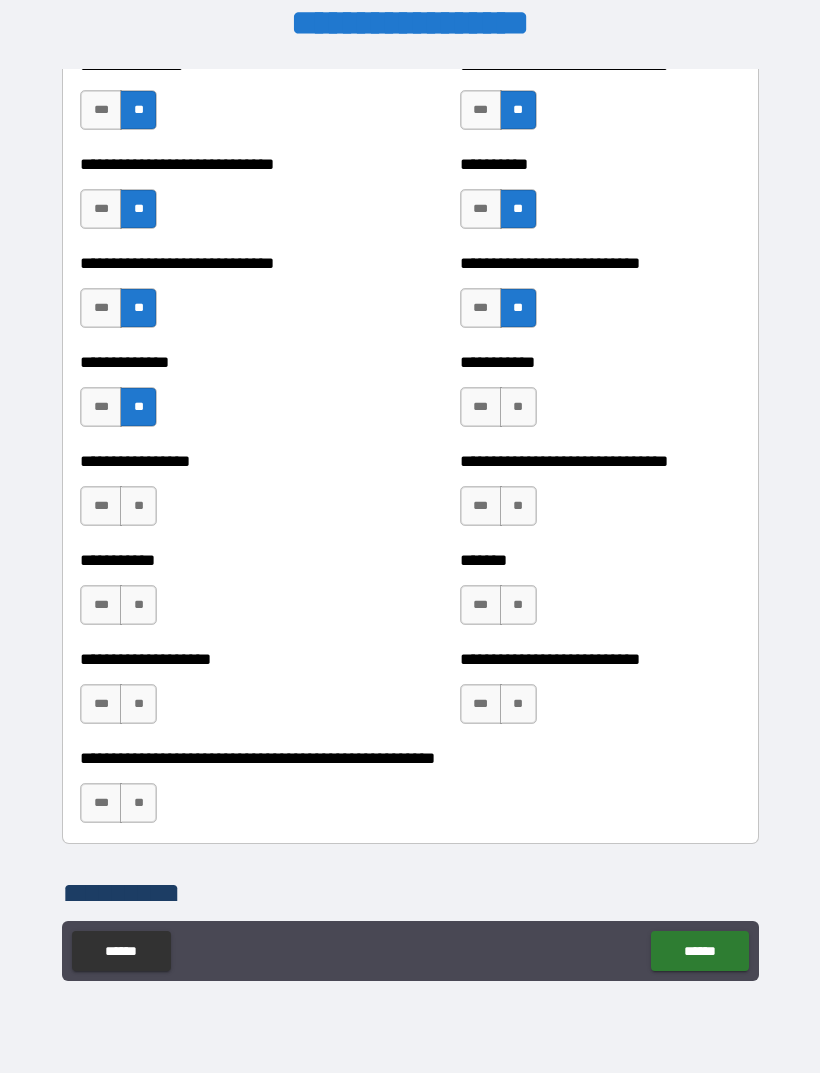 click on "**" at bounding box center [518, 407] 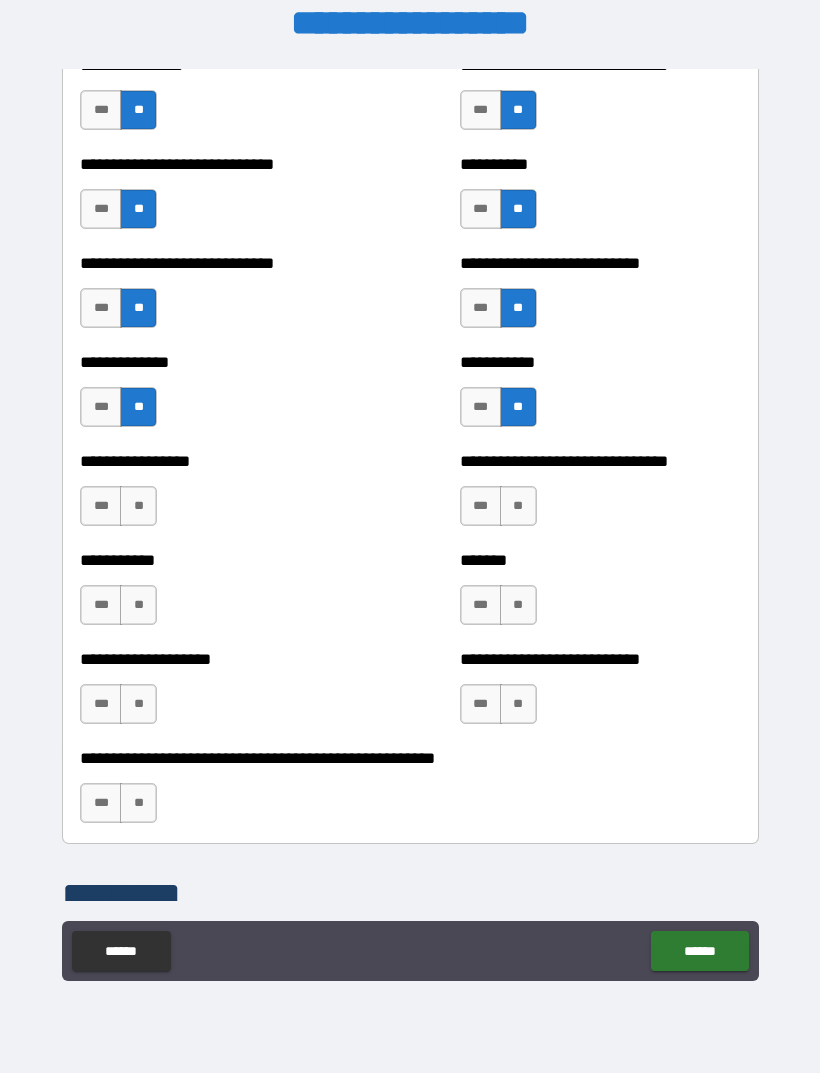click on "**" at bounding box center (518, 506) 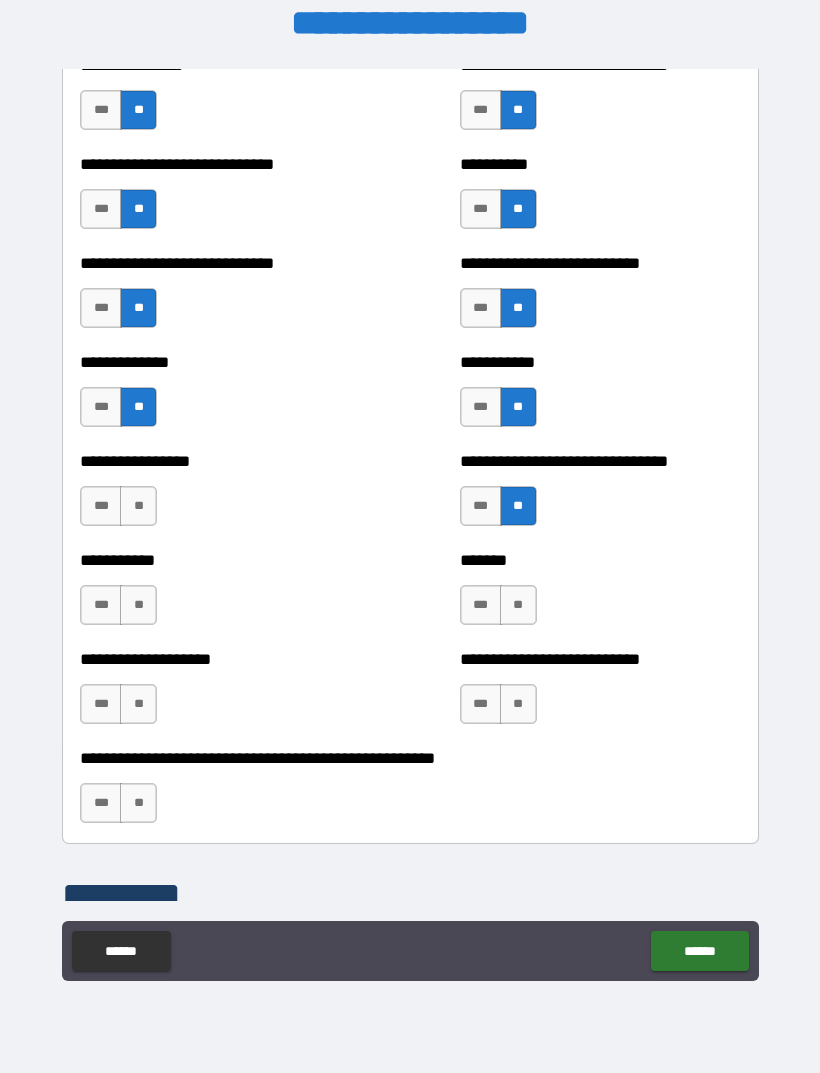 click on "**" at bounding box center (138, 506) 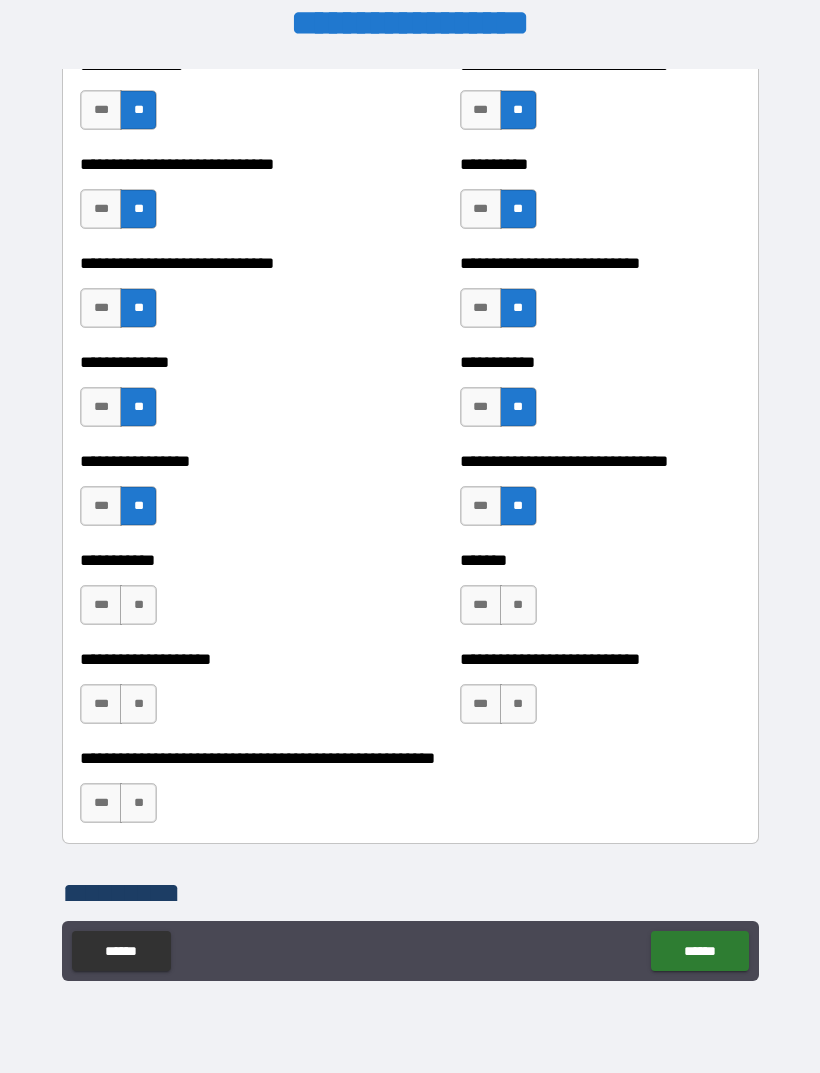click on "**" at bounding box center (138, 605) 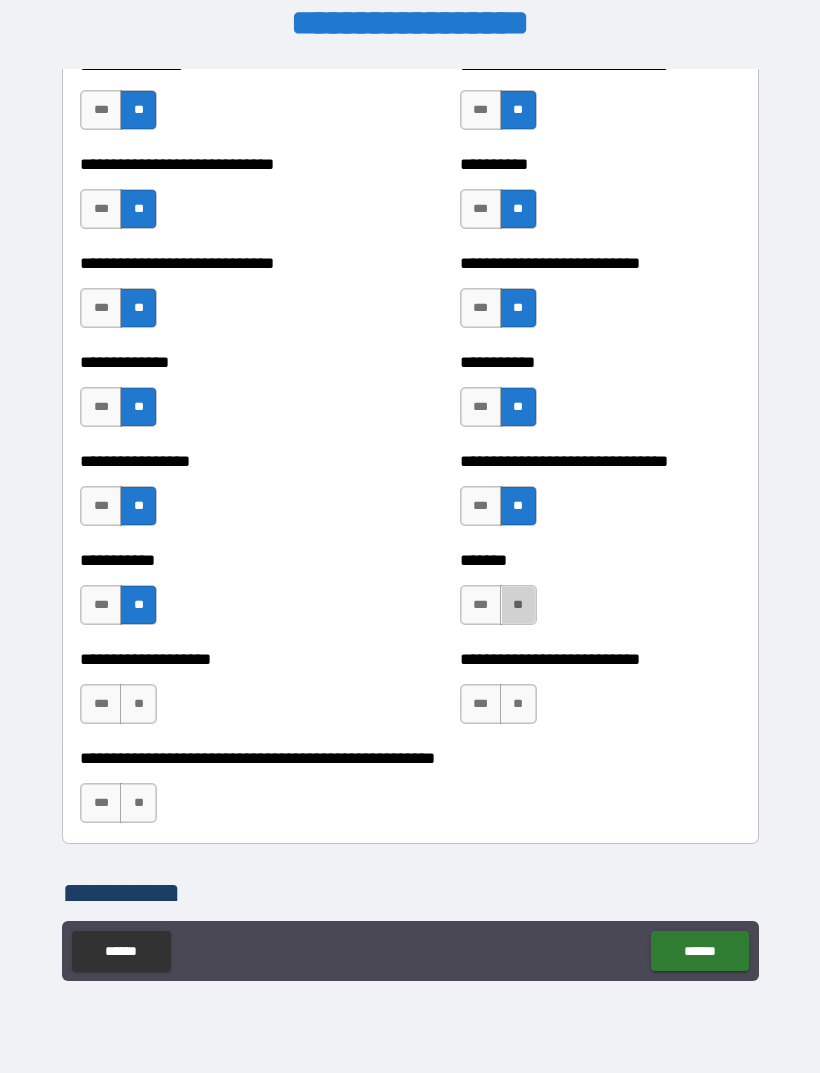 click on "**" at bounding box center [518, 605] 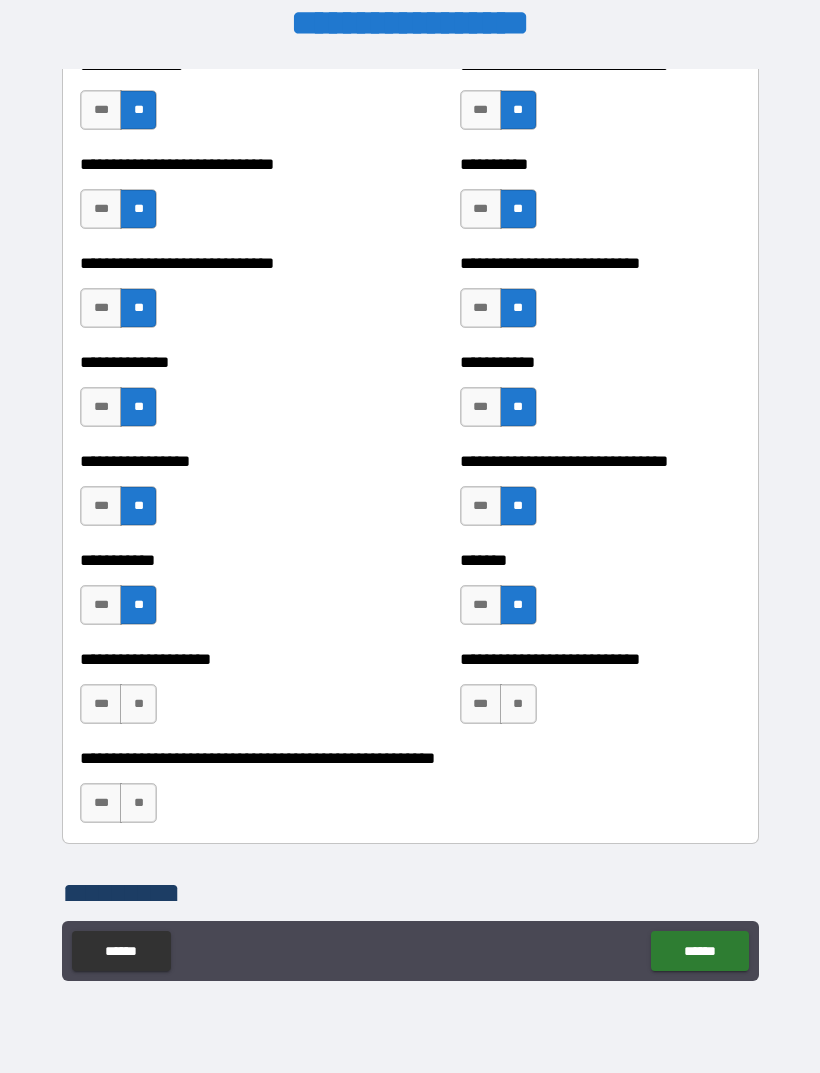 click on "**" at bounding box center (518, 704) 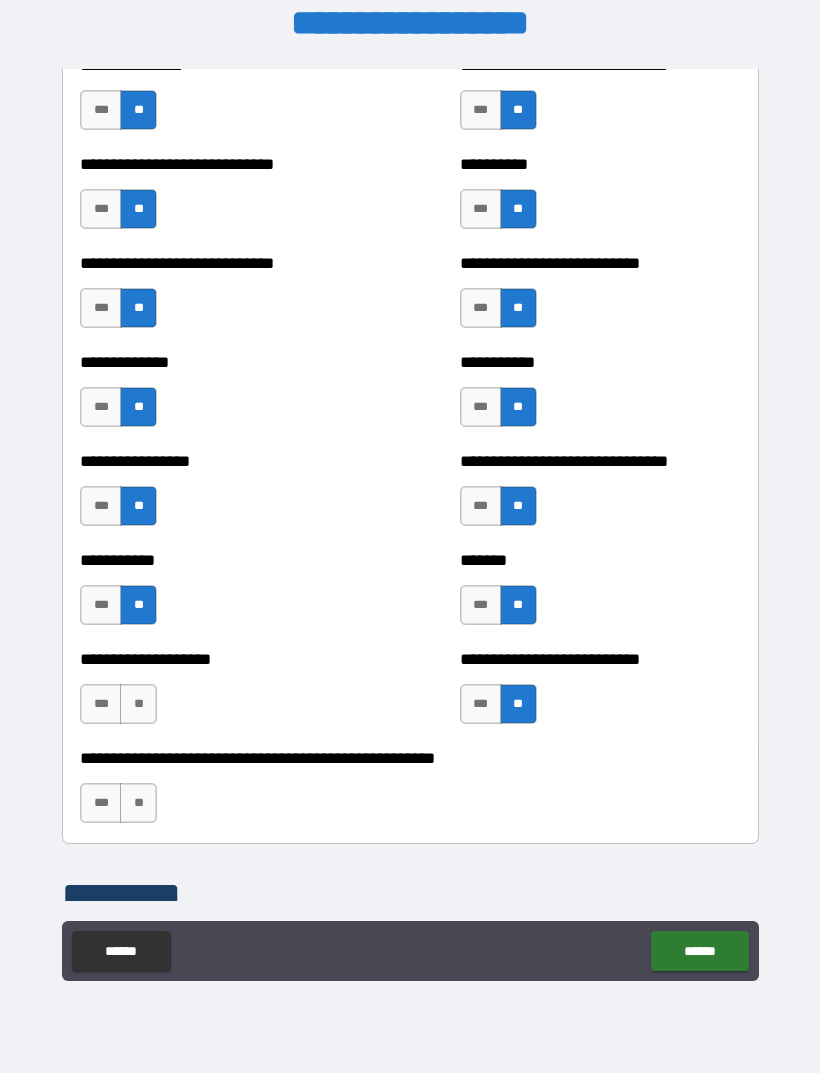 click on "**" at bounding box center (138, 704) 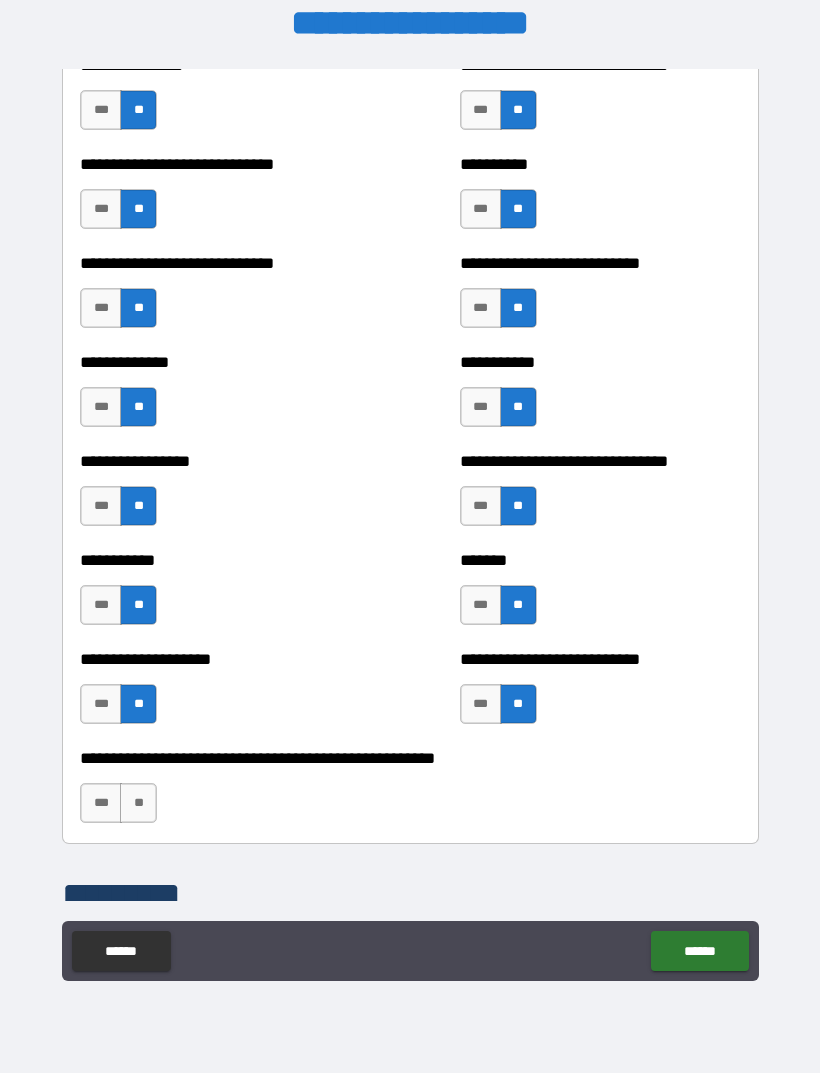 click on "**" at bounding box center (138, 803) 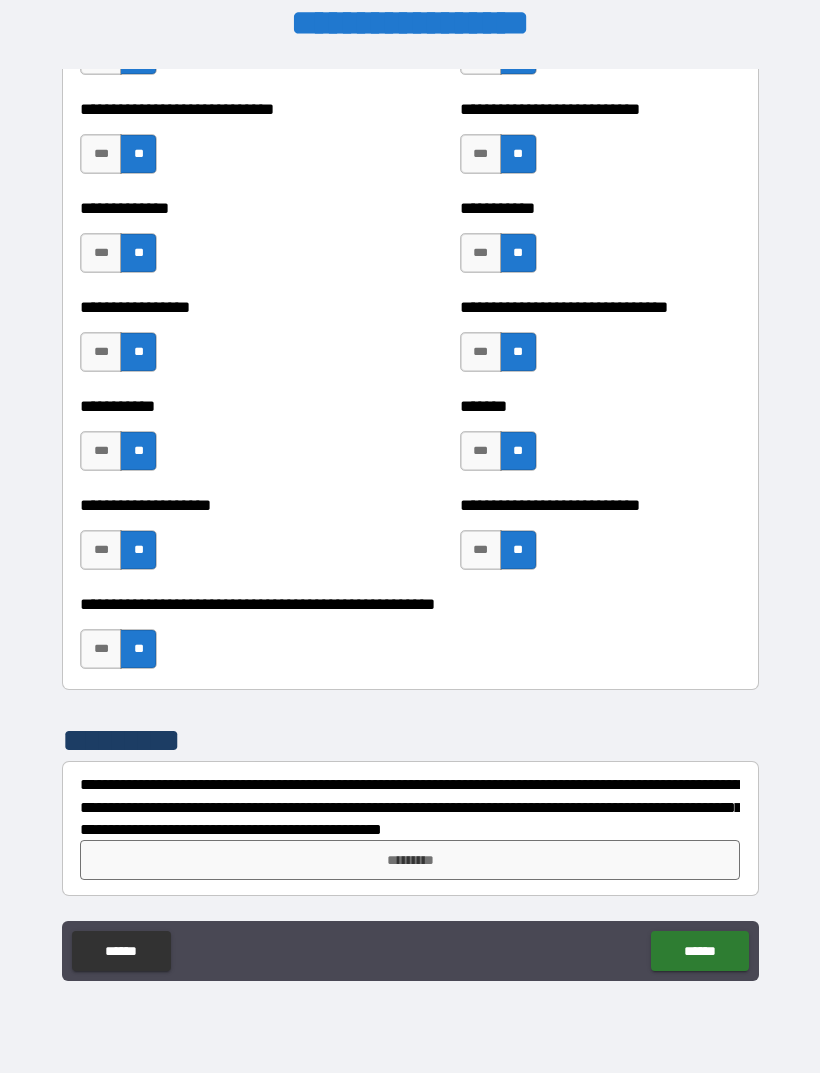 click on "*********" at bounding box center (410, 860) 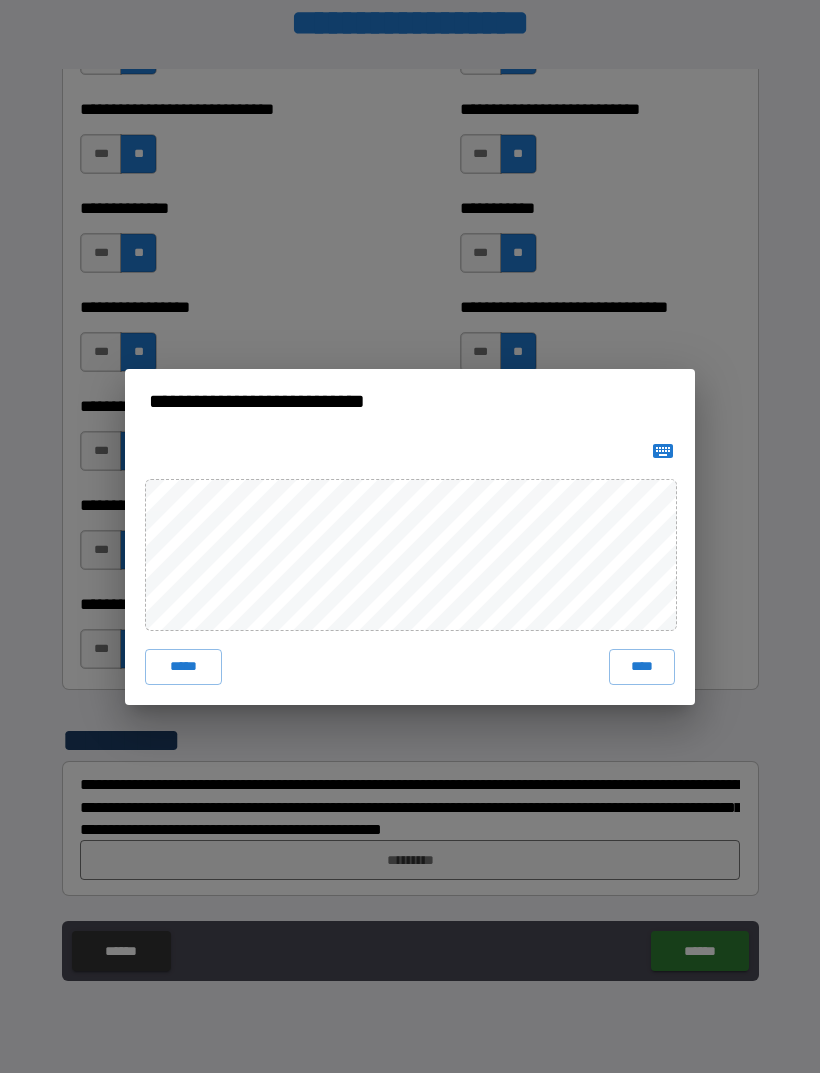 click on "****" at bounding box center (642, 667) 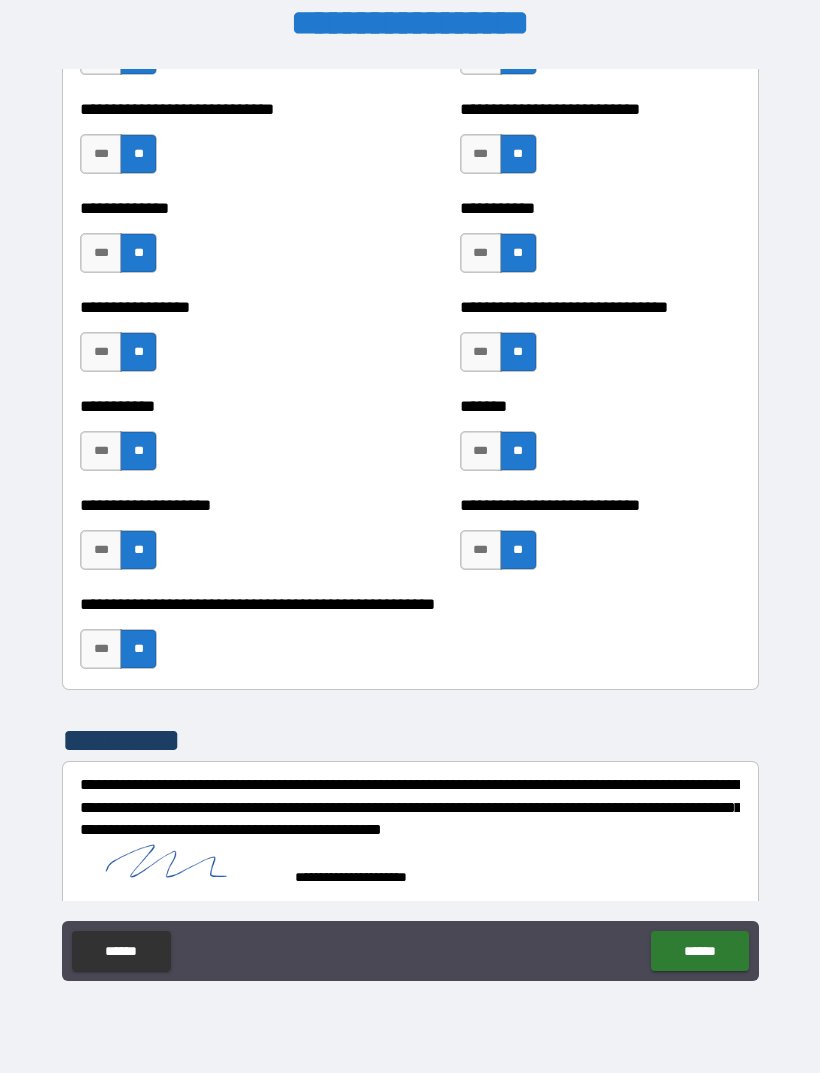 scroll, scrollTop: 7698, scrollLeft: 0, axis: vertical 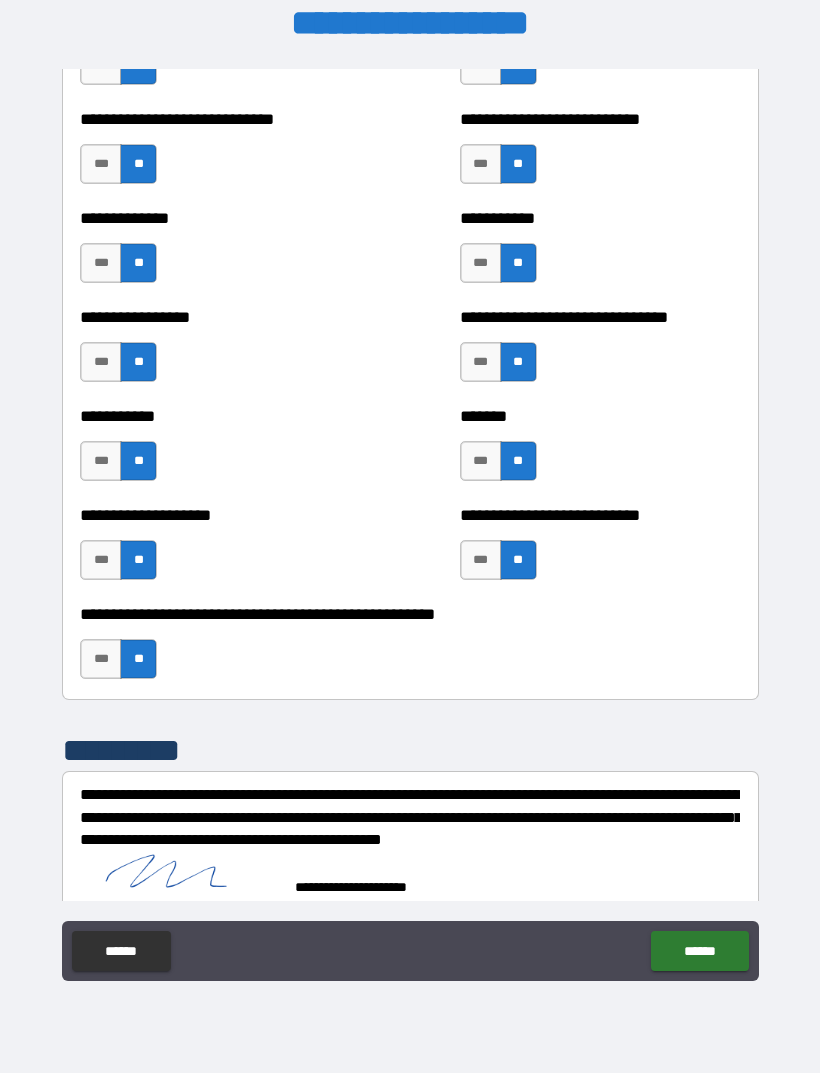 click on "******" at bounding box center (699, 951) 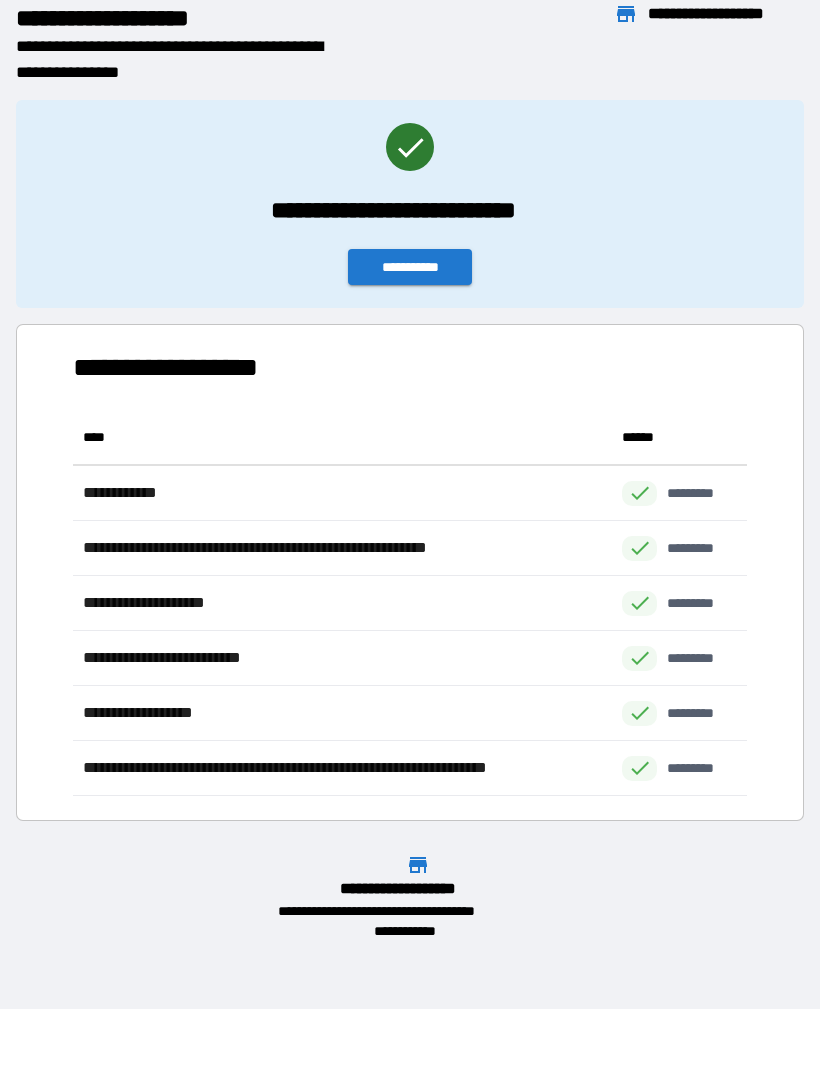 scroll, scrollTop: 1, scrollLeft: 1, axis: both 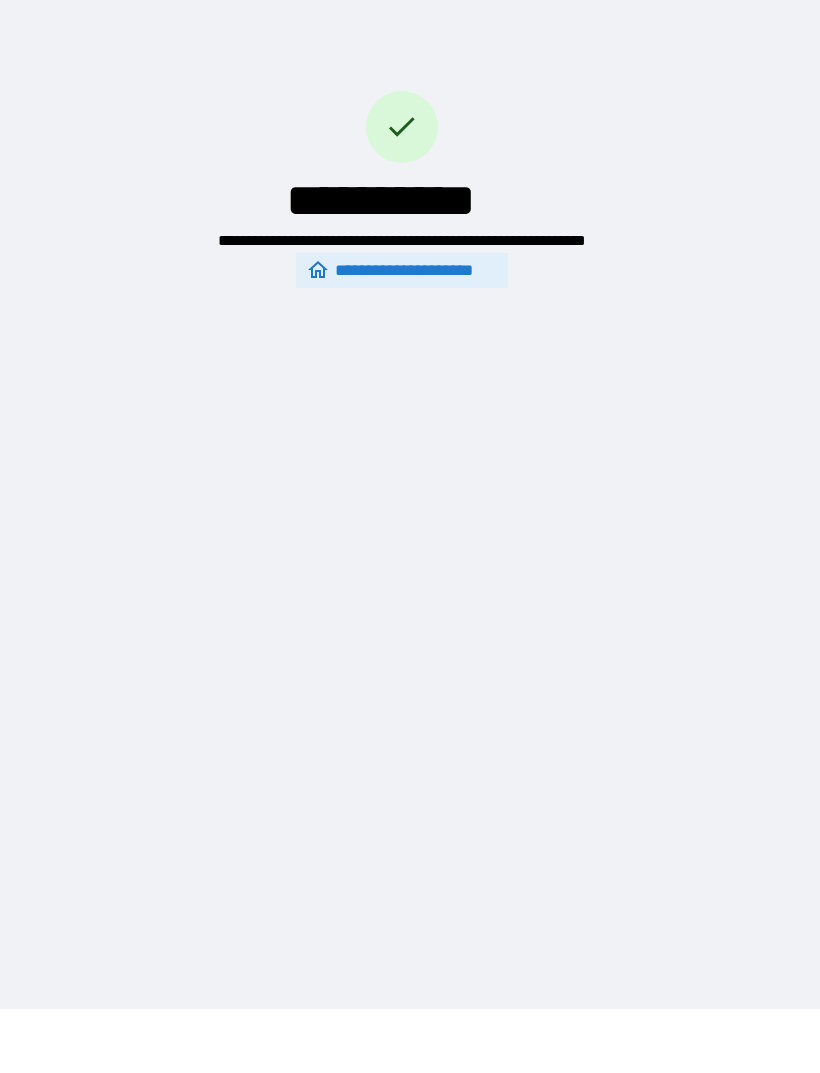 click on "**********" at bounding box center [402, 109] 